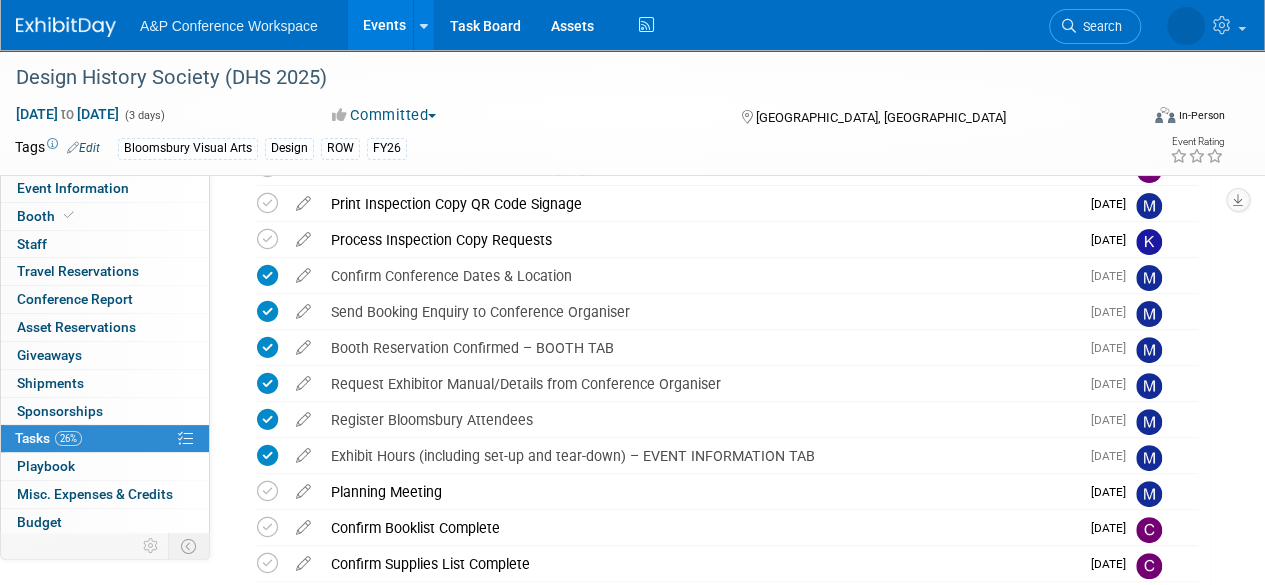 scroll, scrollTop: 600, scrollLeft: 0, axis: vertical 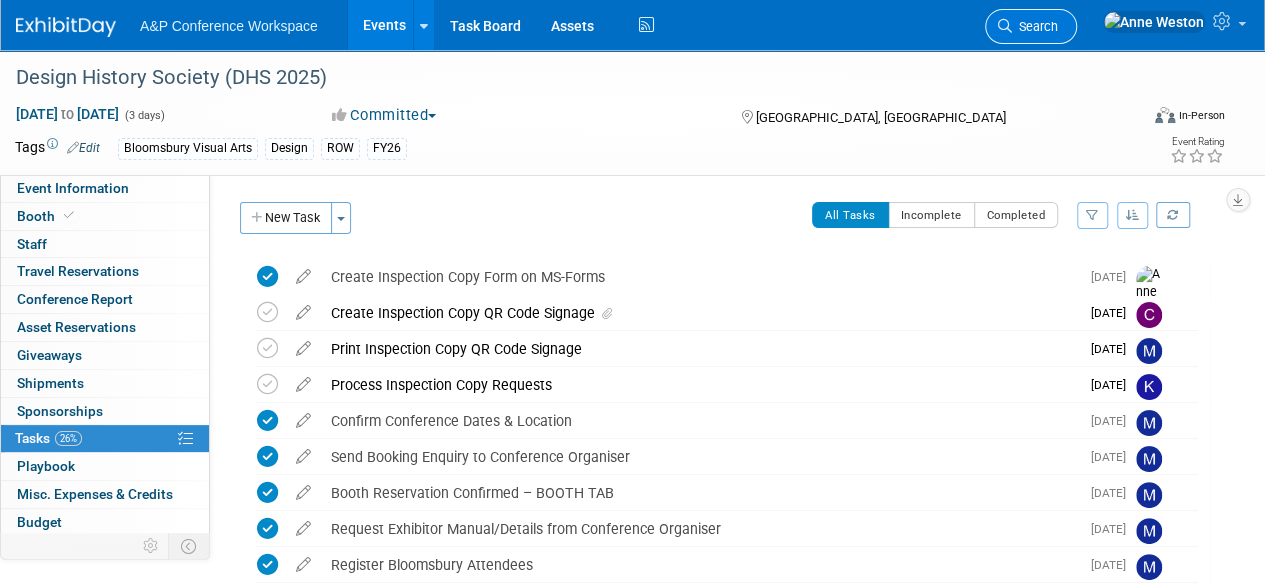 click on "Search" at bounding box center [1035, 26] 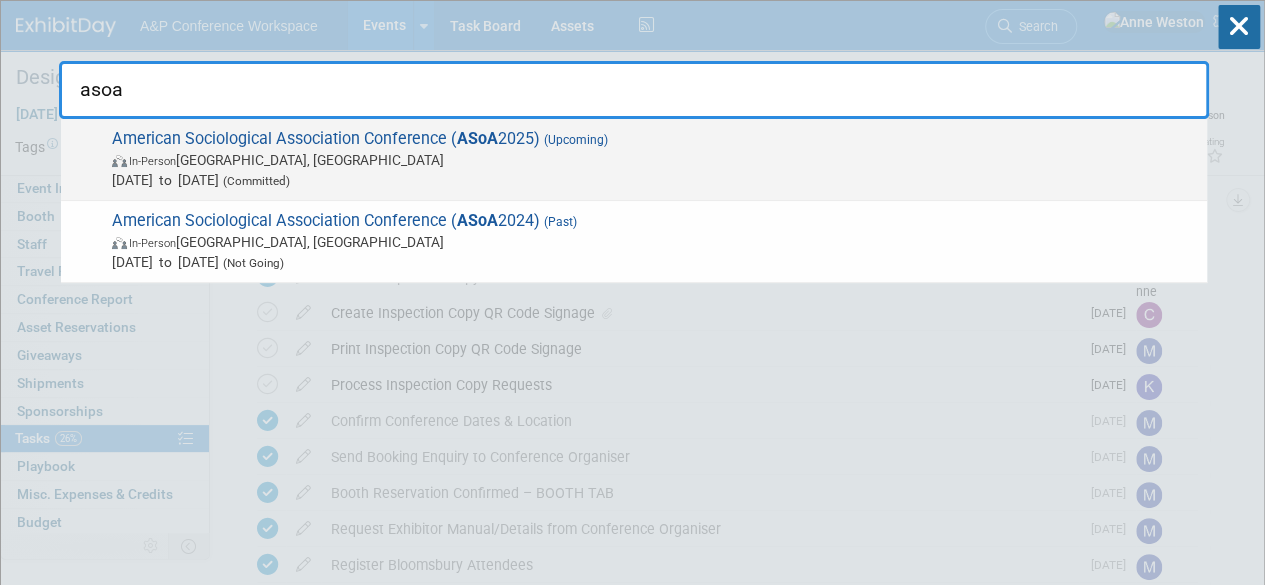 type on "asoa" 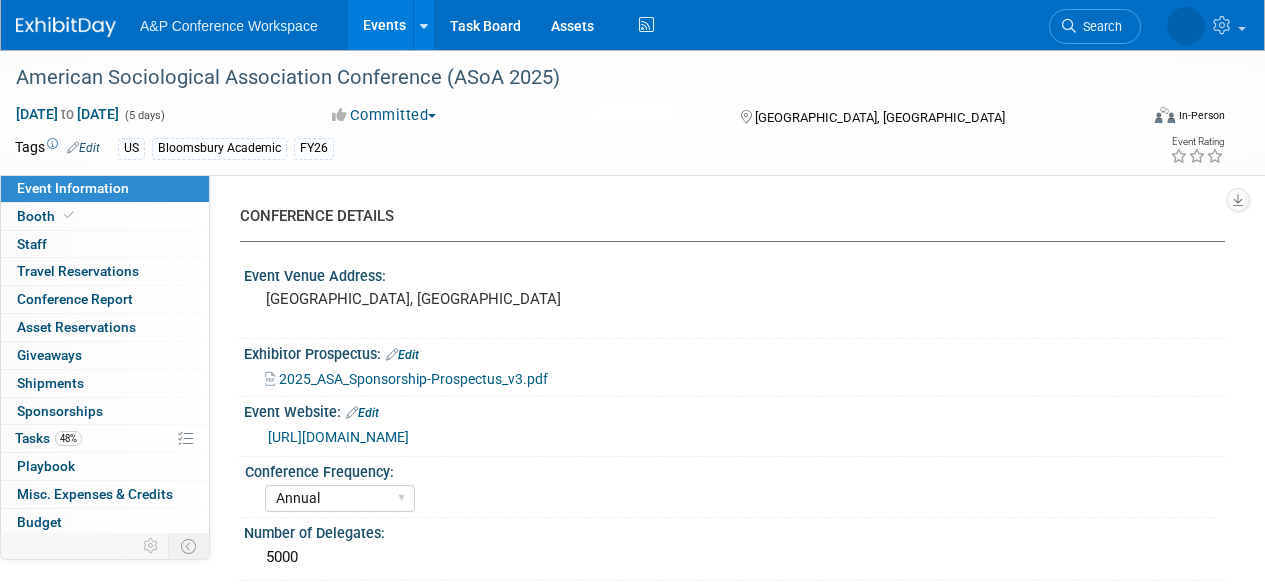 select on "Annual" 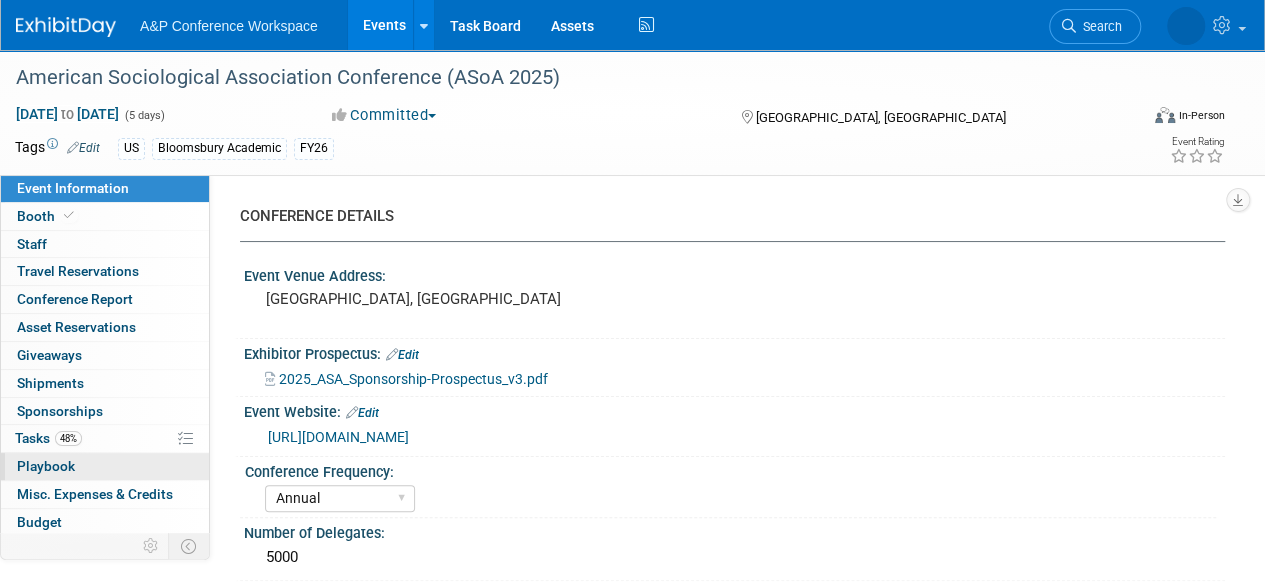 scroll, scrollTop: 0, scrollLeft: 0, axis: both 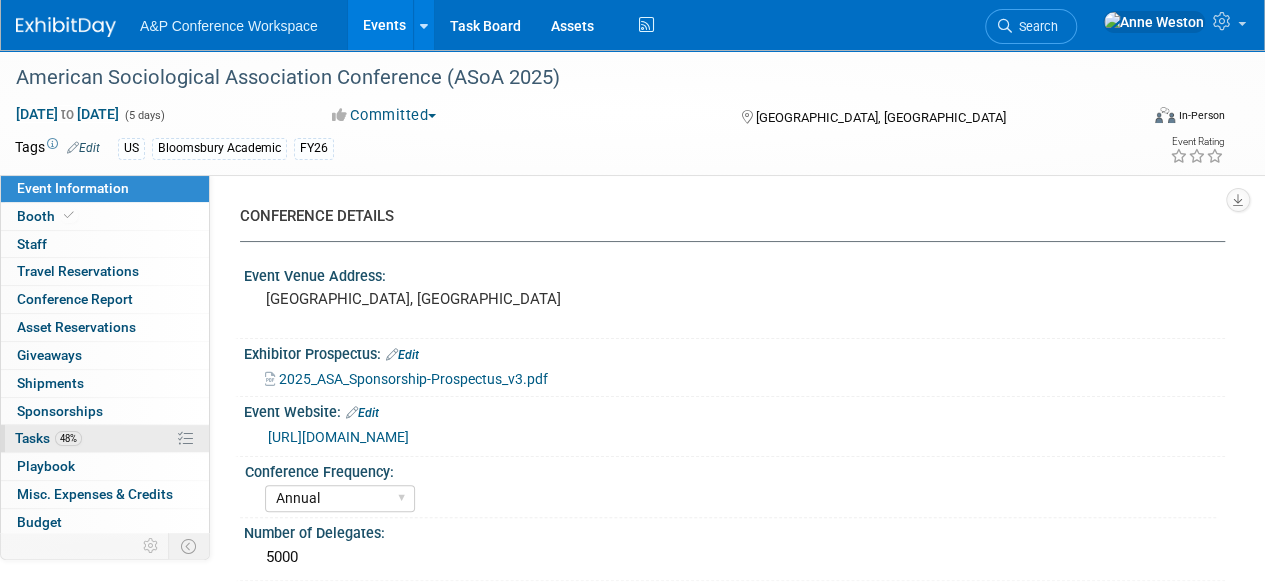 click on "Tasks 48%" at bounding box center [48, 438] 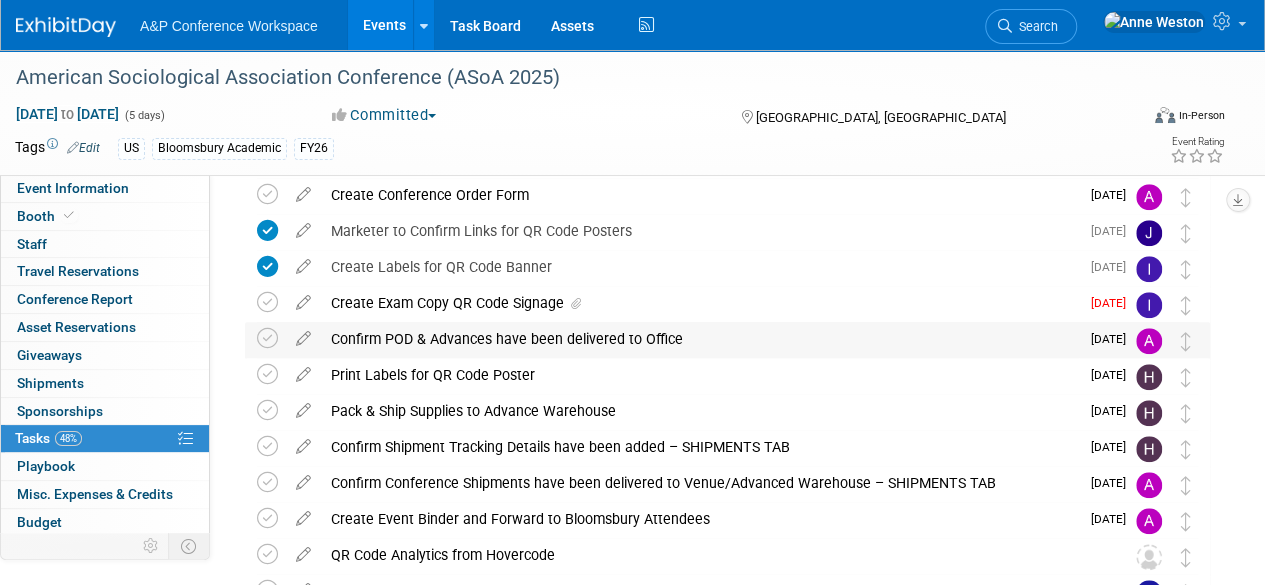 scroll, scrollTop: 700, scrollLeft: 0, axis: vertical 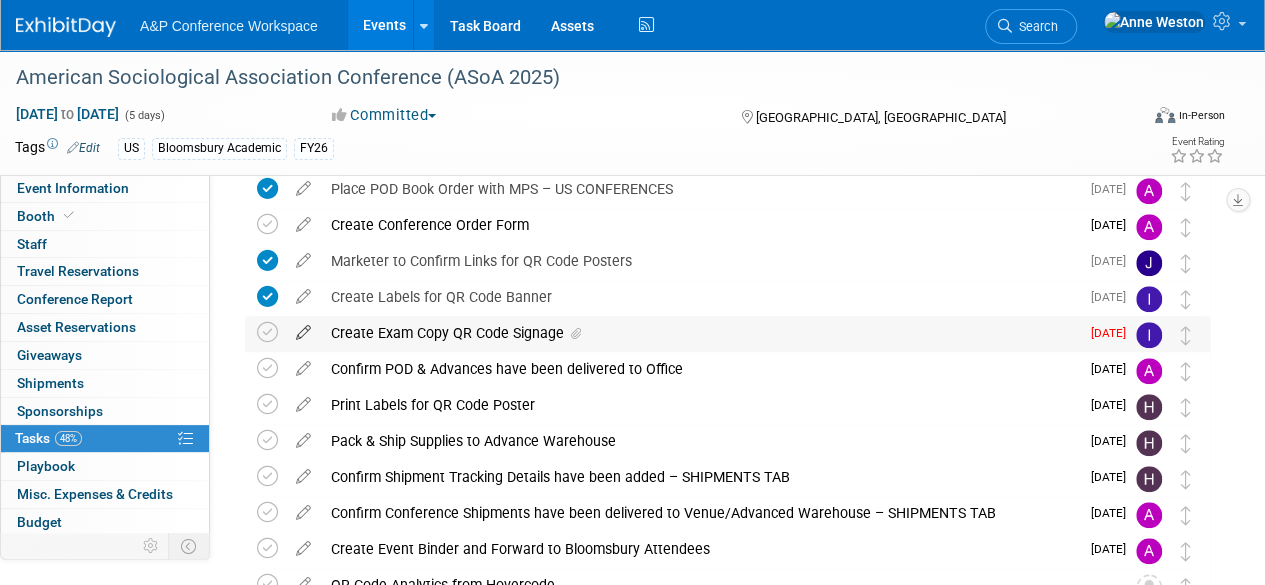 click at bounding box center (303, 328) 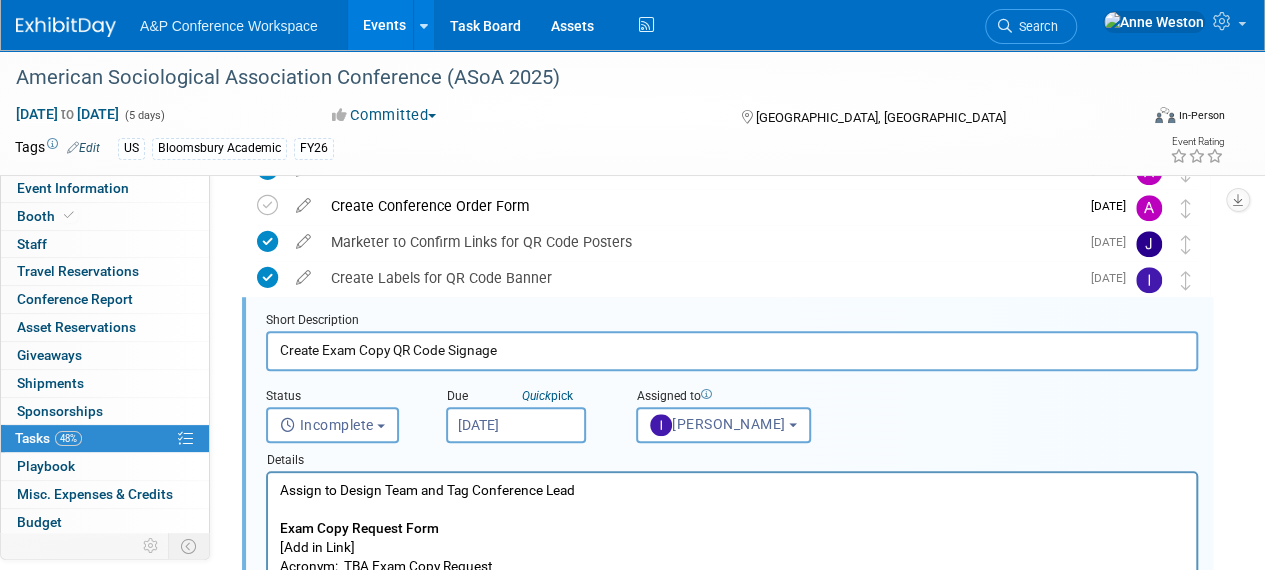 scroll, scrollTop: 722, scrollLeft: 0, axis: vertical 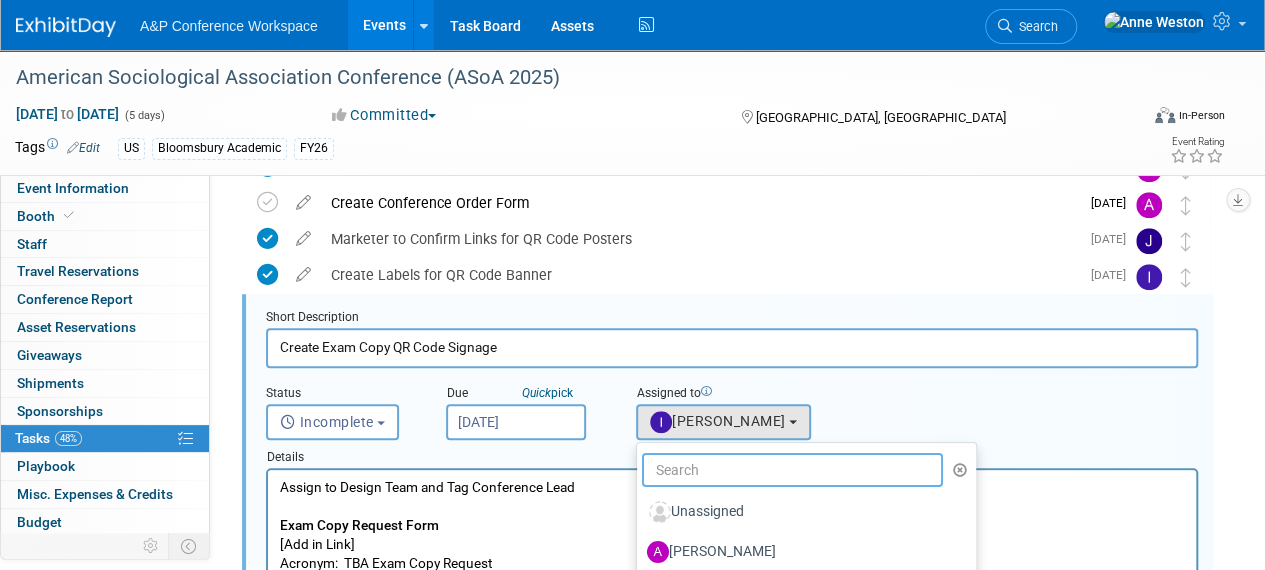 click at bounding box center [792, 470] 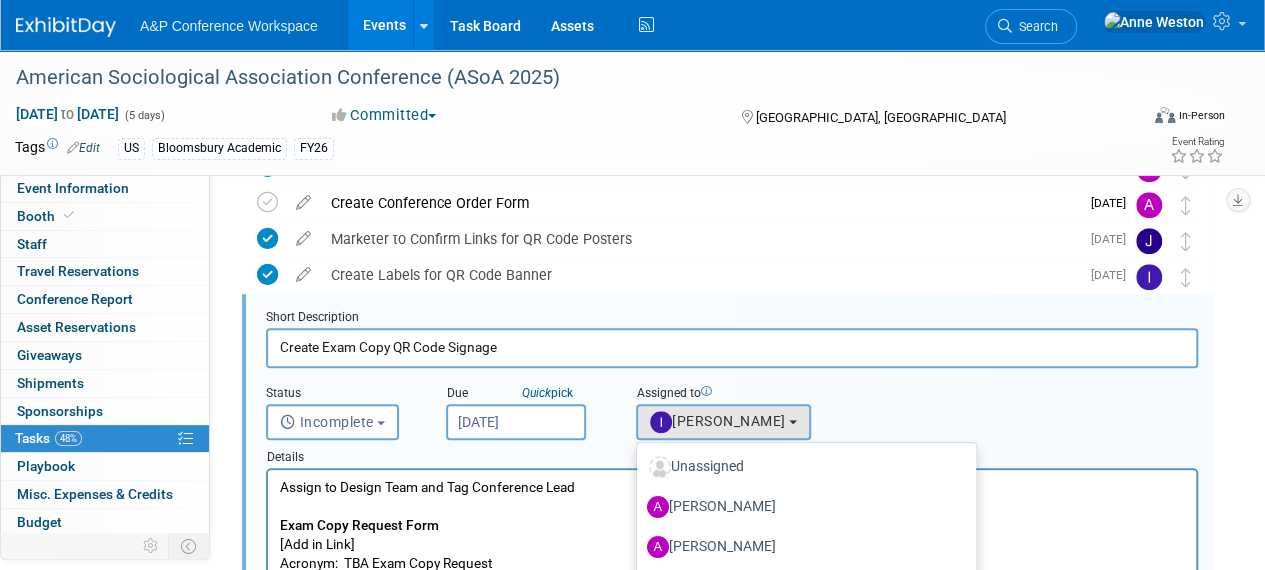 scroll, scrollTop: 0, scrollLeft: 0, axis: both 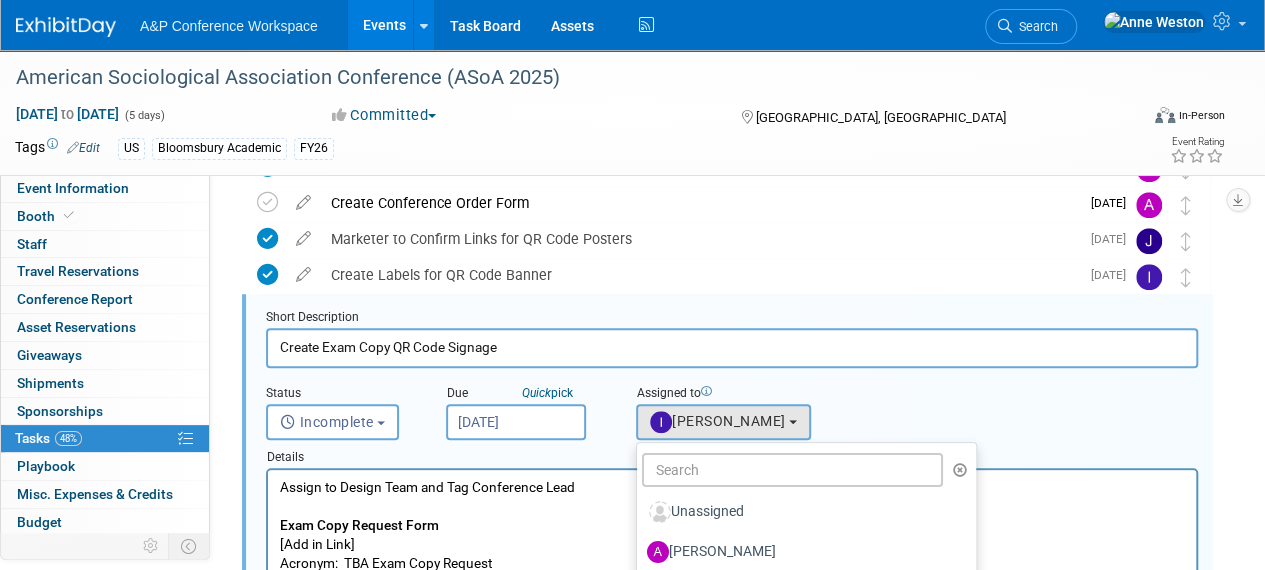 click on "Assigned to
<img src="https://www.exhibitday.com/Images/Unassigned-User-Icon.png" style="width: 22px; height: 22px; border-radius: 11px; margin-top: 2px; margin-bottom: 2px; margin-left: 2px;" />  Unassigned
<img src="https://www.exhibitday.com/Images/A.jpg" style="width: 22px; height: 22px; border-radius: 11px; margin-top: 2px; margin-bottom: 2px; margin-left: 0px;" />  Abbie Walker" at bounding box center (741, 408) 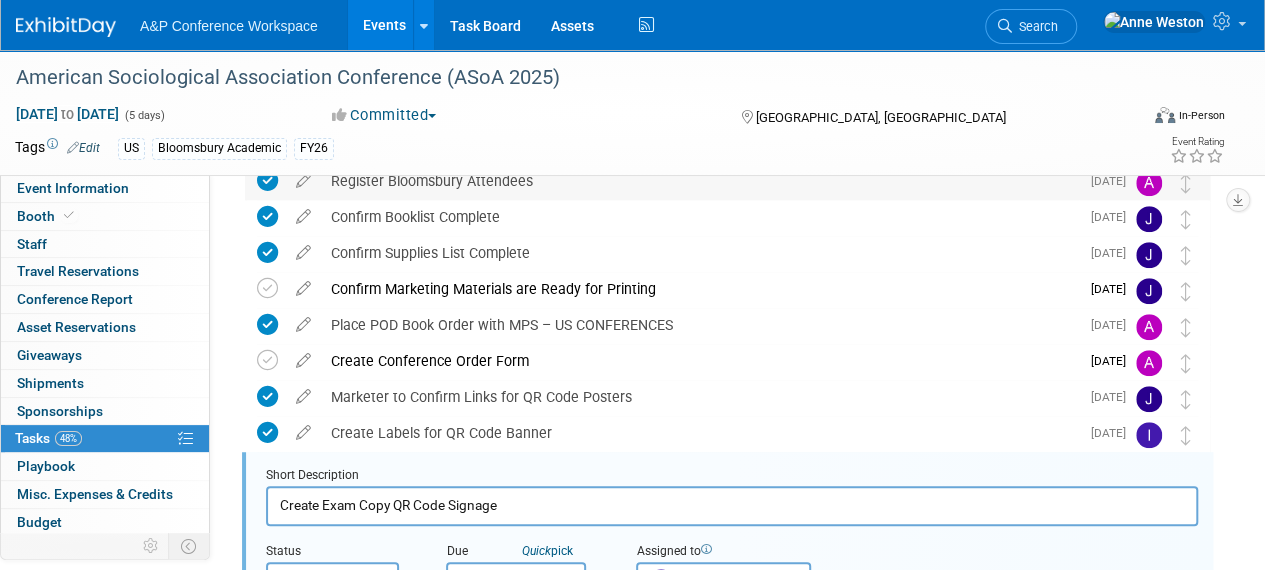 scroll, scrollTop: 622, scrollLeft: 0, axis: vertical 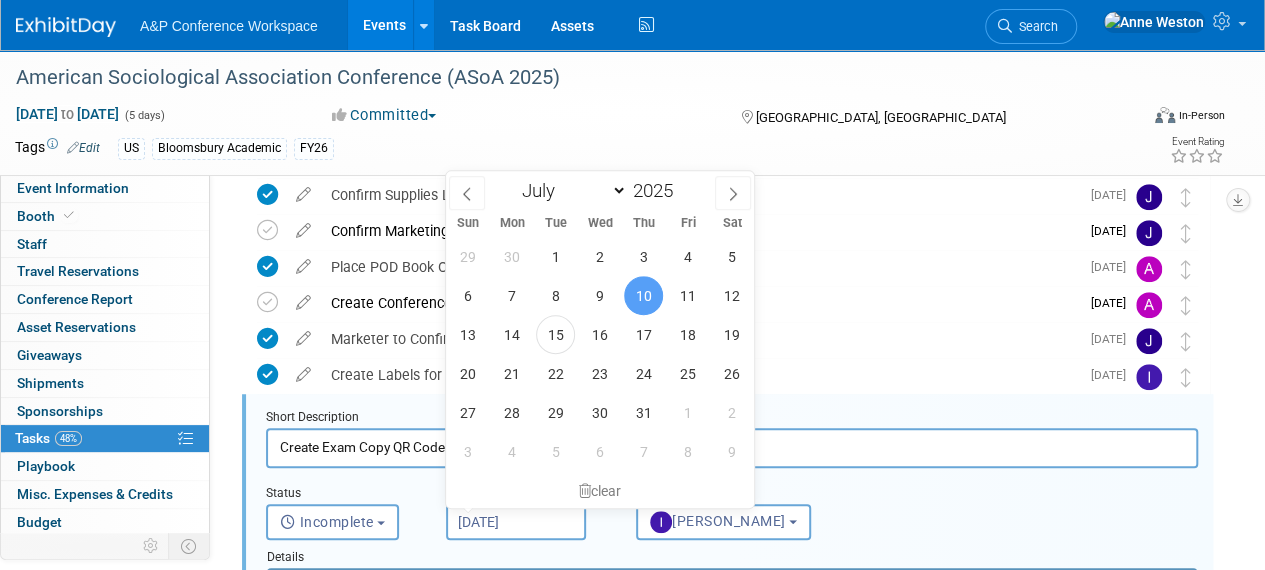 click on "Jul 10, 2025" at bounding box center [516, 522] 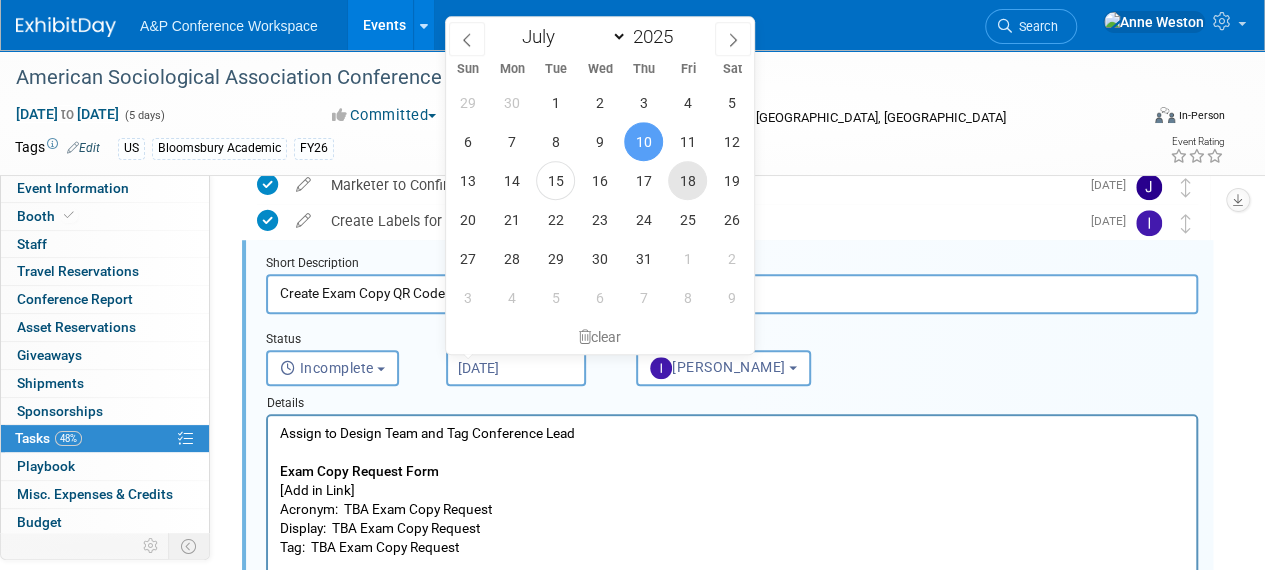 scroll, scrollTop: 822, scrollLeft: 0, axis: vertical 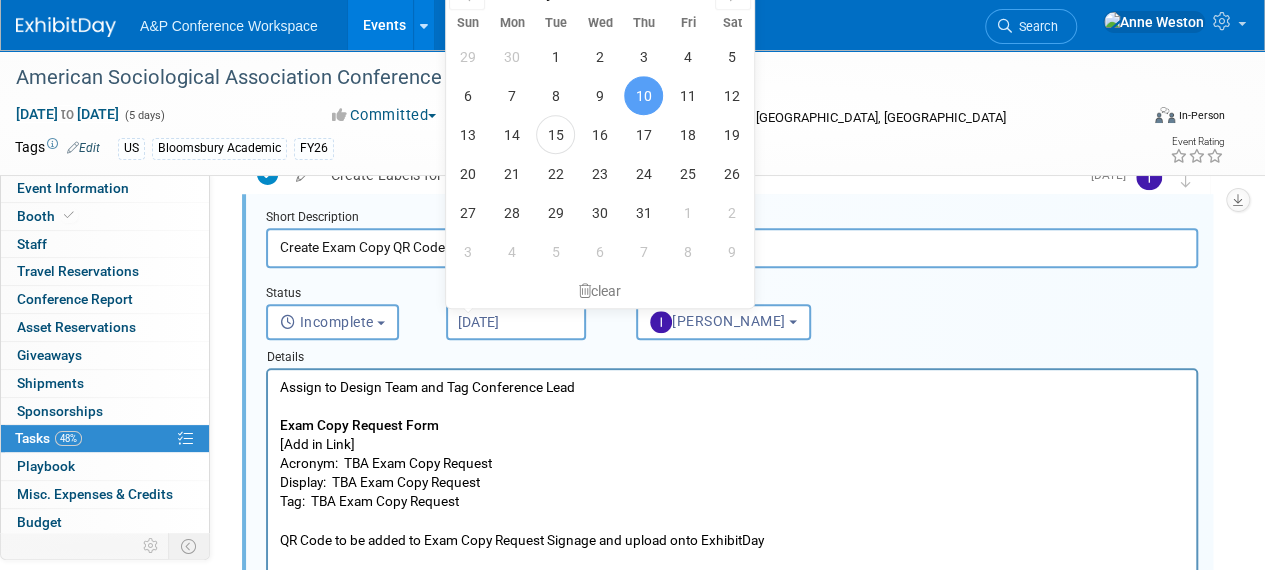 click on "Assign to Design Team and Tag Conference Lead Exam Copy Request Form [Add in Link] Acronym:  TBA Exam Copy Request Display:  TBA Exam Copy Request Tag:  TBA Exam Copy Request QR Code to be added to Exam Copy Request Signage and upload onto ExhibitDay" at bounding box center (732, 464) 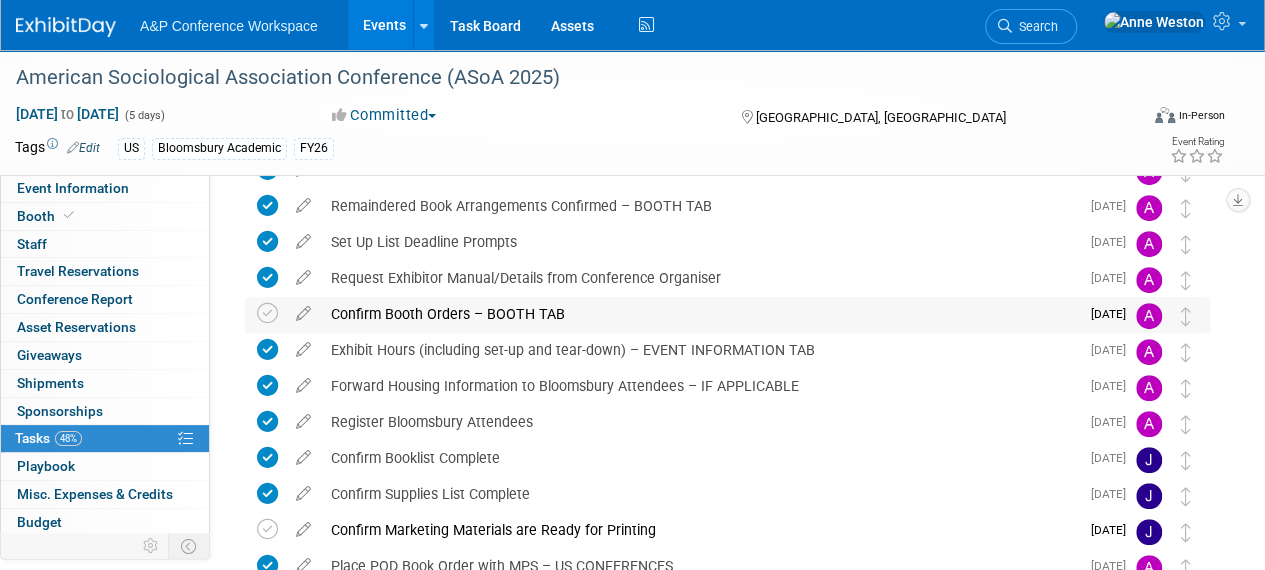 scroll, scrollTop: 322, scrollLeft: 0, axis: vertical 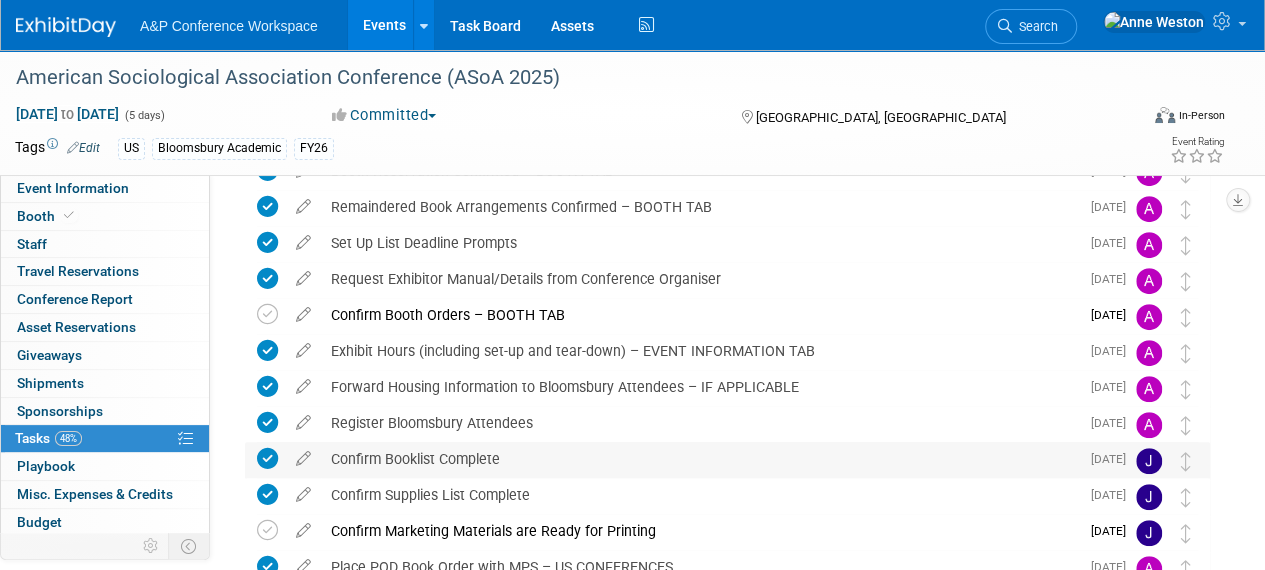 click on "Confirm Booklist Complete" at bounding box center [700, 459] 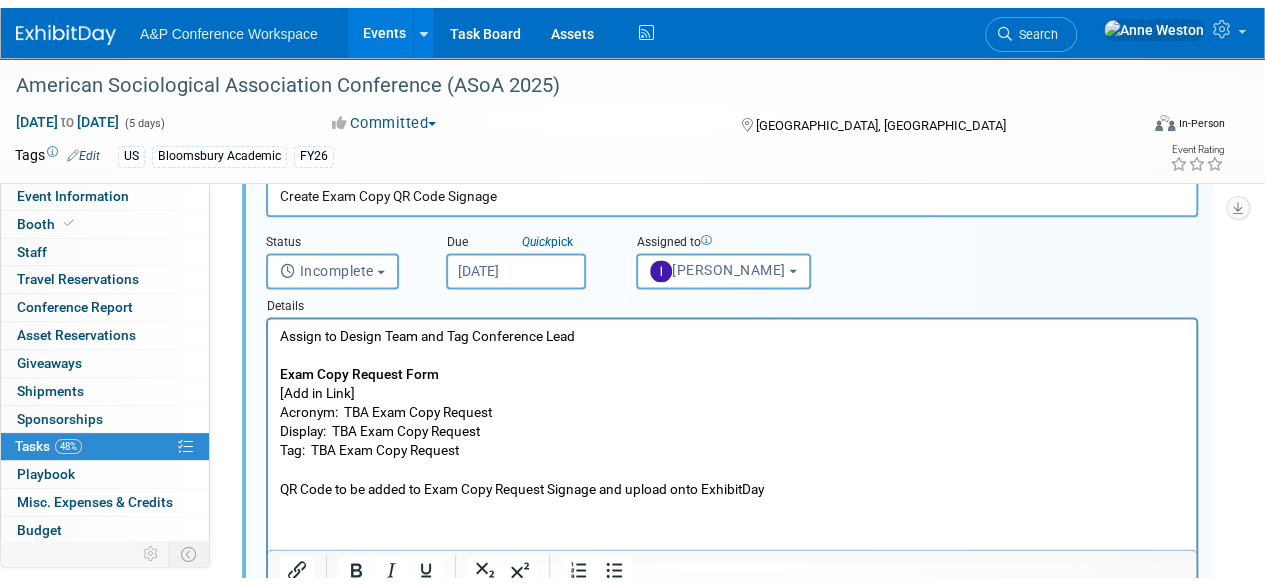 scroll, scrollTop: 1222, scrollLeft: 0, axis: vertical 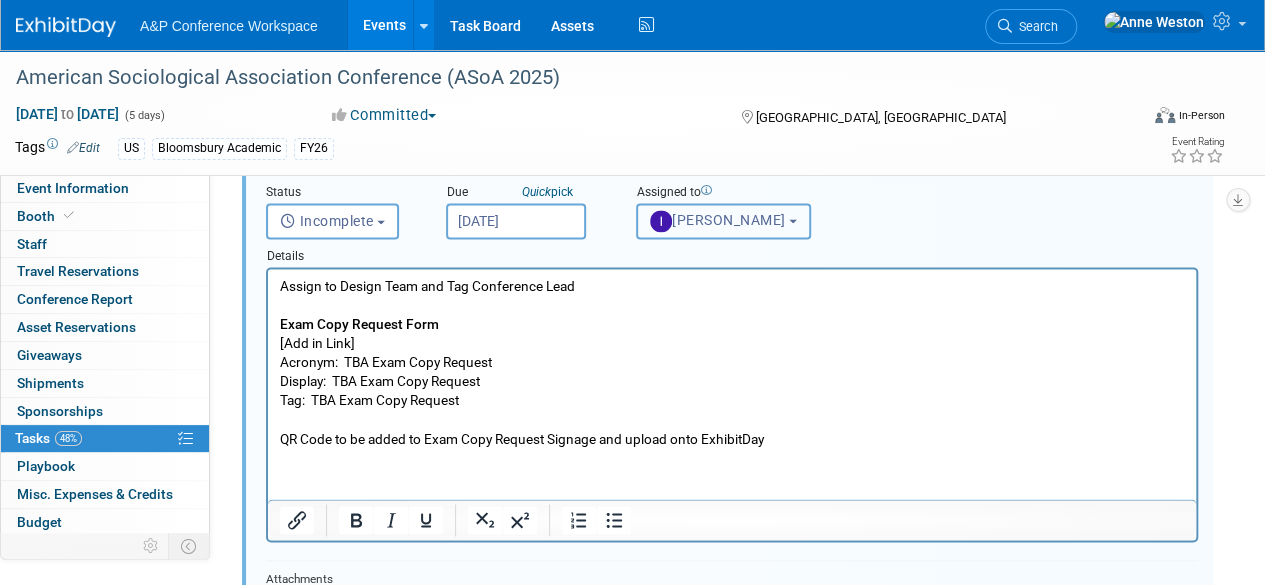 click on "Ira Sumarno" at bounding box center (723, 221) 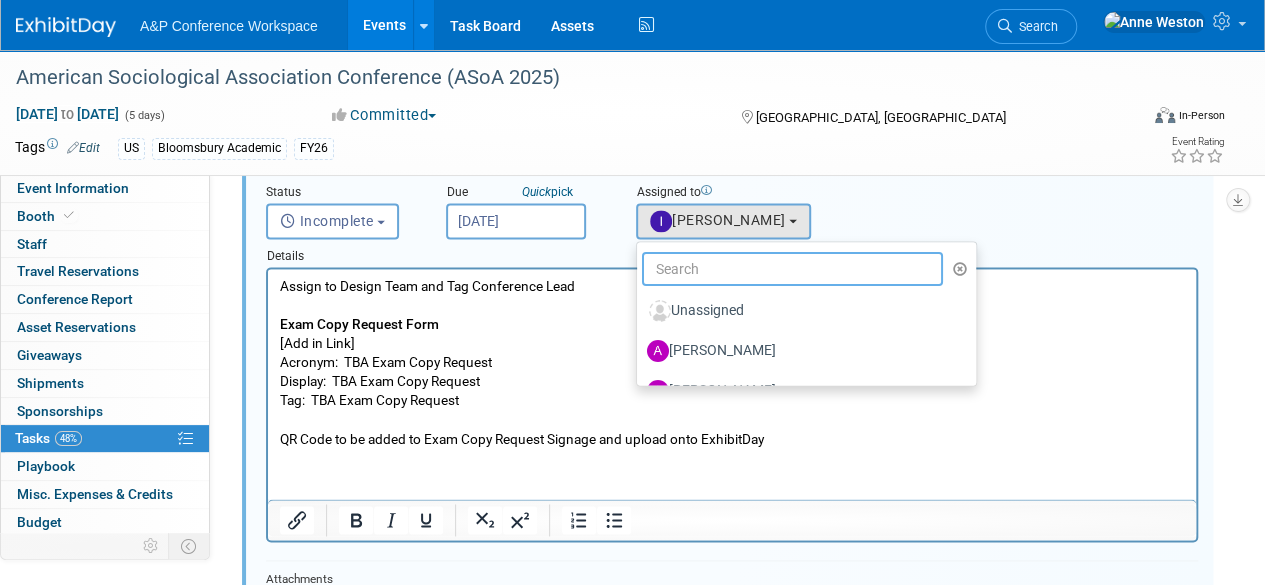 click at bounding box center [792, 269] 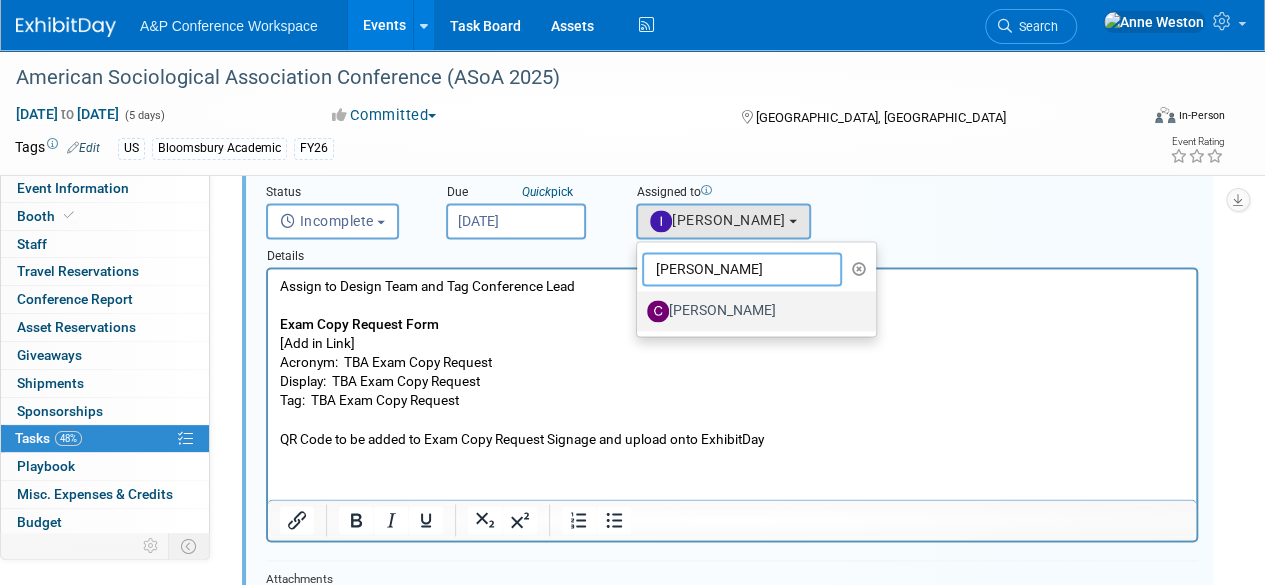 type on "Christine" 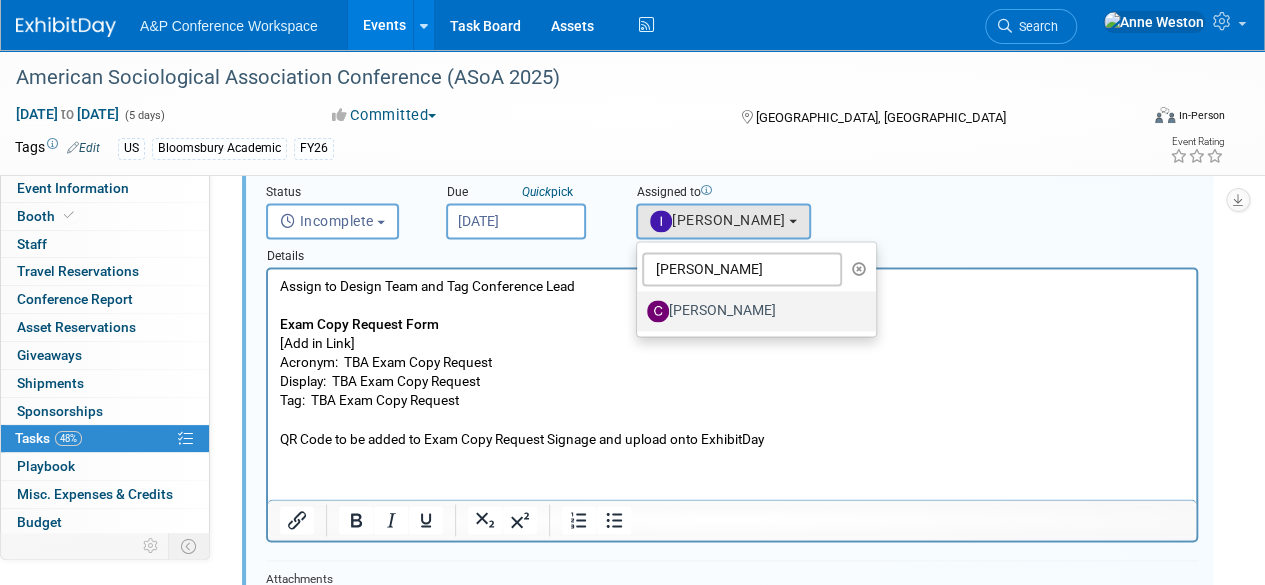 click on "[PERSON_NAME]" at bounding box center (751, 311) 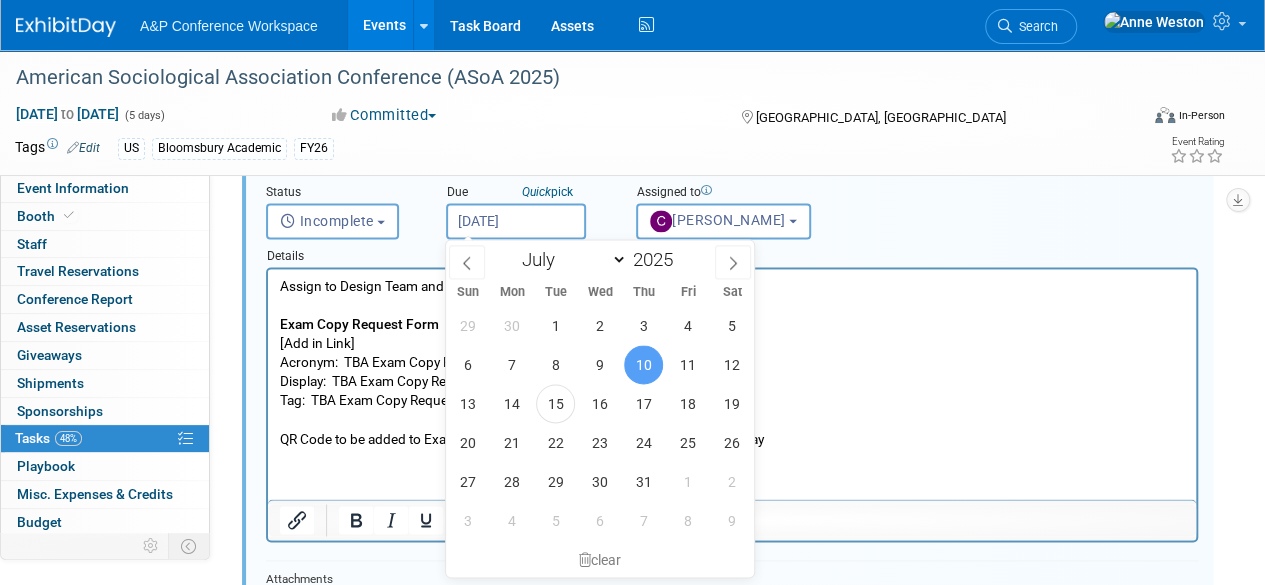 click on "Jul 10, 2025" at bounding box center (516, 221) 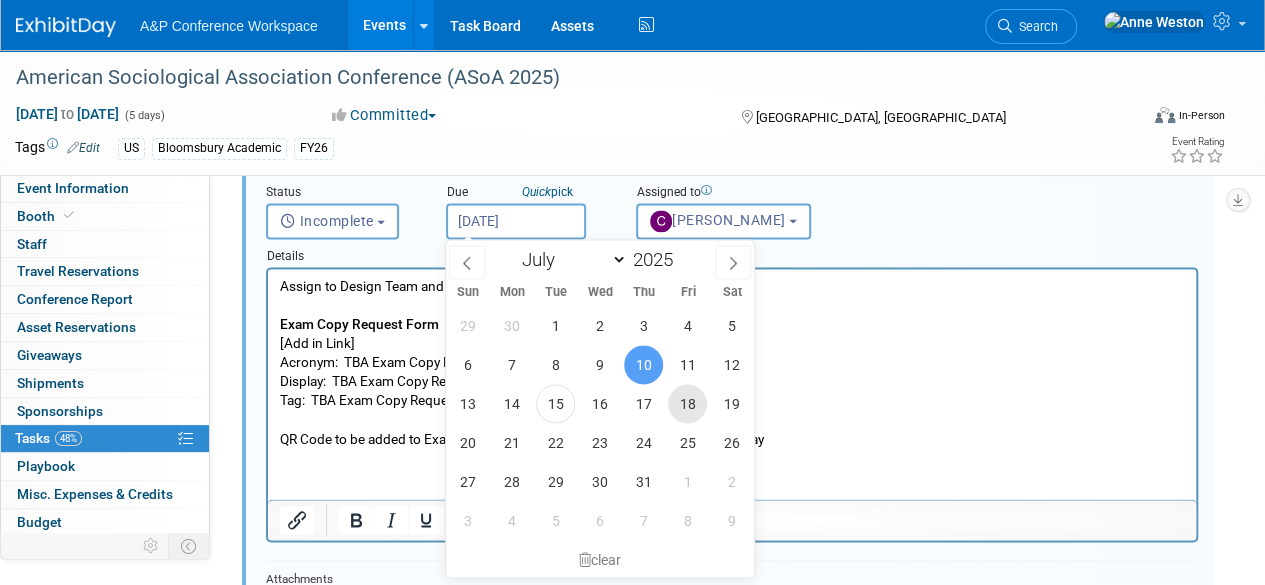 click on "18" at bounding box center (687, 403) 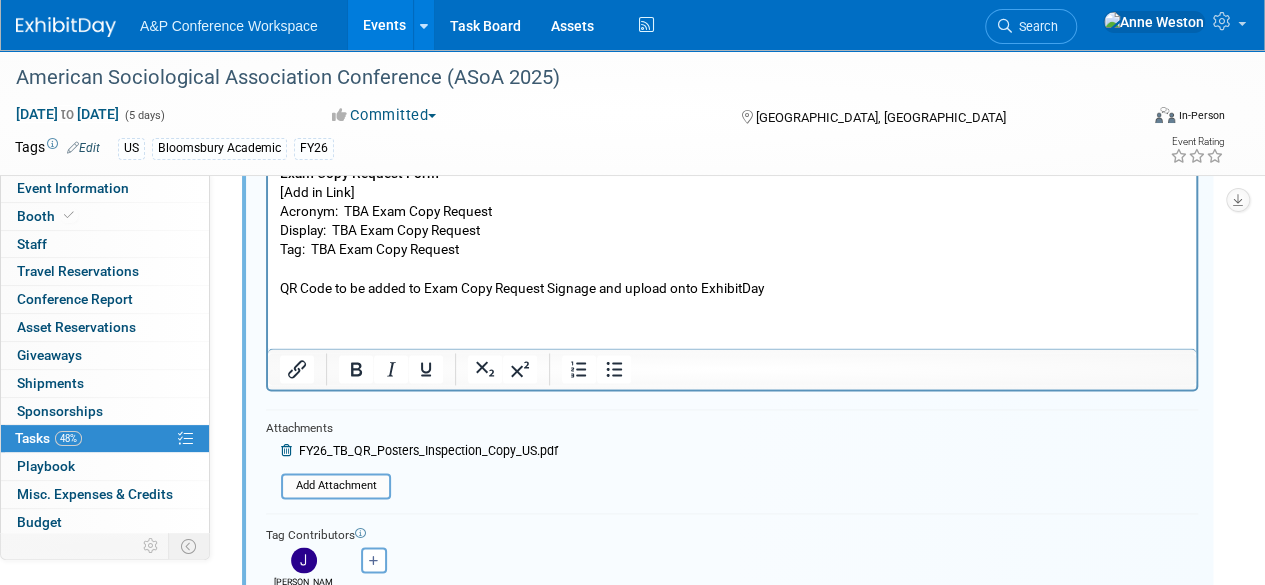 scroll, scrollTop: 1422, scrollLeft: 0, axis: vertical 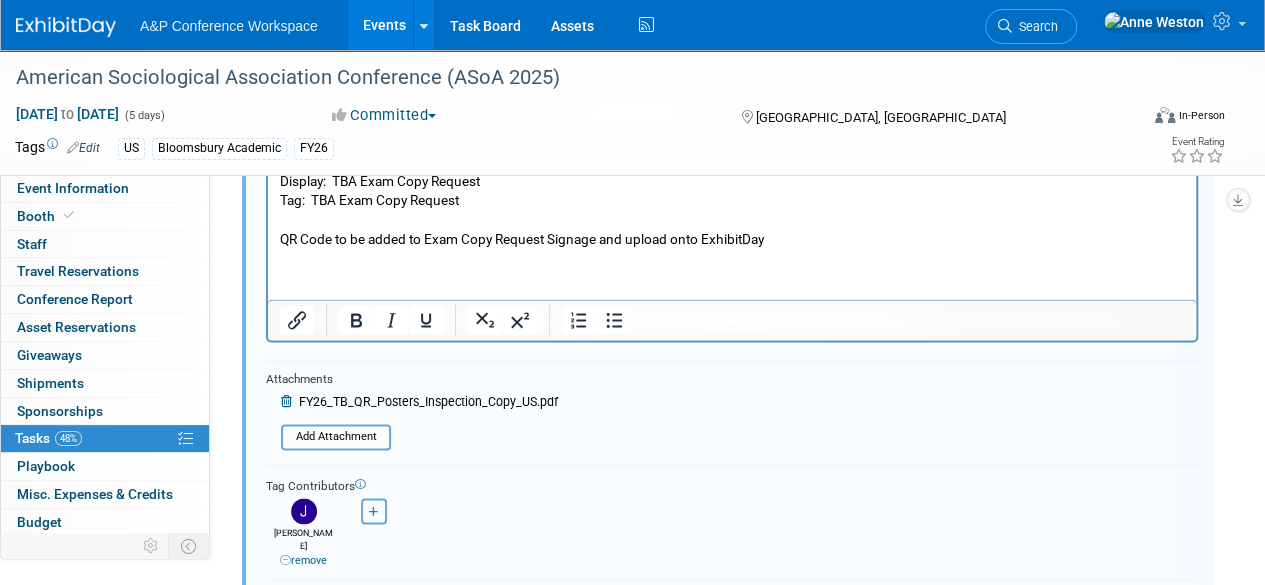 click at bounding box center [374, 511] 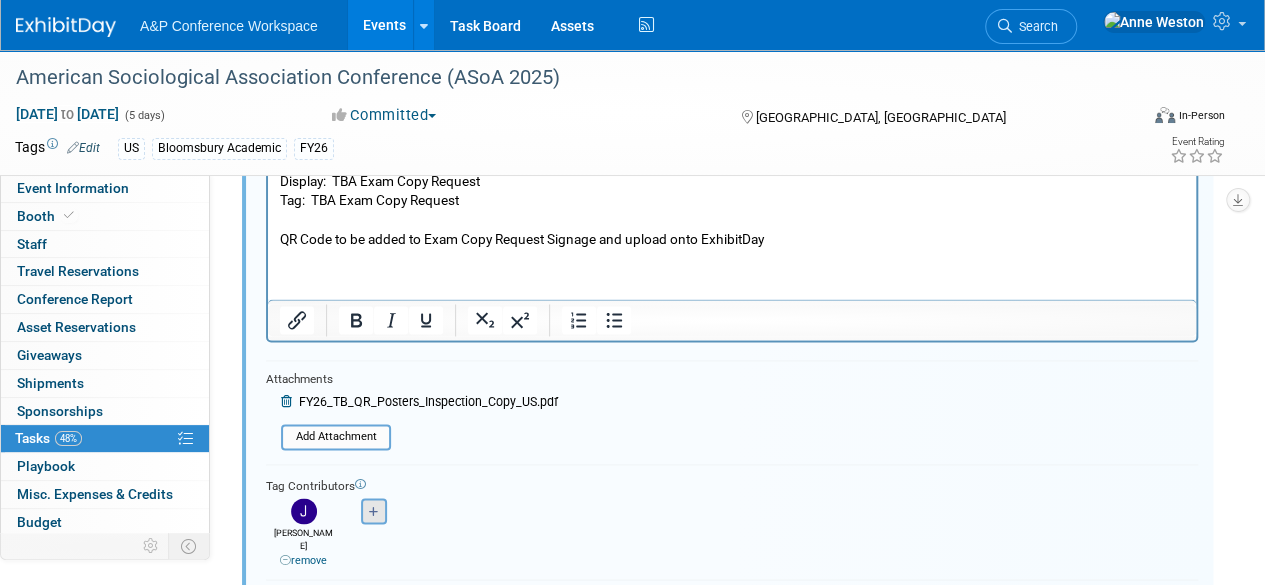 select 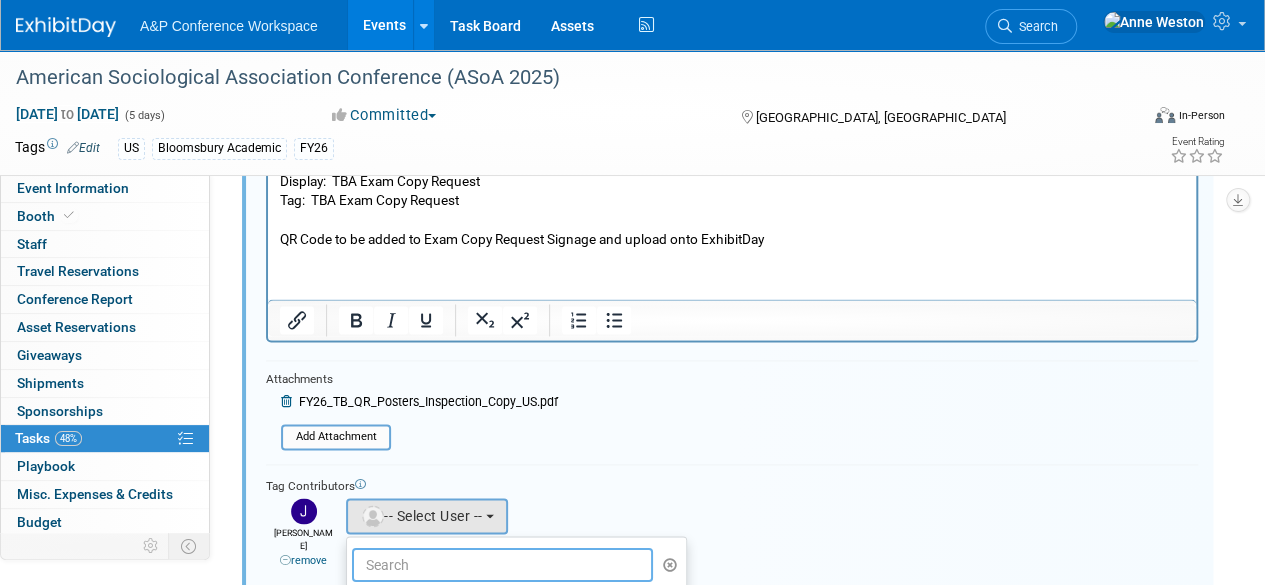 click at bounding box center [502, 564] 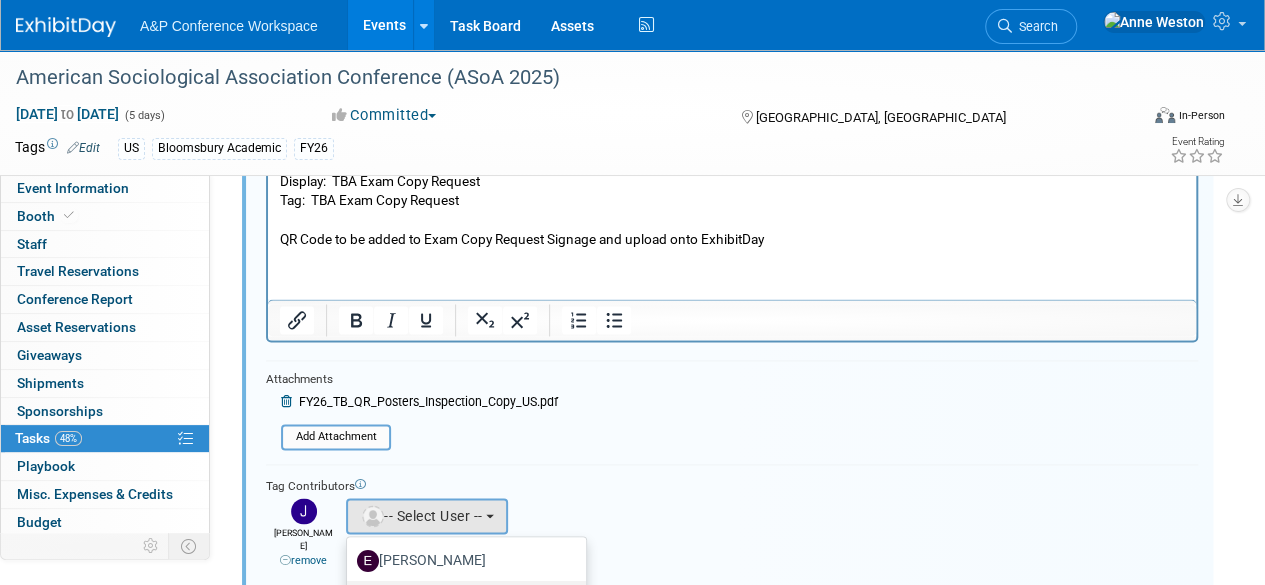 scroll, scrollTop: 0, scrollLeft: 0, axis: both 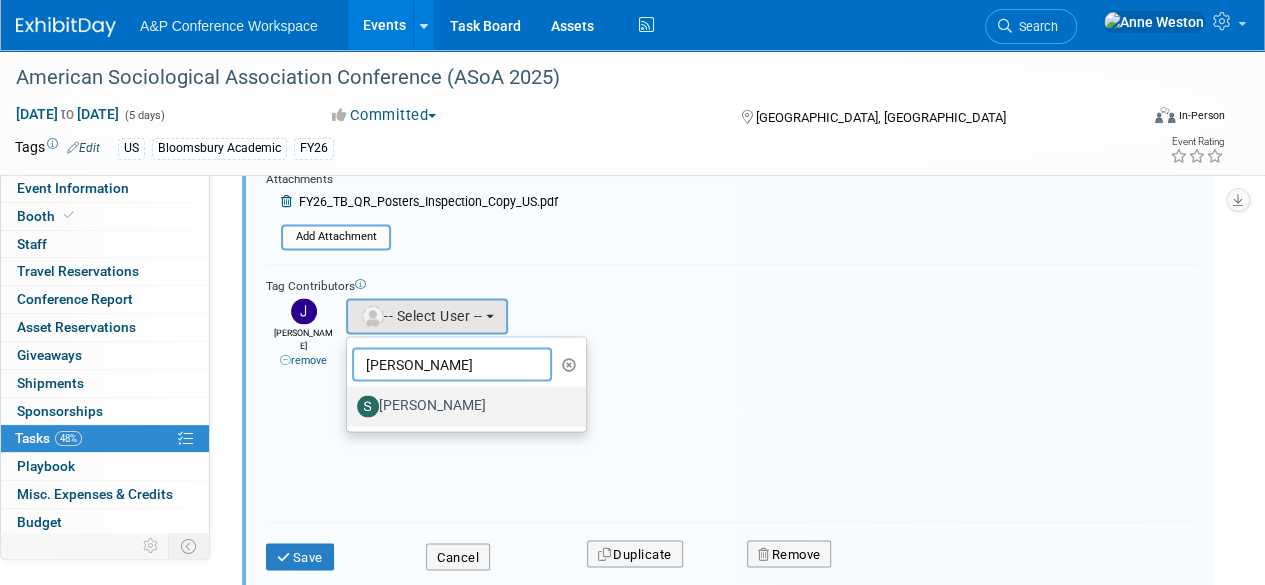 type on "samantha" 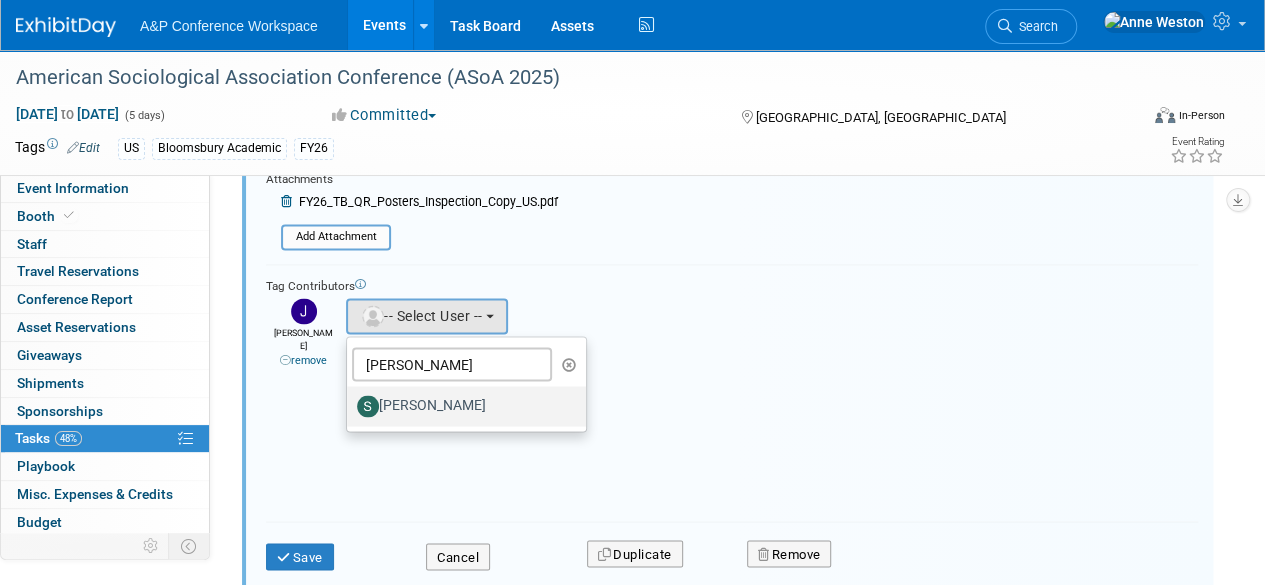 click on "Samantha Klein" at bounding box center [461, 406] 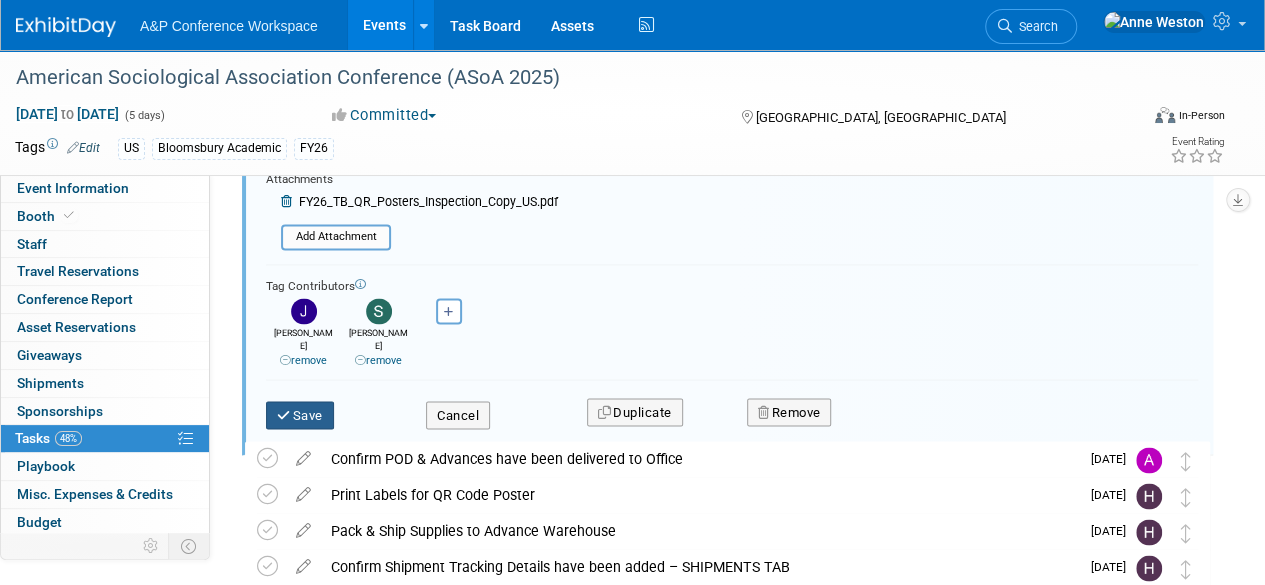 click on "Save" at bounding box center [300, 415] 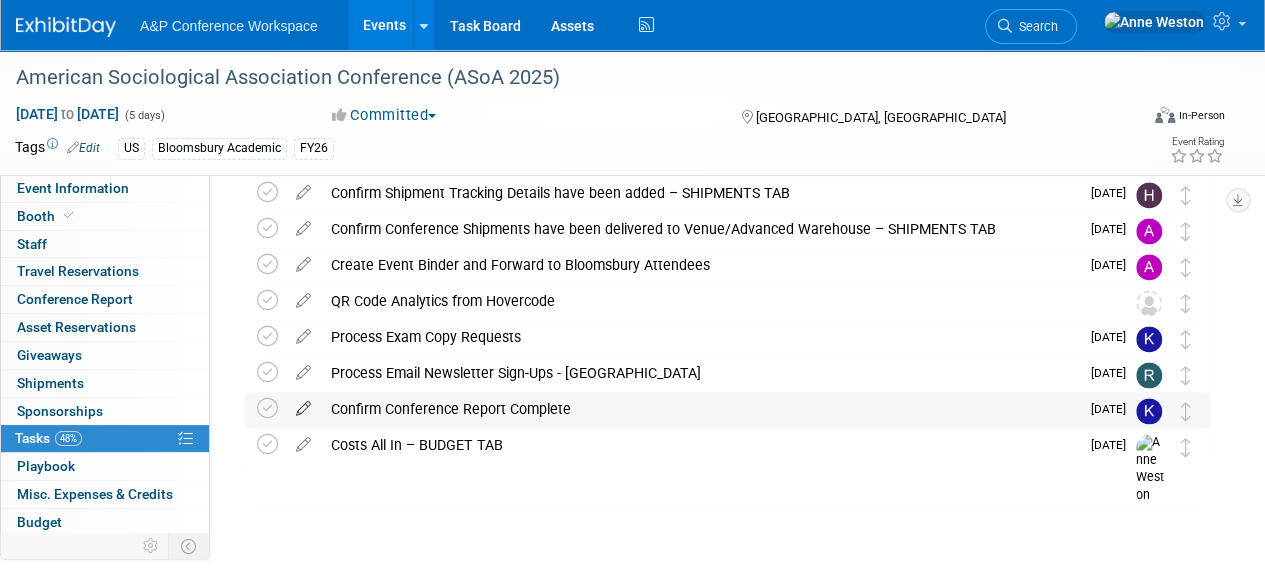 scroll, scrollTop: 983, scrollLeft: 0, axis: vertical 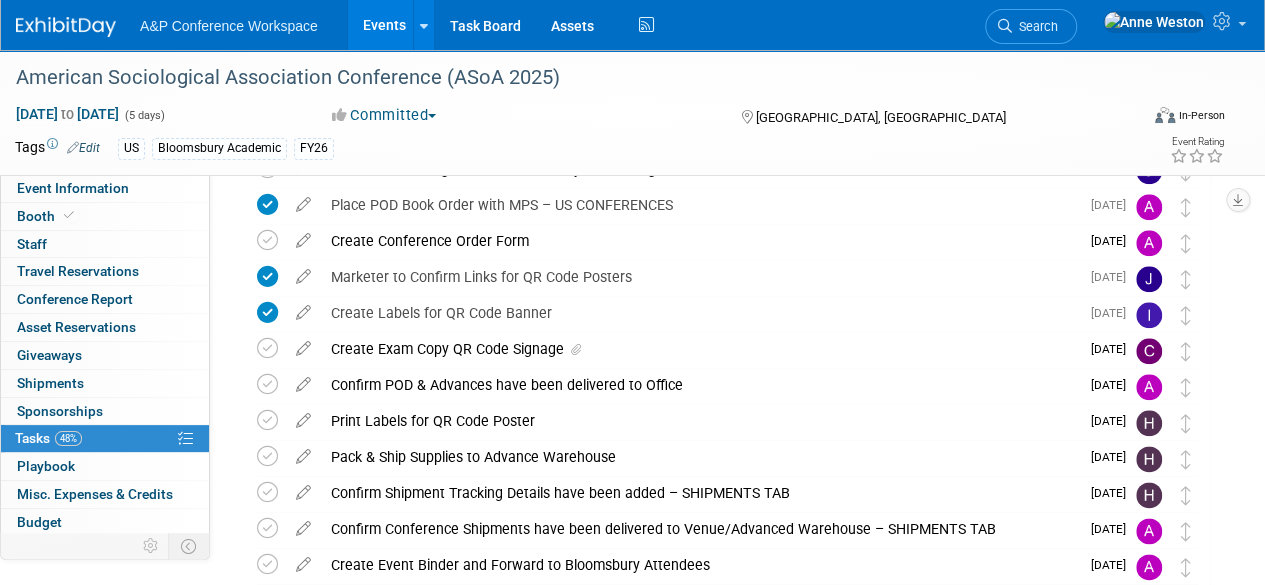 click on "Create Exam Copy QR Code Signage" at bounding box center [700, 349] 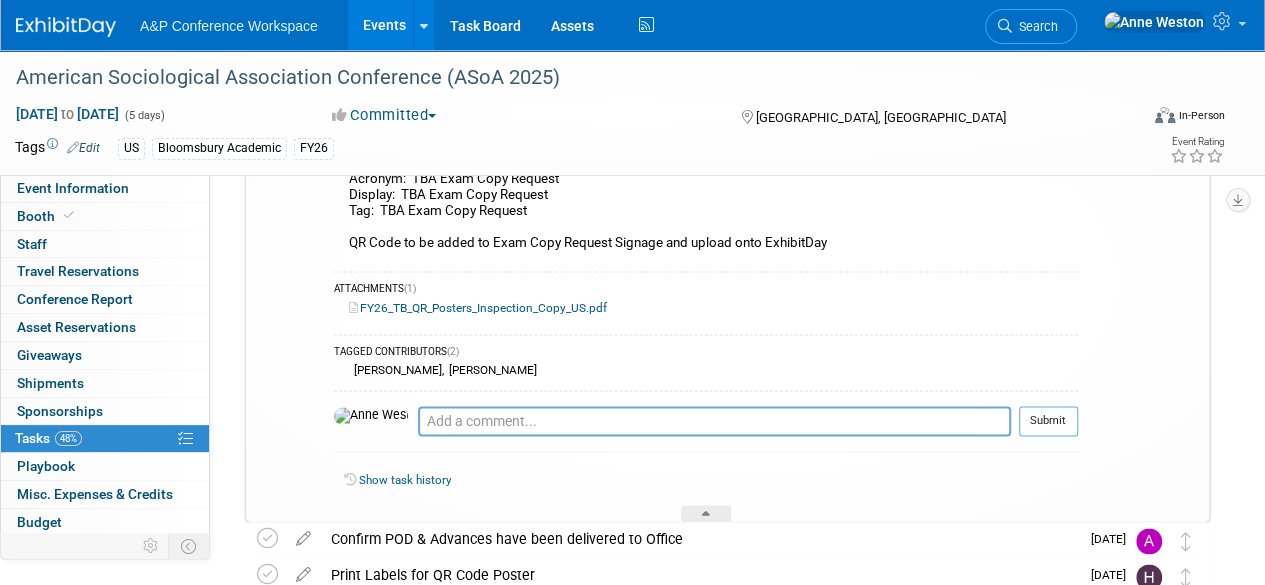 scroll, scrollTop: 1283, scrollLeft: 0, axis: vertical 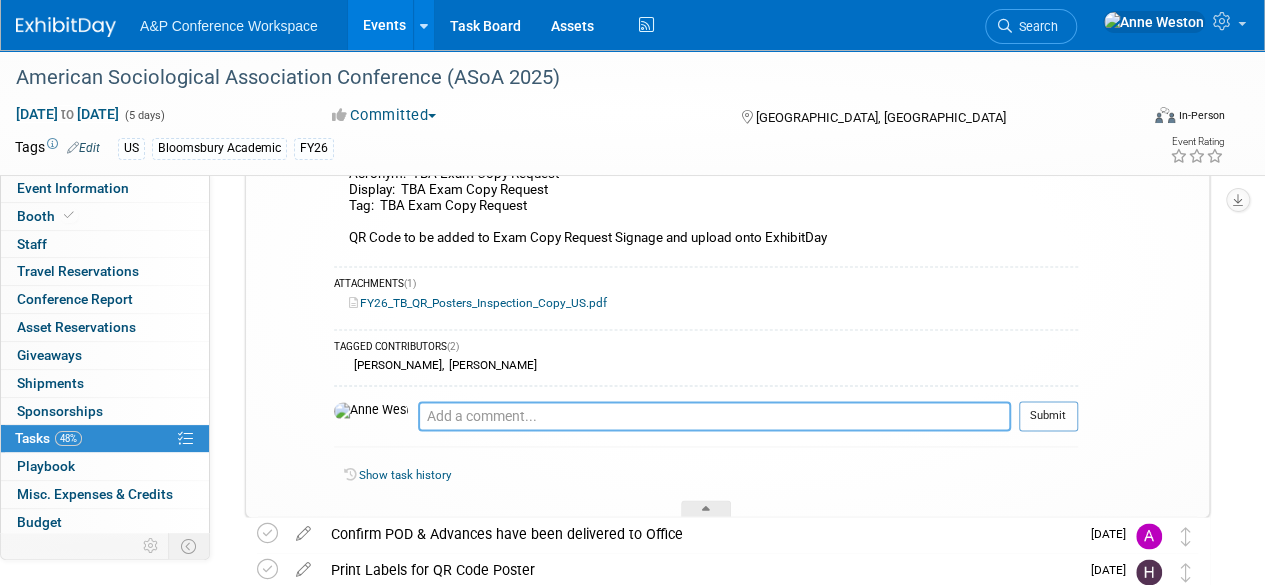click at bounding box center (714, 416) 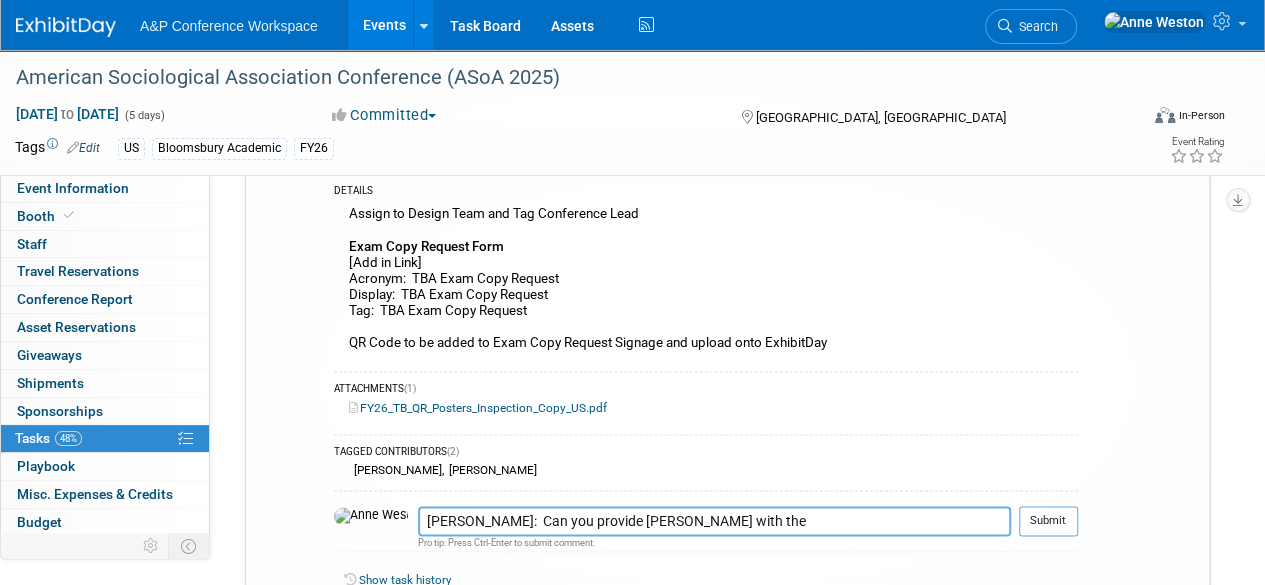 scroll, scrollTop: 1183, scrollLeft: 0, axis: vertical 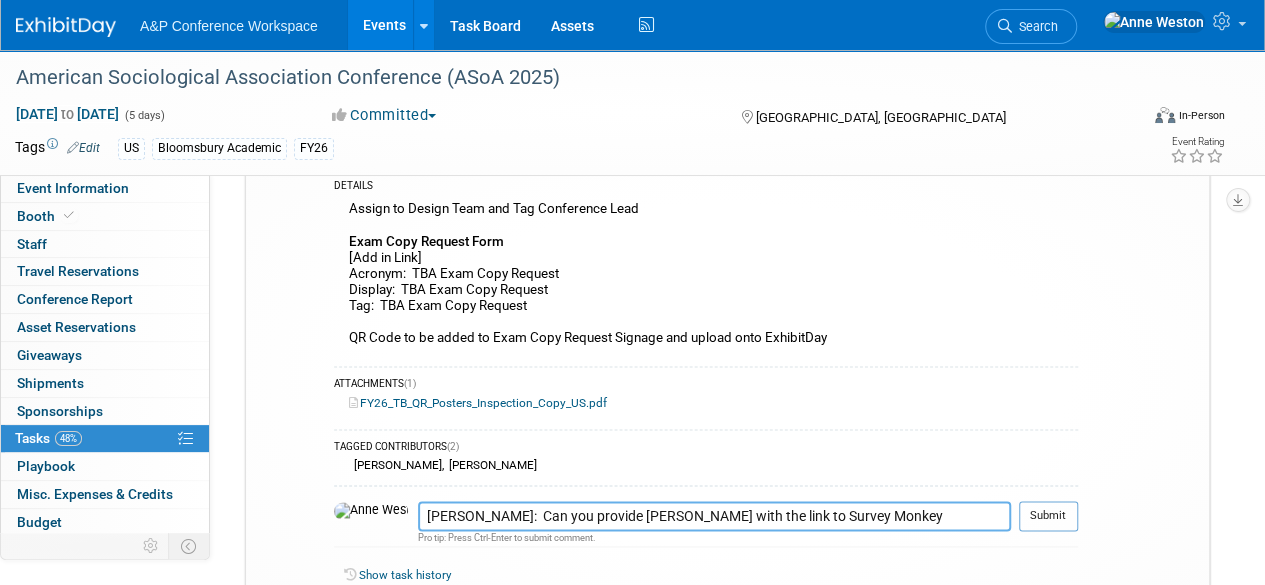 drag, startPoint x: 844, startPoint y: 520, endPoint x: 252, endPoint y: 506, distance: 592.1655 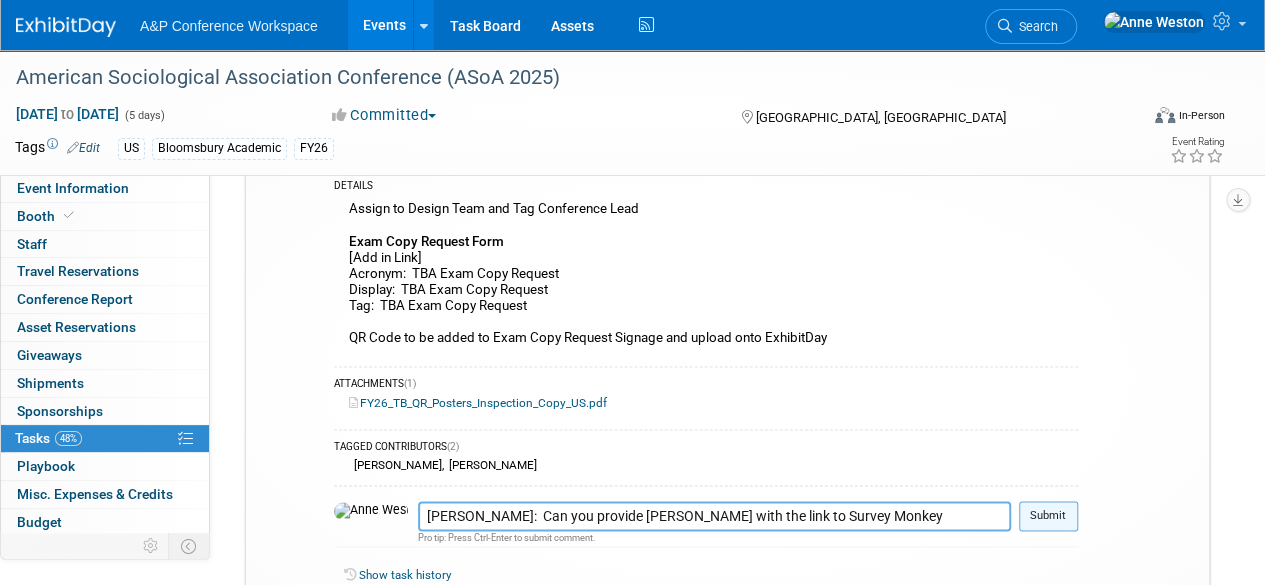 type on "Samantha:  Can you provide Christine with the link to Survey Monkey" 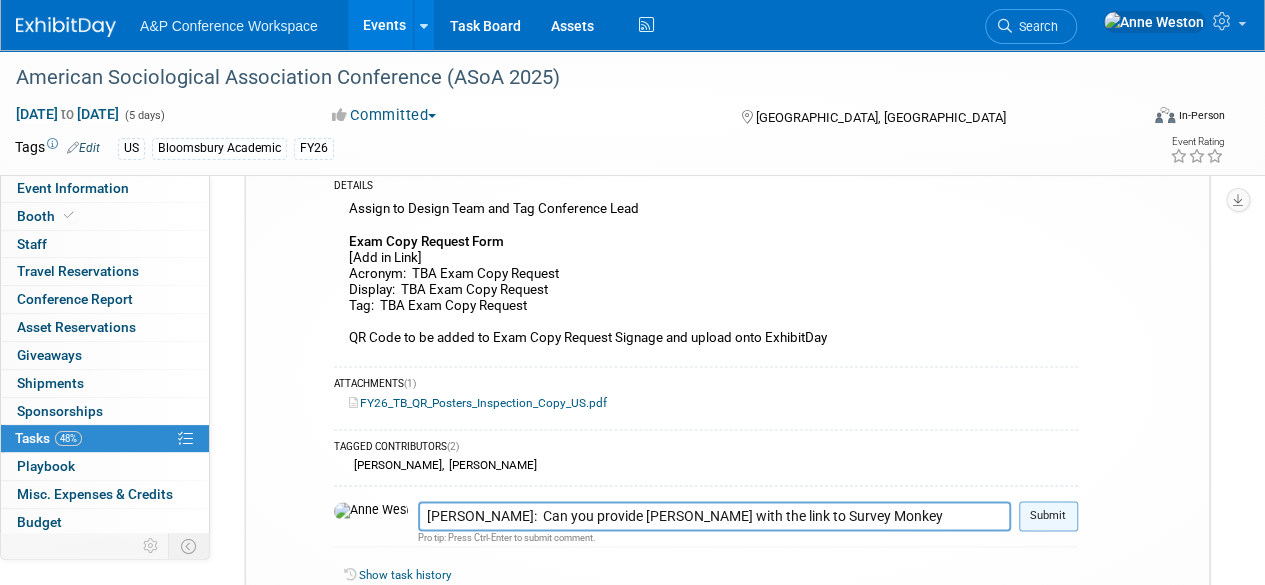 click on "Submit" at bounding box center (1048, 516) 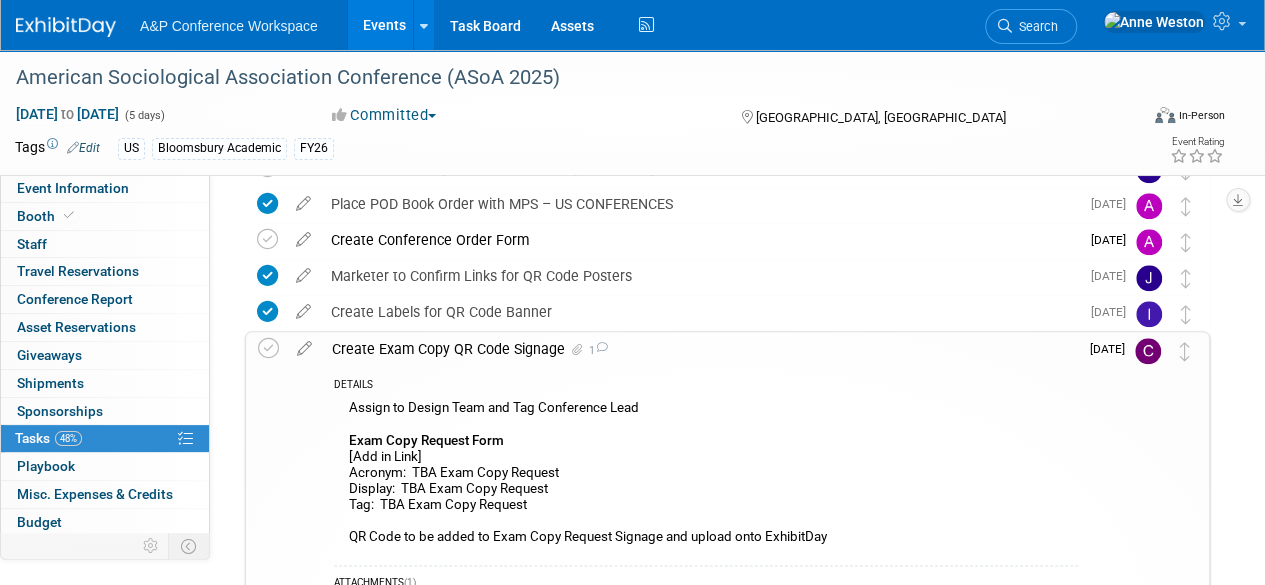 scroll, scrollTop: 983, scrollLeft: 0, axis: vertical 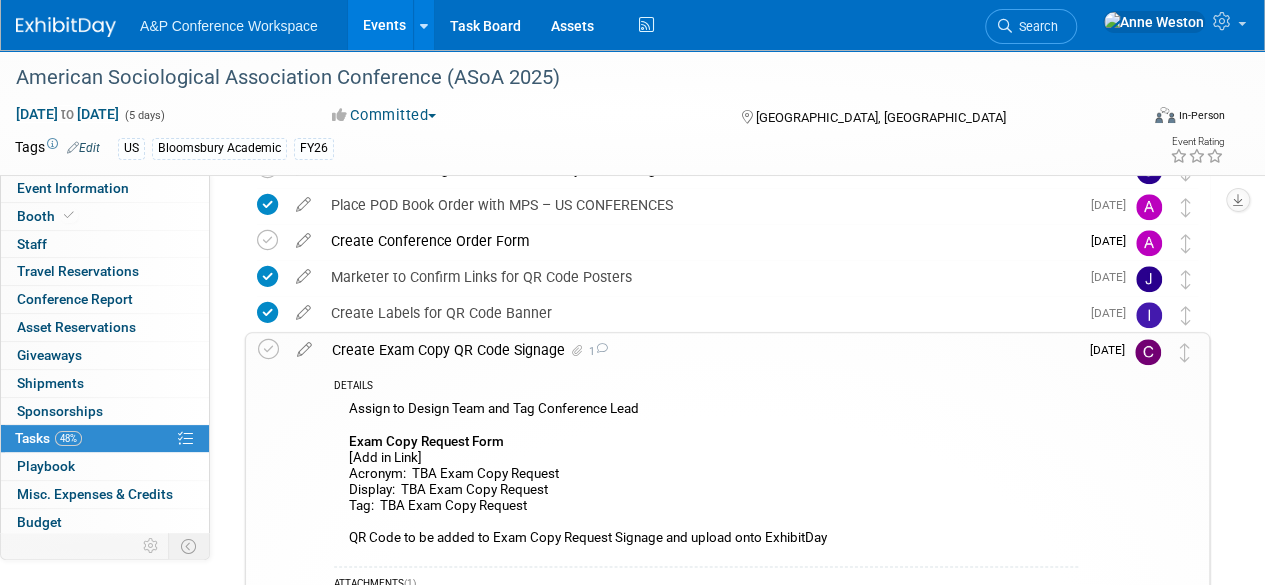 click on "Create Exam Copy QR Code Signage
1" at bounding box center [700, 350] 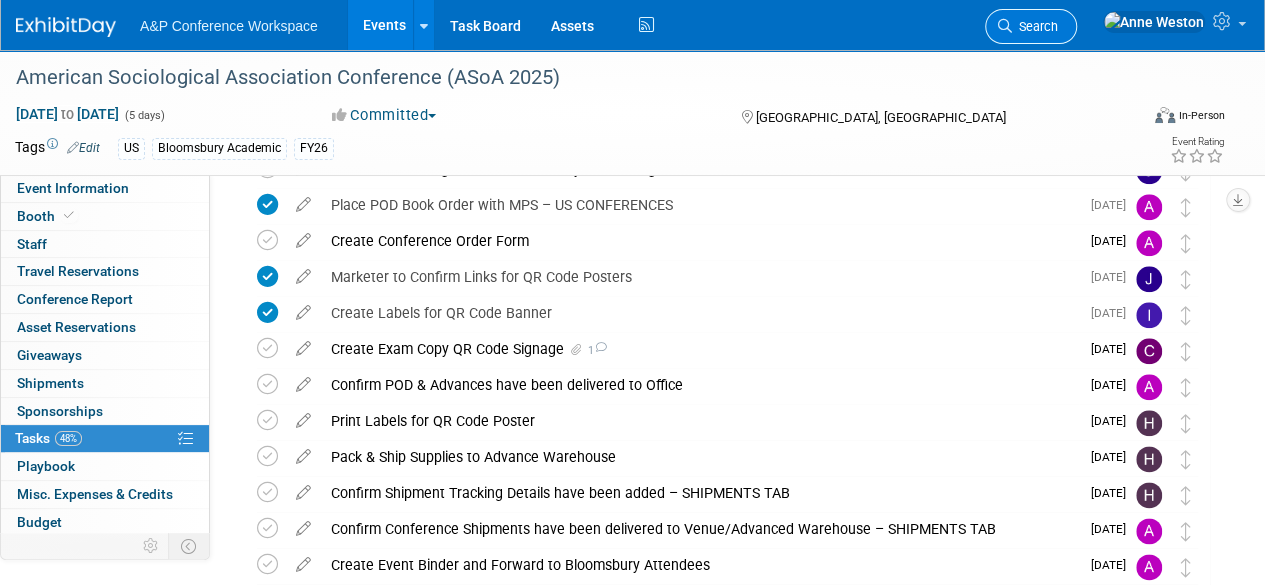 click on "Search" at bounding box center [1035, 26] 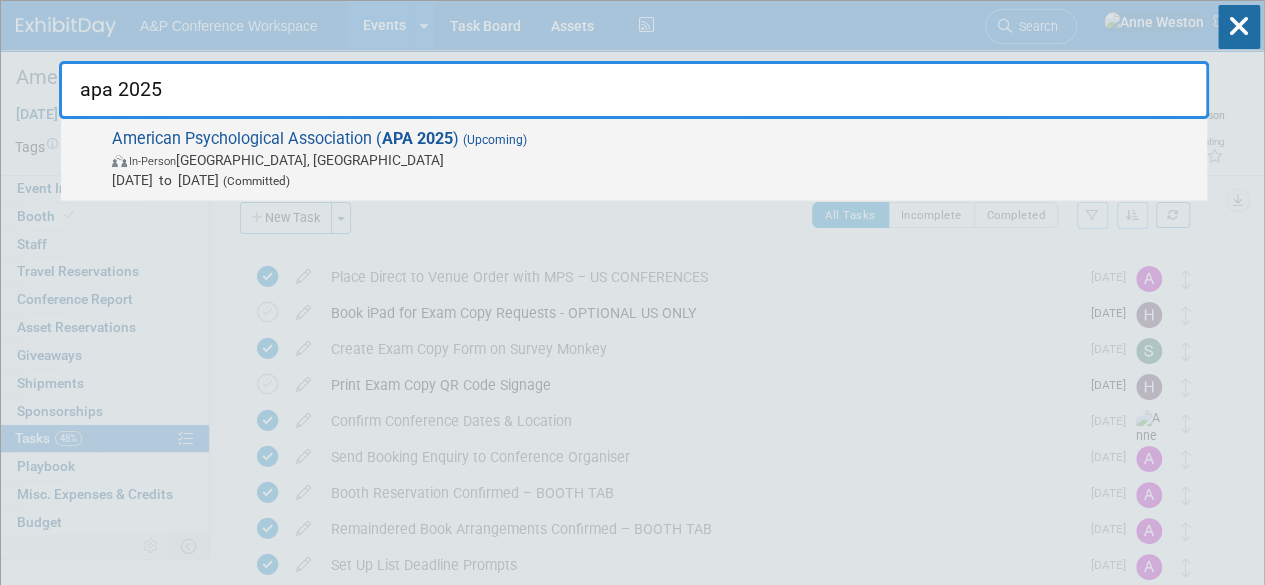 type on "apa 2025" 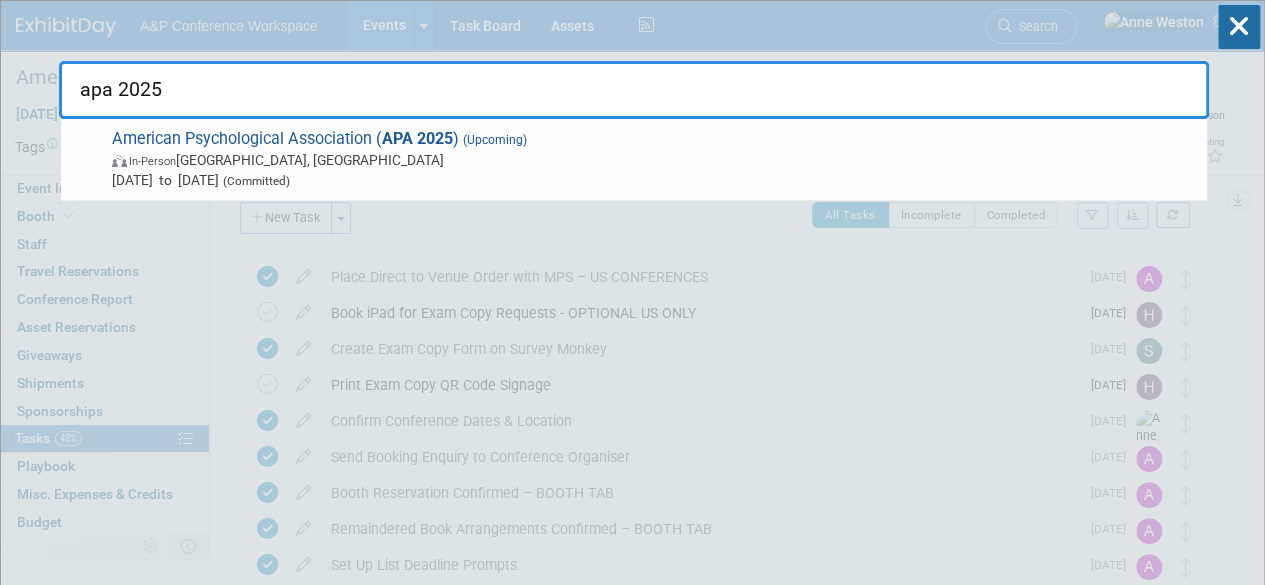 click on "American Psychological Association ( APA 2025 )  (Upcoming)  In-Person     Denver, CO Aug 7, 2025  to  Aug 10, 2025  (Committed)" at bounding box center (651, 159) 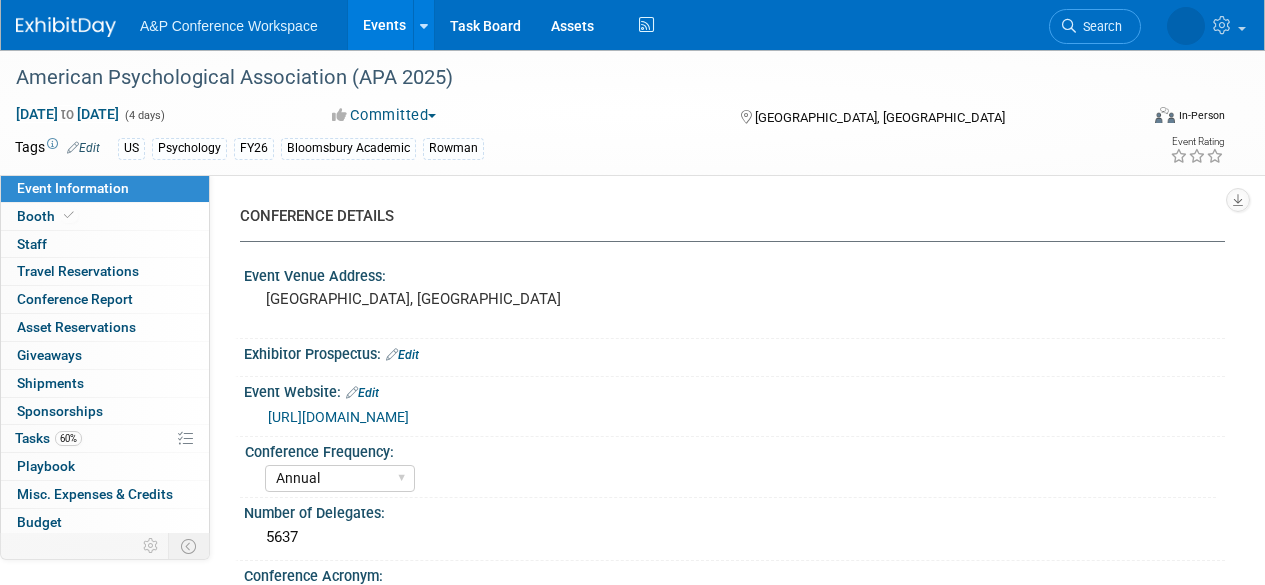 select on "Annual" 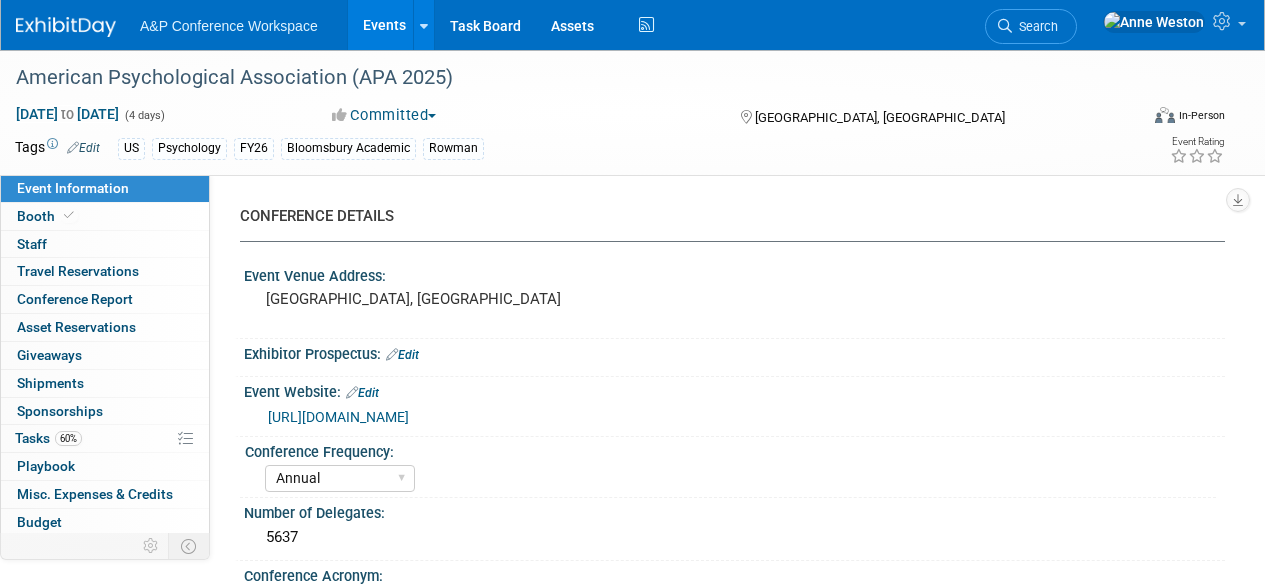 select on "[PERSON_NAME]" 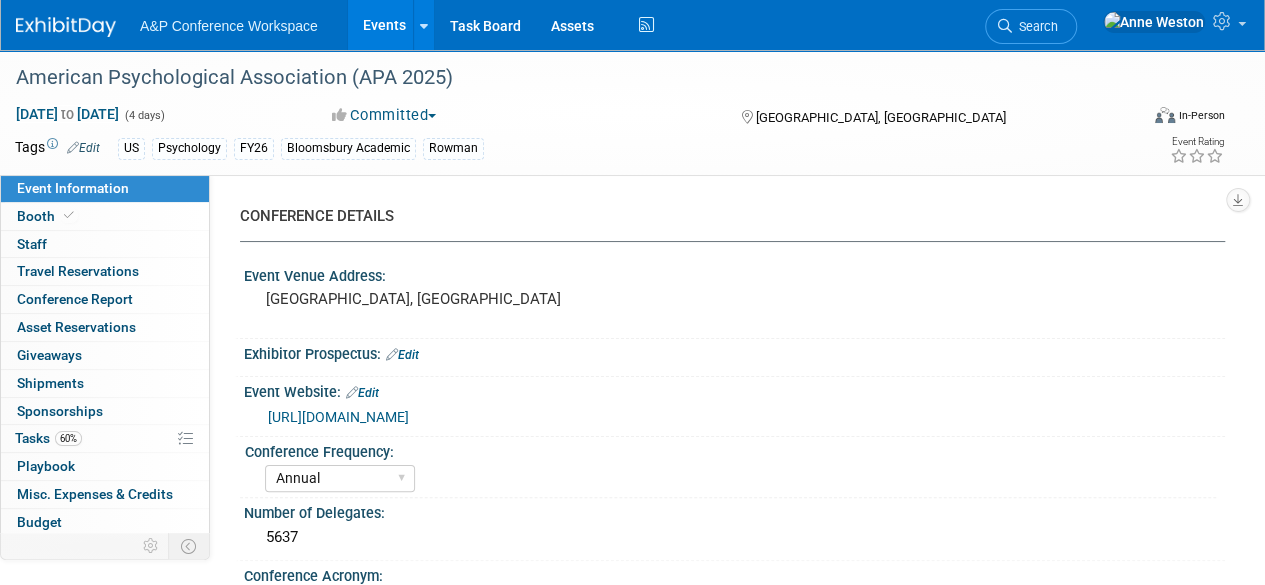 scroll, scrollTop: 0, scrollLeft: 0, axis: both 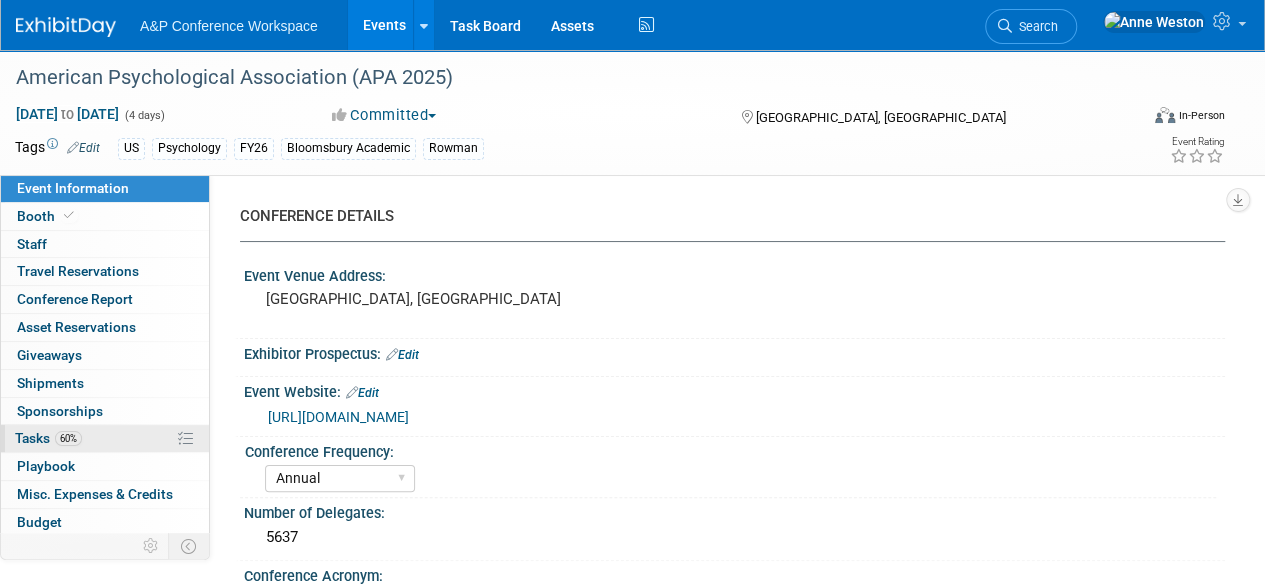 click on "60%
Tasks 60%" at bounding box center (105, 438) 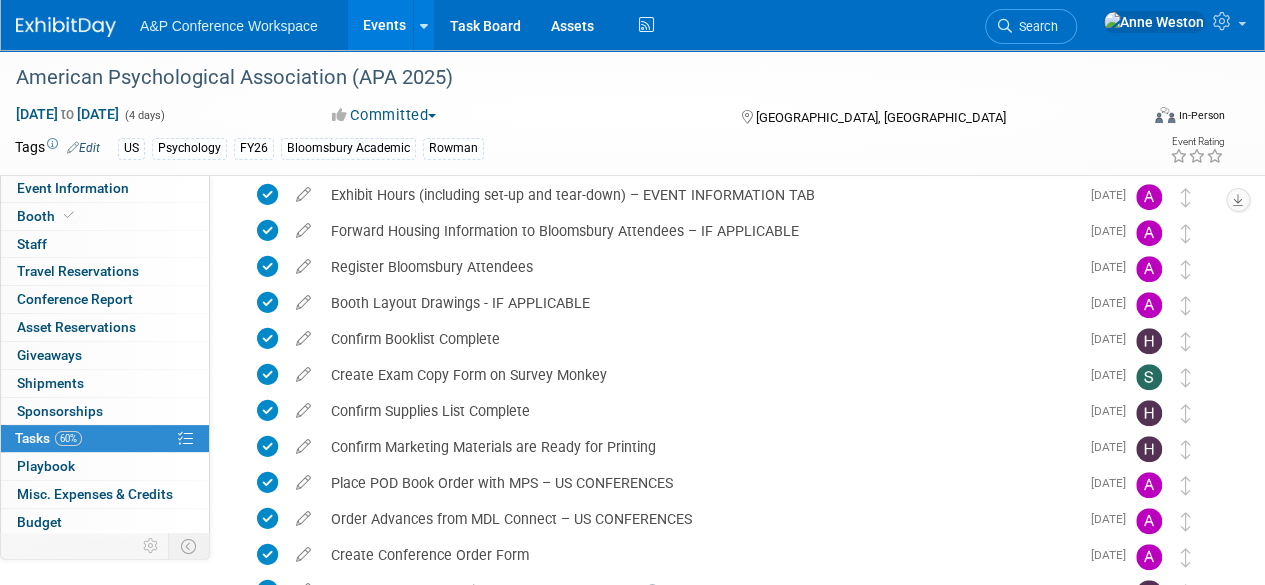scroll, scrollTop: 400, scrollLeft: 0, axis: vertical 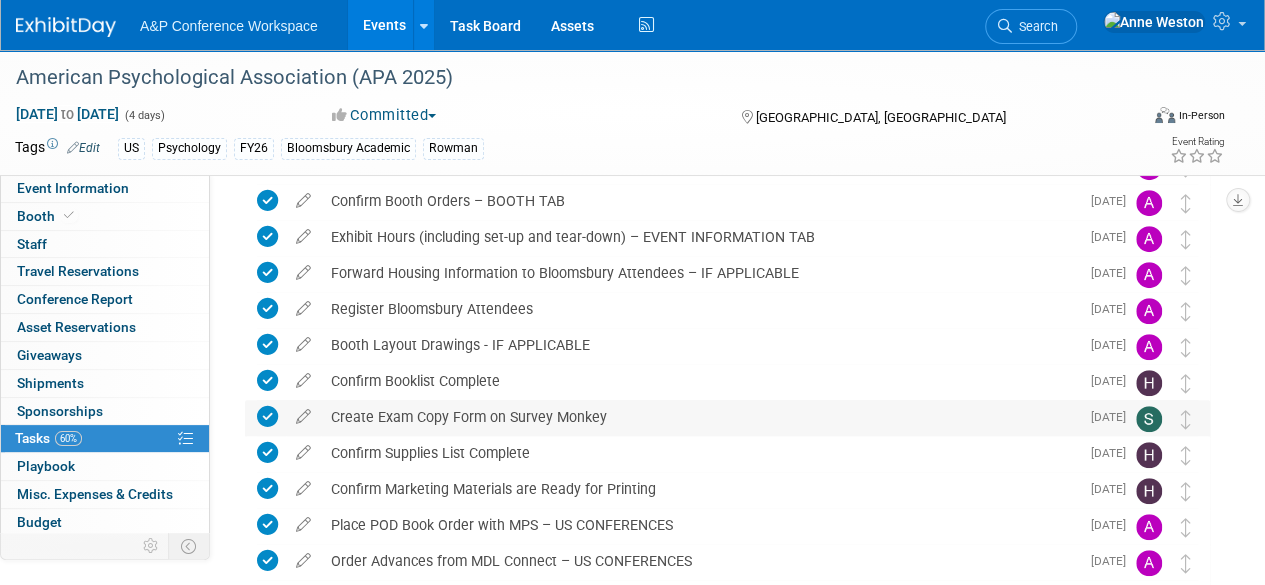 click on "Create Exam Copy Form on Survey Monkey" at bounding box center [700, 417] 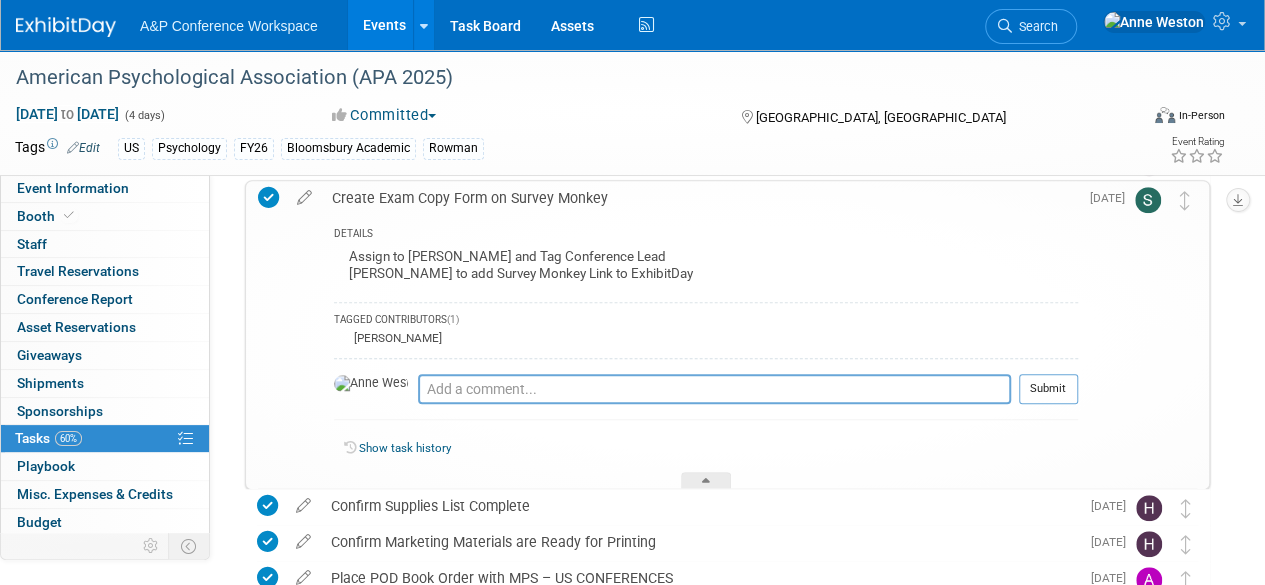 scroll, scrollTop: 500, scrollLeft: 0, axis: vertical 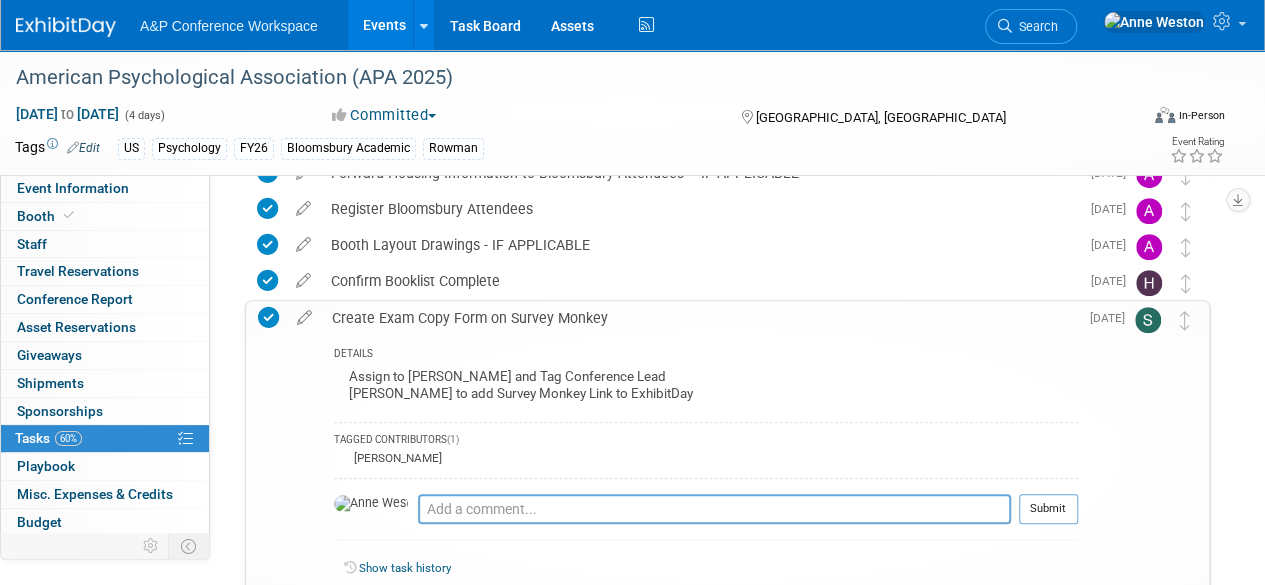click on "Create Exam Copy Form on Survey Monkey" at bounding box center (700, 318) 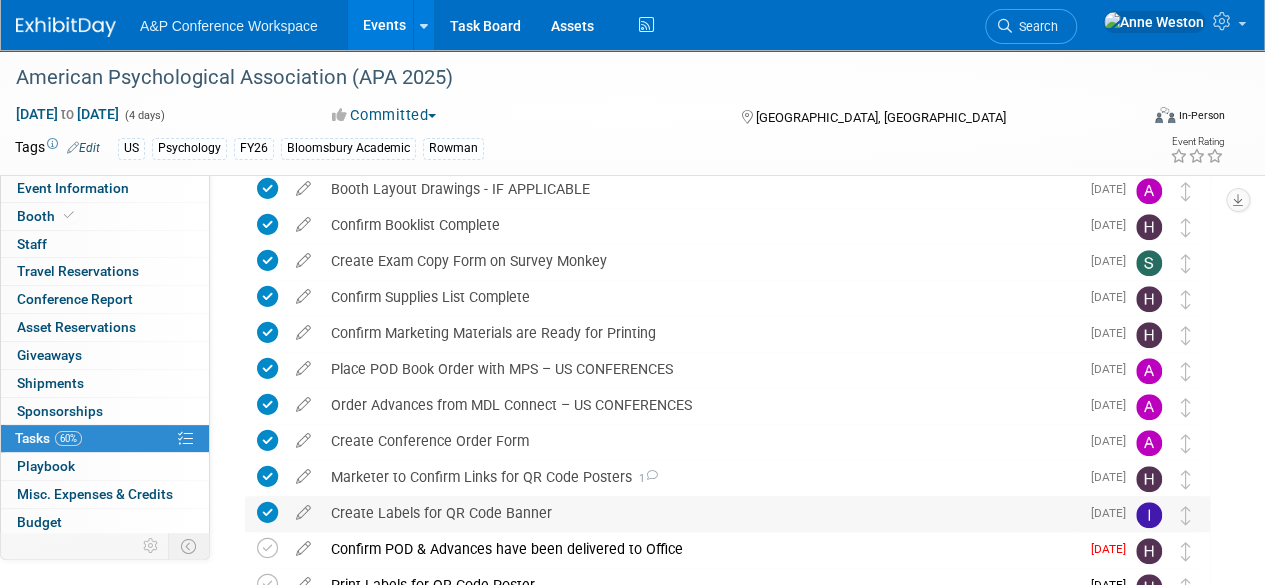 scroll, scrollTop: 600, scrollLeft: 0, axis: vertical 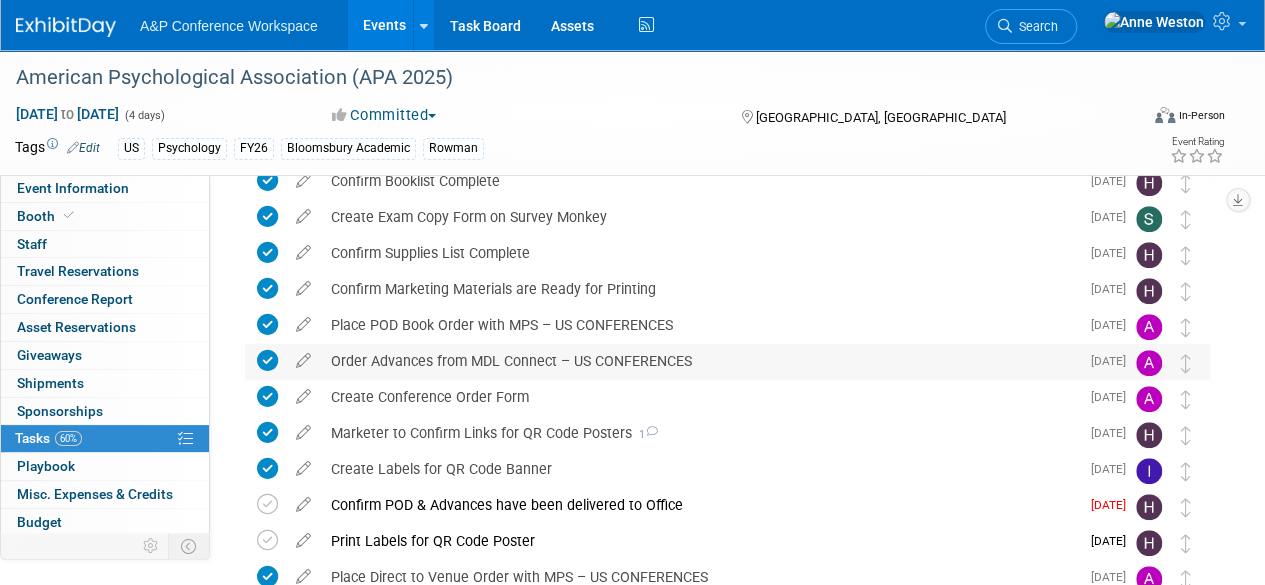 click on "Order Advances from MDL Connect – US CONFERENCES" at bounding box center (700, 361) 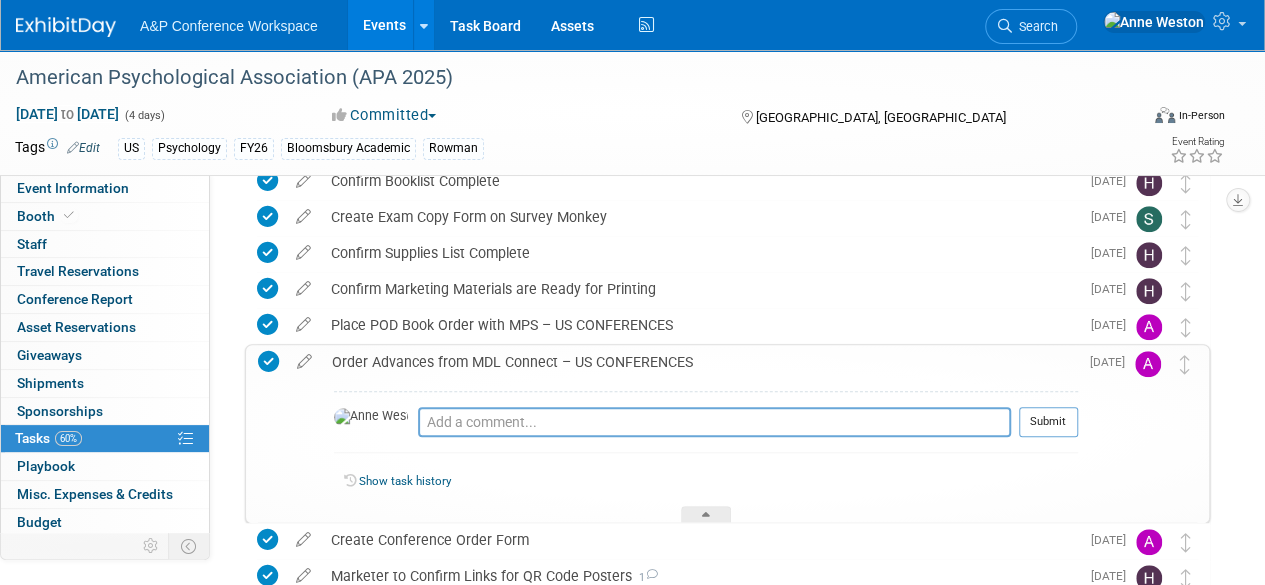 click on "Order Advances from MDL Connect – US CONFERENCES" at bounding box center [700, 362] 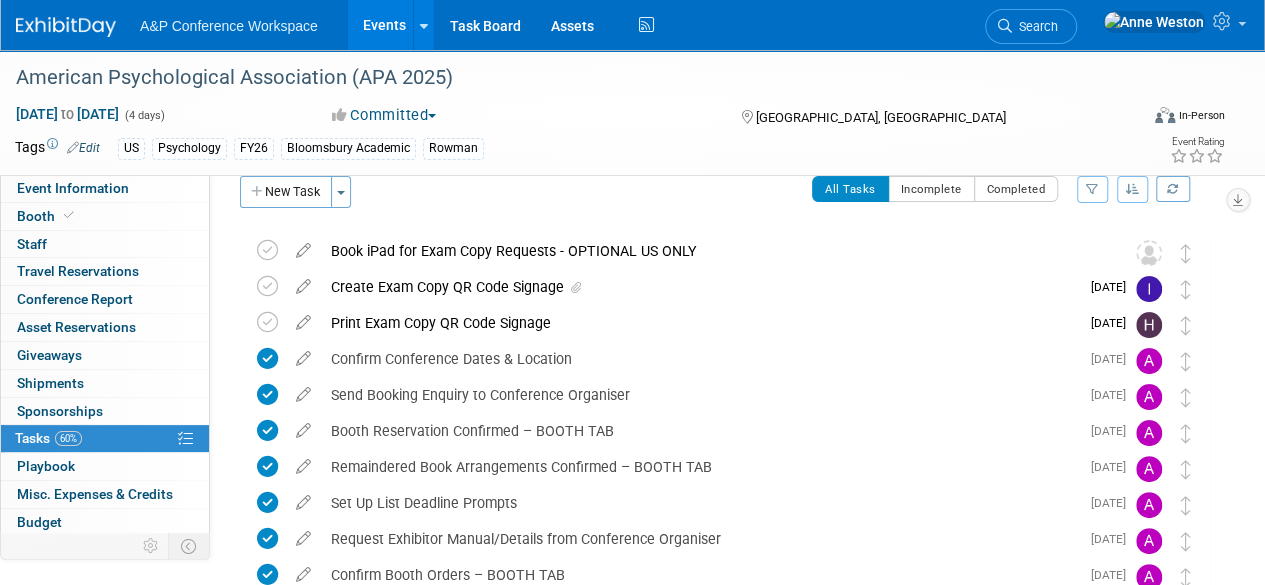 scroll, scrollTop: 0, scrollLeft: 0, axis: both 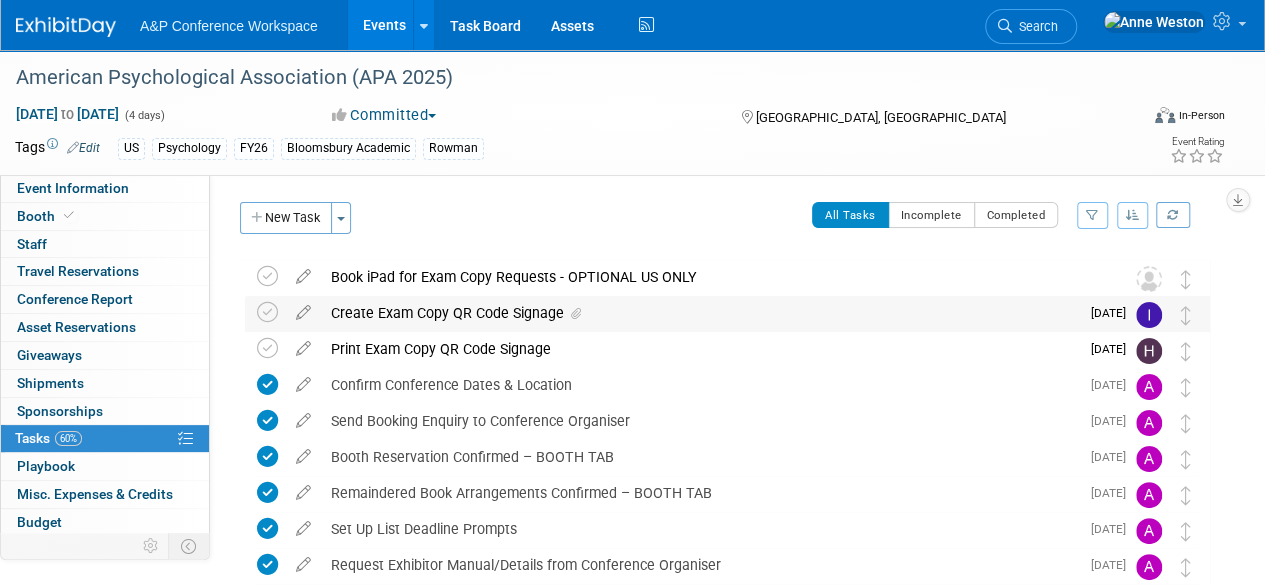 click on "Create Exam Copy QR Code Signage" at bounding box center (700, 313) 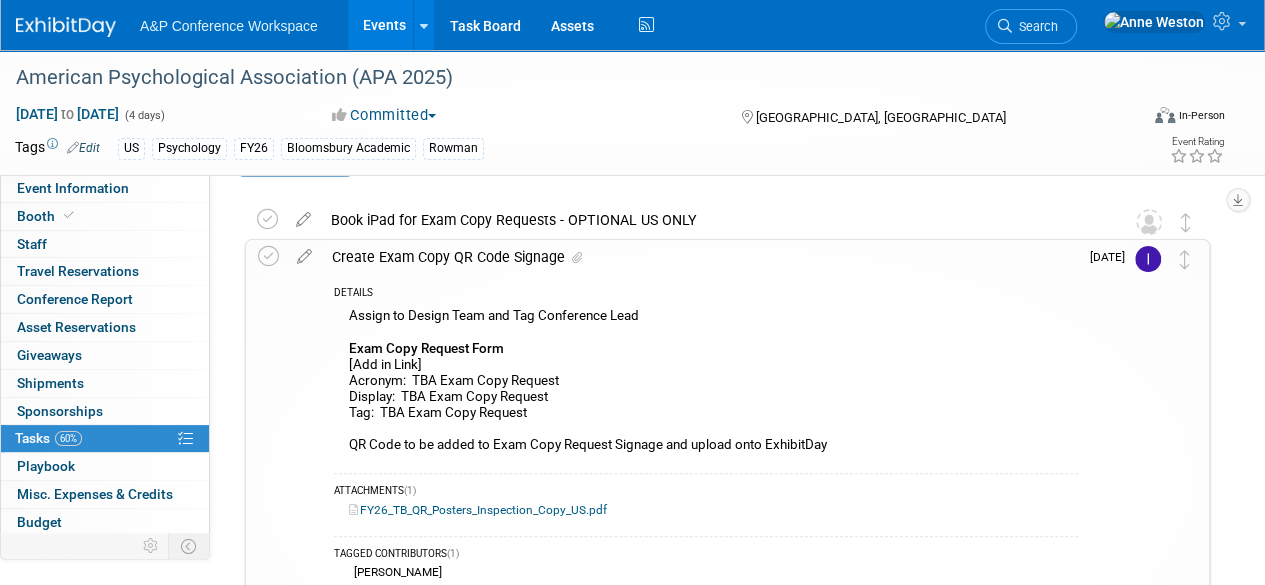 scroll, scrollTop: 100, scrollLeft: 0, axis: vertical 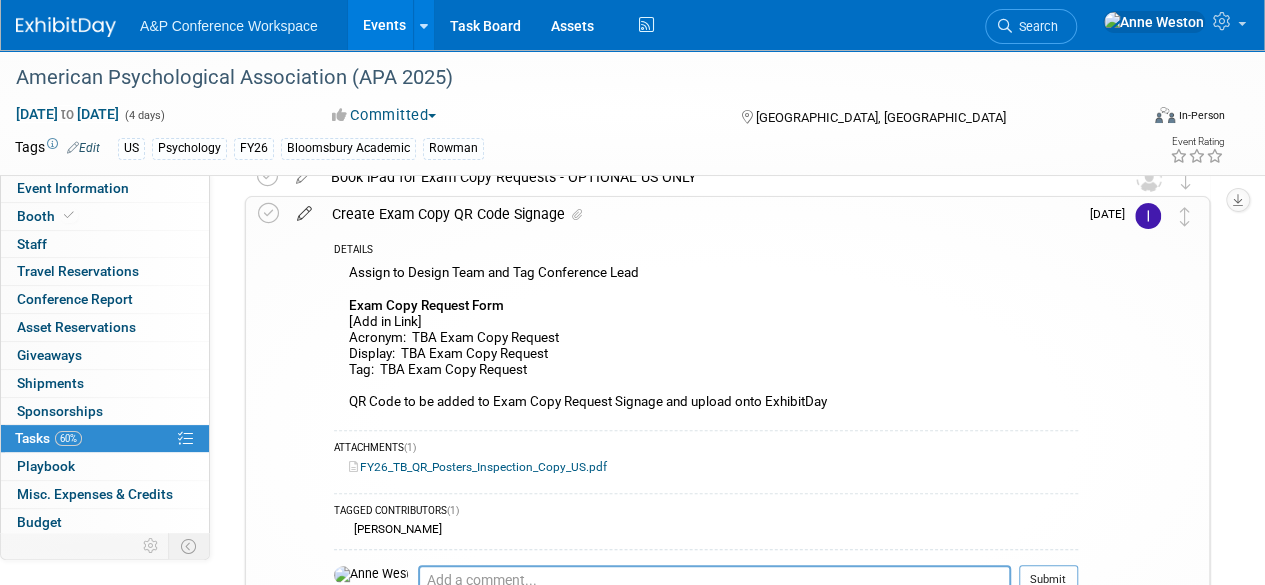click at bounding box center [304, 209] 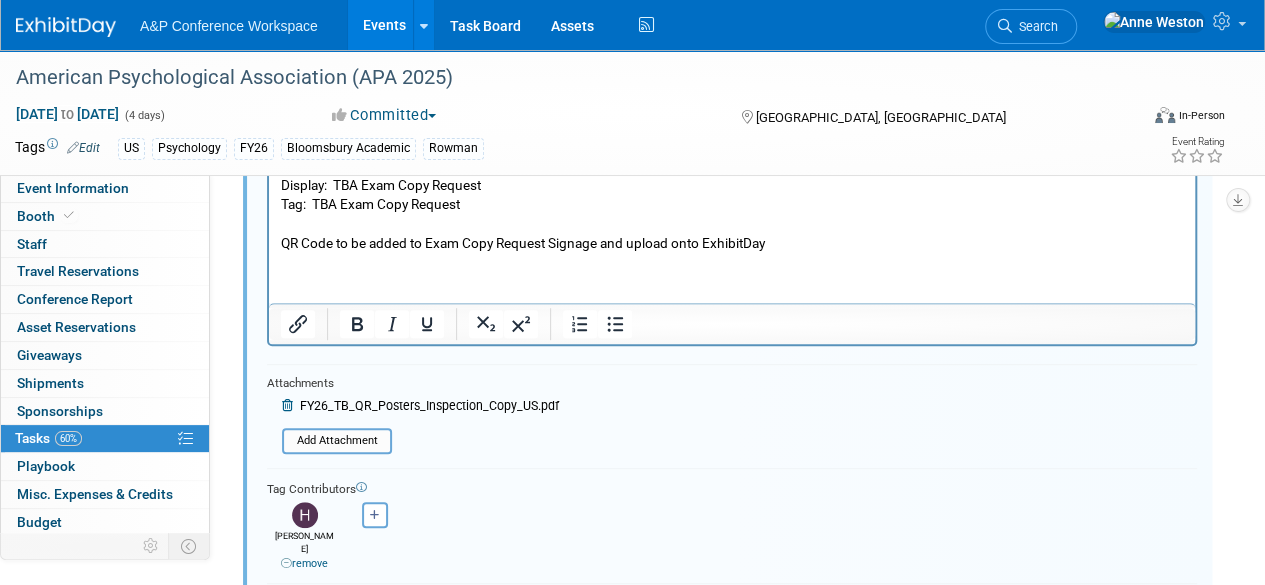scroll, scrollTop: 403, scrollLeft: 0, axis: vertical 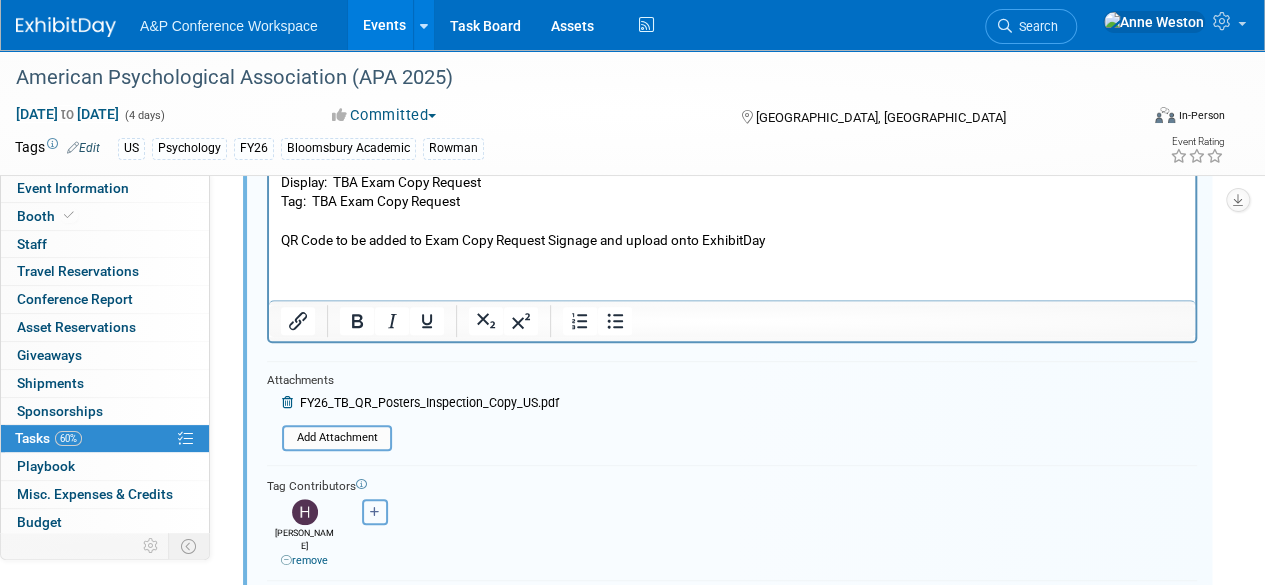 click at bounding box center [375, 512] 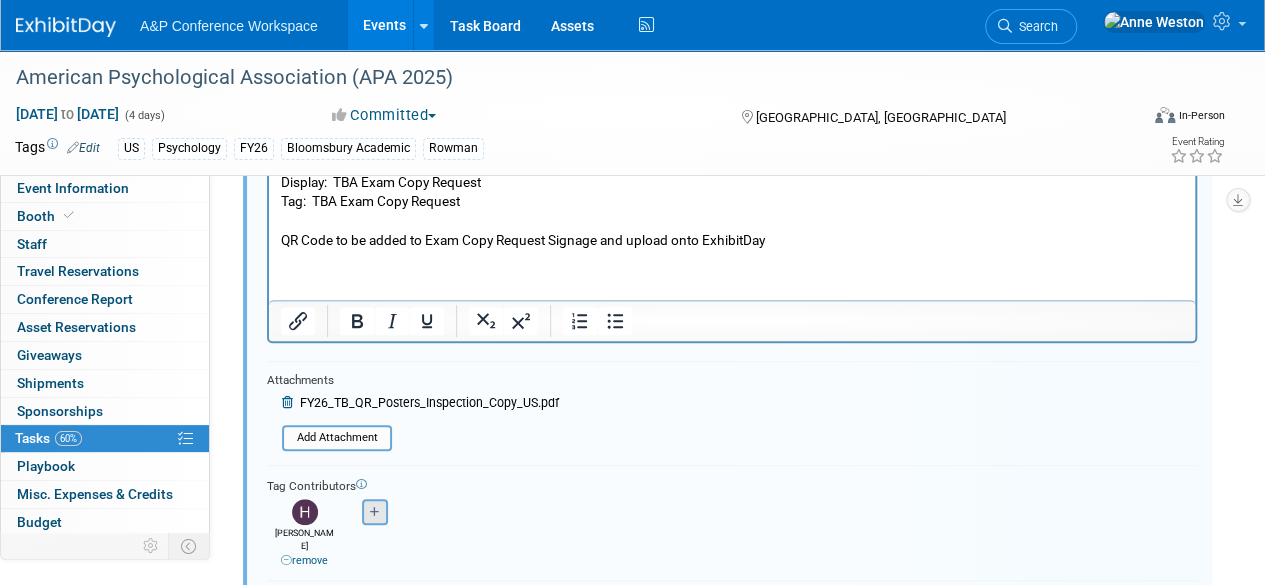select 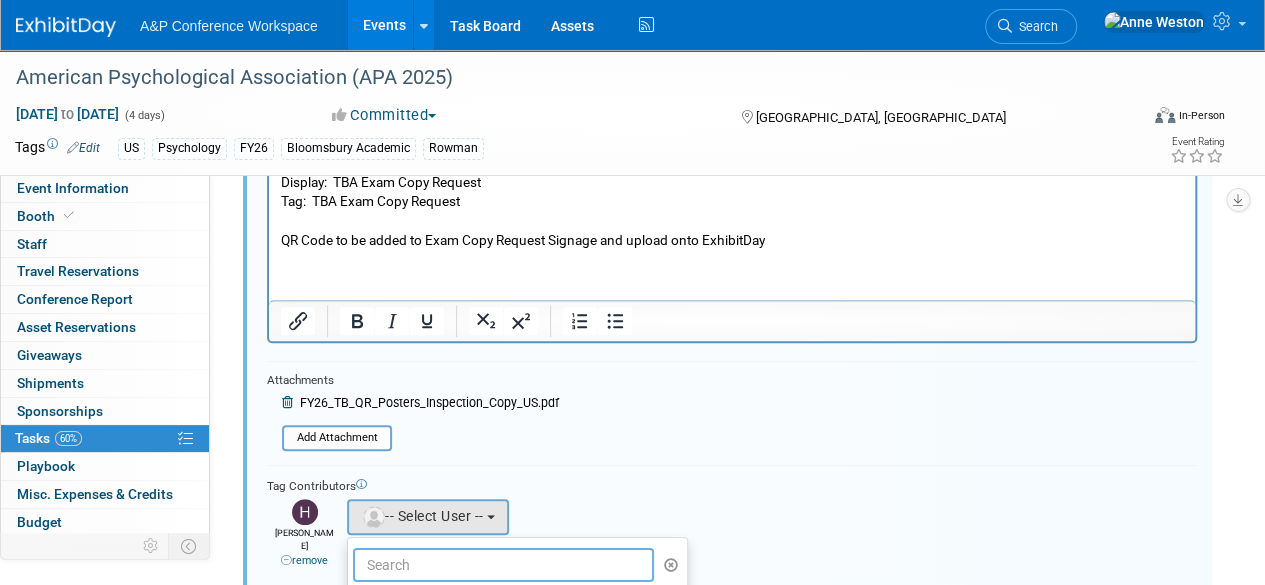 click at bounding box center [503, 565] 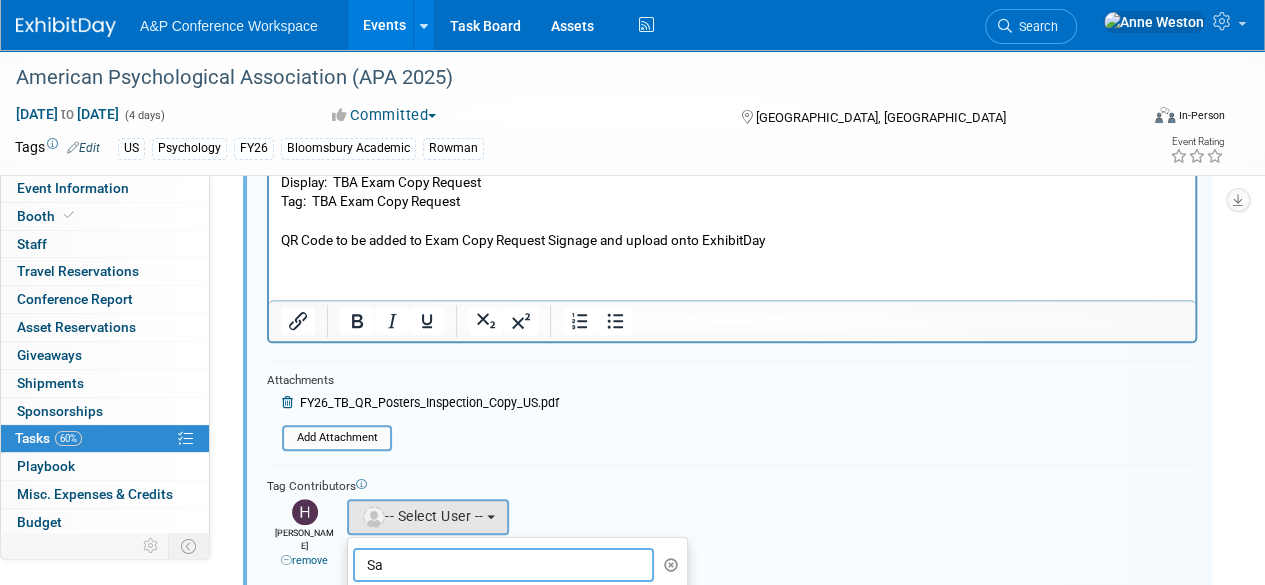 type on "Sam" 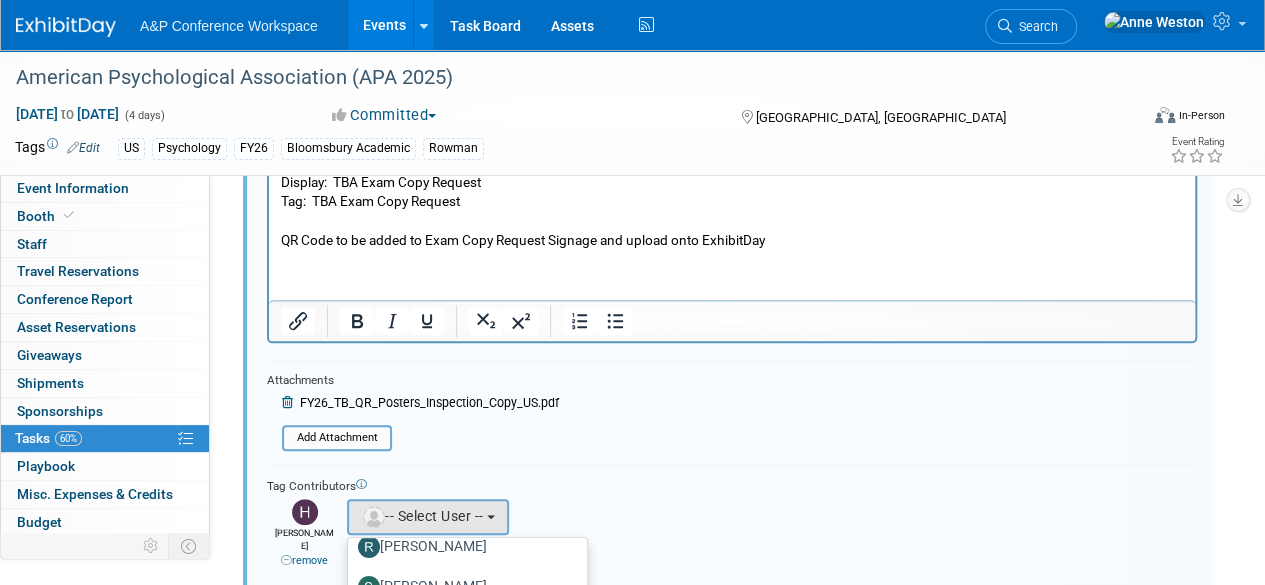 scroll, scrollTop: 110, scrollLeft: 0, axis: vertical 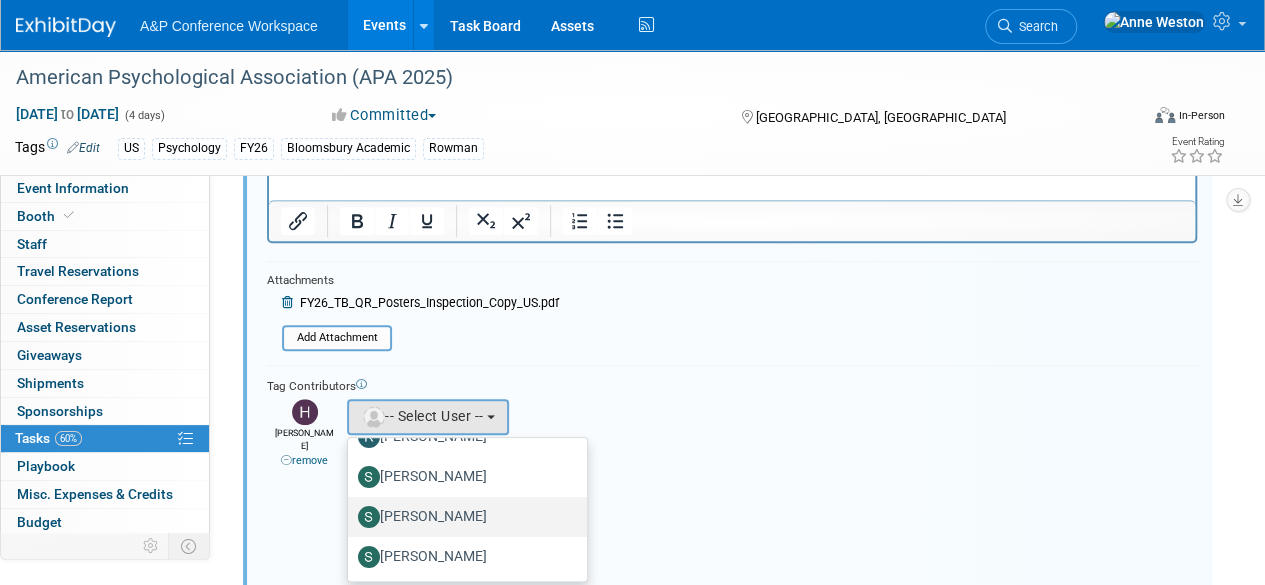 click on "[PERSON_NAME]" at bounding box center (462, 517) 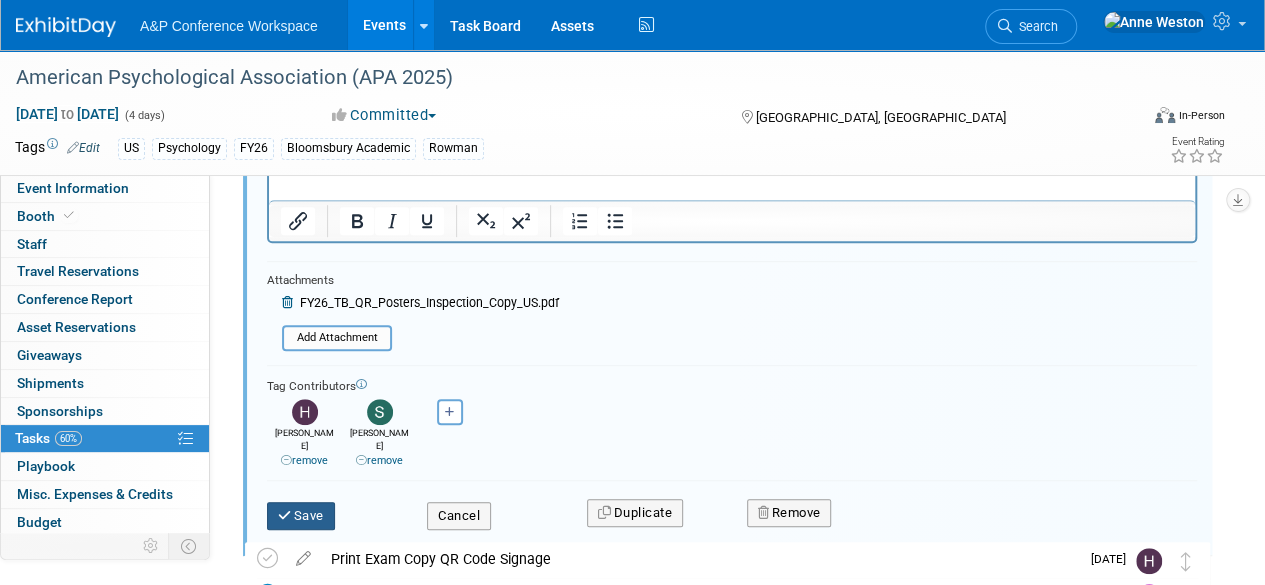 click on "Save" at bounding box center [301, 516] 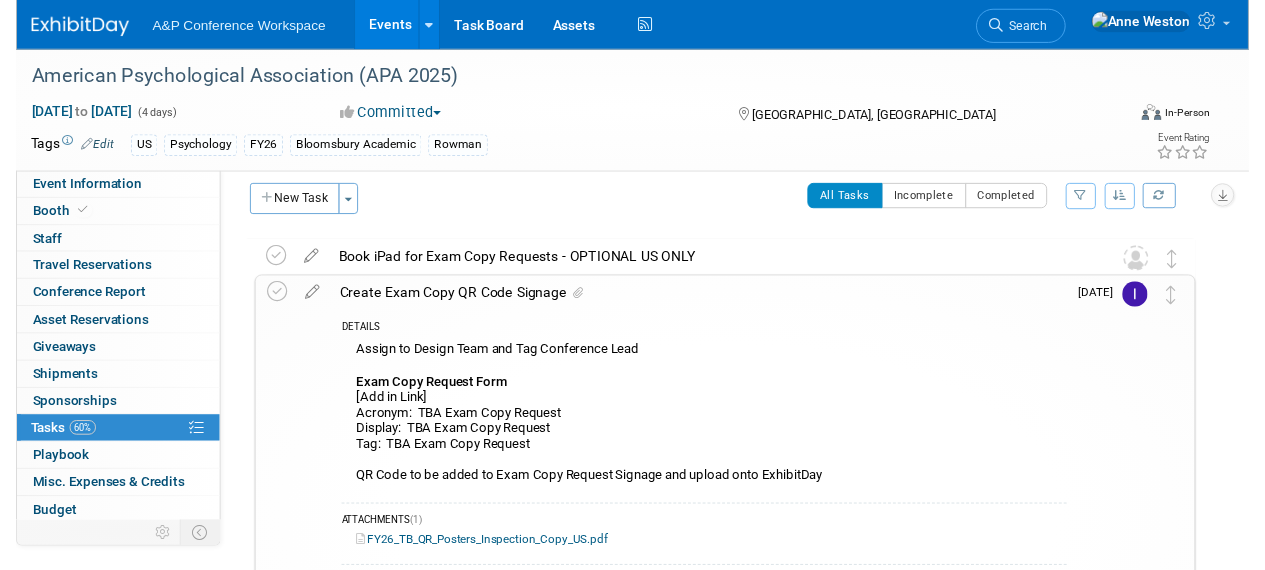 scroll, scrollTop: 0, scrollLeft: 0, axis: both 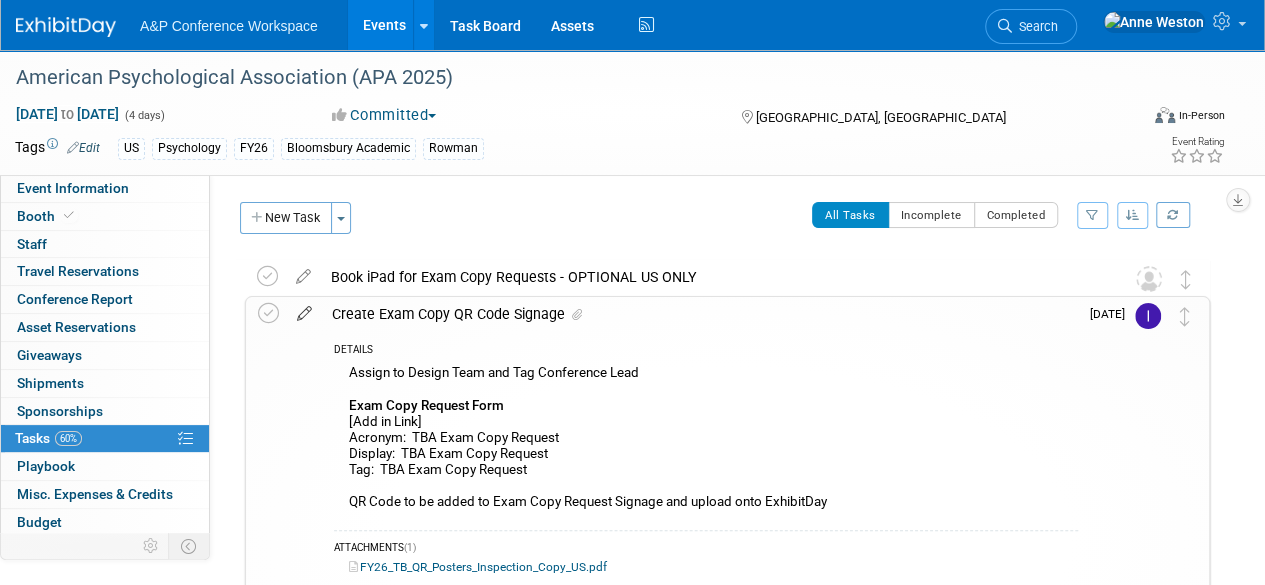 click at bounding box center [304, 309] 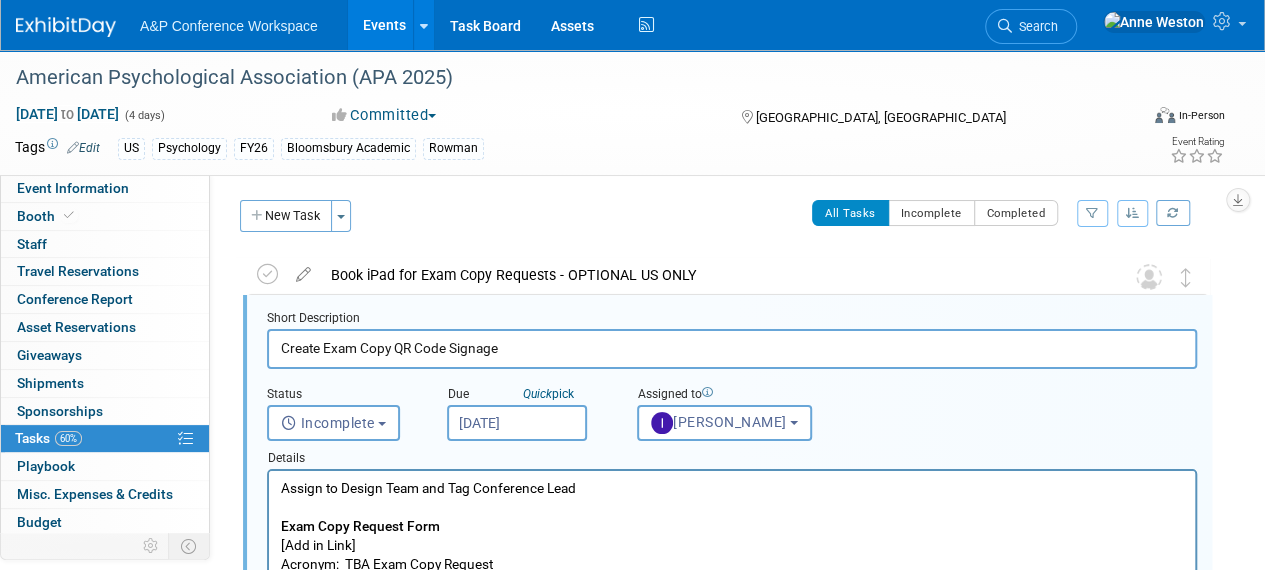 scroll, scrollTop: 3, scrollLeft: 0, axis: vertical 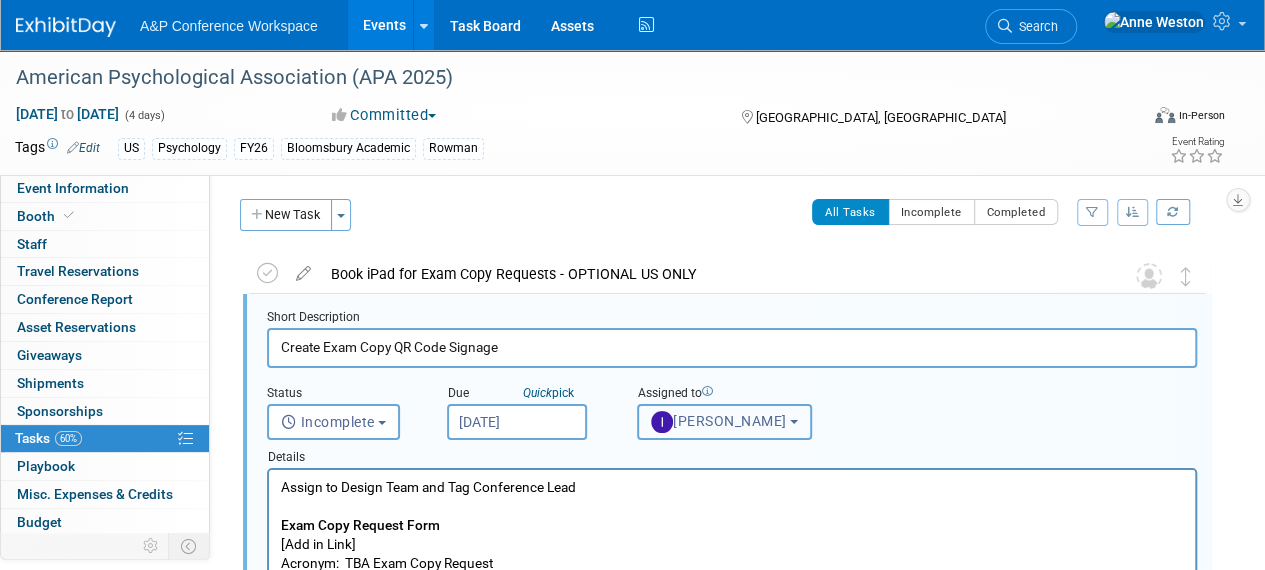 click on "[PERSON_NAME]" at bounding box center [719, 421] 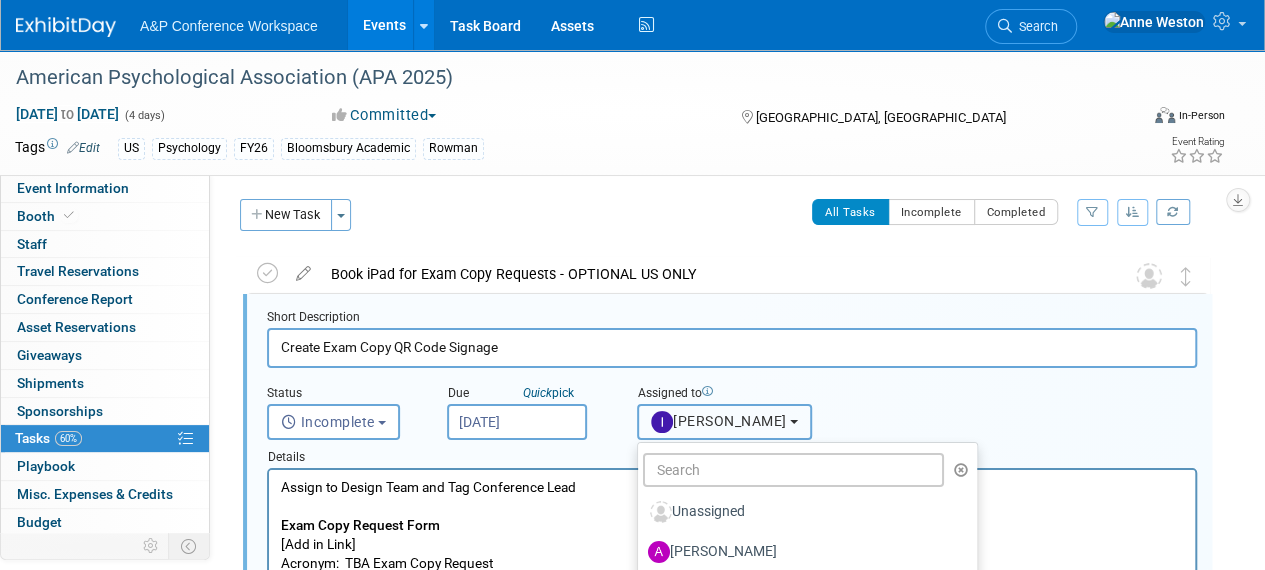 type 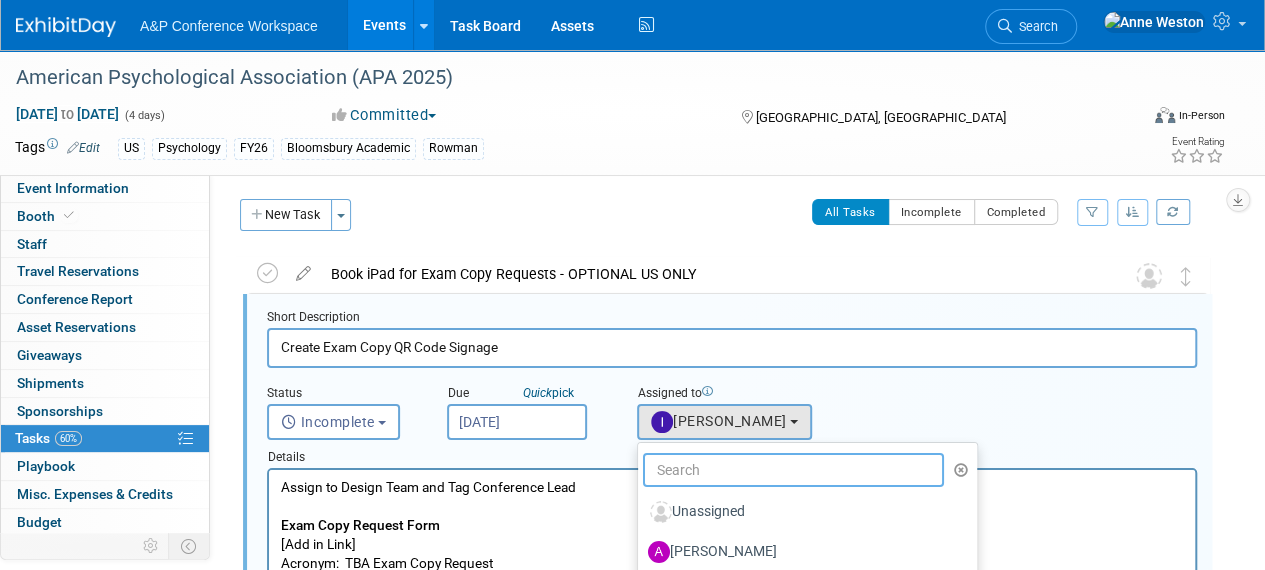 click at bounding box center [793, 470] 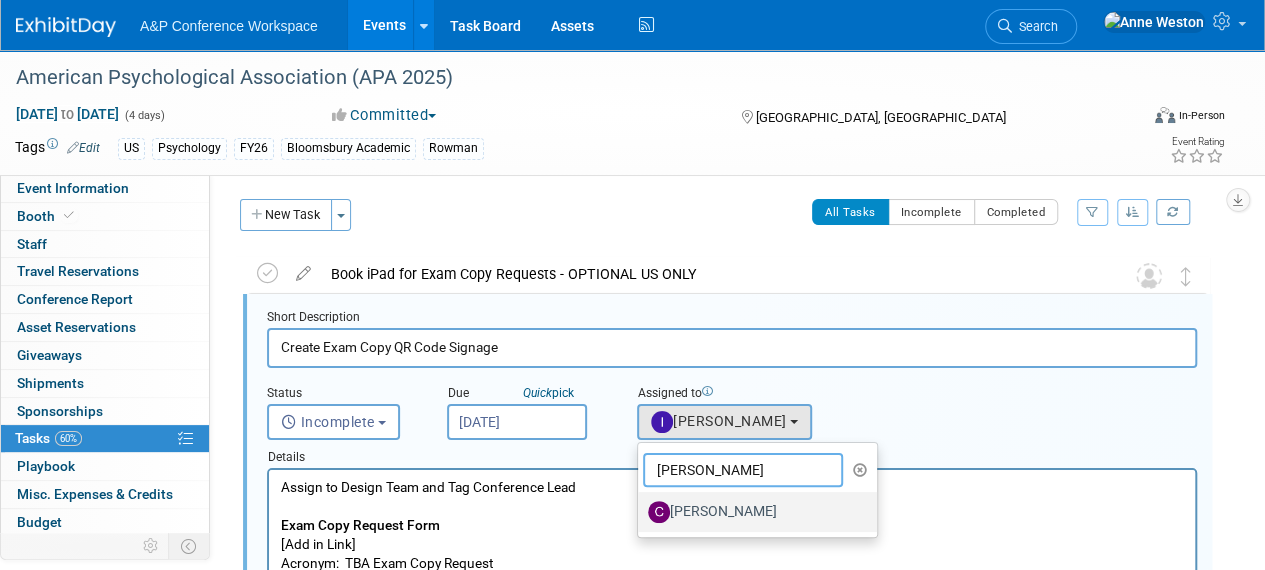 type on "[PERSON_NAME]" 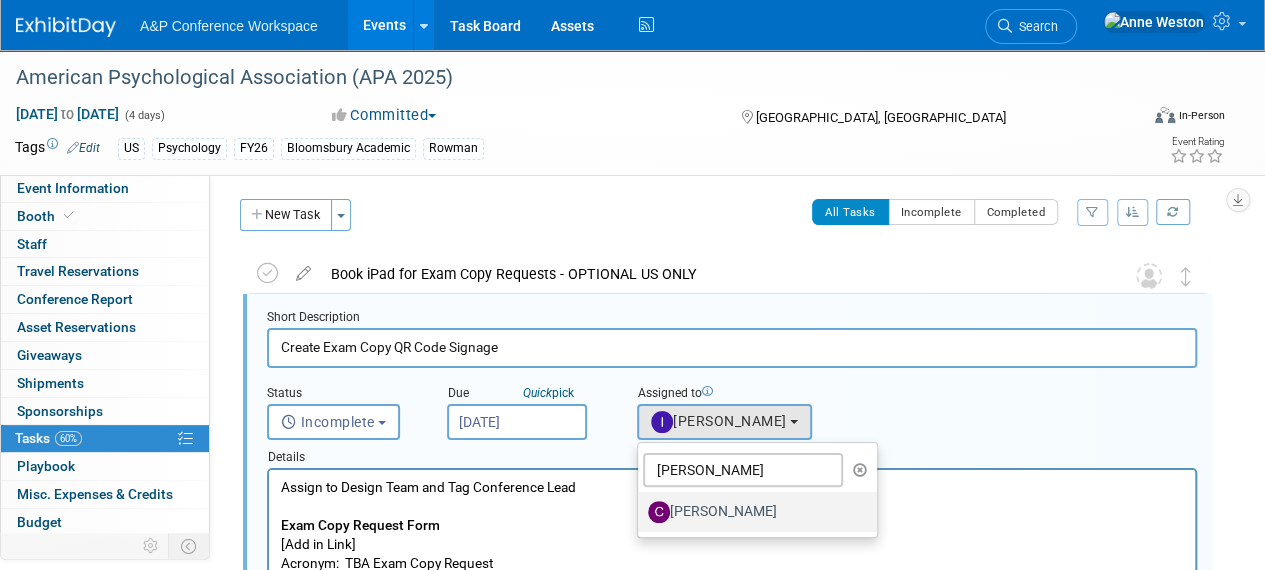 click on "[PERSON_NAME]" at bounding box center [752, 512] 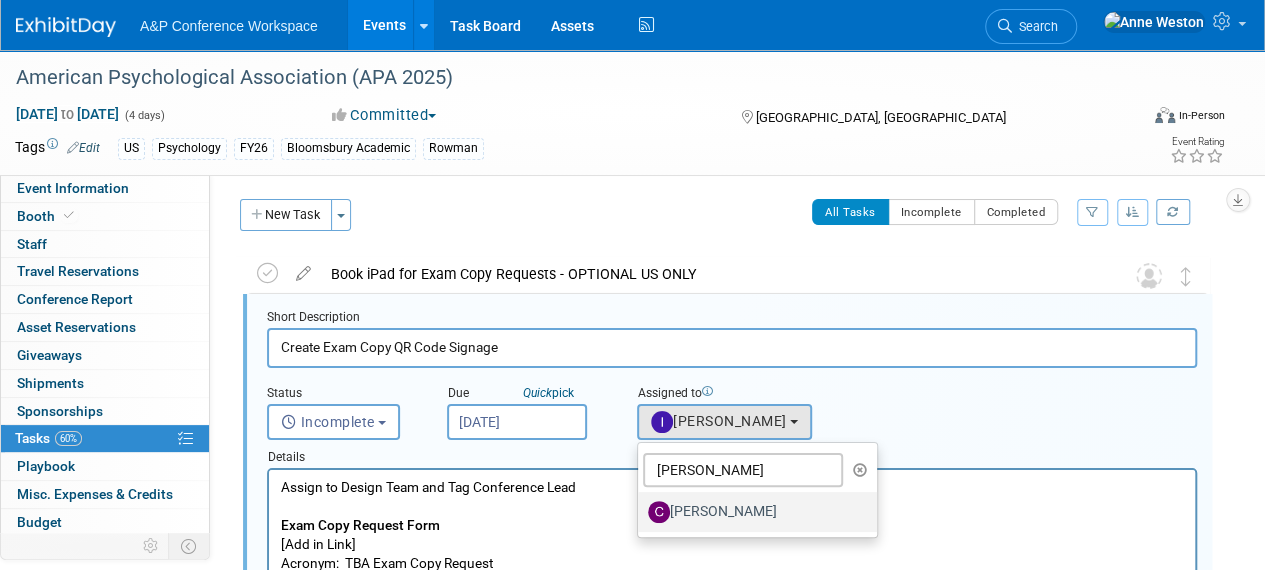 select on "1a58e6ac-2dfa-429d-b54a-9dc2e557f424" 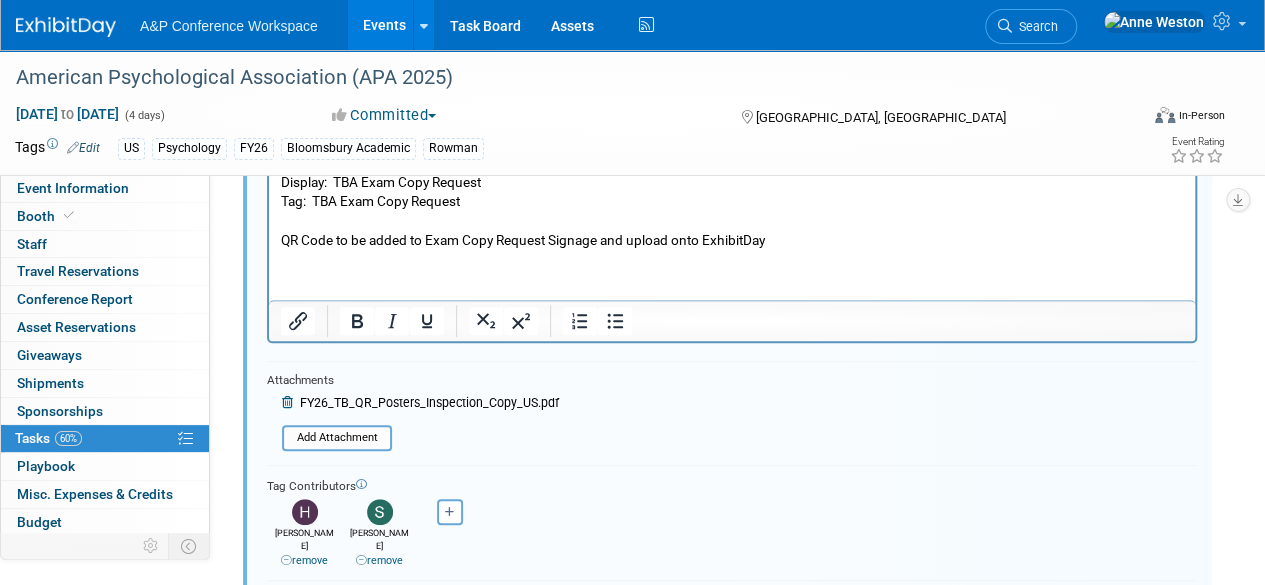 scroll, scrollTop: 503, scrollLeft: 0, axis: vertical 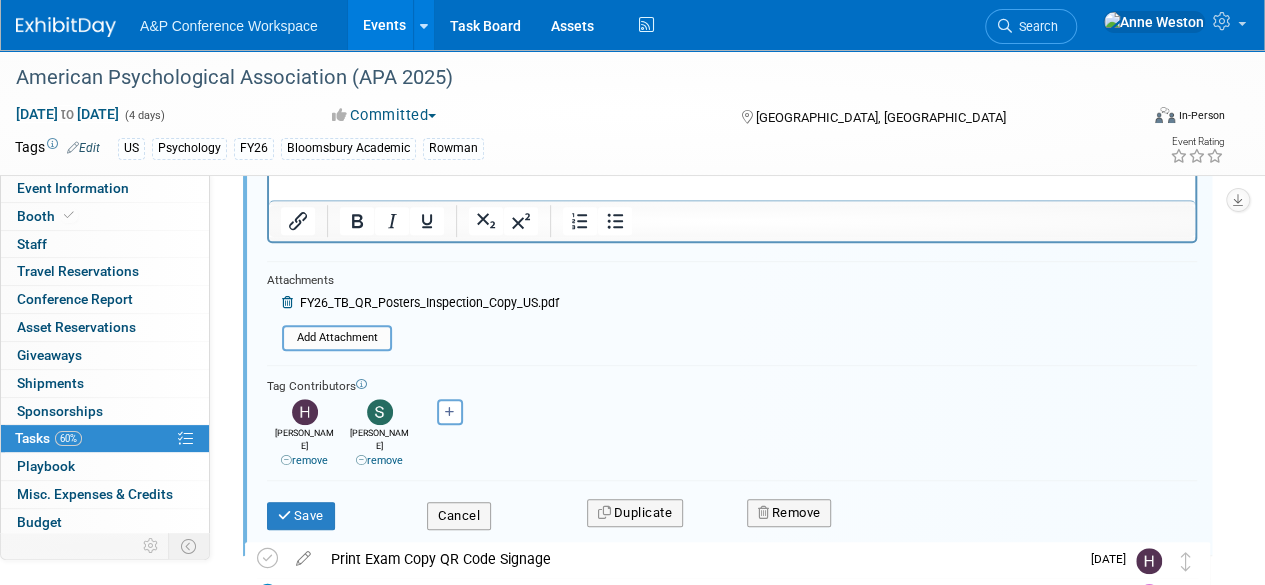 click on "Save" at bounding box center [332, 509] 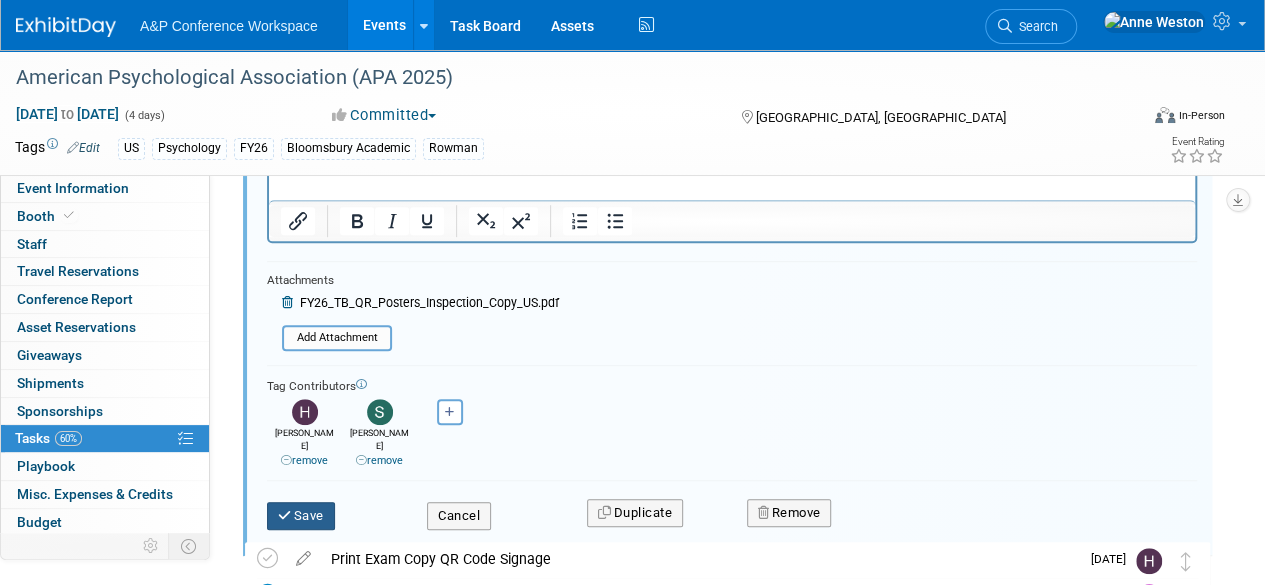 click on "Save" at bounding box center [301, 516] 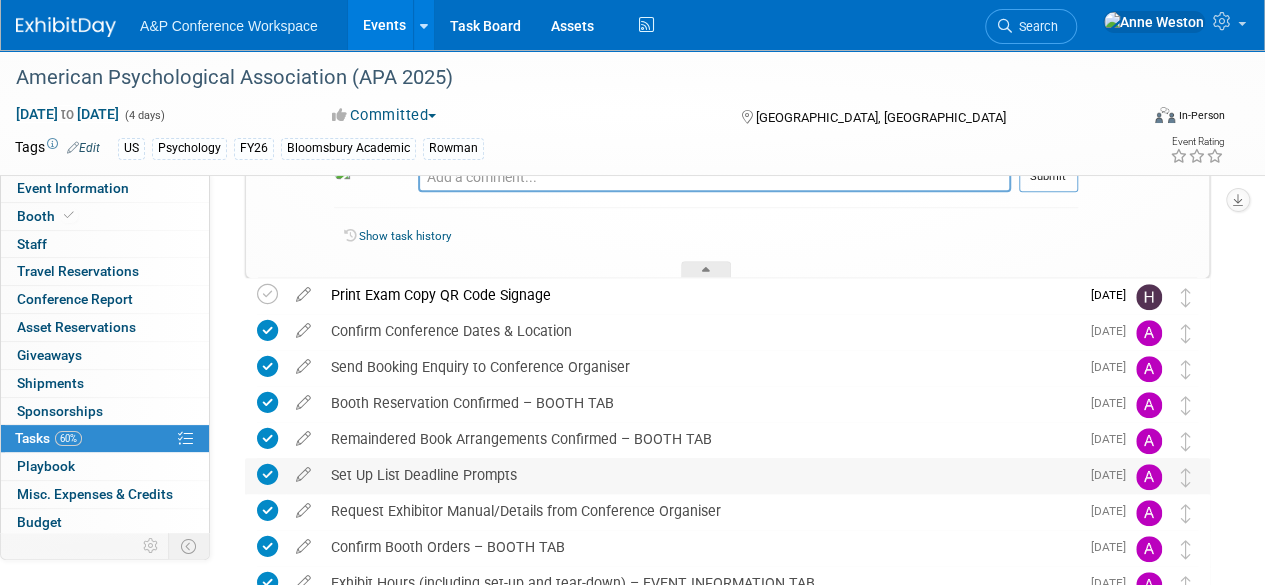 scroll, scrollTop: 203, scrollLeft: 0, axis: vertical 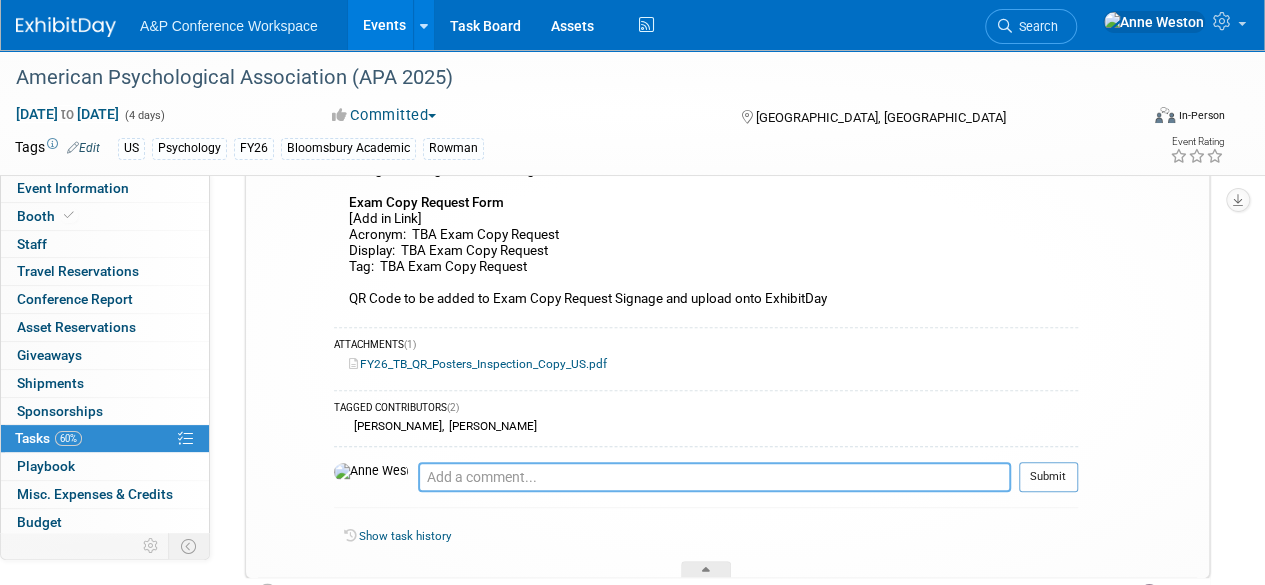 click at bounding box center [714, 477] 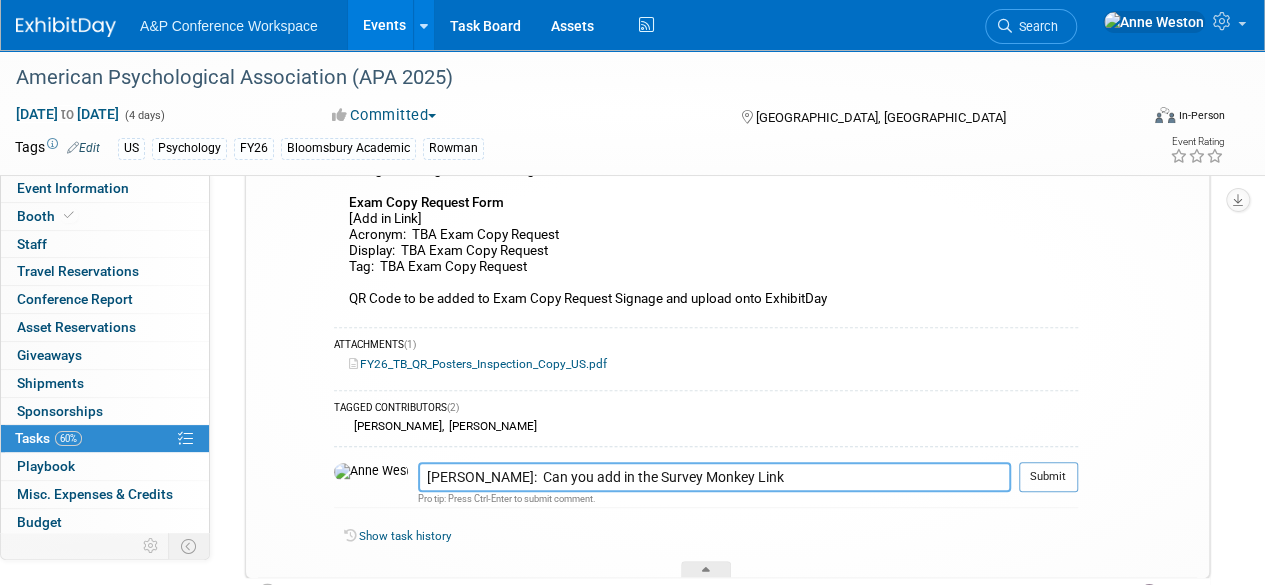 type on "Samantha:  Can you add in the Survey Monkey Link" 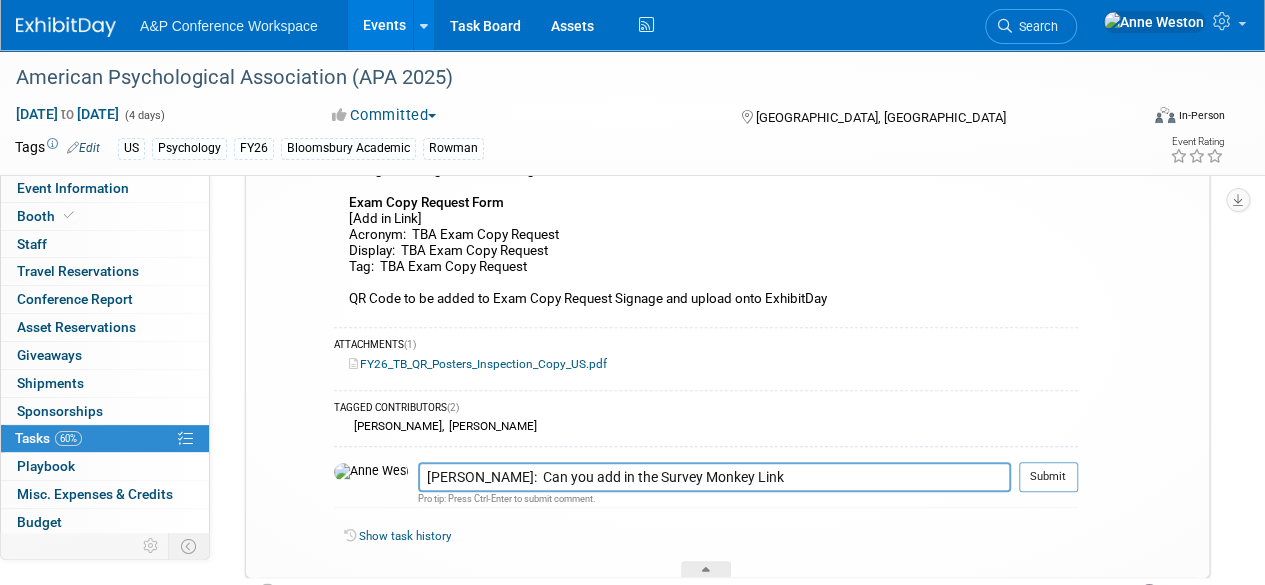 click on "Assign to Design Team and Tag Conference Lead Exam Copy Request Form [Add in Link] Acronym:  TBA Exam Copy Request Display:  TBA Exam Copy Request Tag:  TBA Exam Copy Request QR Code to be added to Exam Copy Request Signage and upload onto ExhibitDay" at bounding box center (706, 237) 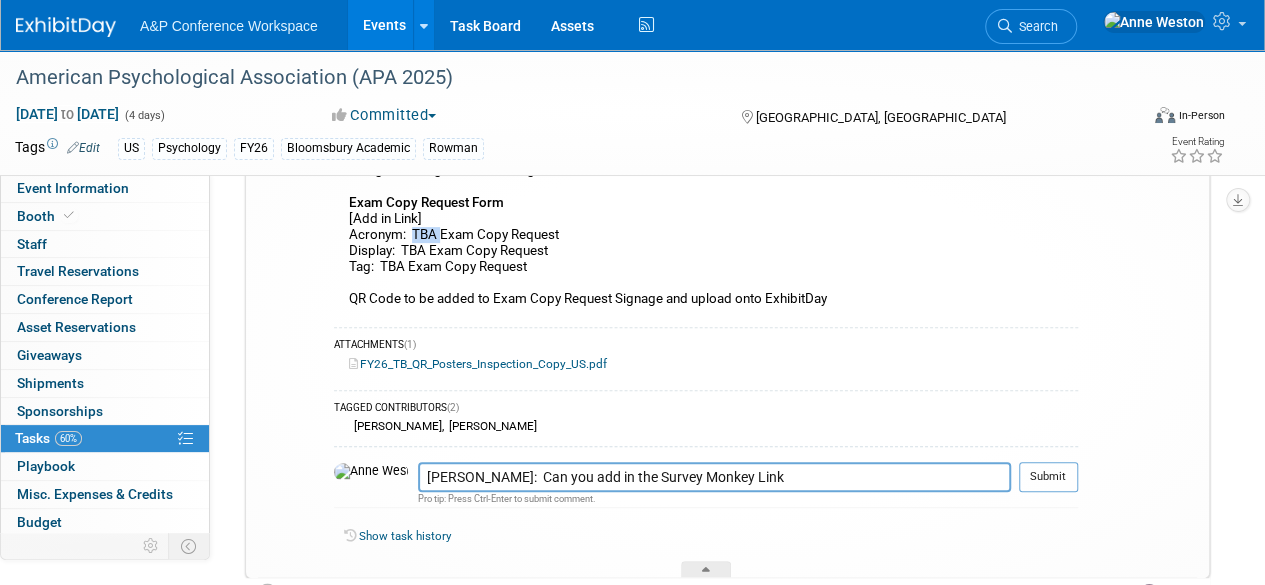 click on "Assign to Design Team and Tag Conference Lead Exam Copy Request Form [Add in Link] Acronym:  TBA Exam Copy Request Display:  TBA Exam Copy Request Tag:  TBA Exam Copy Request QR Code to be added to Exam Copy Request Signage and upload onto ExhibitDay" at bounding box center [706, 237] 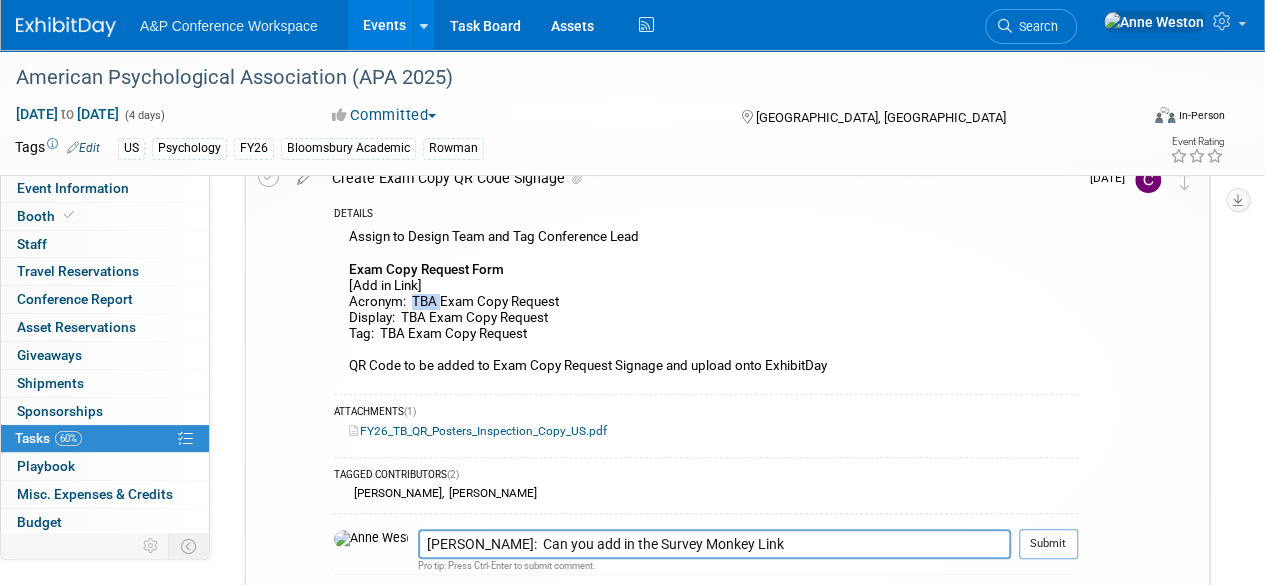 scroll, scrollTop: 400, scrollLeft: 0, axis: vertical 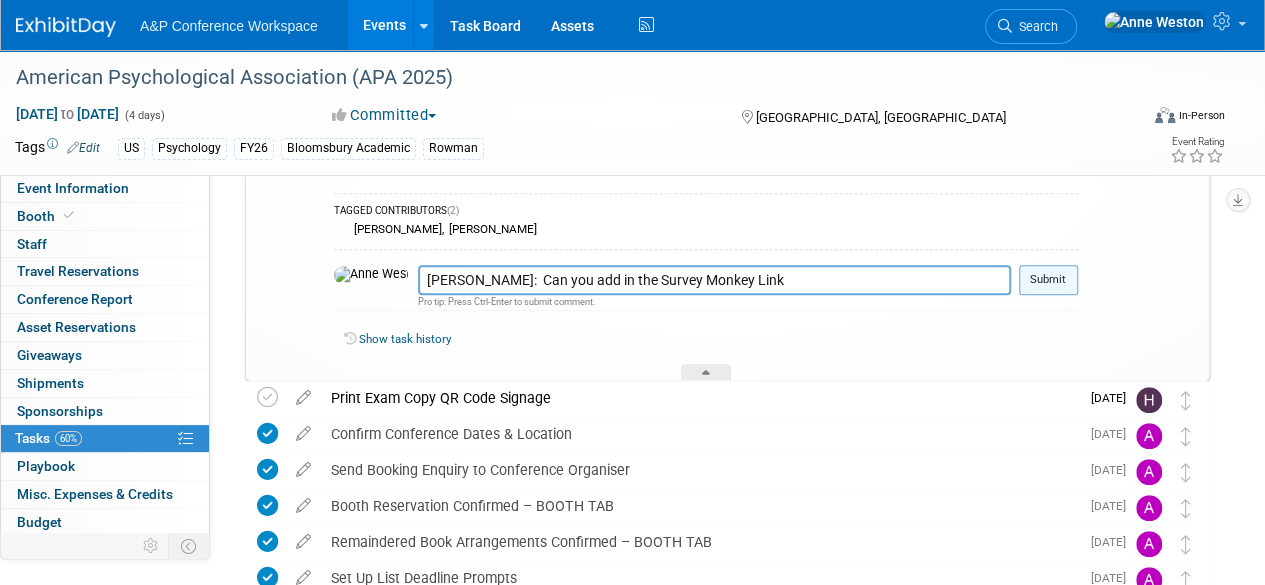 click on "Submit" at bounding box center (1048, 280) 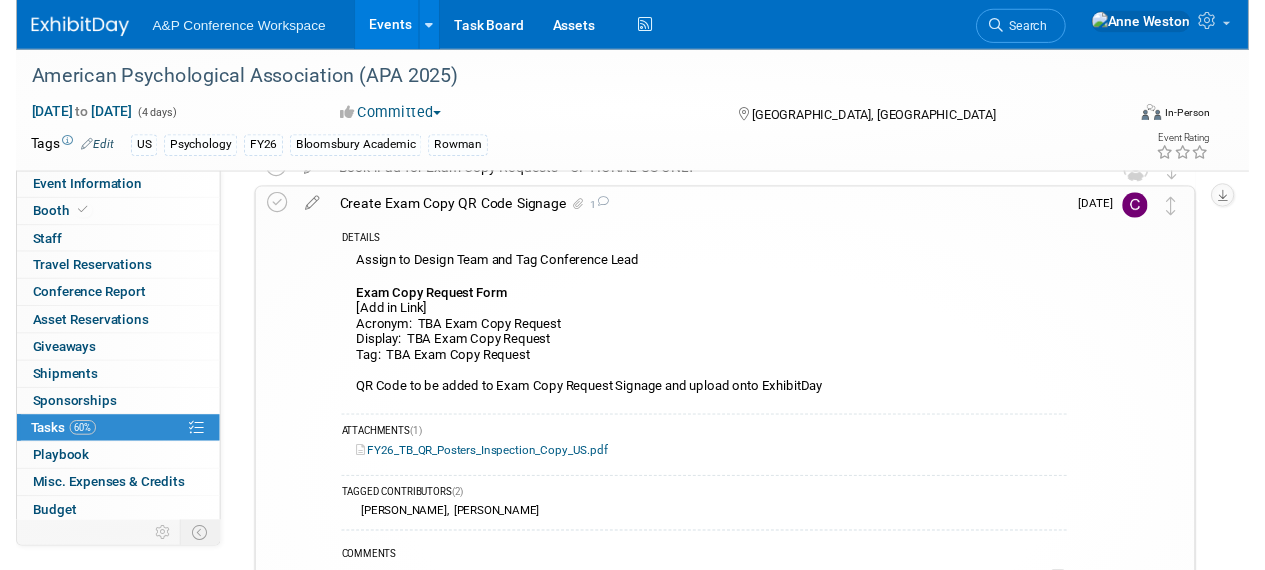 scroll, scrollTop: 0, scrollLeft: 0, axis: both 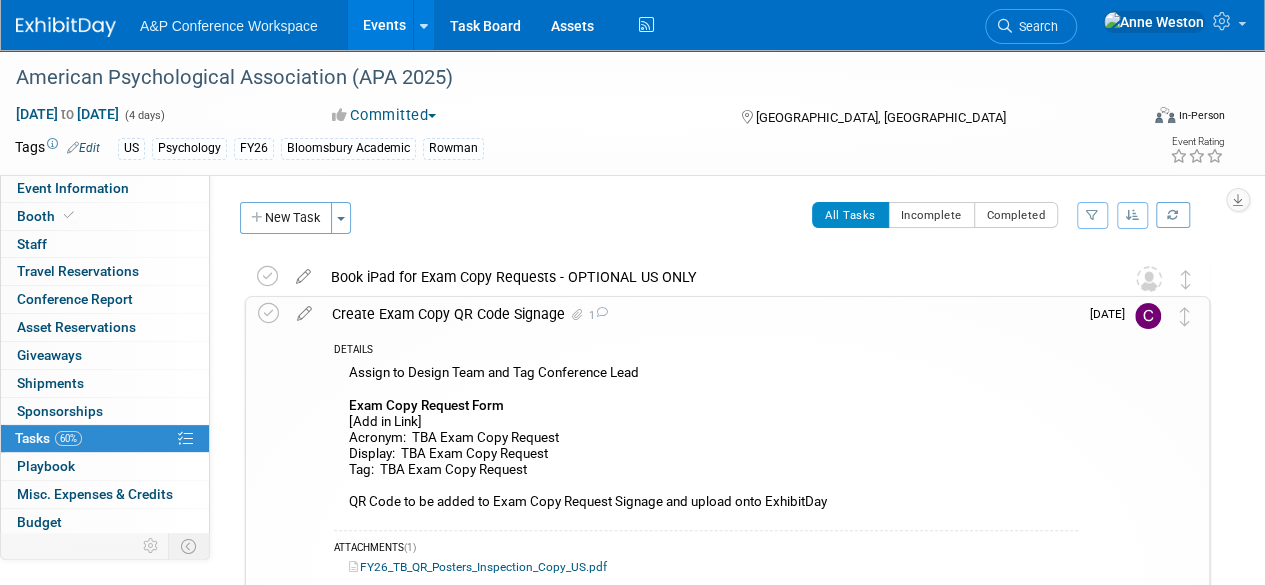 click on "Create Exam Copy QR Code Signage
1" at bounding box center [700, 314] 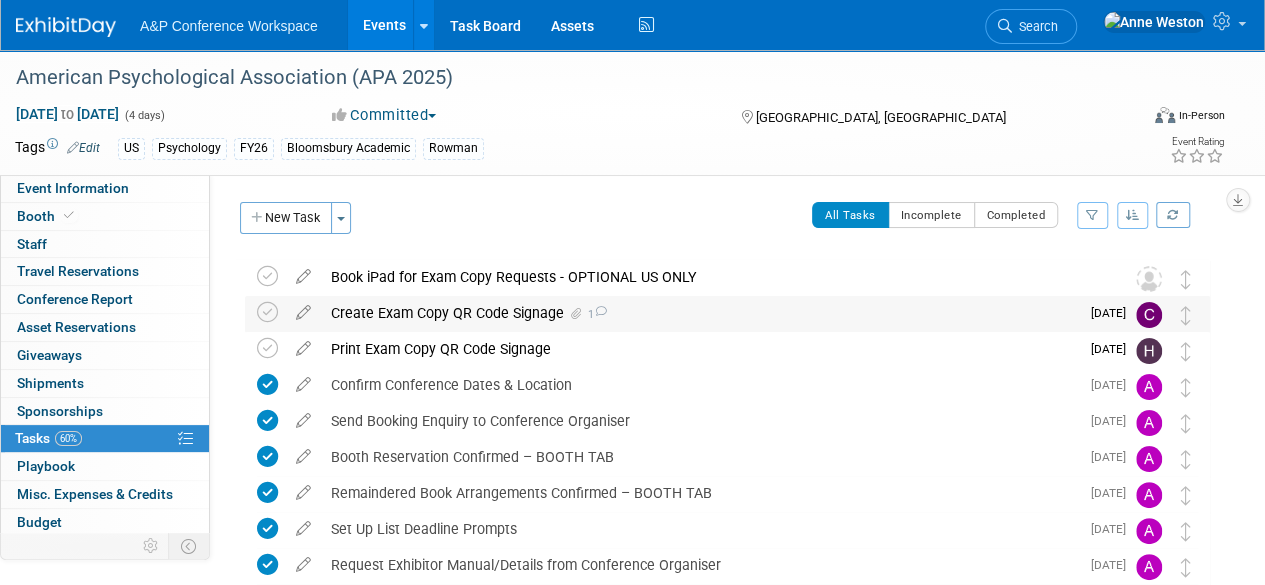 click on "Create Exam Copy QR Code Signage
1" at bounding box center (700, 313) 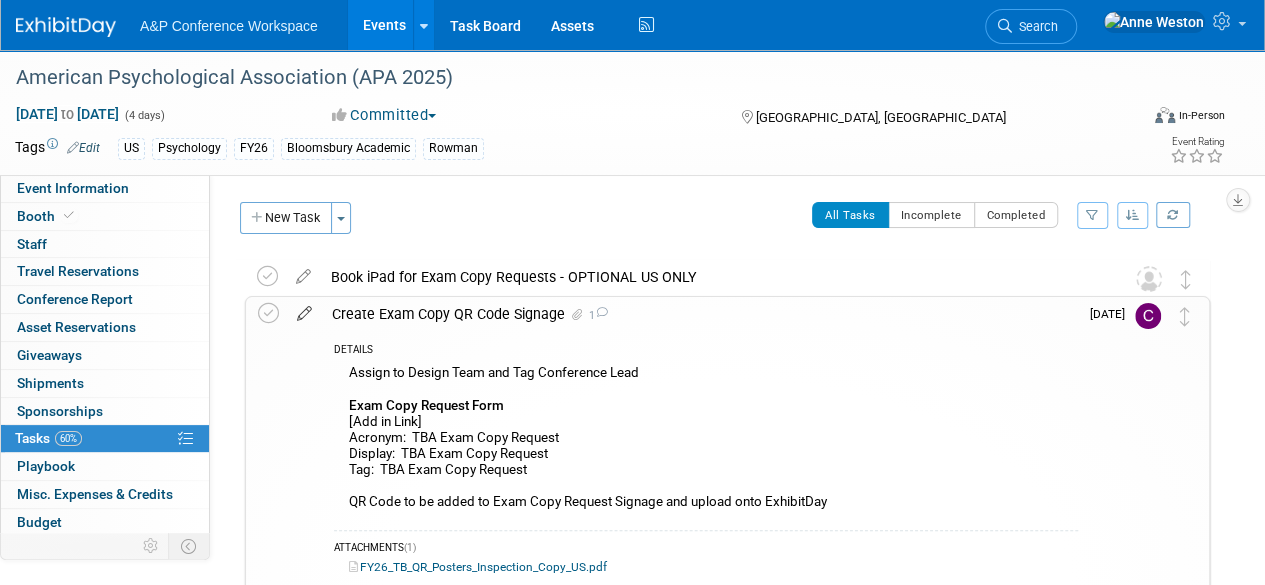 click at bounding box center [304, 309] 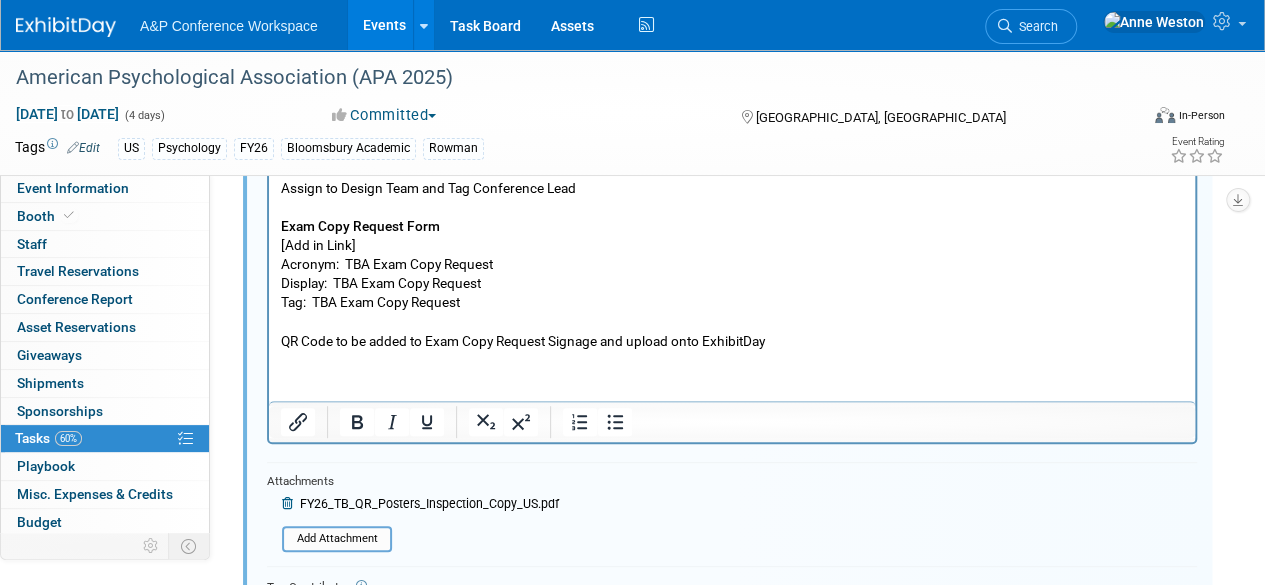 scroll, scrollTop: 303, scrollLeft: 0, axis: vertical 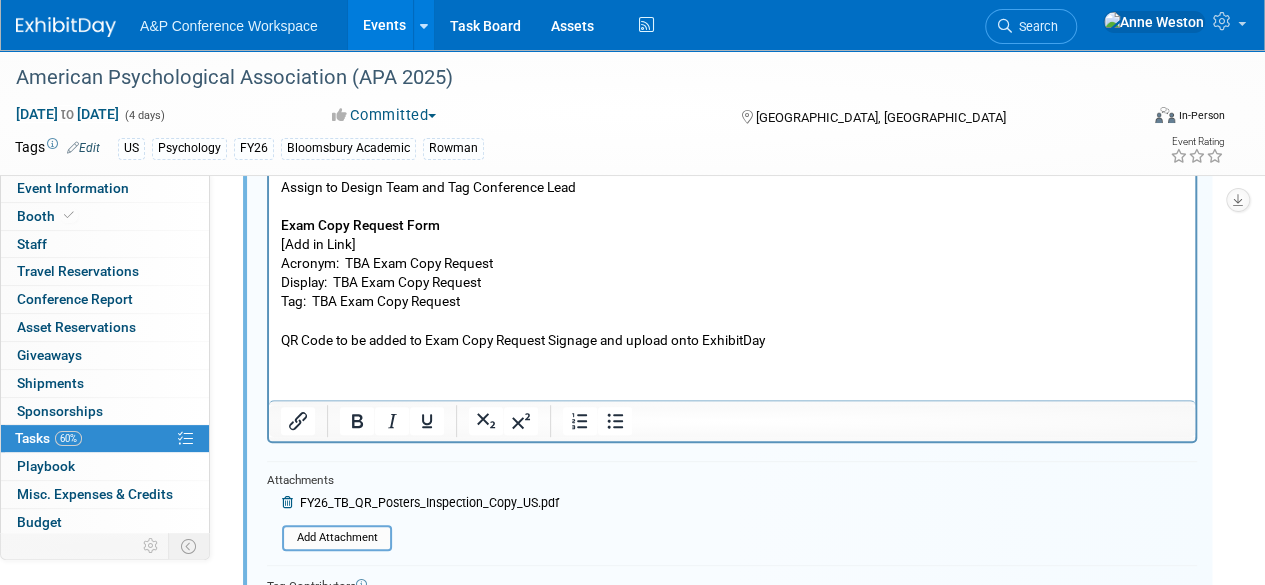 click on "Assign to Design Team and Tag Conference Lead Exam Copy Request Form [Add in Link] Acronym:  TBA Exam Copy Request Display:  TBA Exam Copy Request Tag:  TBA Exam Copy Request QR Code to be added to Exam Copy Request Signage and upload onto ExhibitDay" at bounding box center [732, 264] 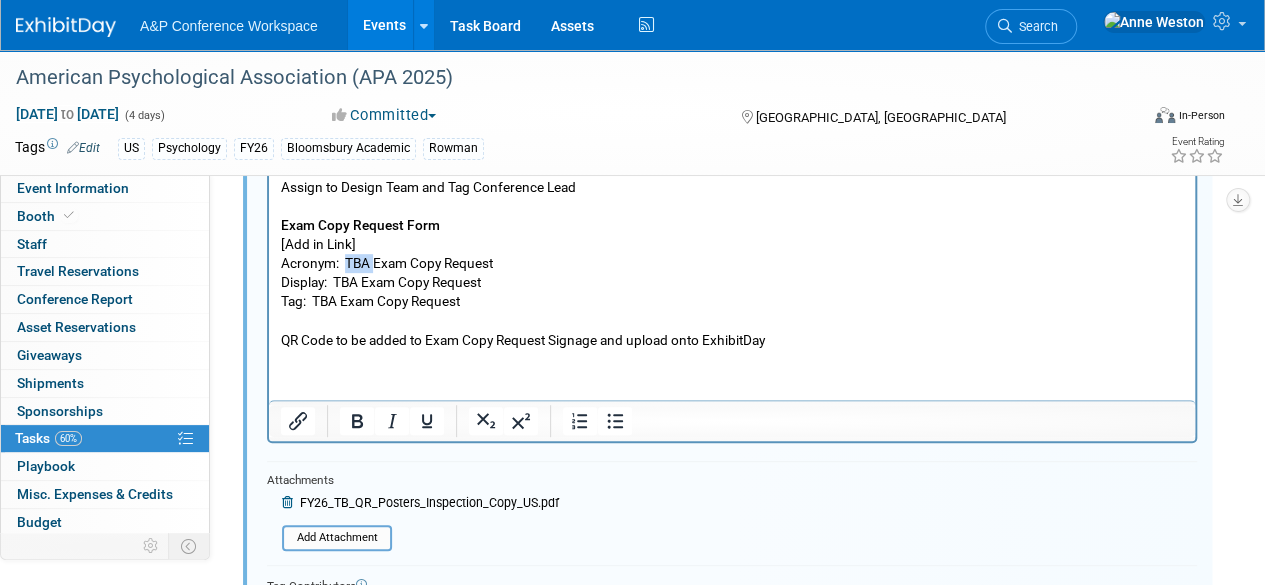 click on "Assign to Design Team and Tag Conference Lead Exam Copy Request Form [Add in Link] Acronym:  TBA Exam Copy Request Display:  TBA Exam Copy Request Tag:  TBA Exam Copy Request QR Code to be added to Exam Copy Request Signage and upload onto ExhibitDay" at bounding box center [732, 264] 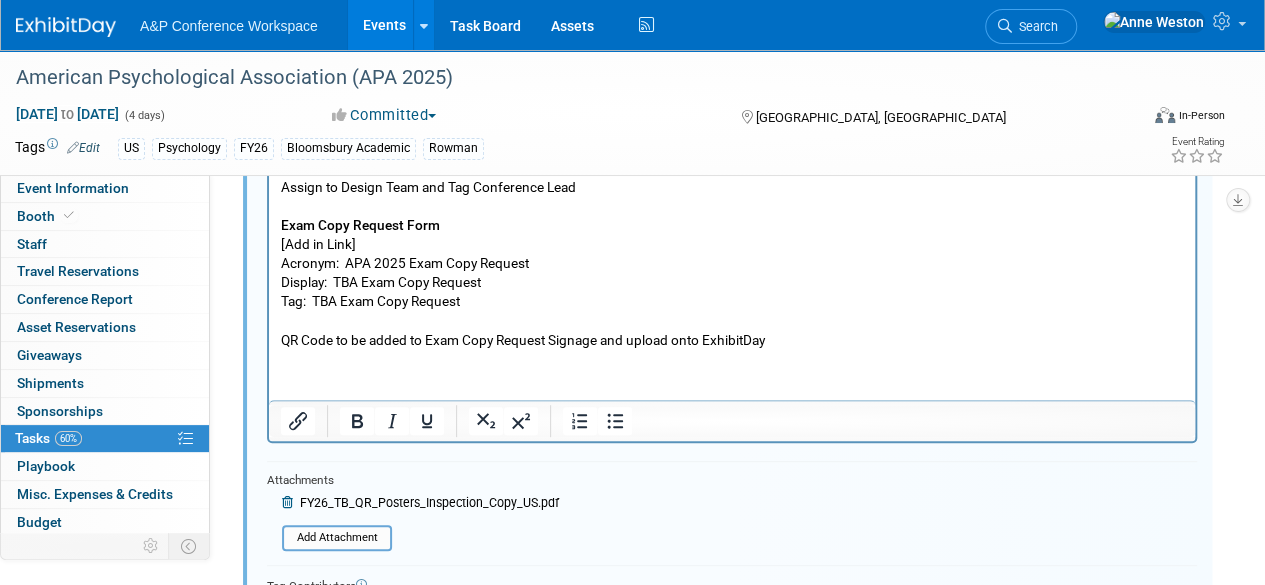 click on "Assign to Design Team and Tag Conference Lead Exam Copy Request Form [Add in Link] Acronym:  APA 2025 Exam Copy Request Display:  TBA Exam Copy Request Tag:  TBA Exam Copy Request QR Code to be added to Exam Copy Request Signage and upload onto ExhibitDay" at bounding box center [732, 264] 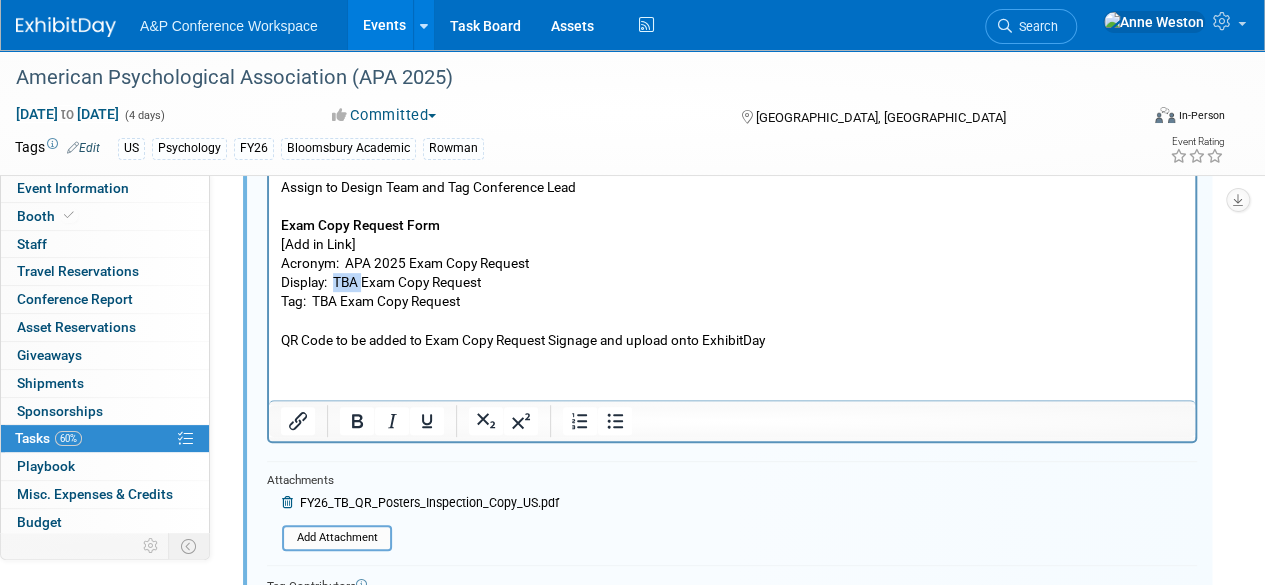 click on "Assign to Design Team and Tag Conference Lead Exam Copy Request Form [Add in Link] Acronym:  APA 2025 Exam Copy Request Display:  TBA Exam Copy Request Tag:  TBA Exam Copy Request QR Code to be added to Exam Copy Request Signage and upload onto ExhibitDay" at bounding box center [732, 264] 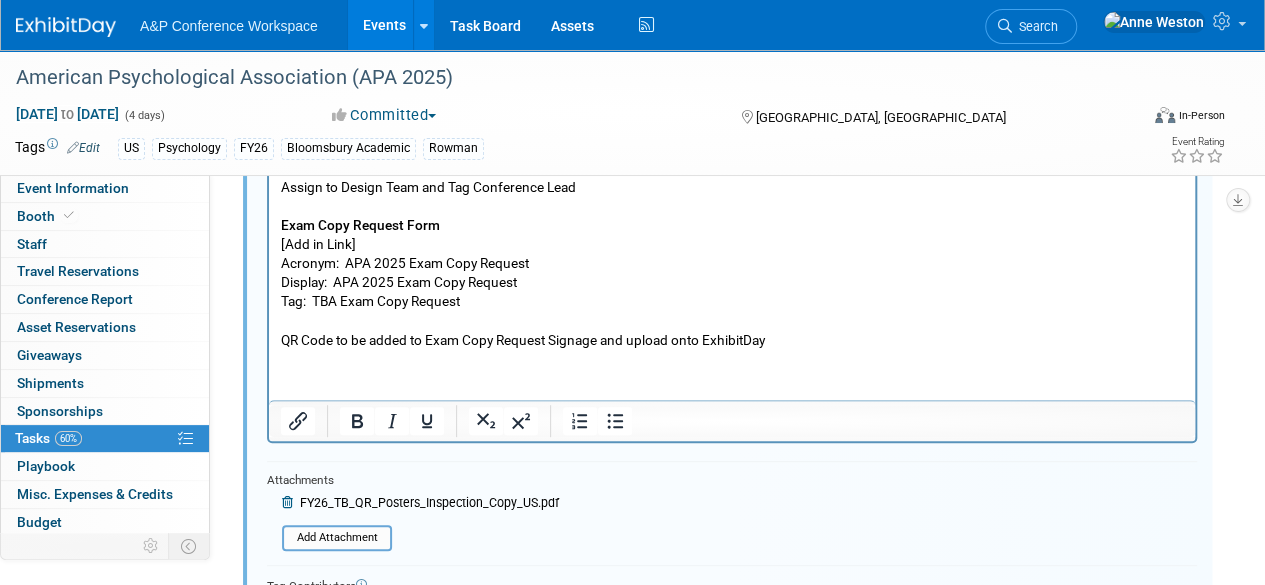 click on "Assign to Design Team and Tag Conference Lead Exam Copy Request Form [Add in Link] Acronym:  APA 2025 Exam Copy Request Display:  APA 2025 Exam Copy Request Tag:  TBA Exam Copy Request QR Code to be added to Exam Copy Request Signage and upload onto ExhibitDay" at bounding box center (732, 264) 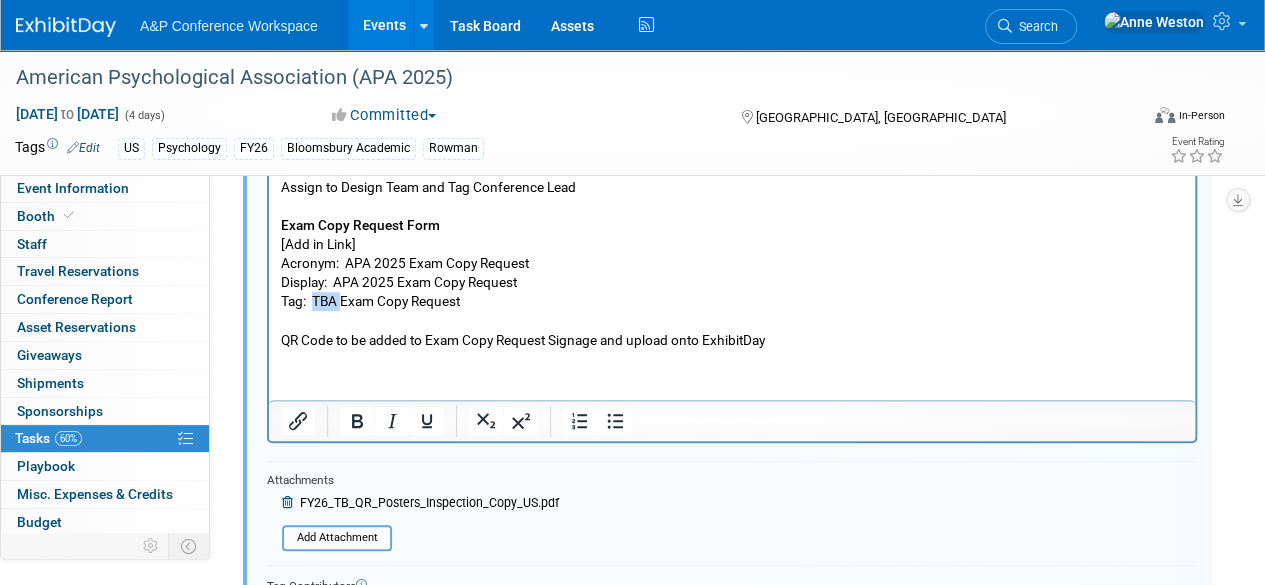 click on "Assign to Design Team and Tag Conference Lead Exam Copy Request Form [Add in Link] Acronym:  APA 2025 Exam Copy Request Display:  APA 2025 Exam Copy Request Tag:  TBA Exam Copy Request QR Code to be added to Exam Copy Request Signage and upload onto ExhibitDay" at bounding box center [732, 264] 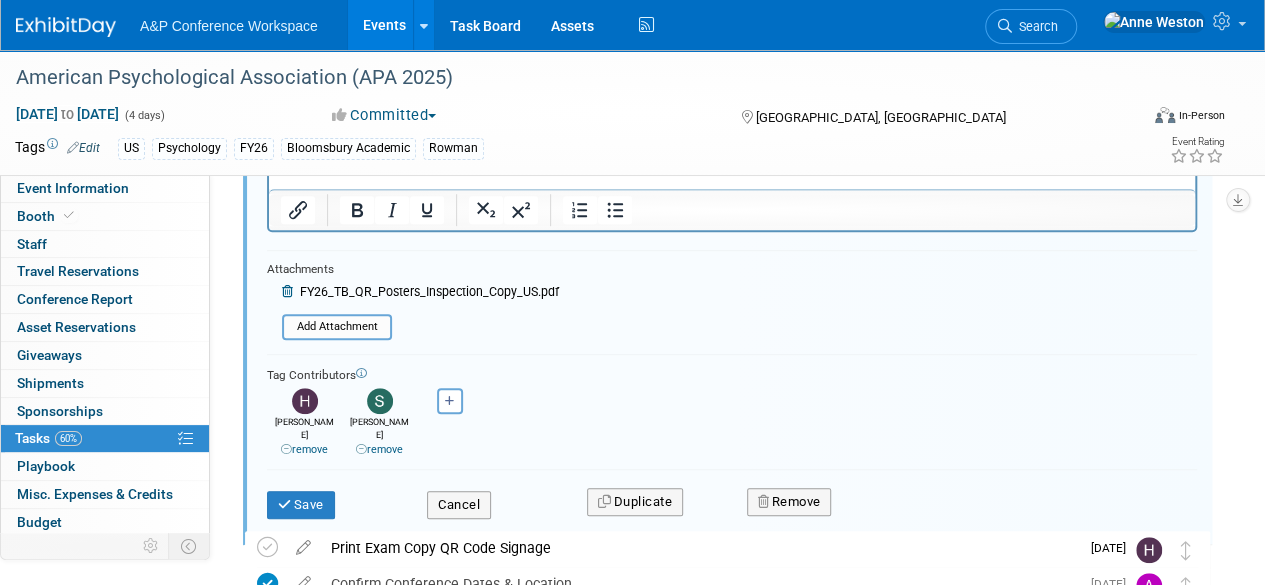 scroll, scrollTop: 503, scrollLeft: 0, axis: vertical 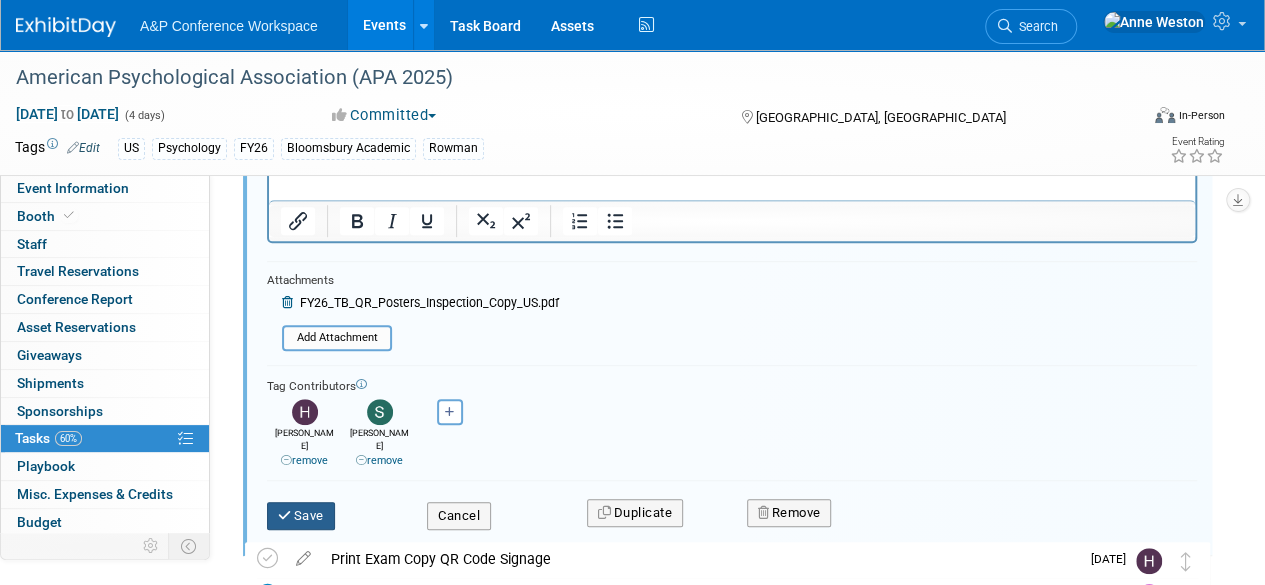 click on "Save" at bounding box center [301, 516] 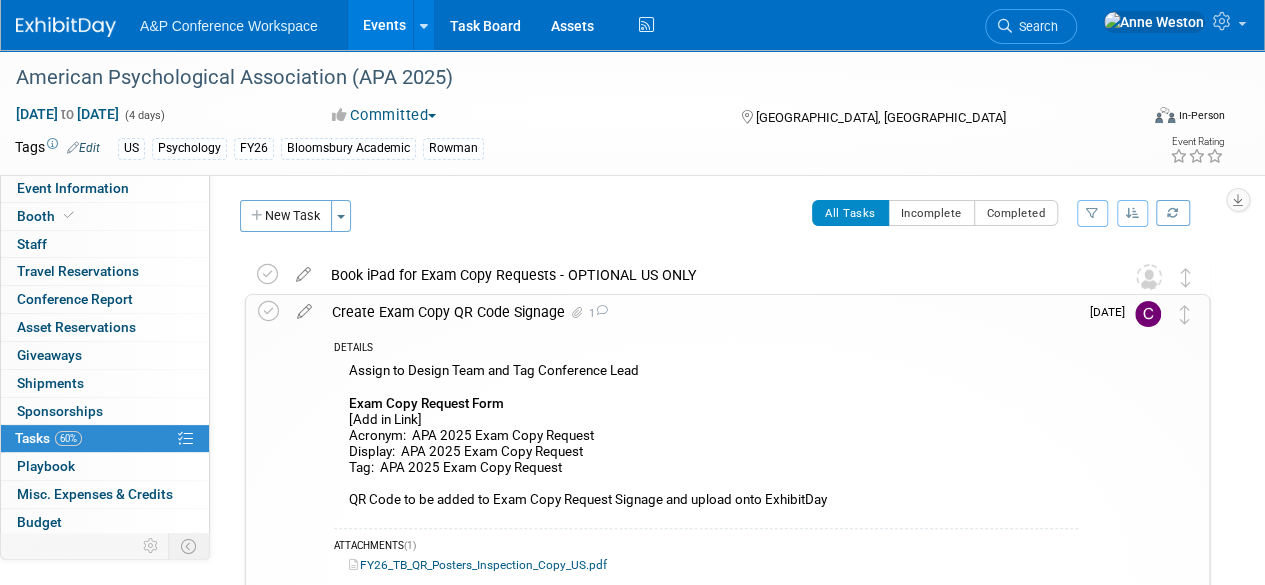 scroll, scrollTop: 0, scrollLeft: 0, axis: both 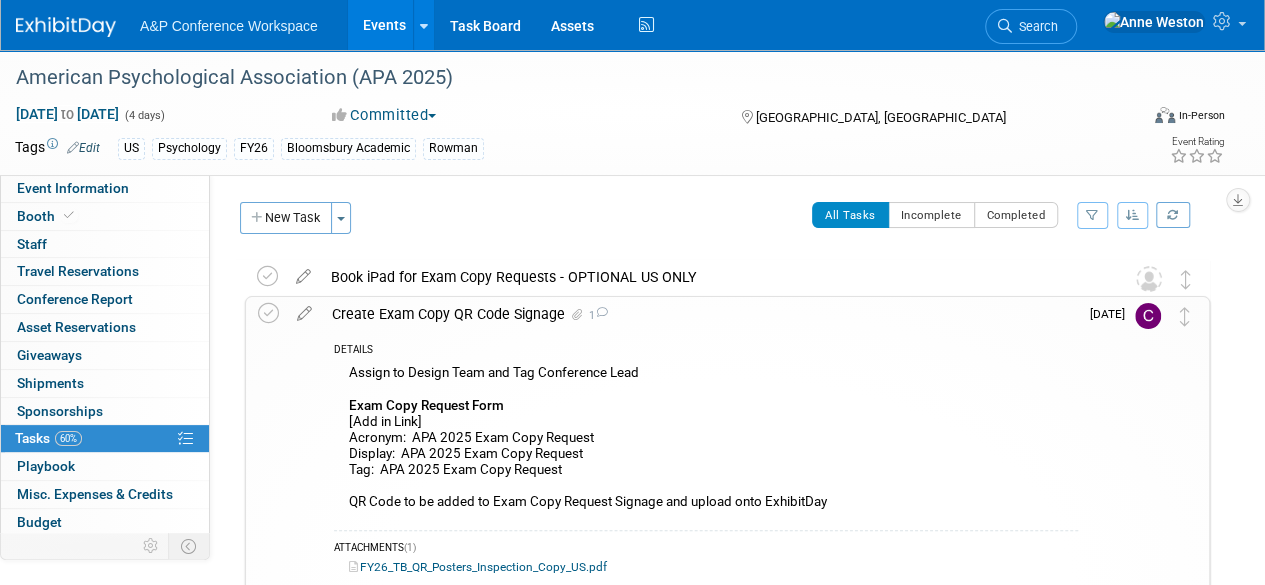 click on "Create Exam Copy QR Code Signage
1" at bounding box center (700, 314) 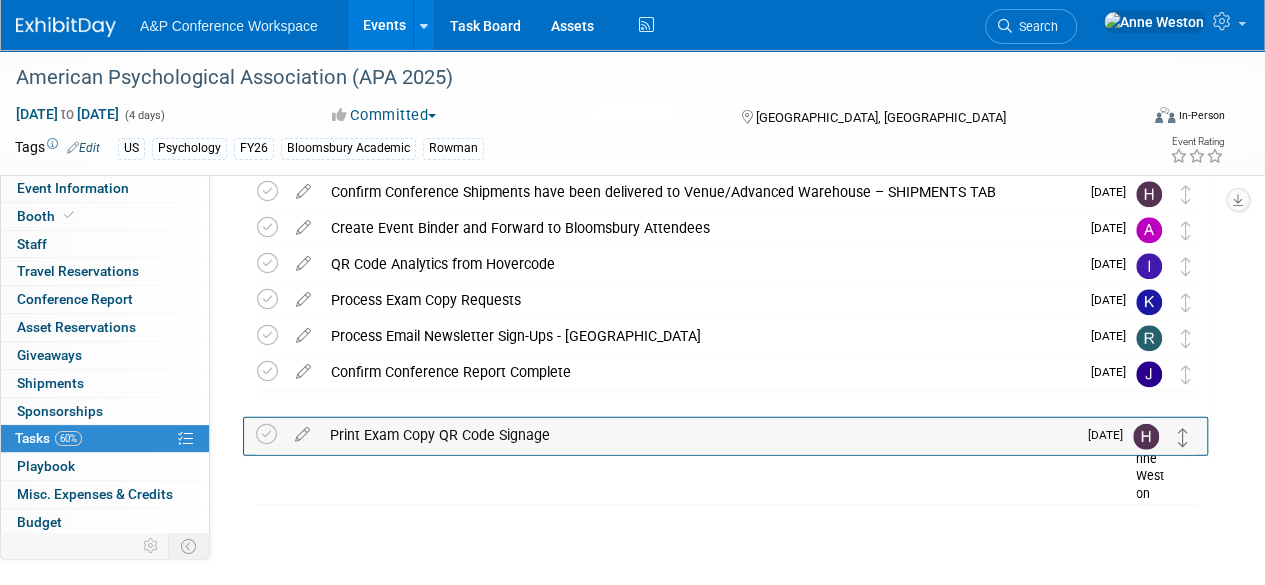scroll, scrollTop: 1056, scrollLeft: 0, axis: vertical 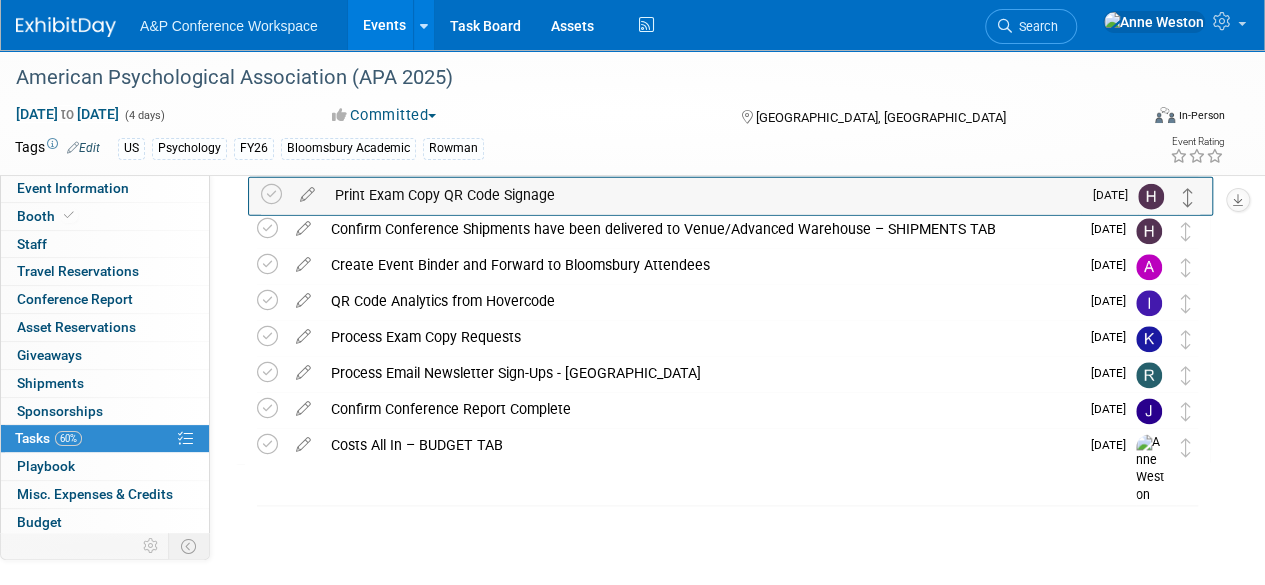 drag, startPoint x: 1186, startPoint y: 350, endPoint x: 1191, endPoint y: 203, distance: 147.085 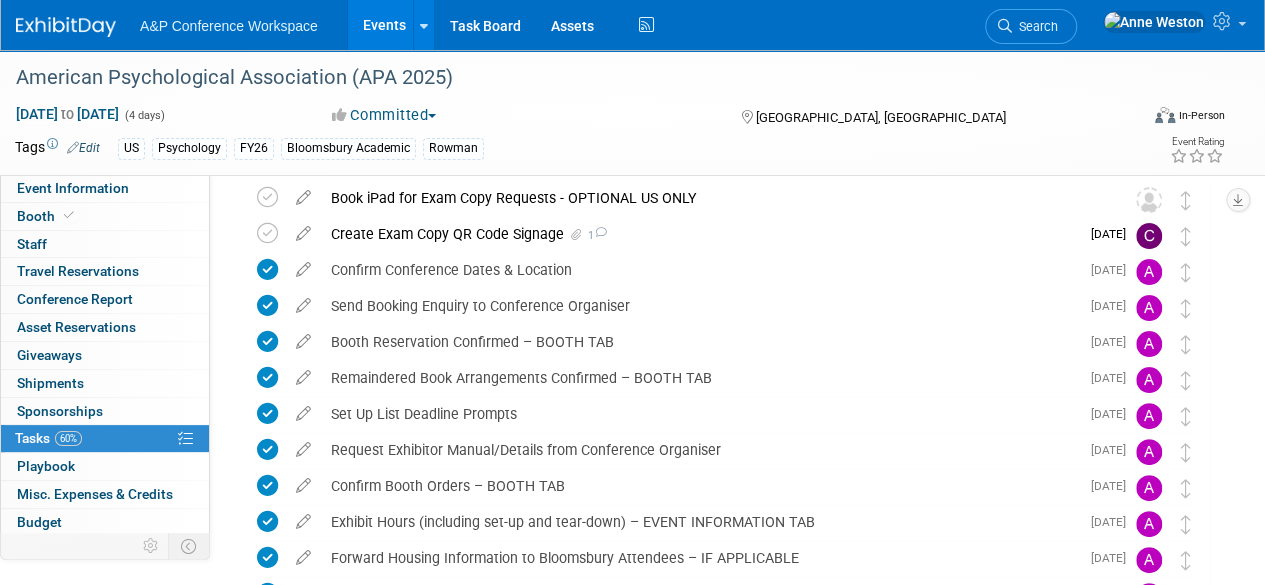 scroll, scrollTop: 56, scrollLeft: 0, axis: vertical 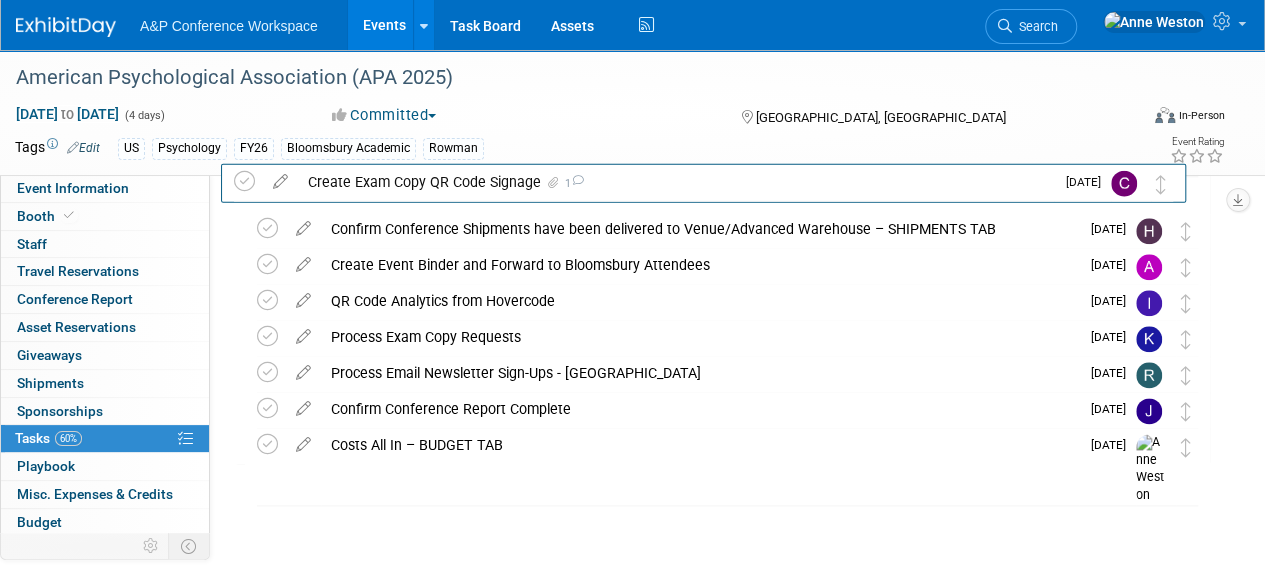 drag, startPoint x: 1184, startPoint y: 266, endPoint x: 1160, endPoint y: 194, distance: 75.89466 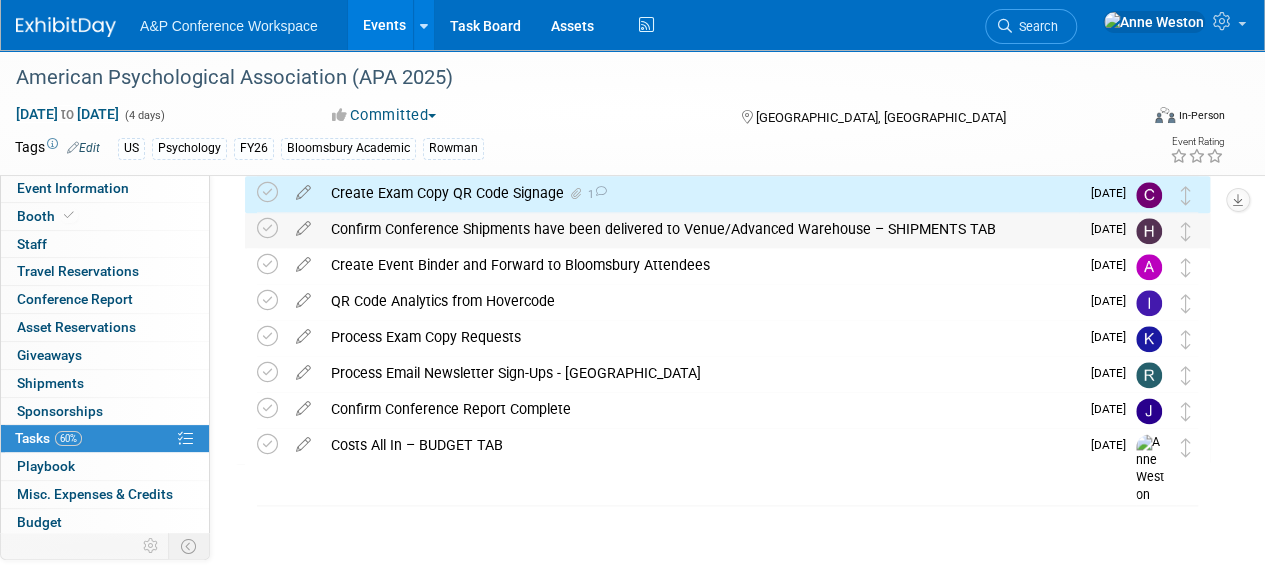 scroll, scrollTop: 956, scrollLeft: 0, axis: vertical 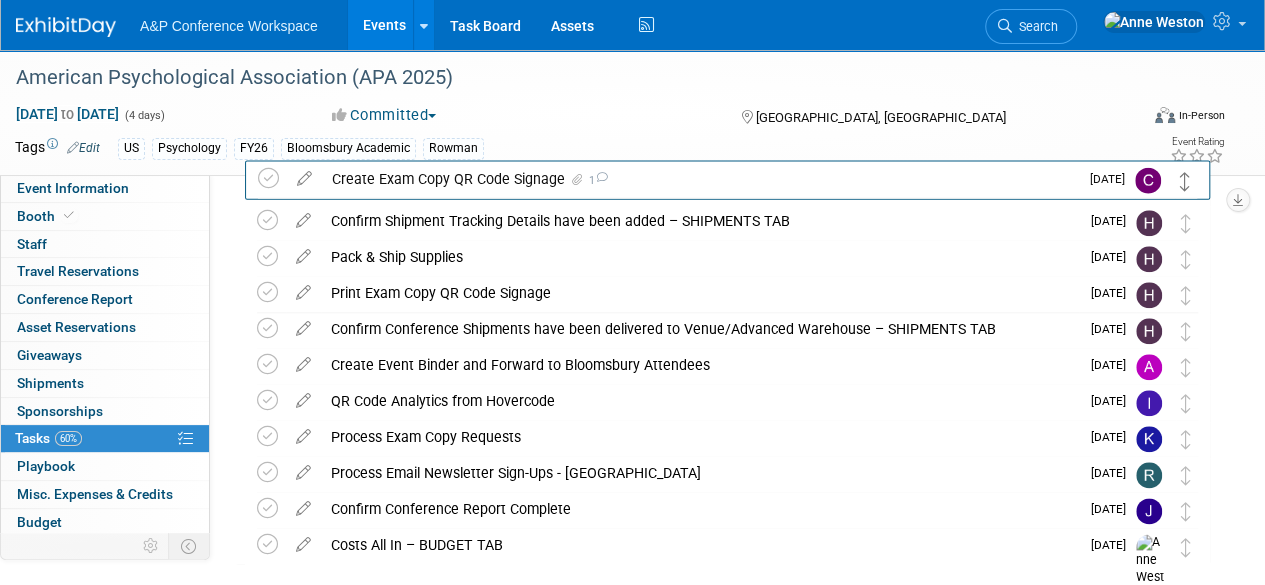 drag, startPoint x: 1183, startPoint y: 293, endPoint x: 1183, endPoint y: 182, distance: 111 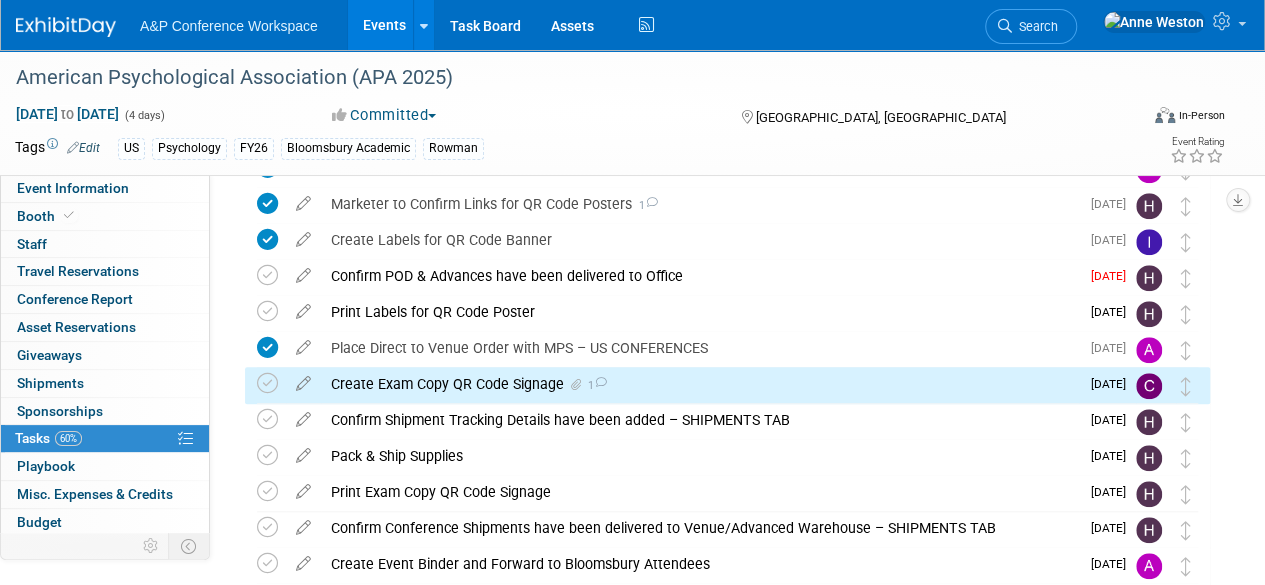 scroll, scrollTop: 756, scrollLeft: 0, axis: vertical 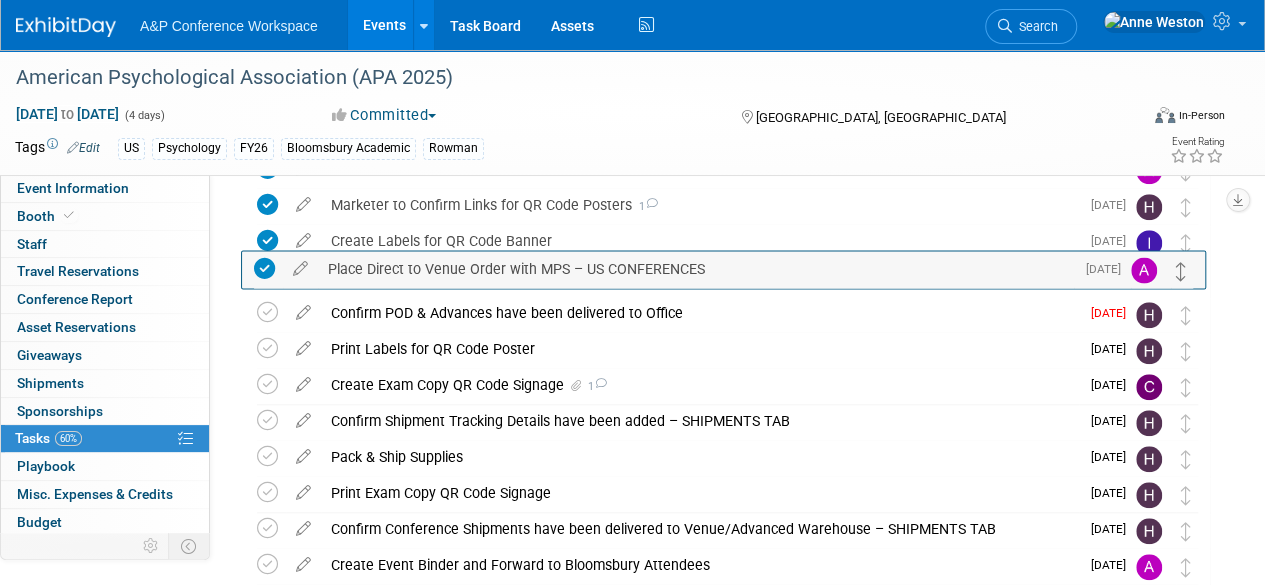 drag, startPoint x: 1188, startPoint y: 359, endPoint x: 1184, endPoint y: 278, distance: 81.09871 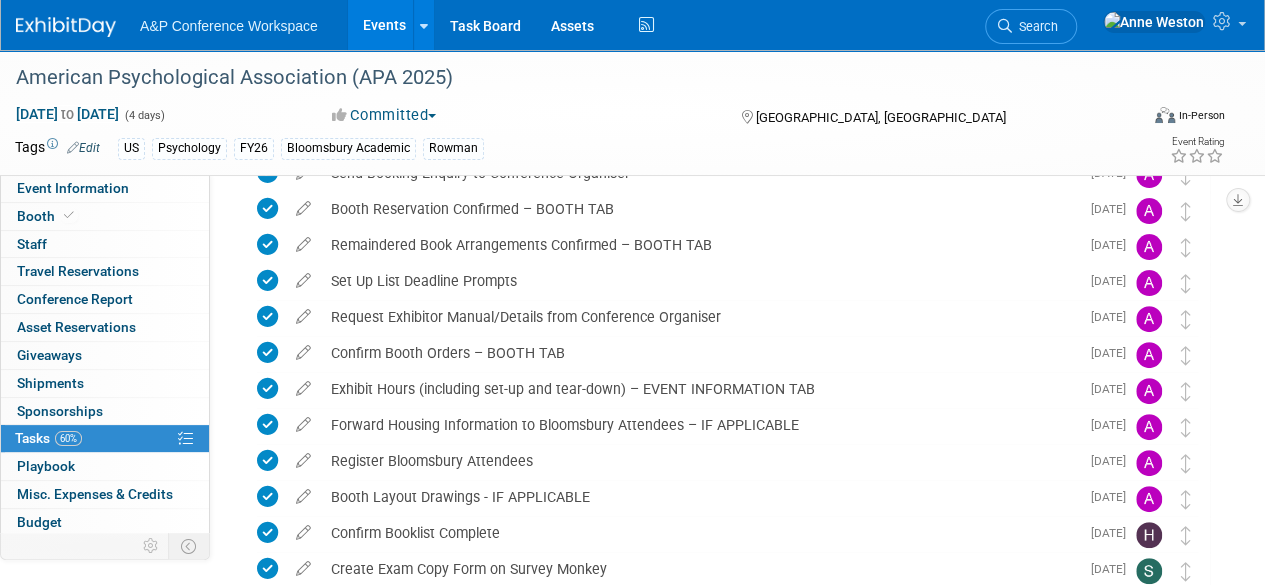 scroll, scrollTop: 0, scrollLeft: 0, axis: both 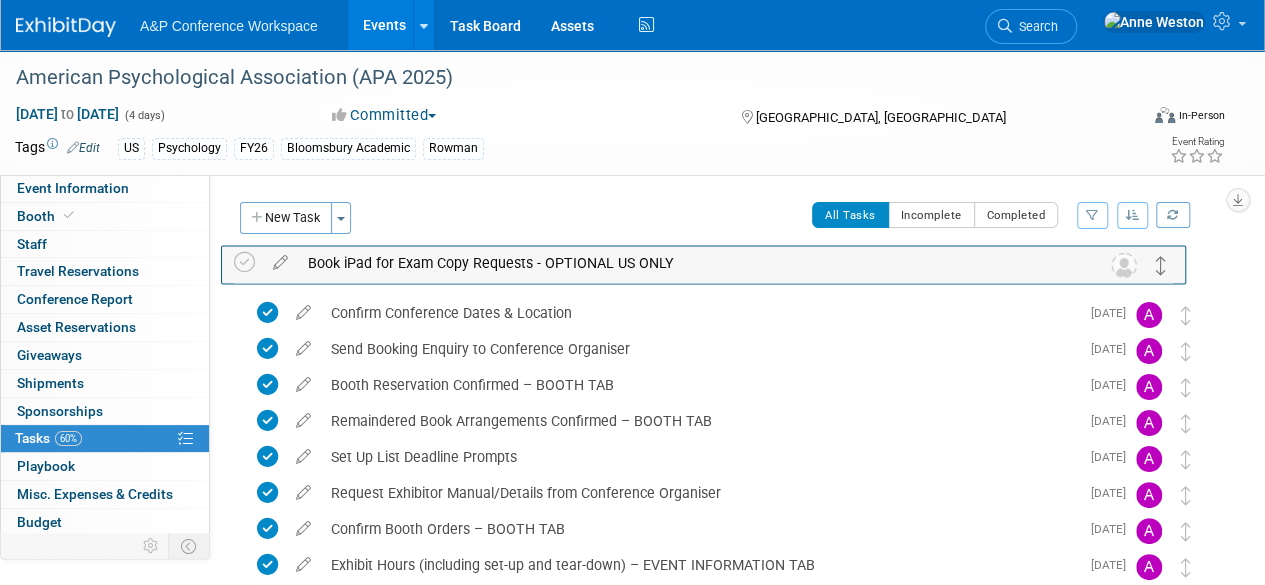 drag, startPoint x: 1188, startPoint y: 281, endPoint x: 1165, endPoint y: 268, distance: 26.41969 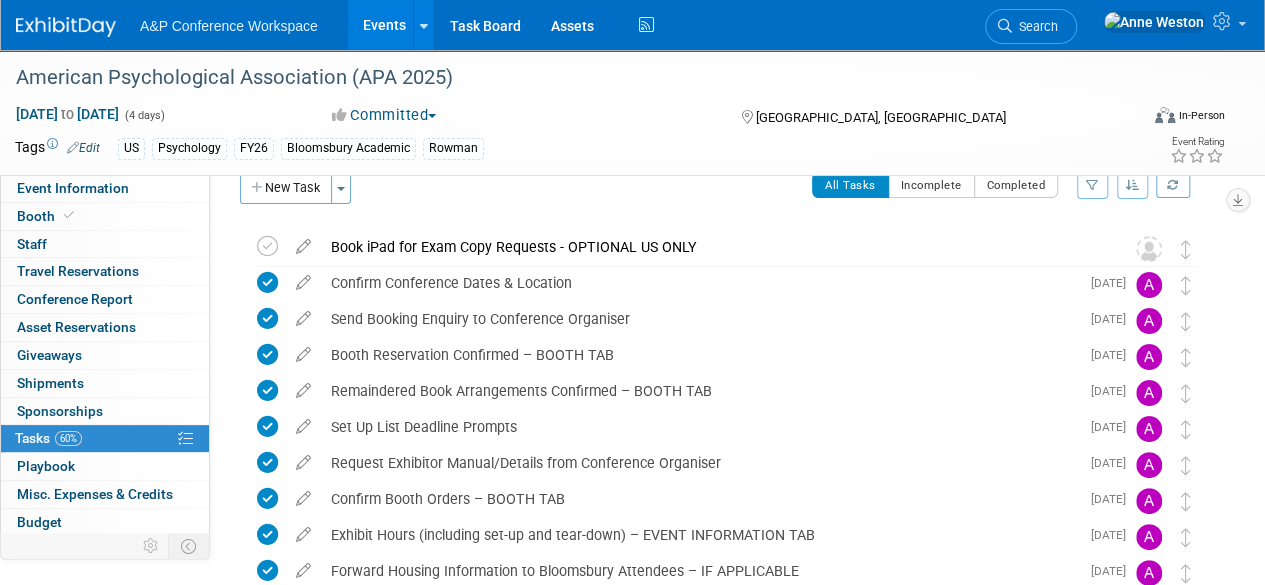 scroll, scrollTop: 0, scrollLeft: 0, axis: both 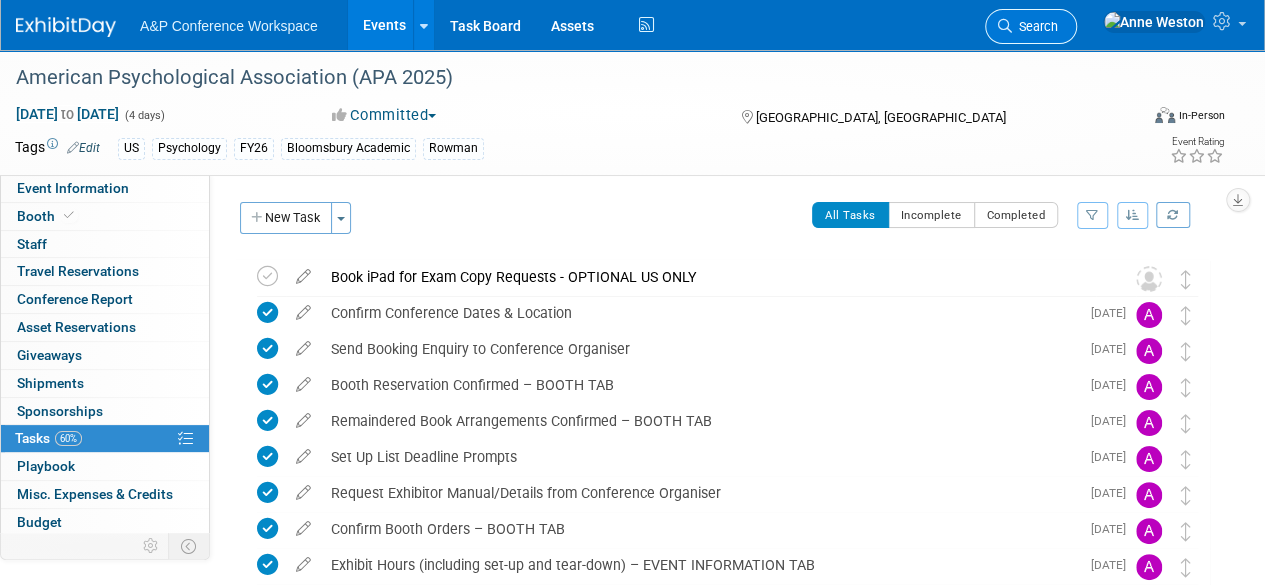 click on "Search" at bounding box center [1031, 26] 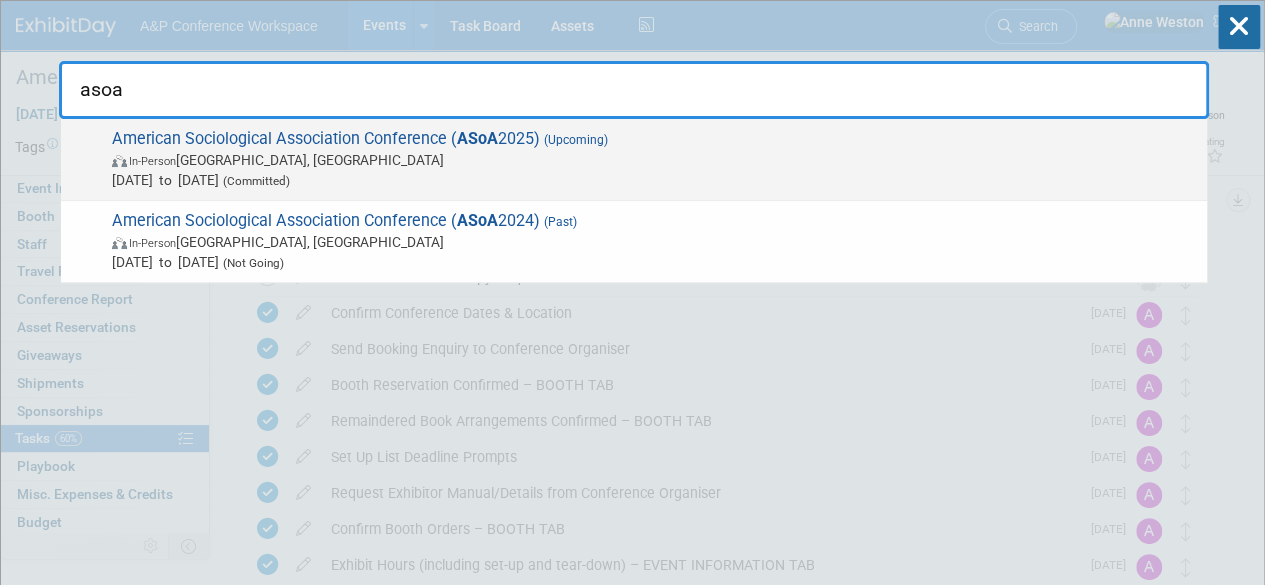 type on "asoa" 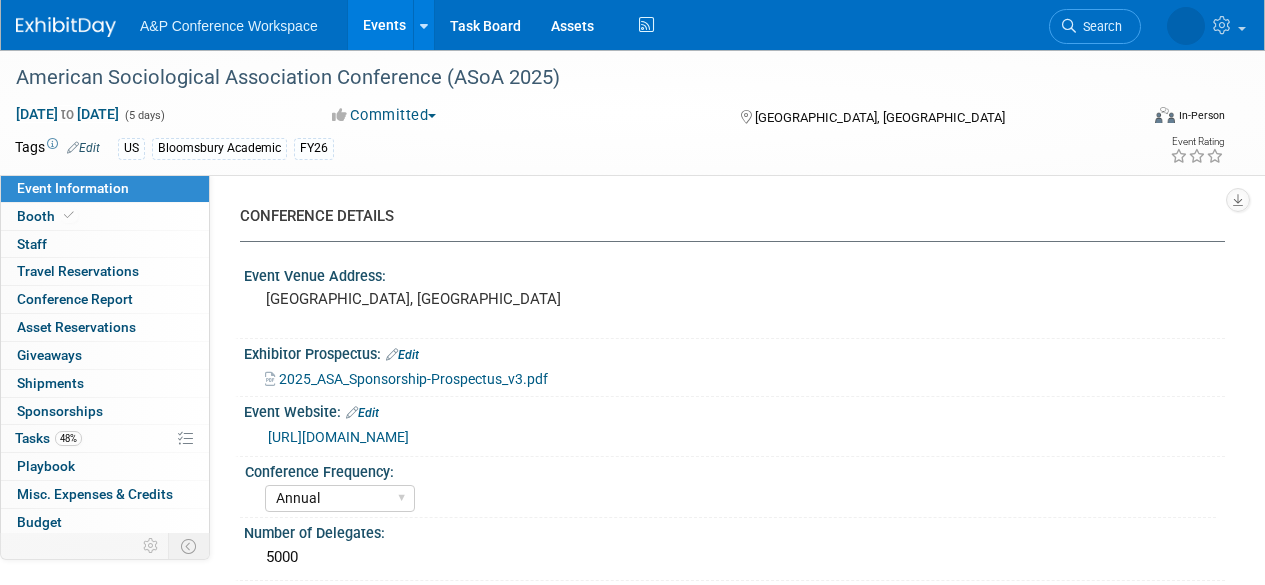 select on "Annual" 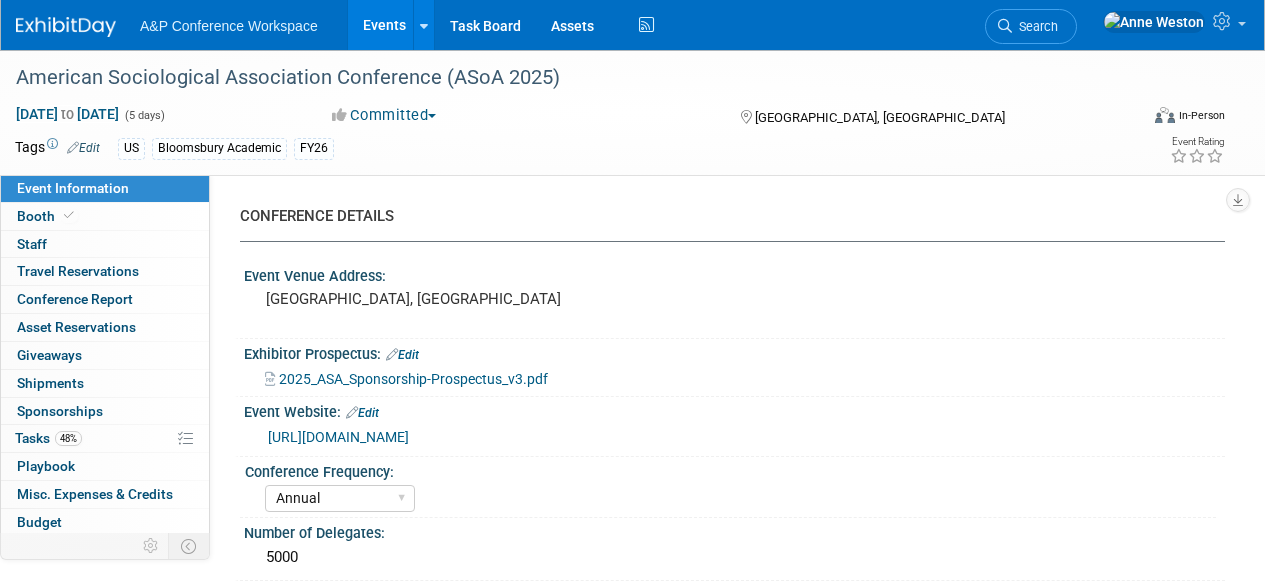 scroll, scrollTop: 0, scrollLeft: 0, axis: both 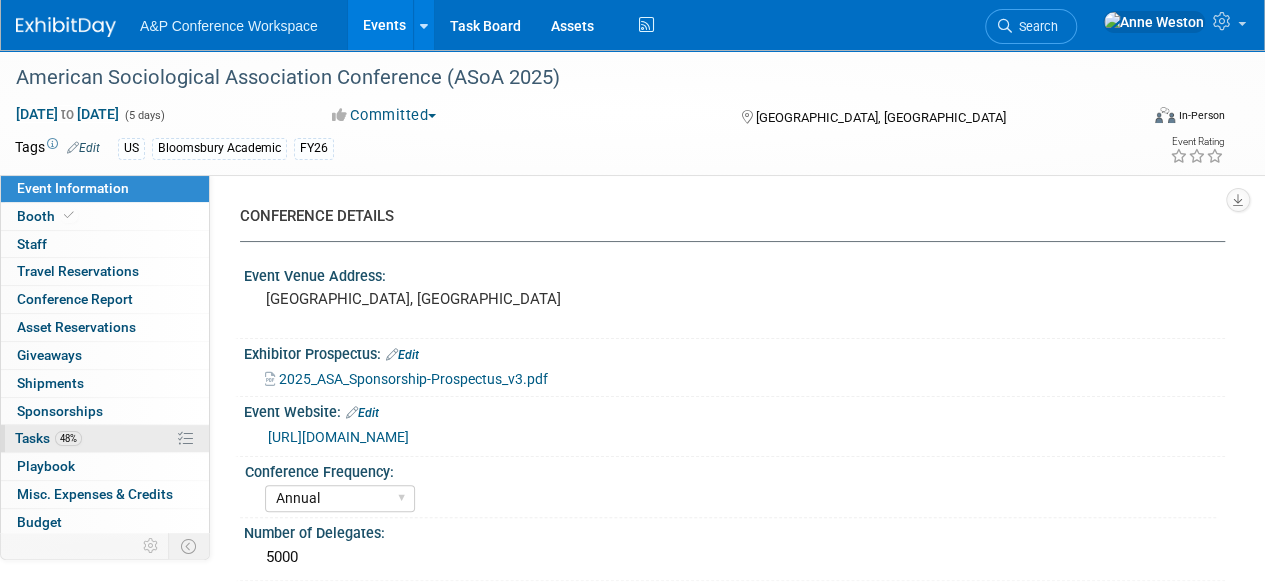 click on "48%" at bounding box center (68, 438) 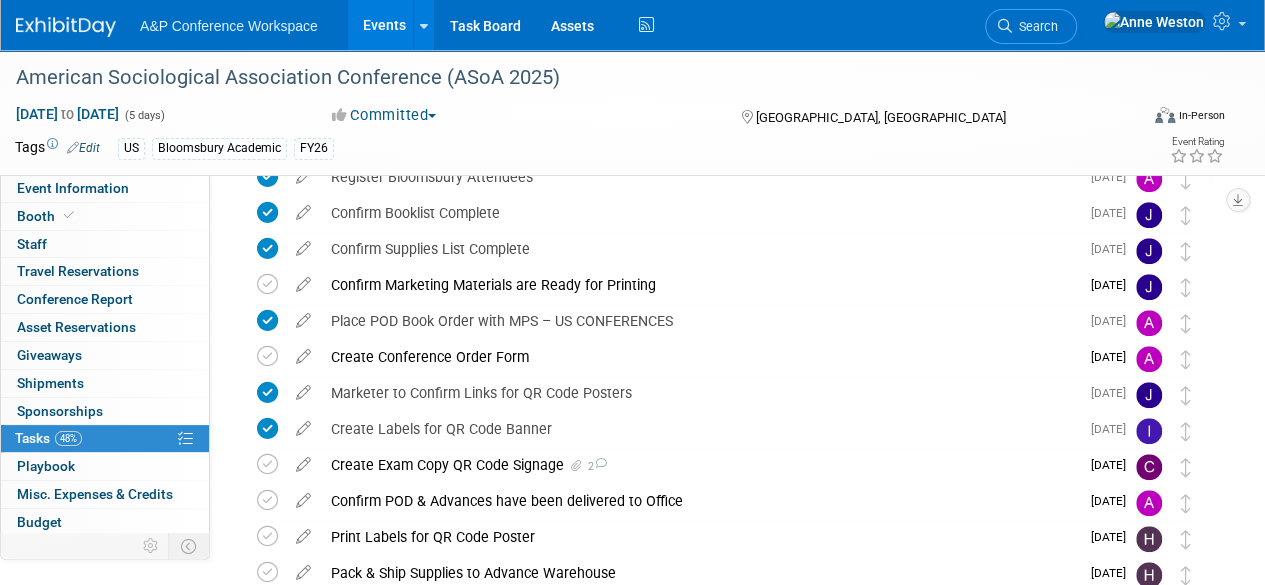 scroll, scrollTop: 600, scrollLeft: 0, axis: vertical 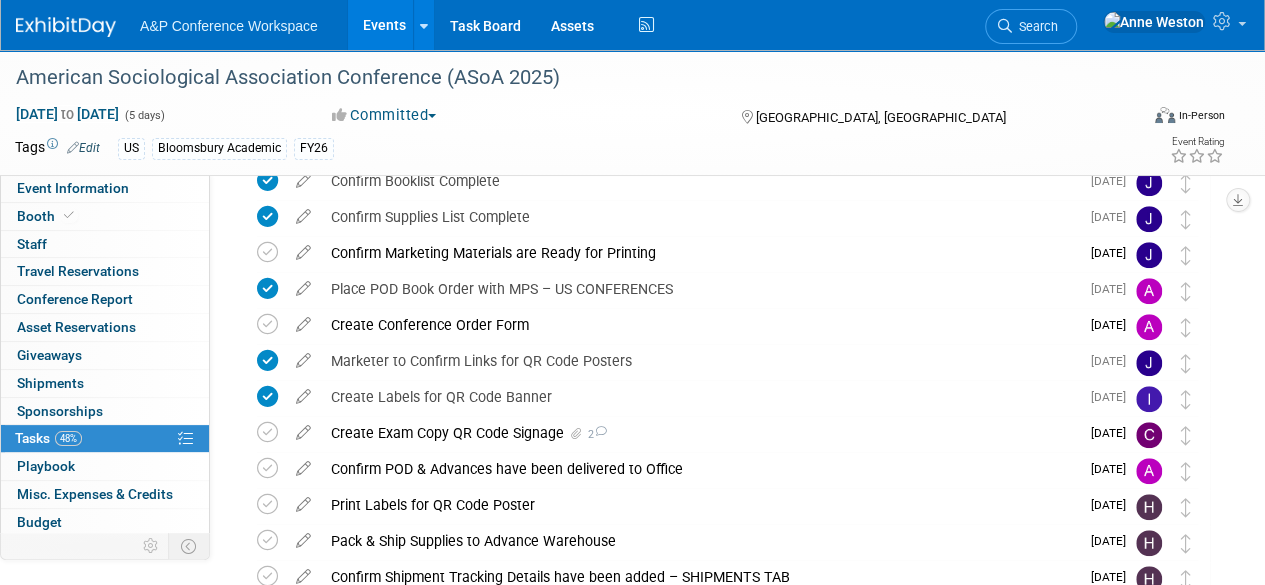 click on "Create Exam Copy QR Code Signage
2" at bounding box center (700, 433) 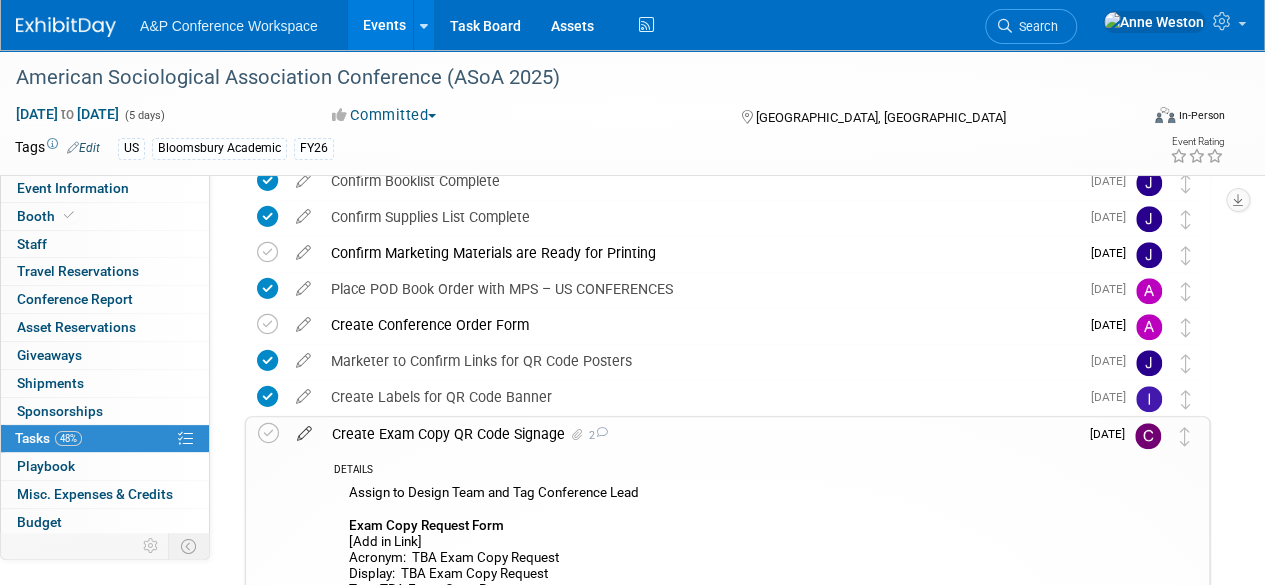 click at bounding box center [304, 429] 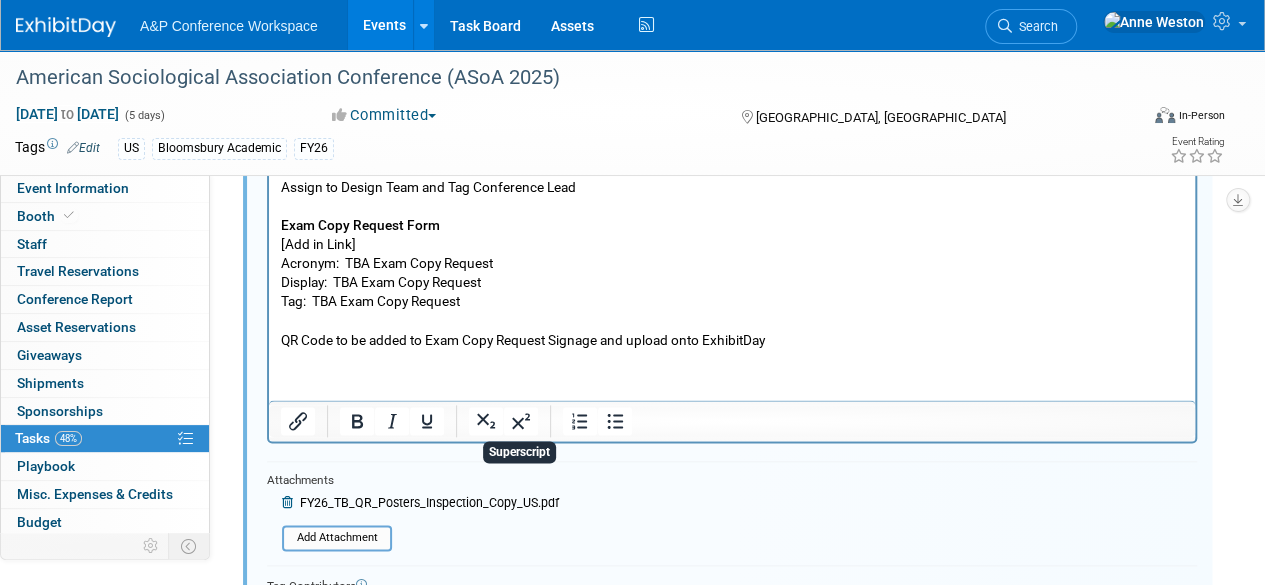 scroll, scrollTop: 923, scrollLeft: 0, axis: vertical 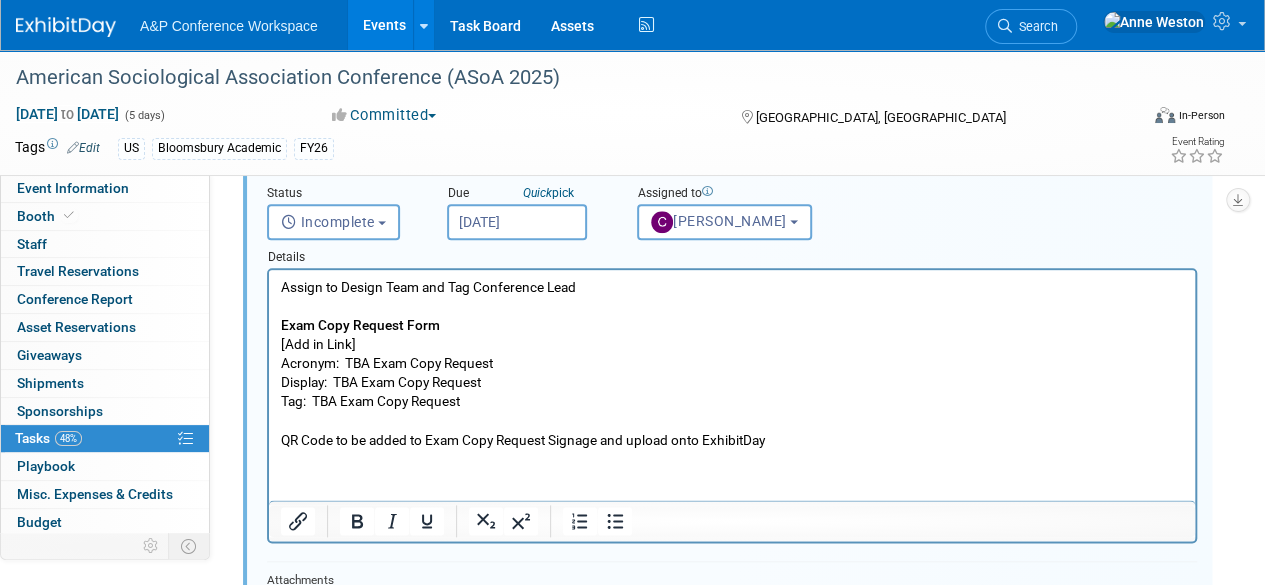click on "Assign to Design Team and Tag Conference Lead Exam Copy Request Form [Add in Link] Acronym:  TBA Exam Copy Request Display:  TBA Exam Copy Request Tag:  TBA Exam Copy Request QR Code to be added to Exam Copy Request Signage and upload onto ExhibitDay" at bounding box center [732, 364] 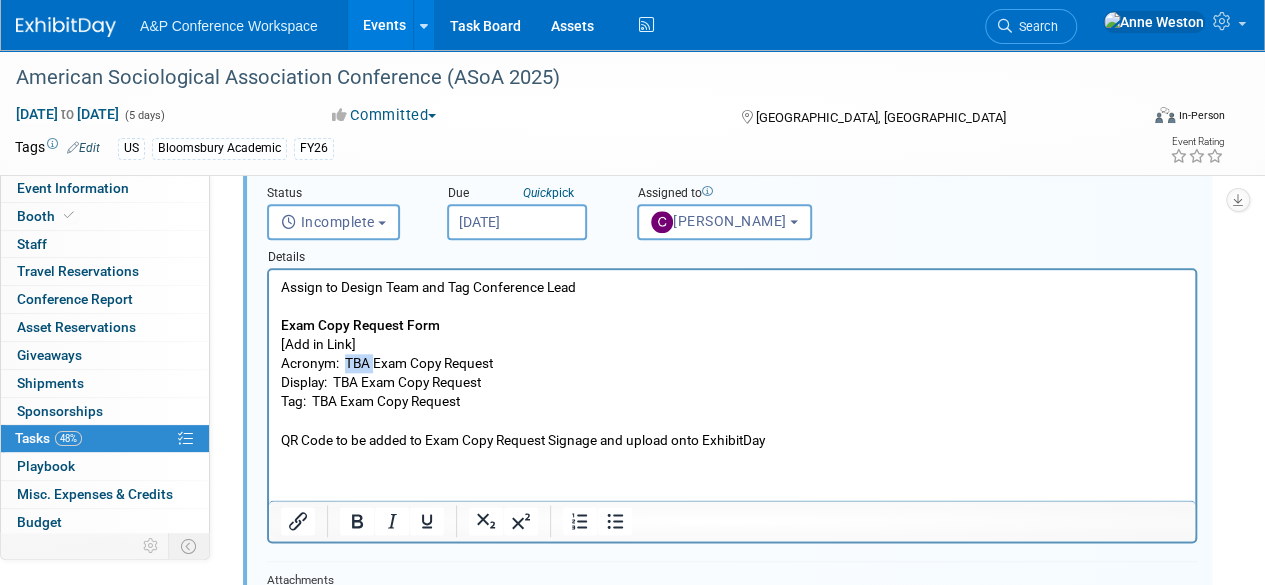 click on "Assign to Design Team and Tag Conference Lead Exam Copy Request Form [Add in Link] Acronym:  TBA Exam Copy Request Display:  TBA Exam Copy Request Tag:  TBA Exam Copy Request QR Code to be added to Exam Copy Request Signage and upload onto ExhibitDay" at bounding box center [732, 364] 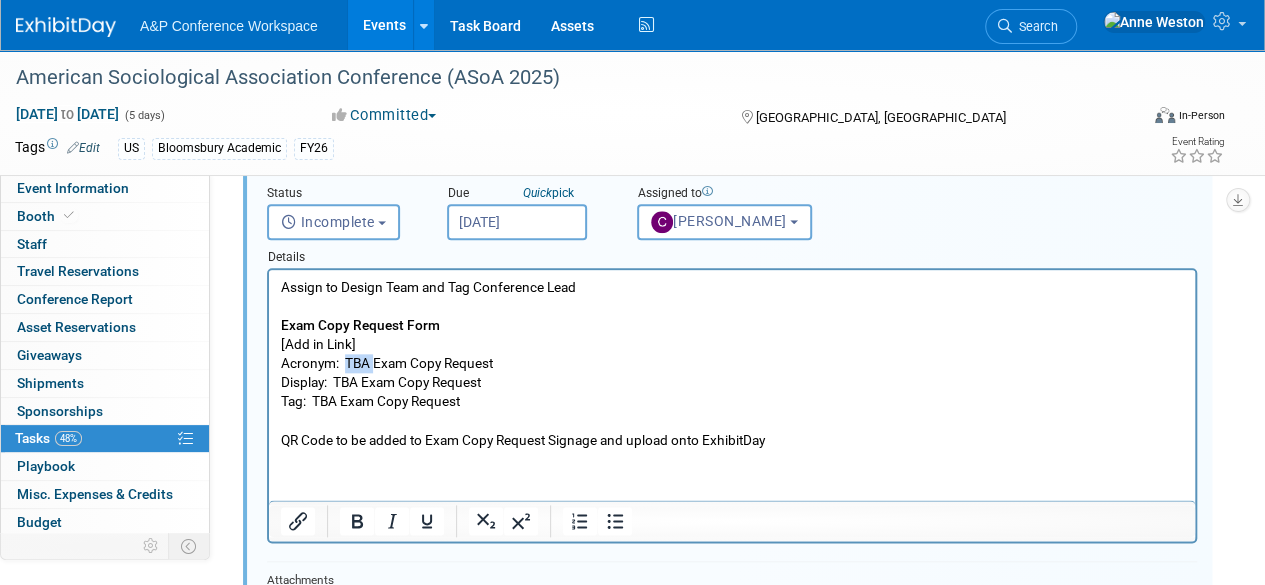 type 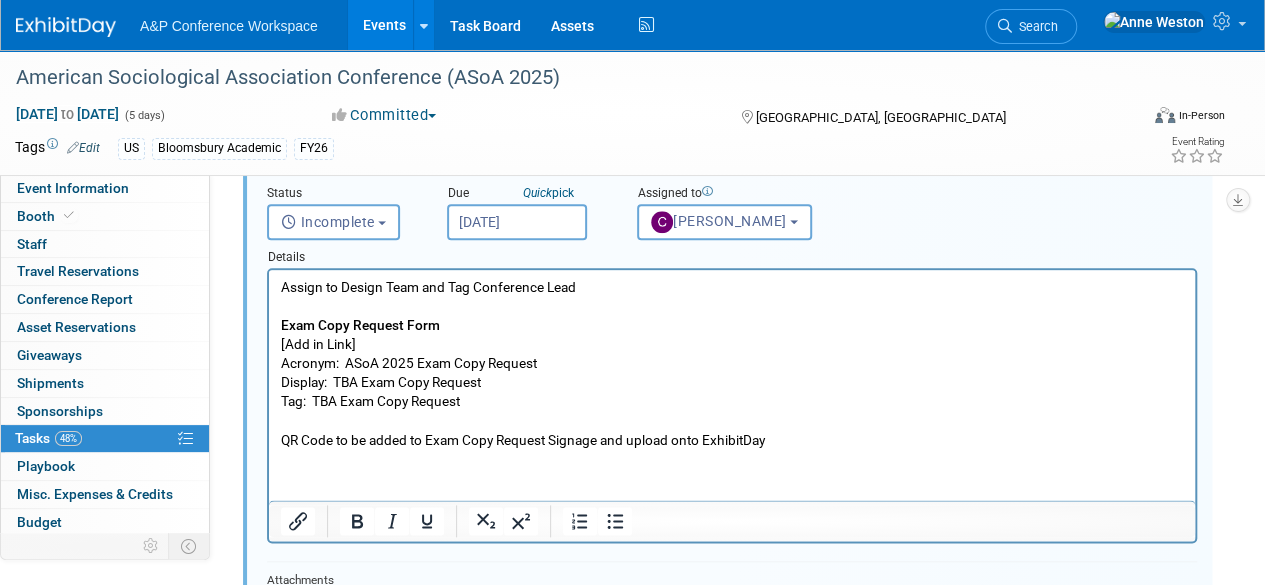 click on "Assign to Design Team and Tag Conference Lead Exam Copy Request Form [Add in Link] Acronym:  ASoA 2025 Exam Copy Request Display:  TBA Exam Copy Request Tag:  TBA Exam Copy Request QR Code to be added to Exam Copy Request Signage and upload onto ExhibitDay" at bounding box center (732, 364) 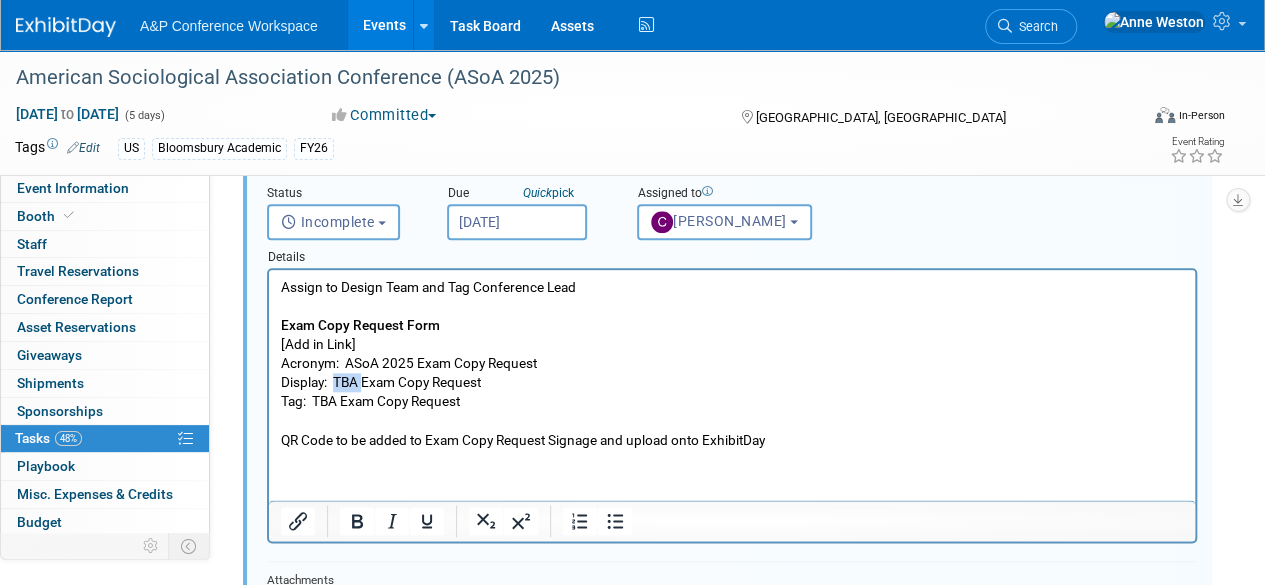 click on "Assign to Design Team and Tag Conference Lead Exam Copy Request Form [Add in Link] Acronym:  ASoA 2025 Exam Copy Request Display:  TBA Exam Copy Request Tag:  TBA Exam Copy Request QR Code to be added to Exam Copy Request Signage and upload onto ExhibitDay" at bounding box center (732, 364) 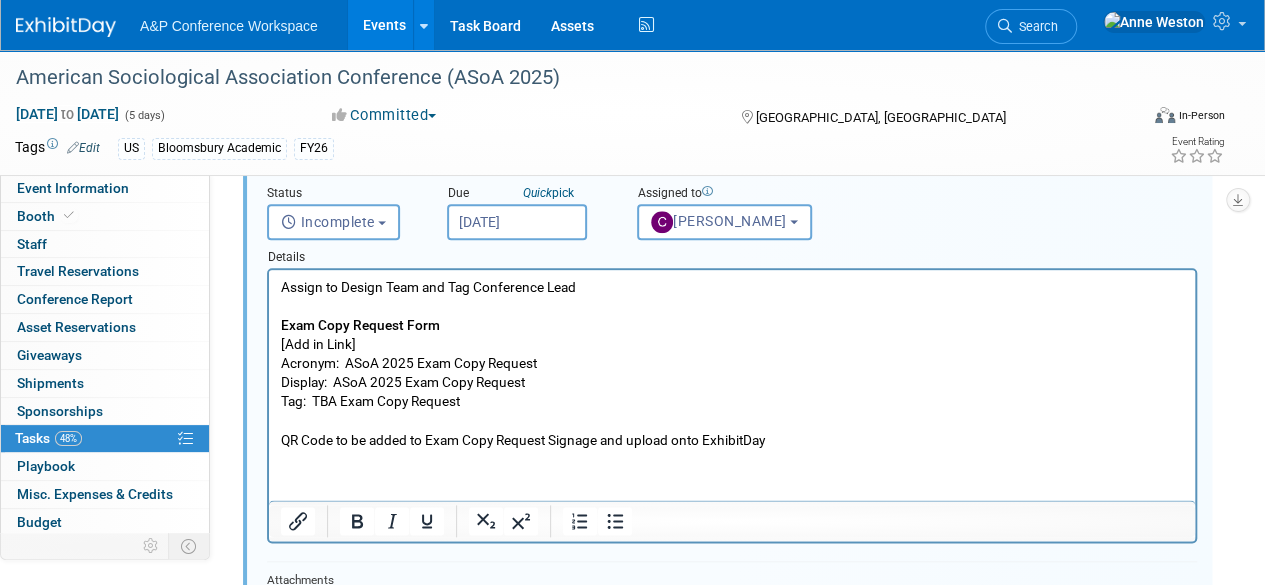 click on "Assign to Design Team and Tag Conference Lead Exam Copy Request Form [Add in Link] Acronym:  ASoA 2025 Exam Copy Request Display:  ASoA 2025 Exam Copy Request Tag:  TBA Exam Copy Request QR Code to be added to Exam Copy Request Signage and upload onto ExhibitDay" at bounding box center (732, 364) 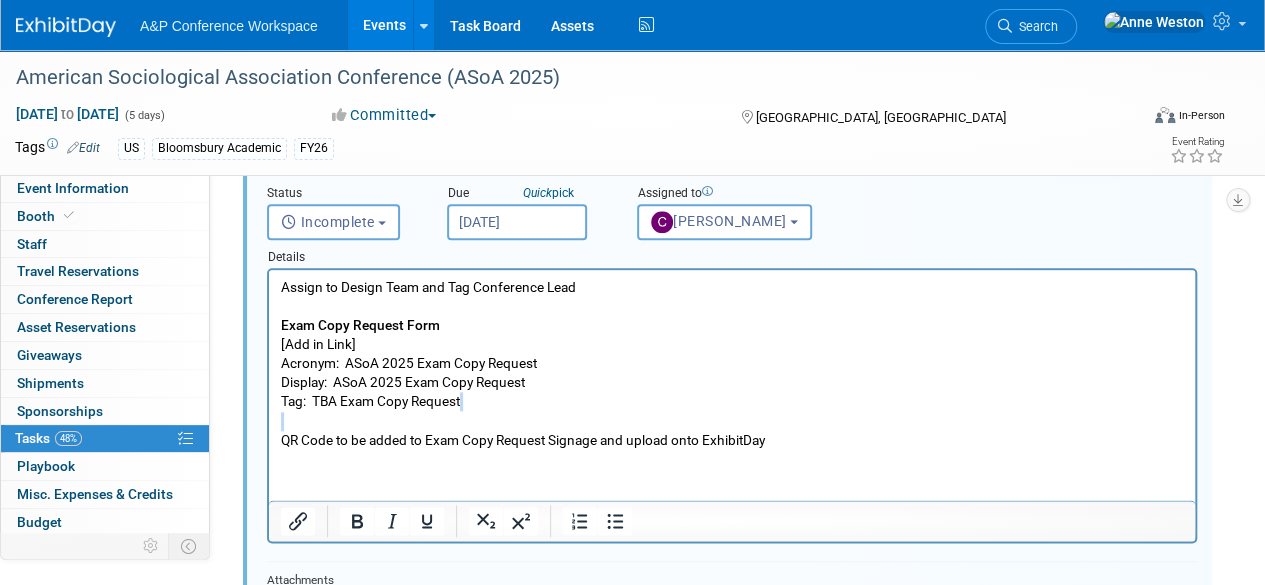 click on "Assign to Design Team and Tag Conference Lead Exam Copy Request Form [Add in Link] Acronym:  ASoA 2025 Exam Copy Request Display:  ASoA 2025 Exam Copy Request Tag:  TBA Exam Copy Request QR Code to be added to Exam Copy Request Signage and upload onto ExhibitDay" at bounding box center (732, 364) 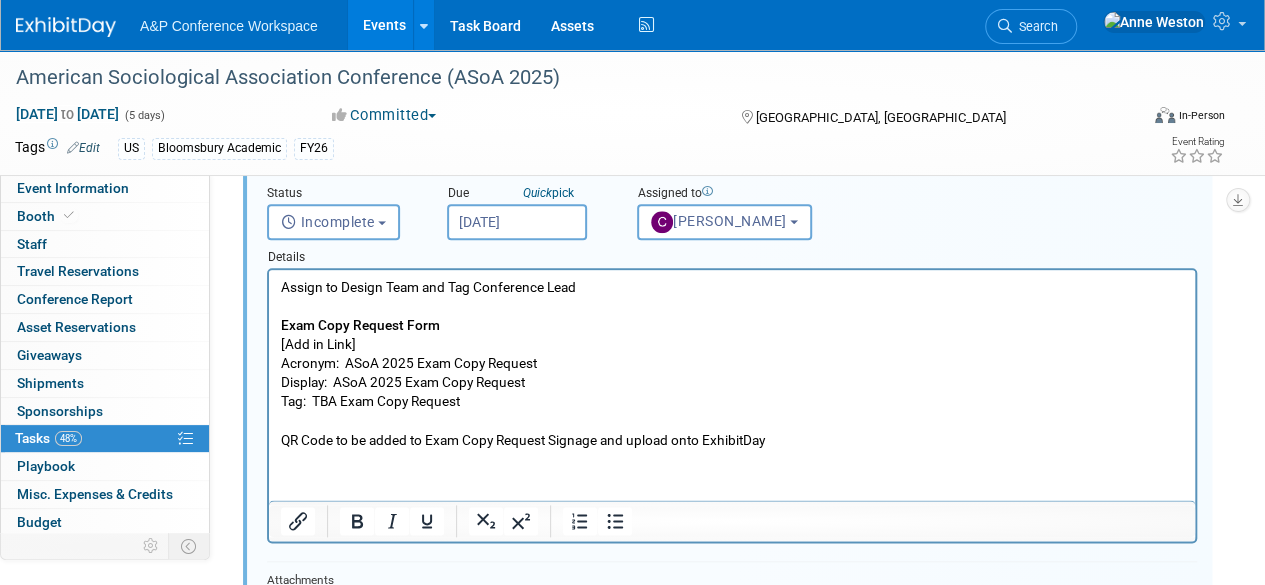 click on "Assign to Design Team and Tag Conference Lead Exam Copy Request Form [Add in Link] Acronym:  ASoA 2025 Exam Copy Request Display:  ASoA 2025 Exam Copy Request Tag:  TBA Exam Copy Request QR Code to be added to Exam Copy Request Signage and upload onto ExhibitDay" at bounding box center (732, 364) 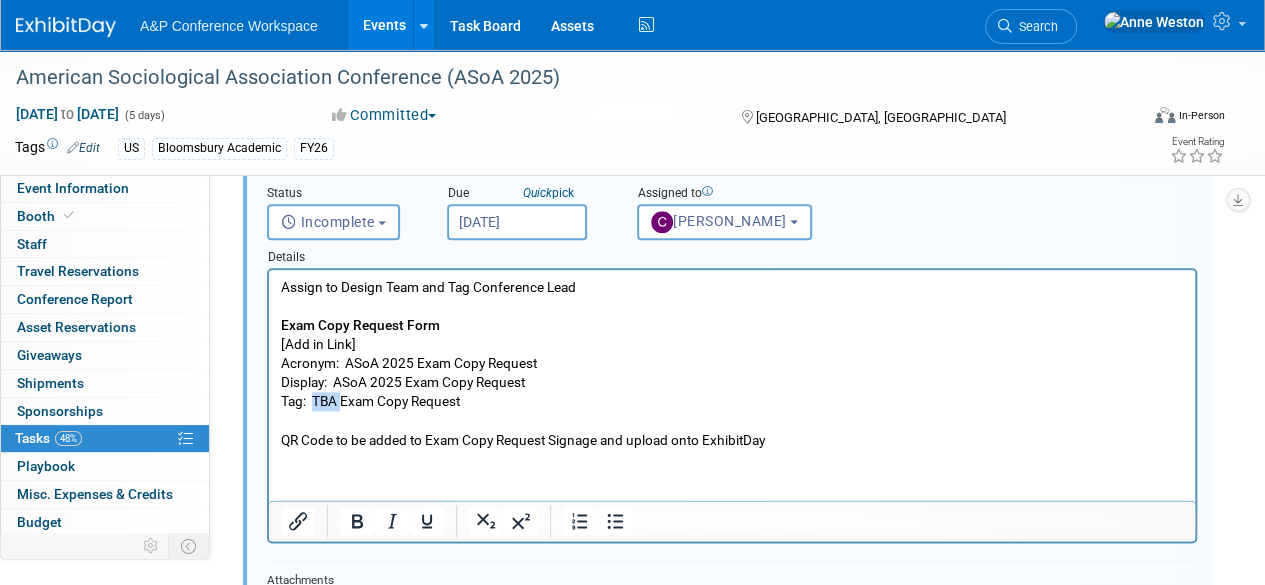 click on "Assign to Design Team and Tag Conference Lead Exam Copy Request Form [Add in Link] Acronym:  ASoA 2025 Exam Copy Request Display:  ASoA 2025 Exam Copy Request Tag:  TBA Exam Copy Request QR Code to be added to Exam Copy Request Signage and upload onto ExhibitDay" at bounding box center [732, 364] 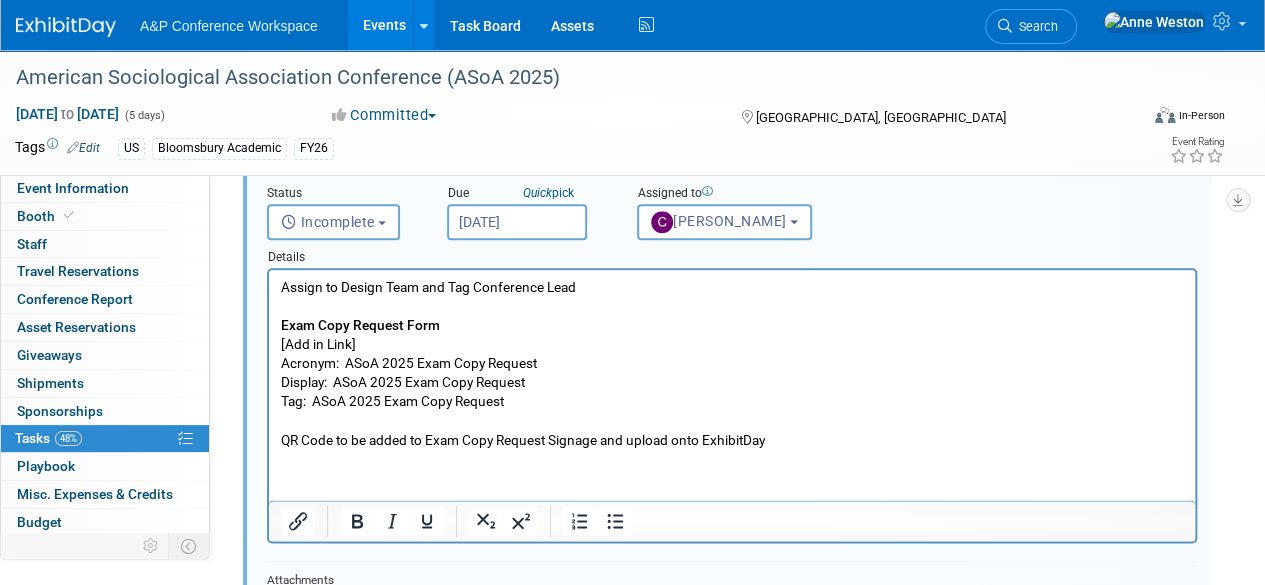 click on "Assign to Design Team and Tag Conference Lead Exam Copy Request Form [Add in Link] Acronym:  ASoA 2025 Exam Copy Request Display:  ASoA 2025 Exam Copy Request Tag:  ASoA 2025 Exam Copy Request QR Code to be added to Exam Copy Request Signage and upload onto ExhibitDay" at bounding box center [732, 360] 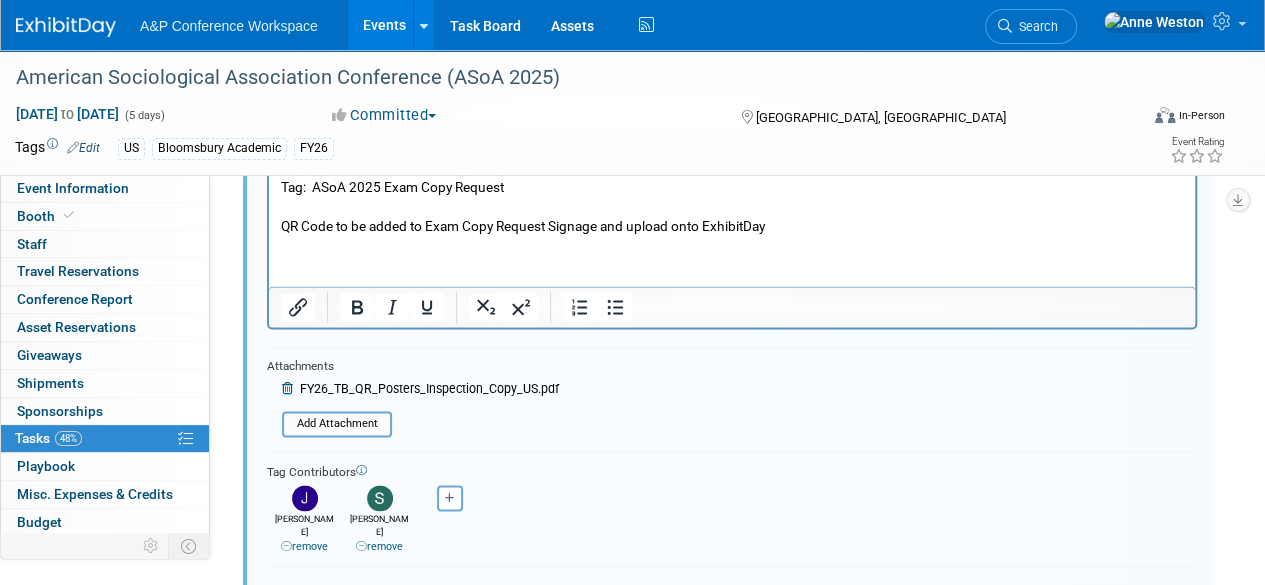 scroll, scrollTop: 1323, scrollLeft: 0, axis: vertical 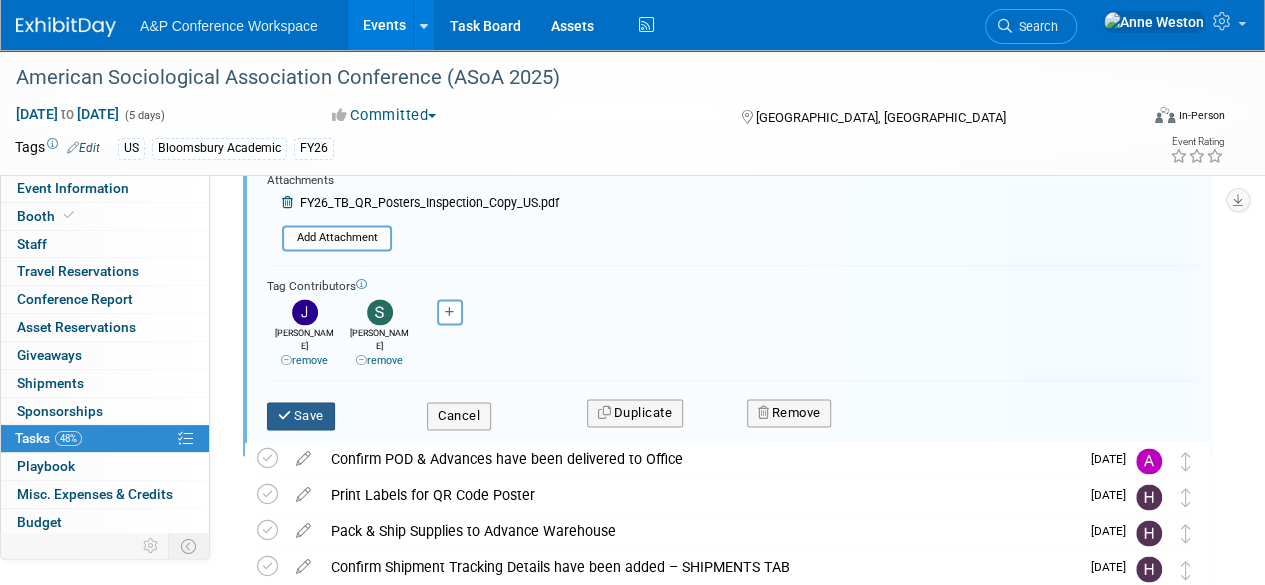 click on "Save" at bounding box center [301, 416] 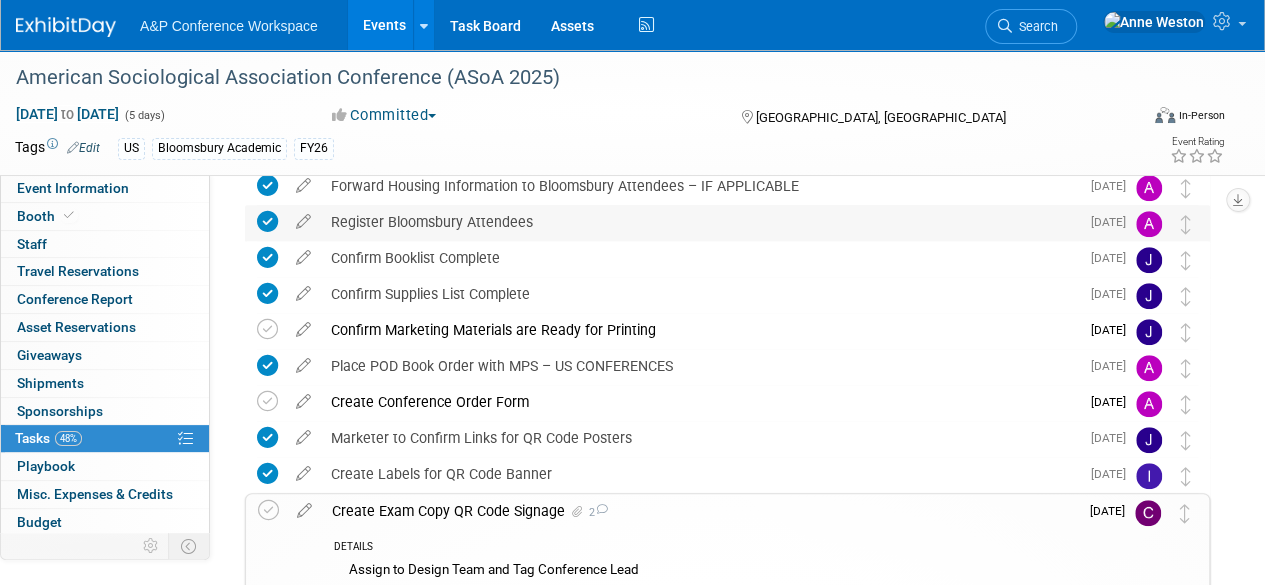scroll, scrollTop: 623, scrollLeft: 0, axis: vertical 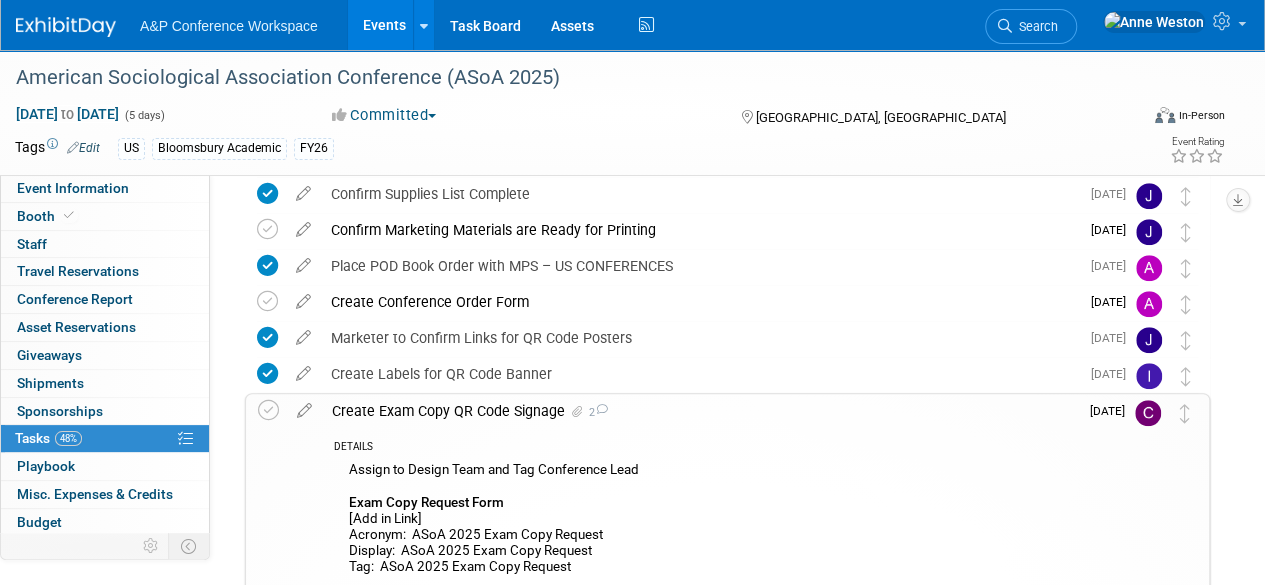 click on "Create Exam Copy QR Code Signage
2" at bounding box center (700, 411) 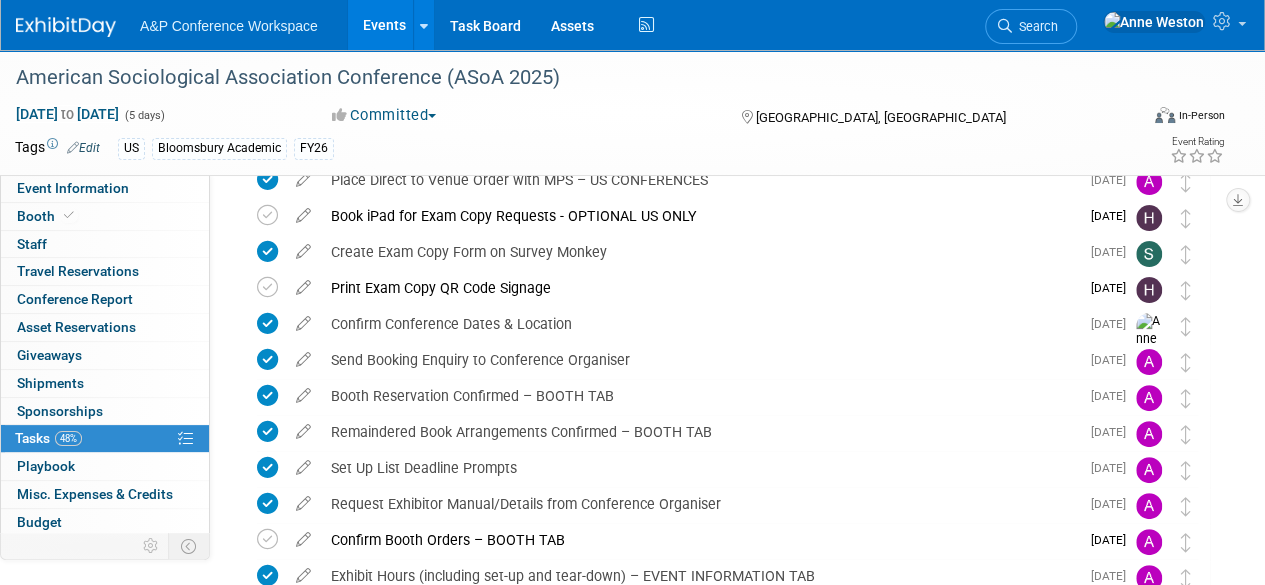 scroll, scrollTop: 0, scrollLeft: 0, axis: both 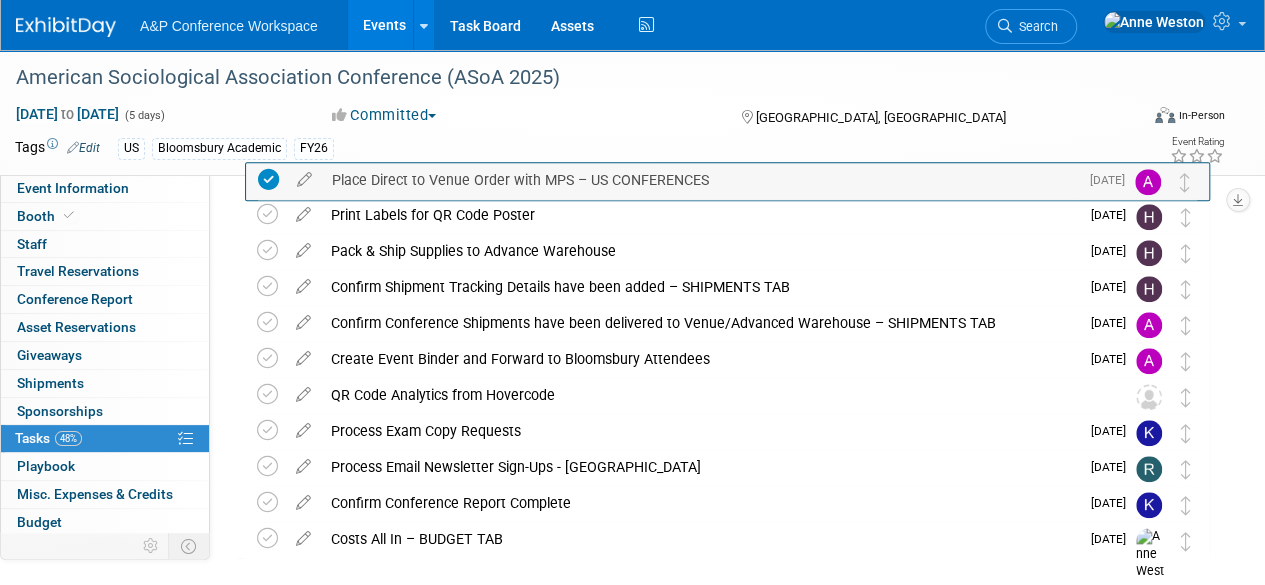 drag, startPoint x: 1186, startPoint y: 278, endPoint x: 1185, endPoint y: 197, distance: 81.00617 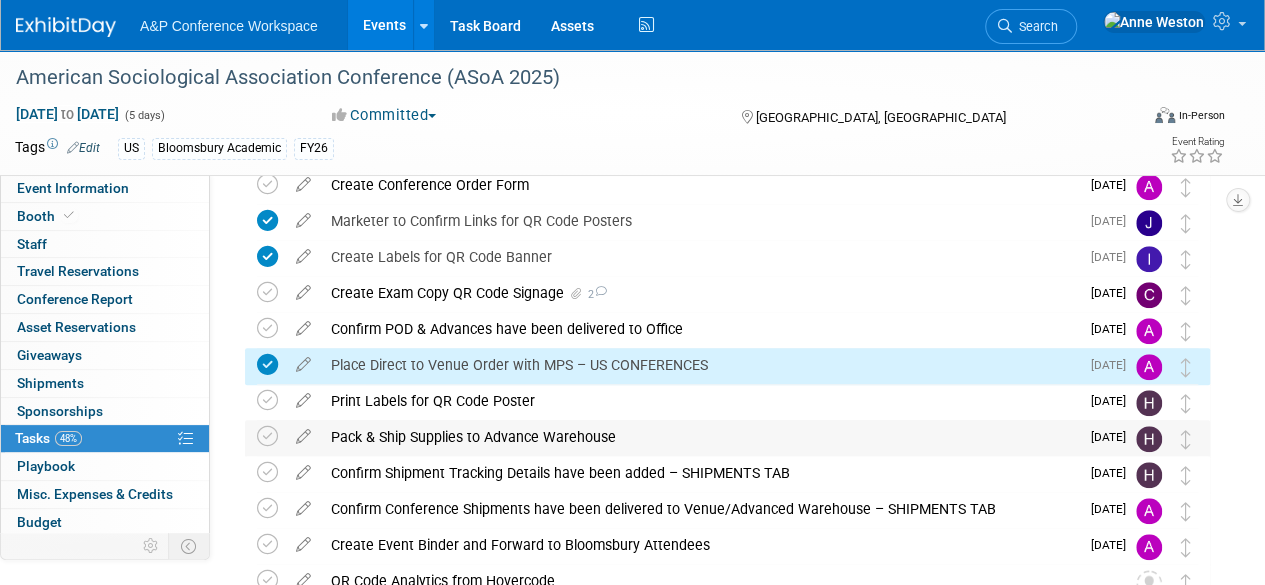 scroll, scrollTop: 690, scrollLeft: 0, axis: vertical 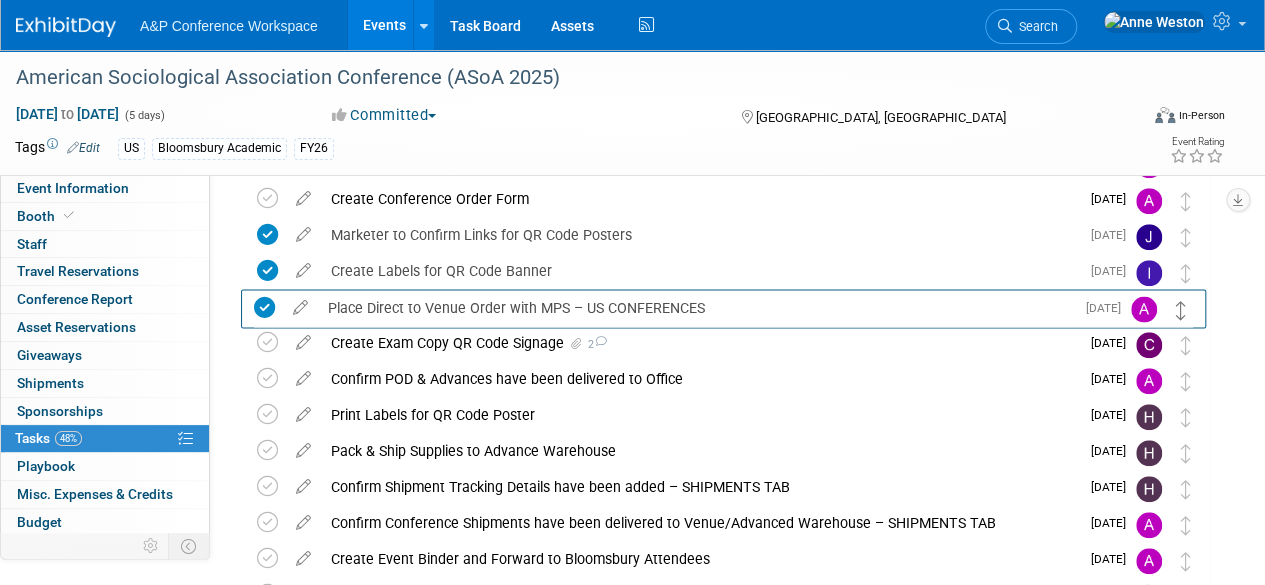 drag, startPoint x: 1188, startPoint y: 387, endPoint x: 1185, endPoint y: 315, distance: 72.06247 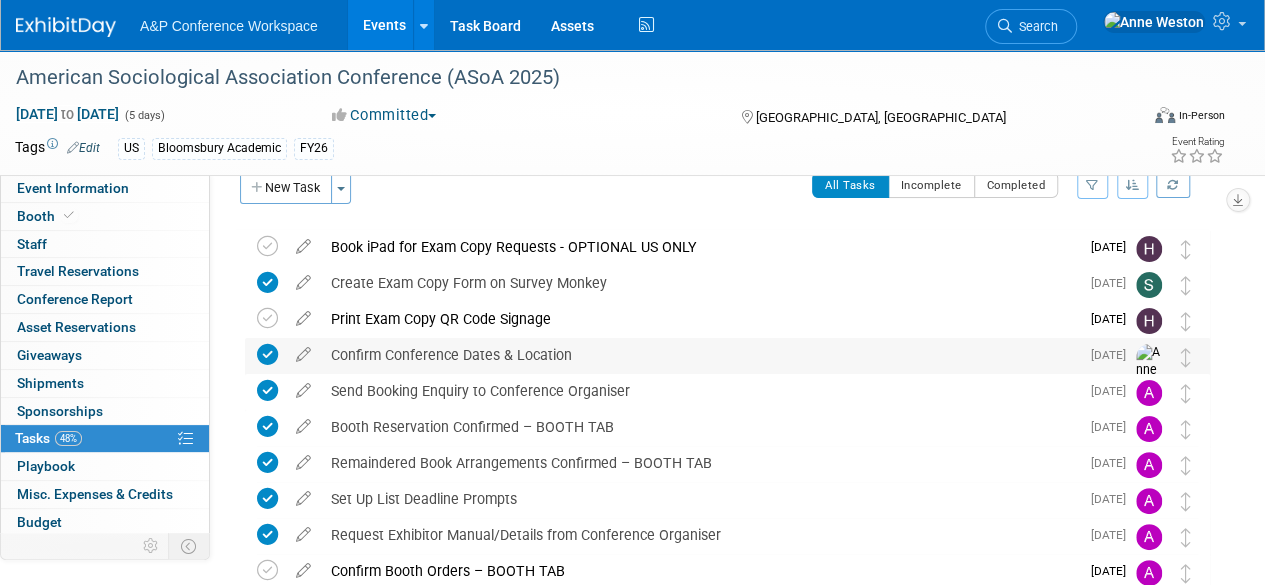 scroll, scrollTop: 0, scrollLeft: 0, axis: both 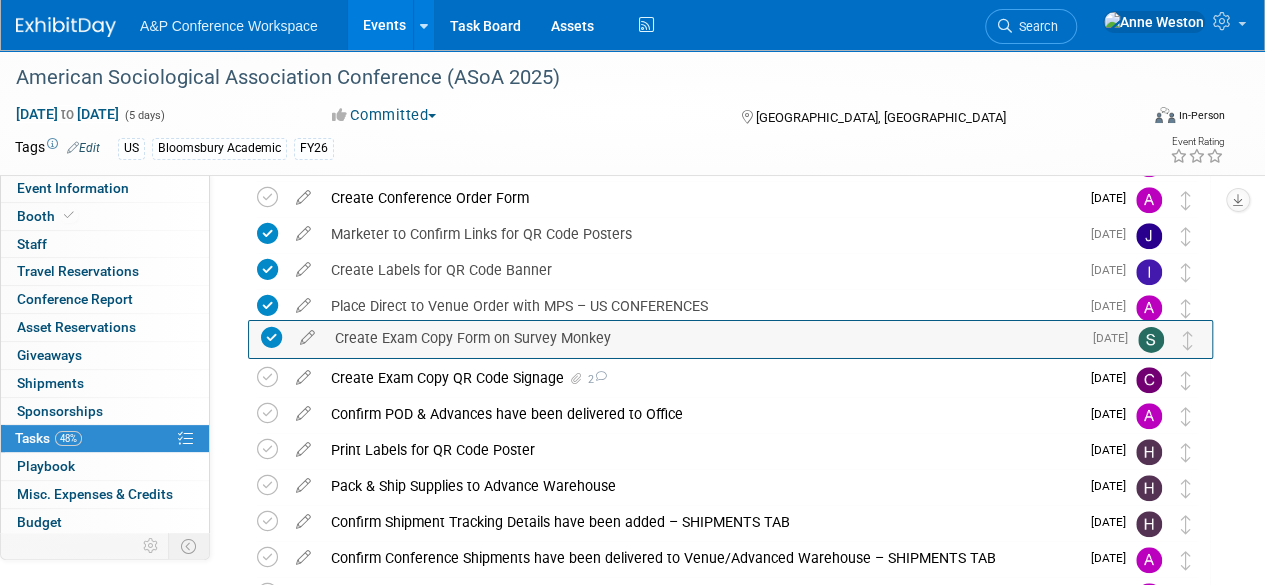drag, startPoint x: 1180, startPoint y: 318, endPoint x: 1182, endPoint y: 353, distance: 35.057095 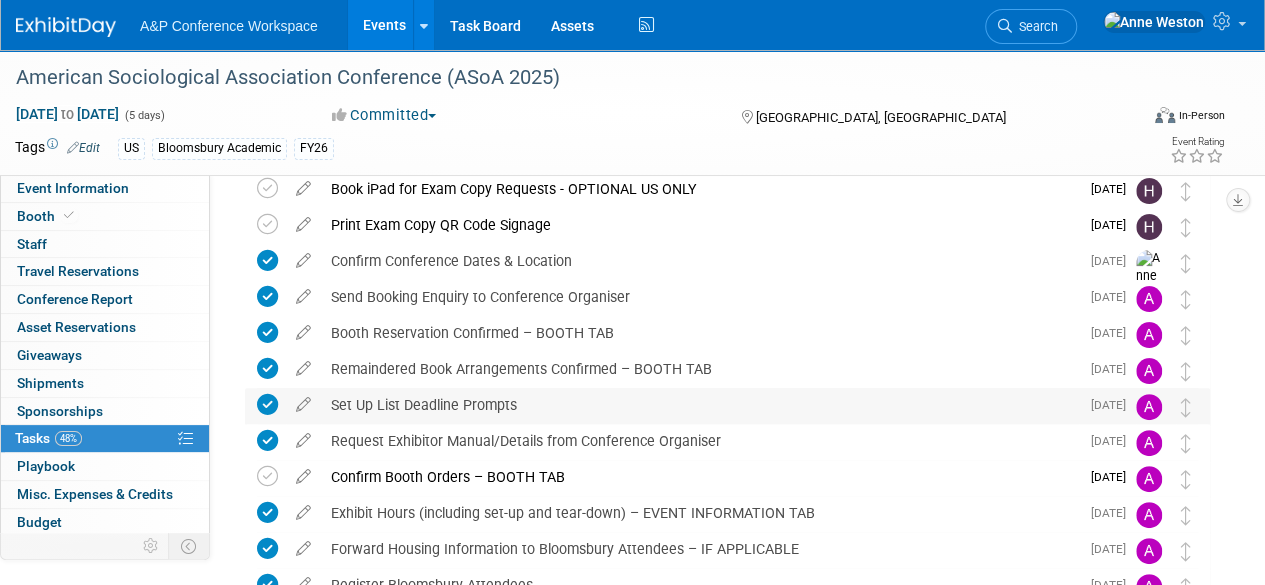 scroll, scrollTop: 0, scrollLeft: 0, axis: both 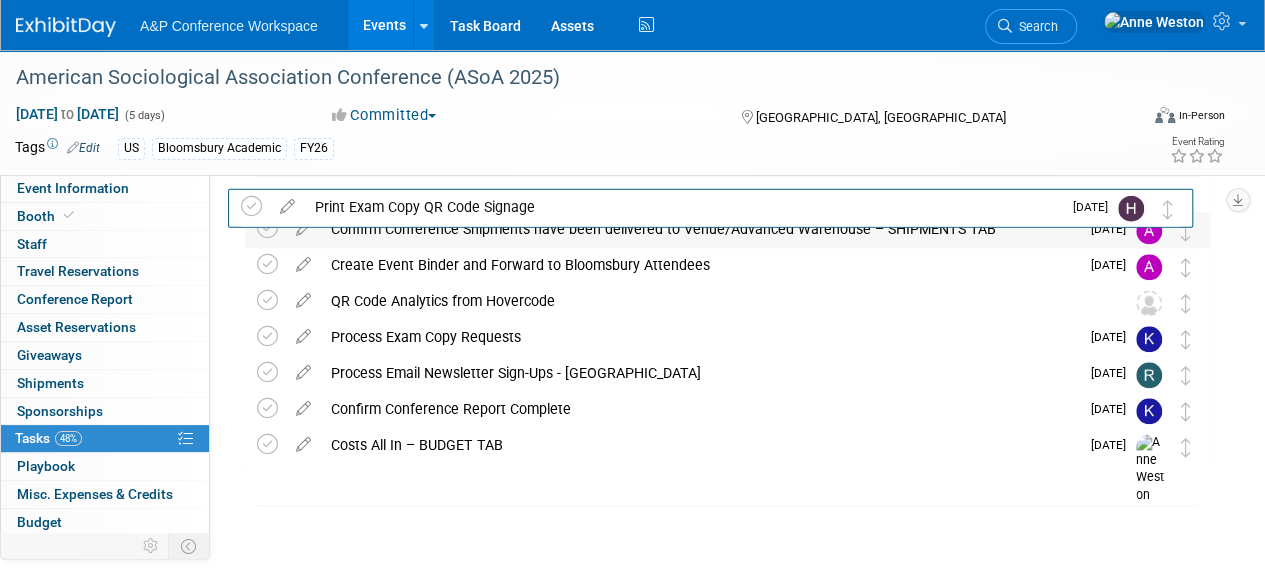 drag, startPoint x: 1183, startPoint y: 320, endPoint x: 1168, endPoint y: 241, distance: 80.411446 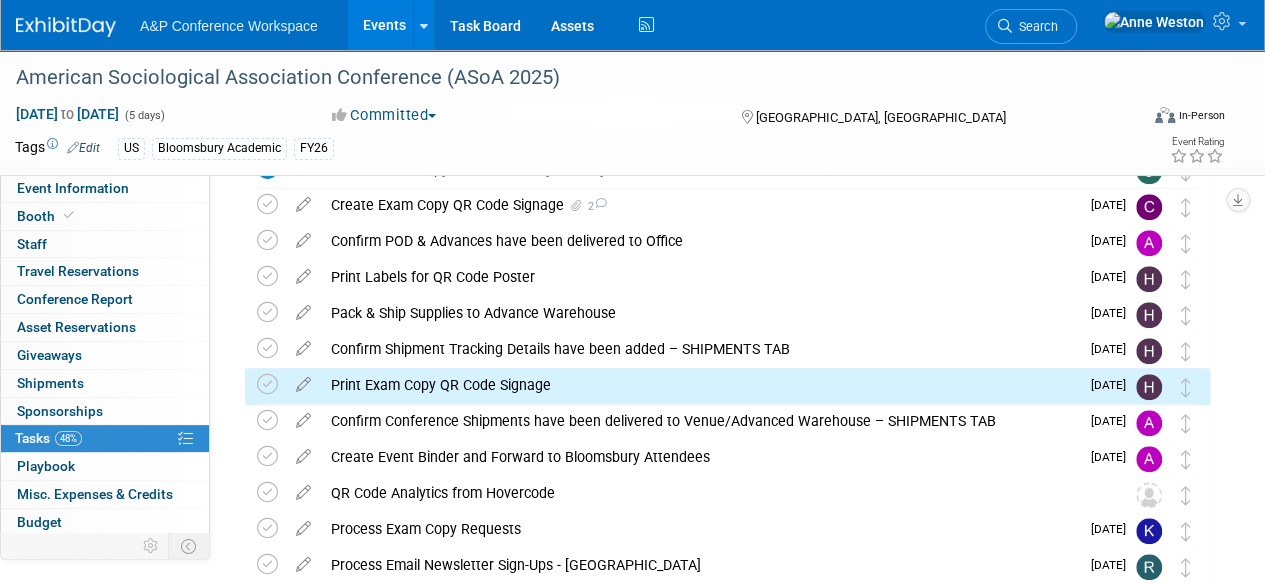scroll, scrollTop: 784, scrollLeft: 0, axis: vertical 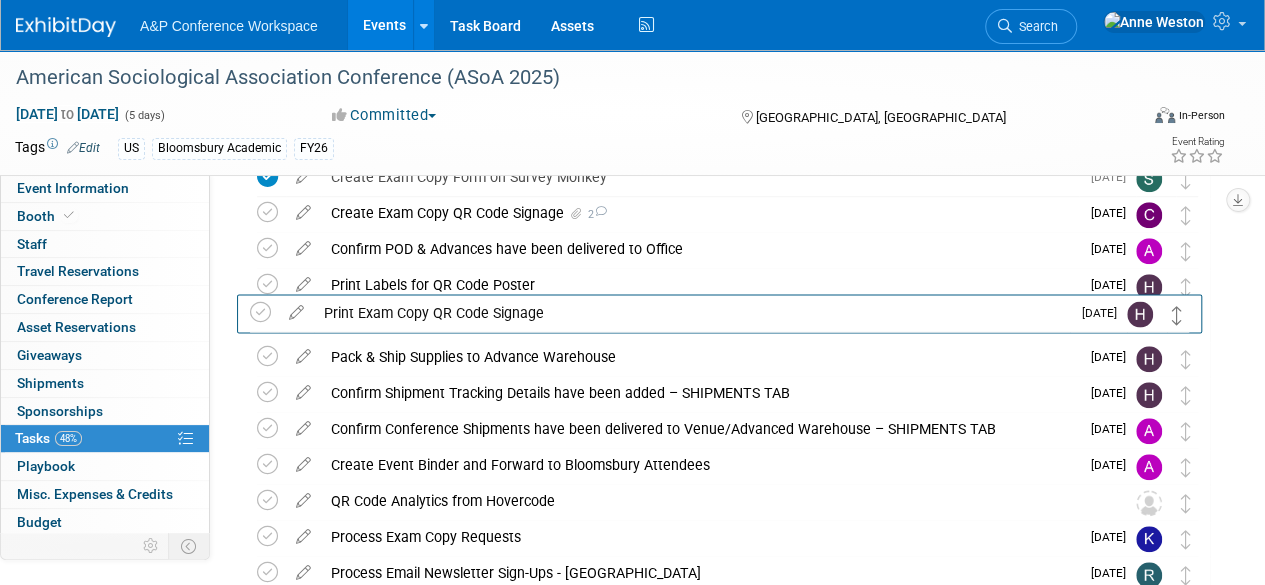drag, startPoint x: 1185, startPoint y: 403, endPoint x: 1176, endPoint y: 322, distance: 81.49847 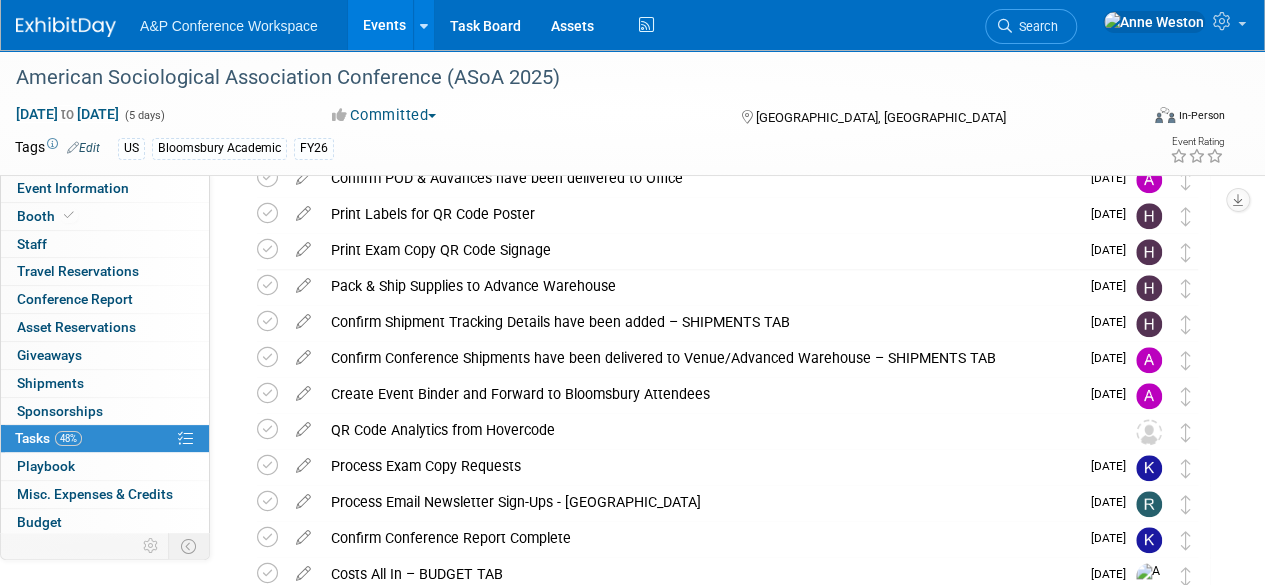 scroll, scrollTop: 900, scrollLeft: 0, axis: vertical 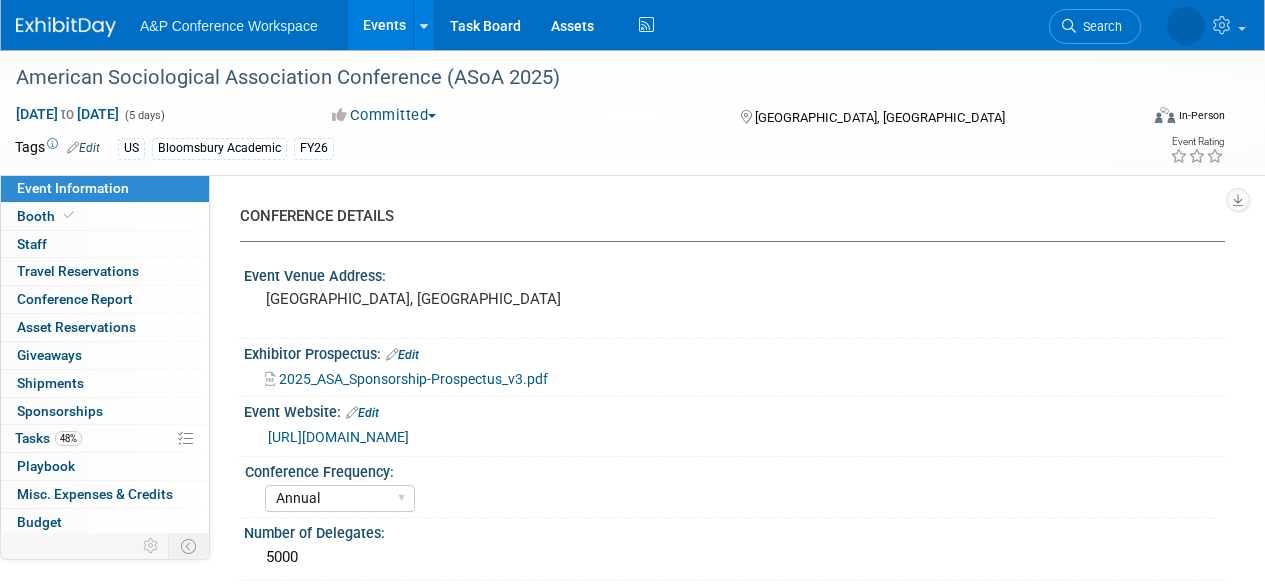 select on "Annual" 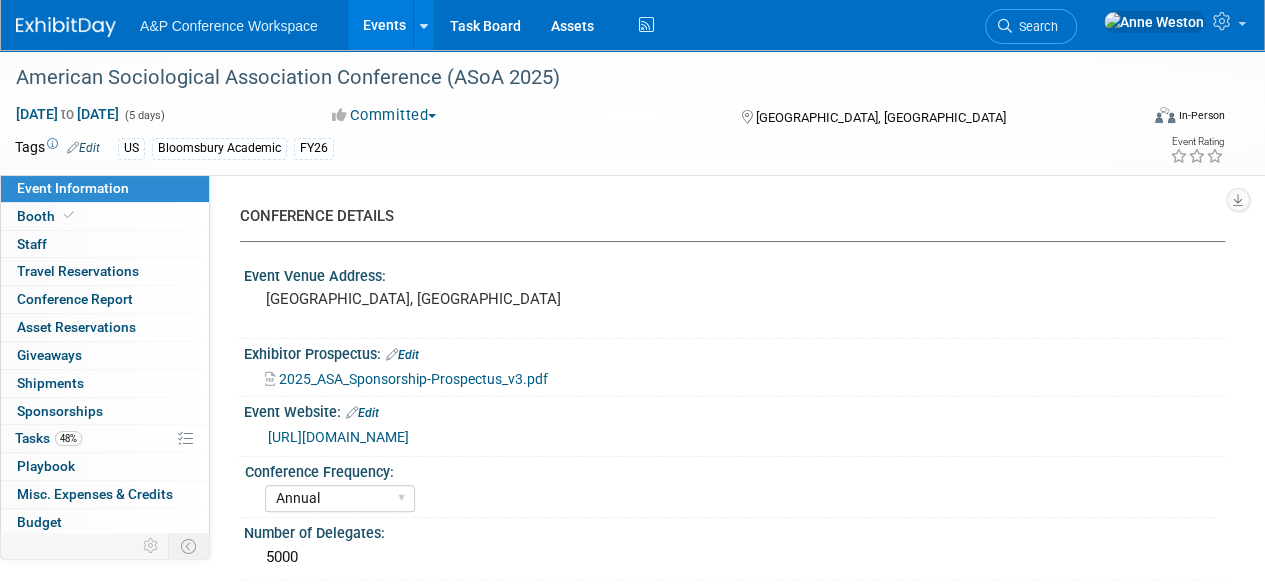 scroll, scrollTop: 0, scrollLeft: 0, axis: both 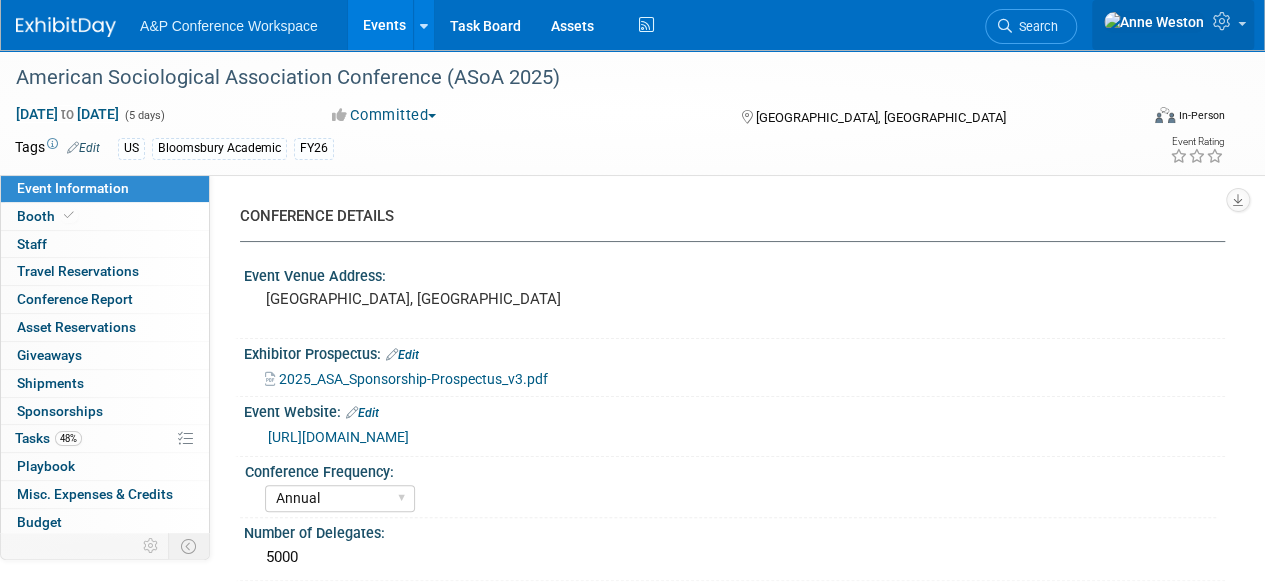 click at bounding box center (1224, 21) 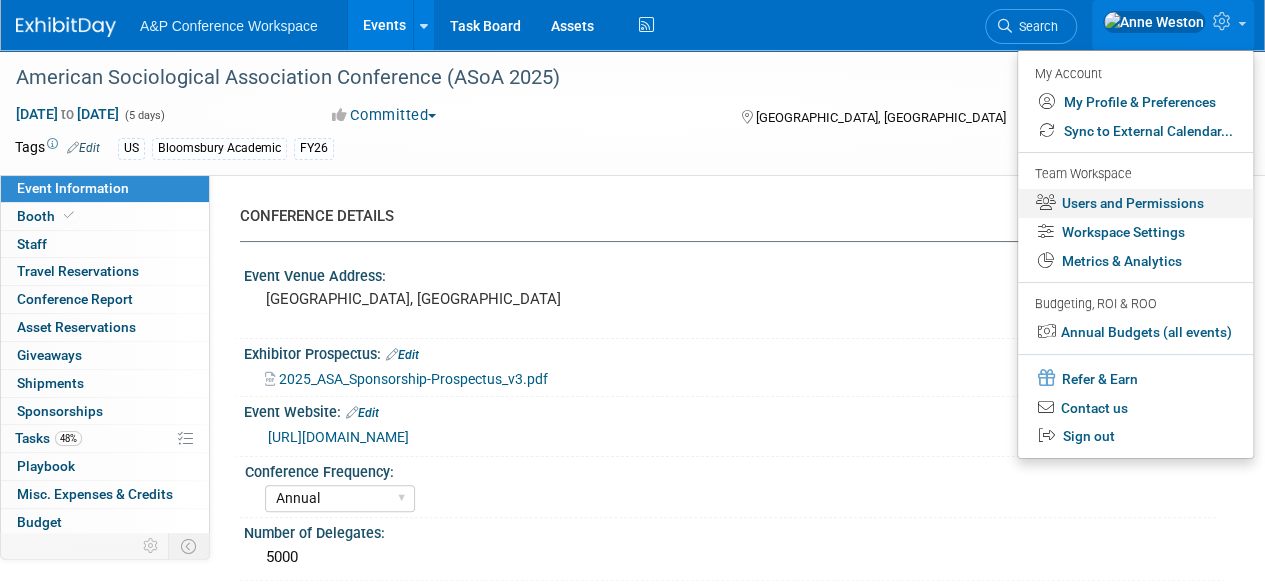 click on "Users and Permissions" at bounding box center (1135, 203) 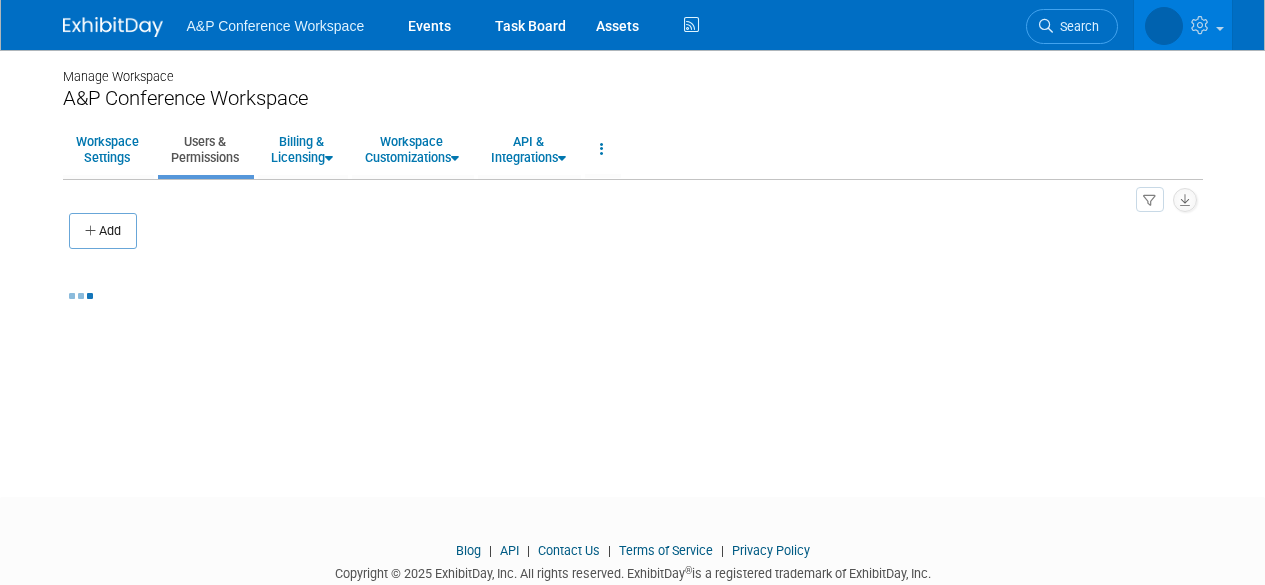 scroll, scrollTop: 0, scrollLeft: 0, axis: both 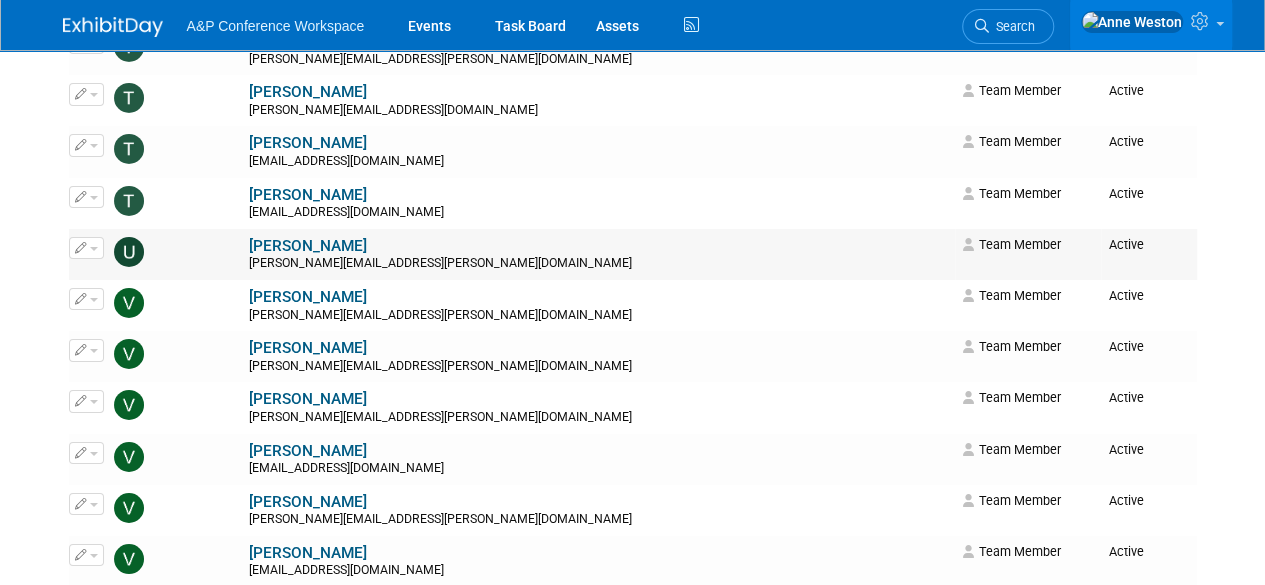 click on "[PERSON_NAME]" at bounding box center [308, 246] 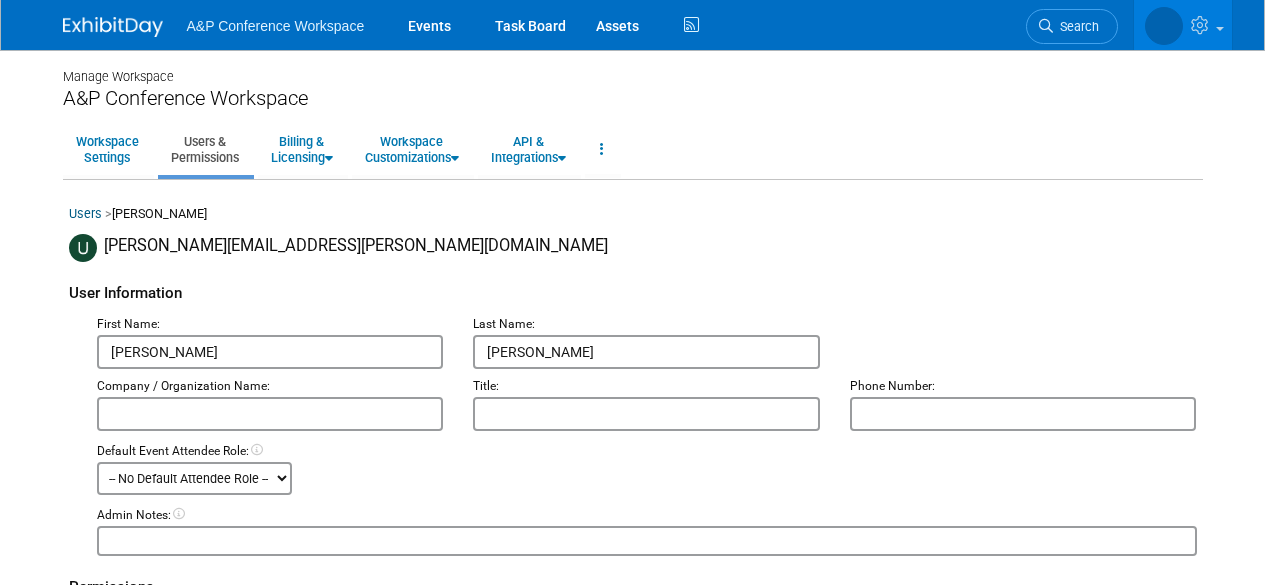 scroll, scrollTop: 0, scrollLeft: 0, axis: both 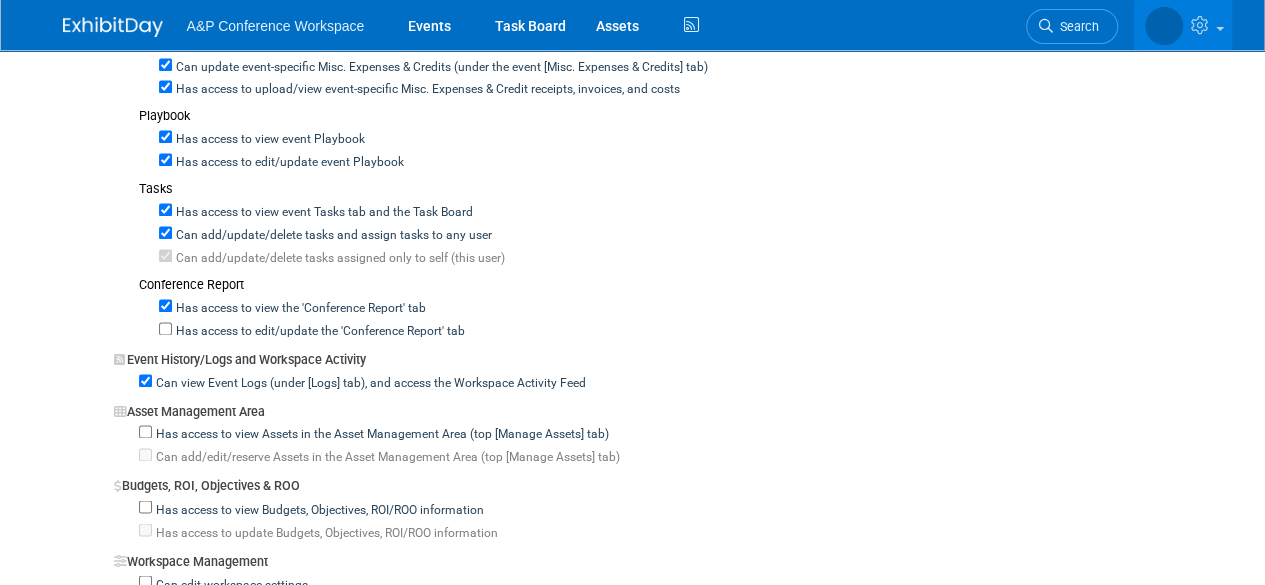 click on "Has access to edit/update the 'Conference Report' tab" at bounding box center (318, 332) 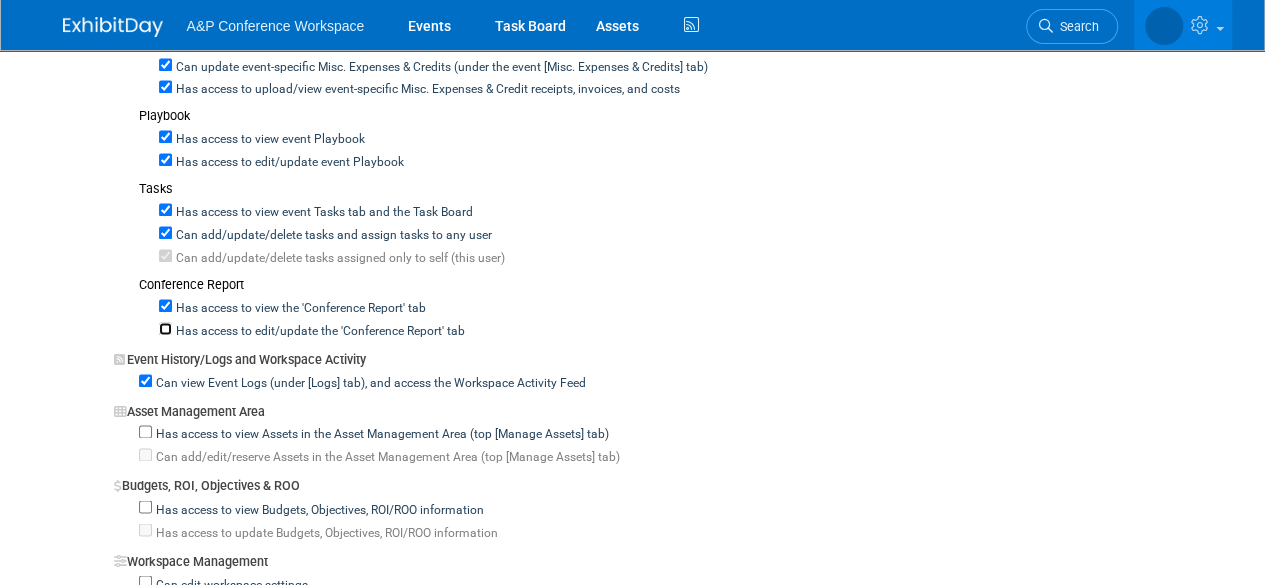 click on "Has access to edit/update the 'Conference Report' tab" at bounding box center [165, 328] 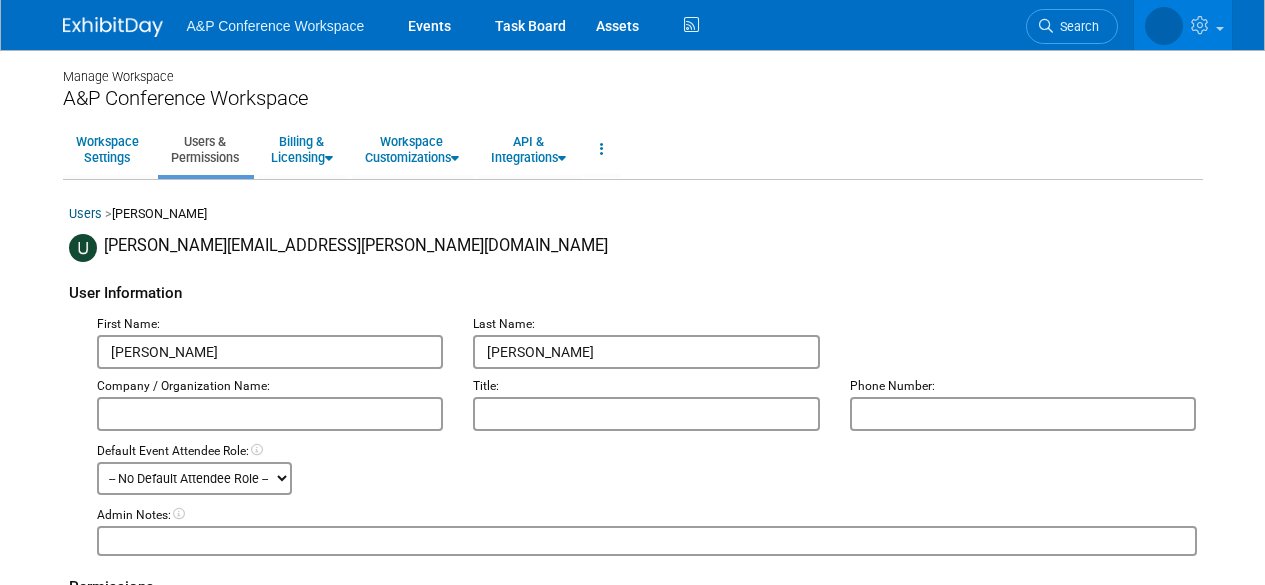scroll, scrollTop: 1400, scrollLeft: 0, axis: vertical 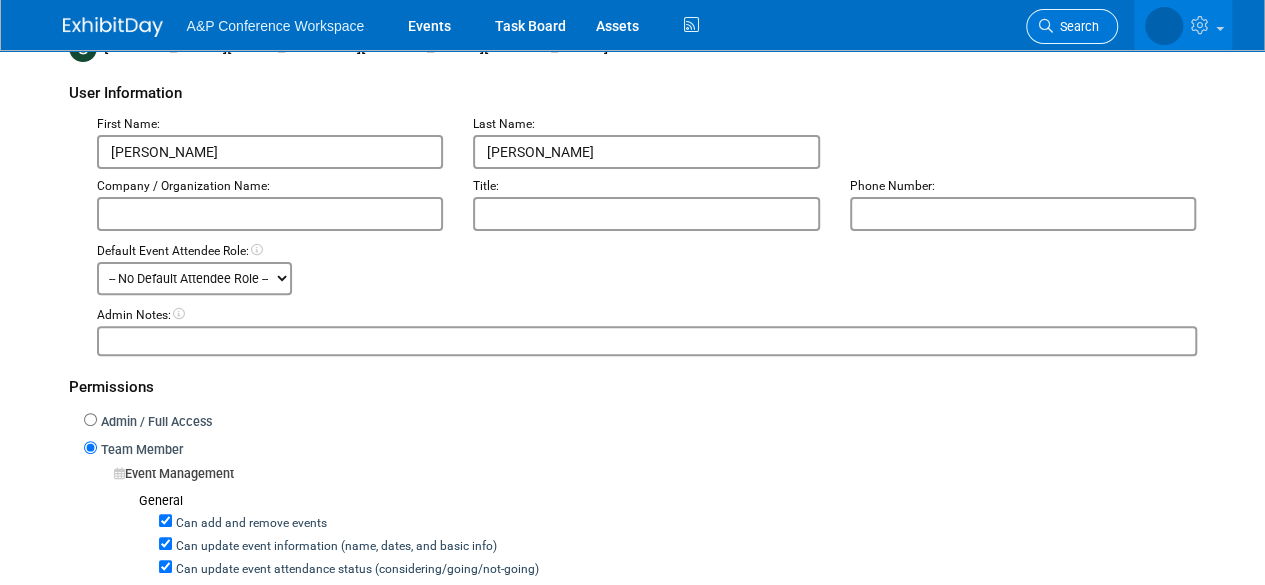 click on "Search" at bounding box center [1012, 26] 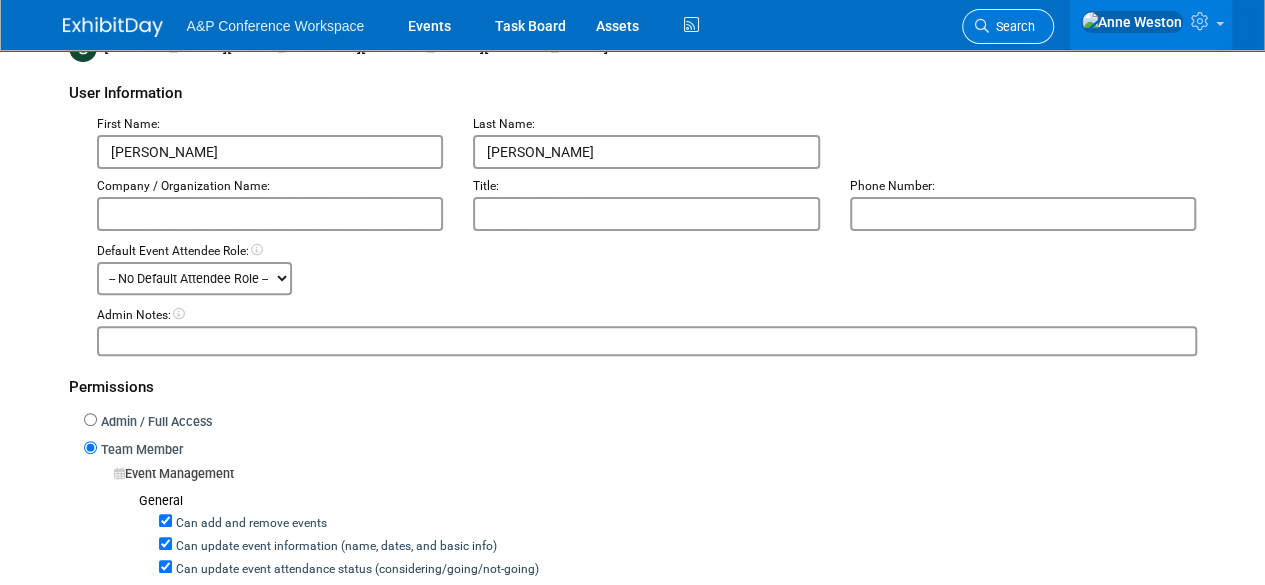 scroll, scrollTop: 0, scrollLeft: 0, axis: both 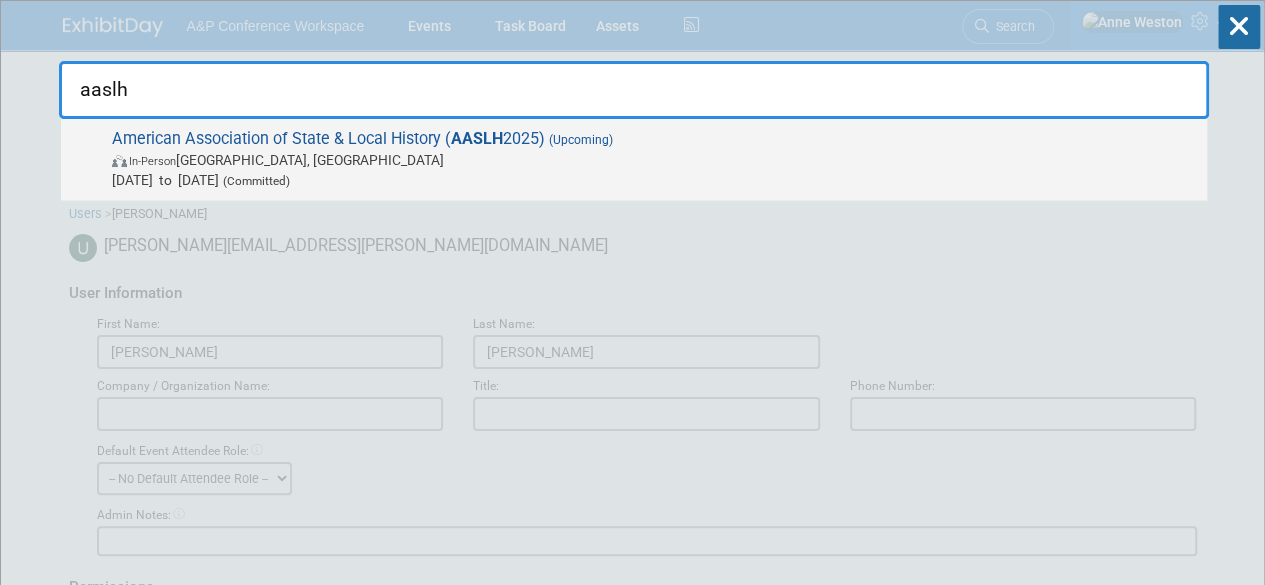 type on "aaslh" 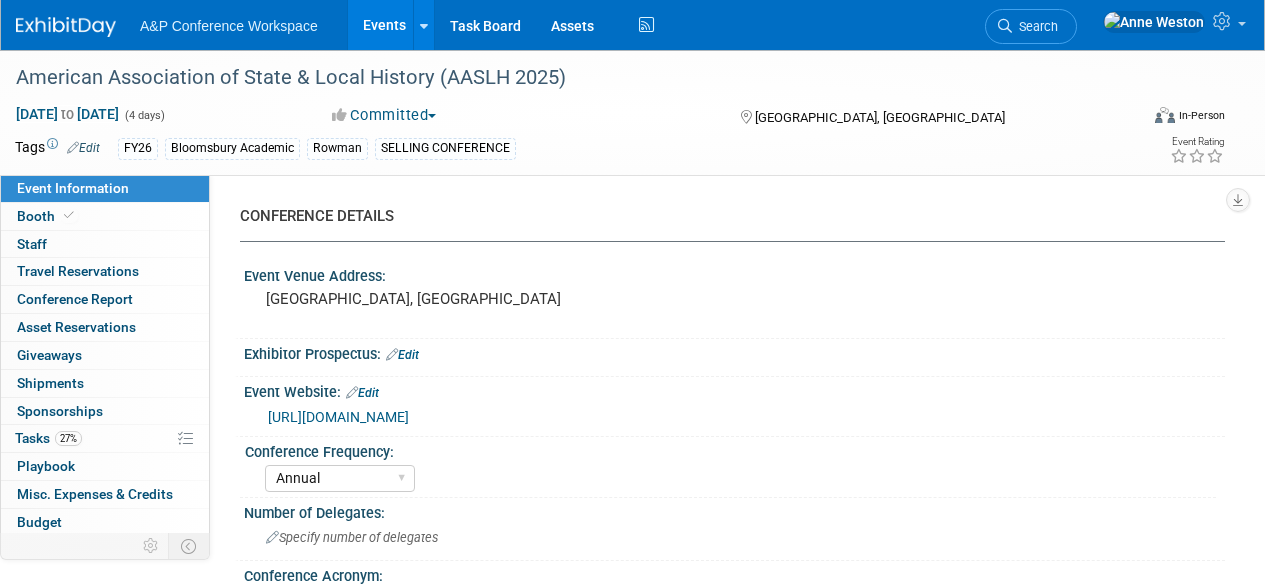 select on "Annual" 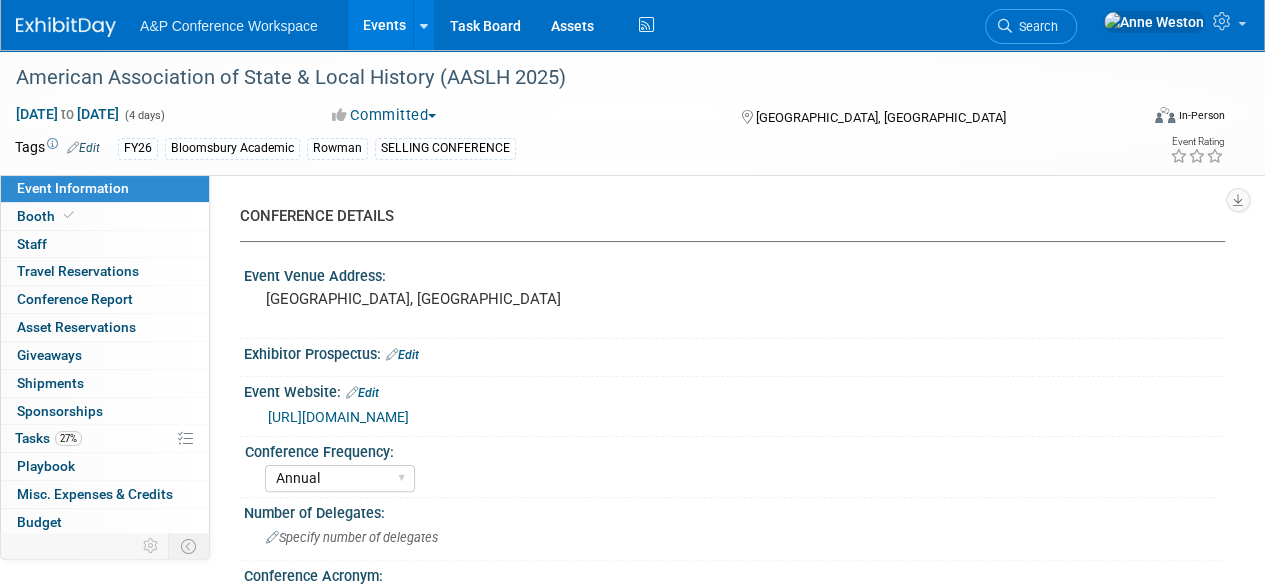 scroll, scrollTop: 0, scrollLeft: 0, axis: both 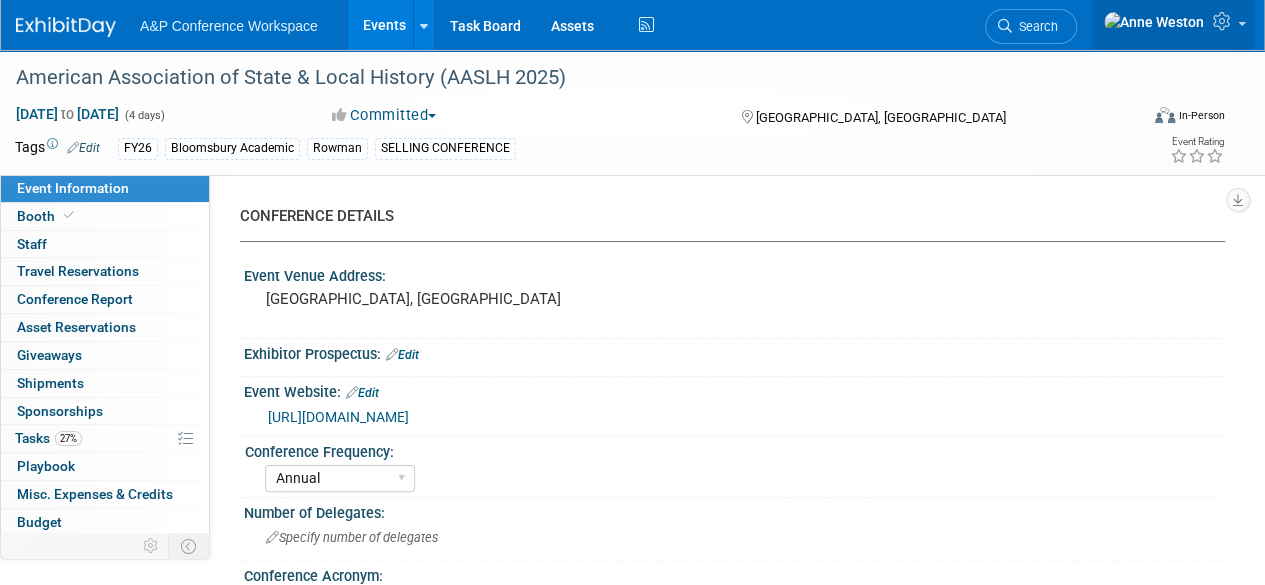 click at bounding box center [1224, 21] 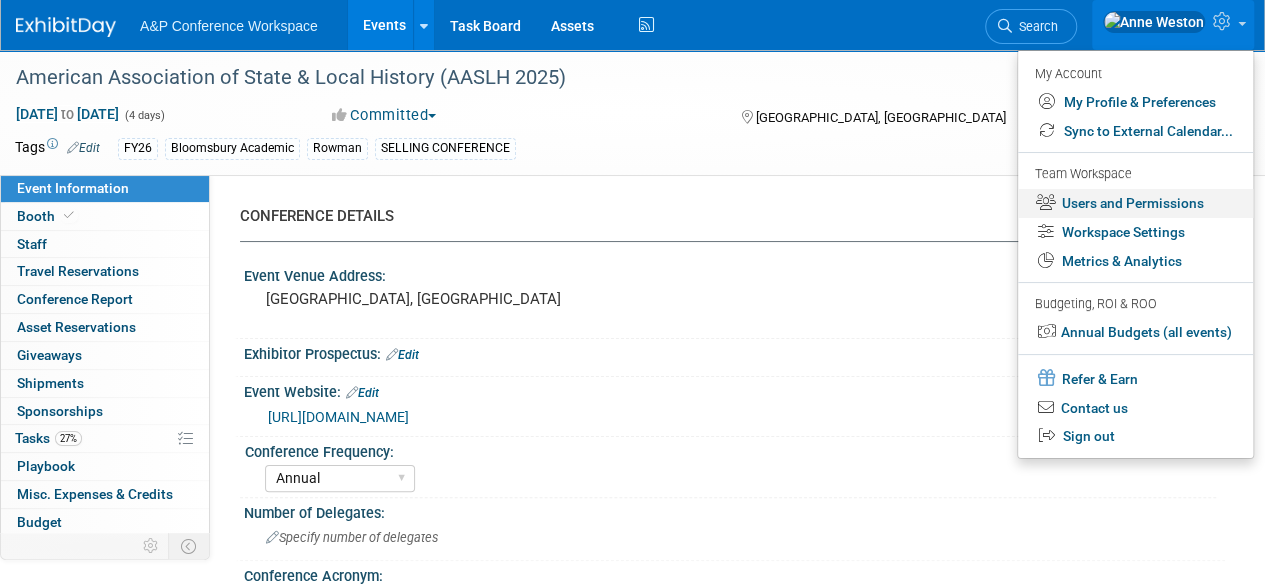 click on "Users and Permissions" at bounding box center [1135, 203] 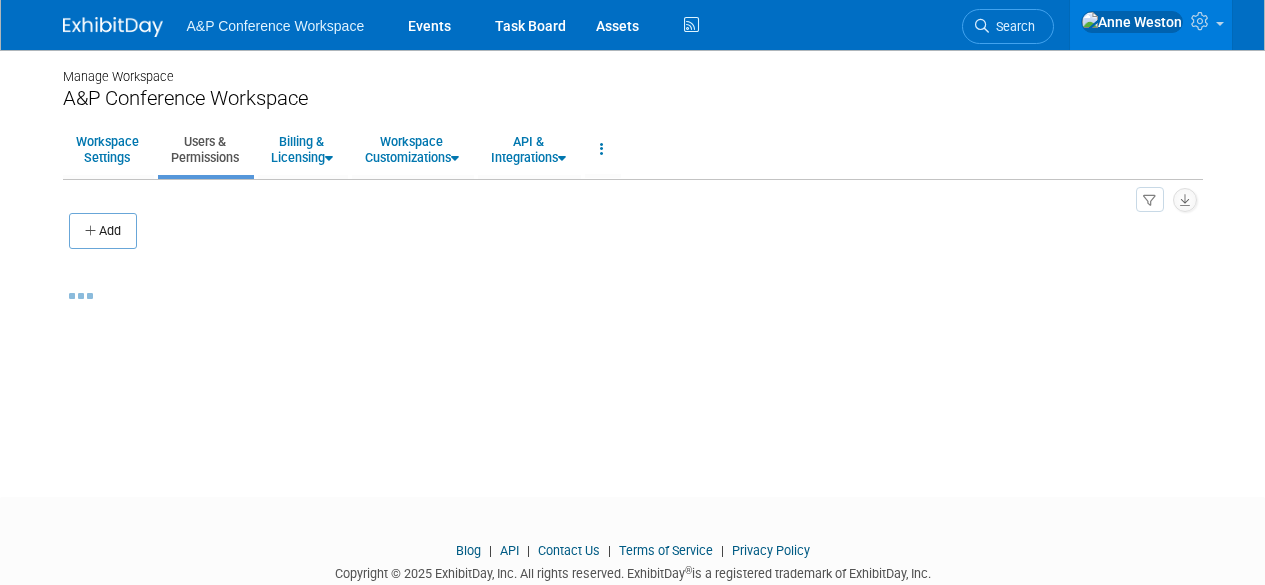 scroll, scrollTop: 0, scrollLeft: 0, axis: both 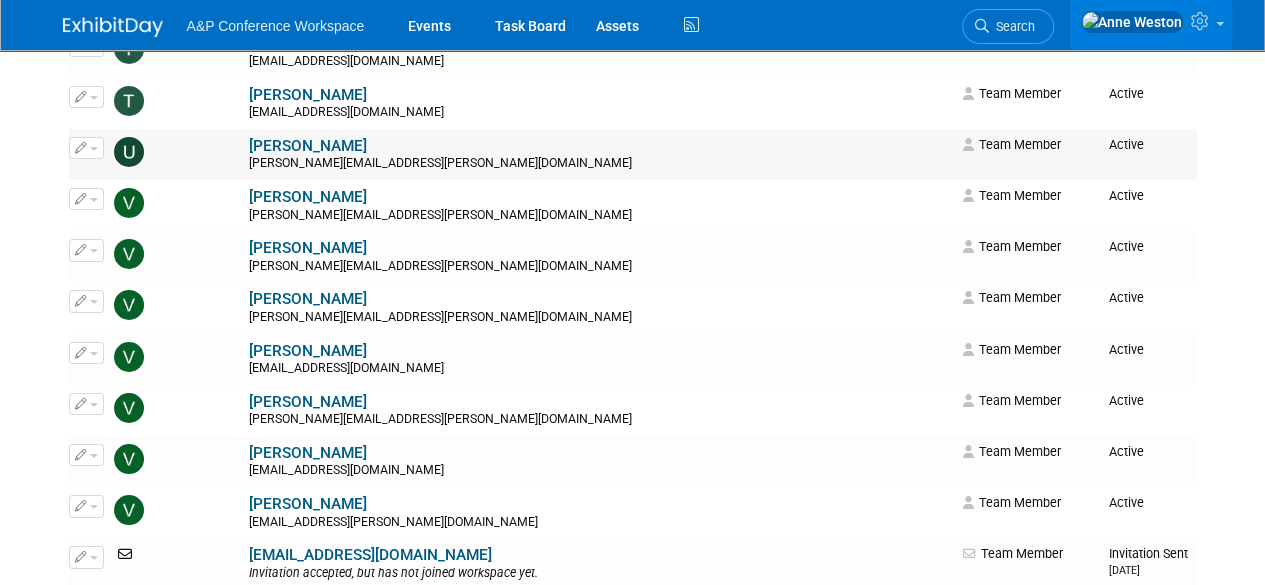 click at bounding box center [86, 148] 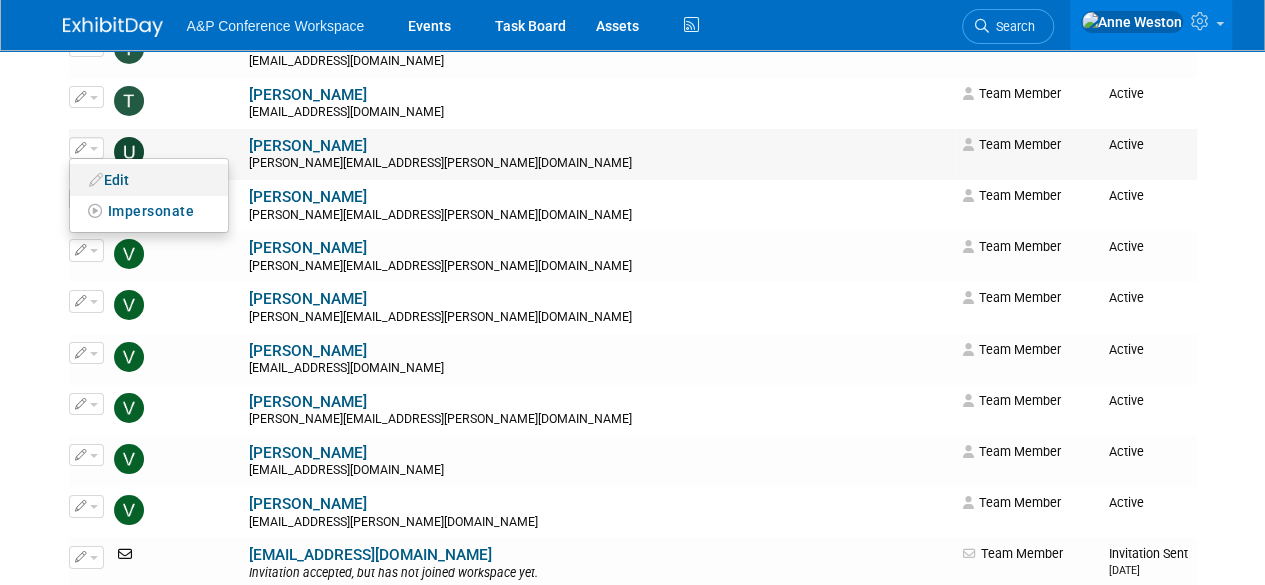 click on "Edit" at bounding box center (149, 180) 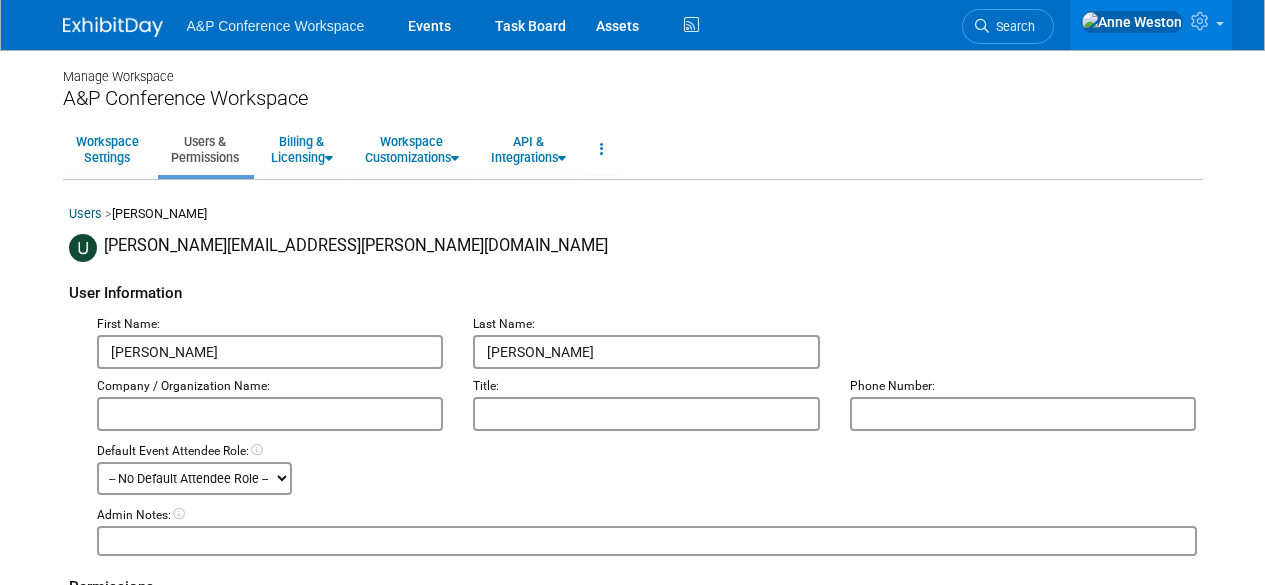 scroll, scrollTop: 0, scrollLeft: 0, axis: both 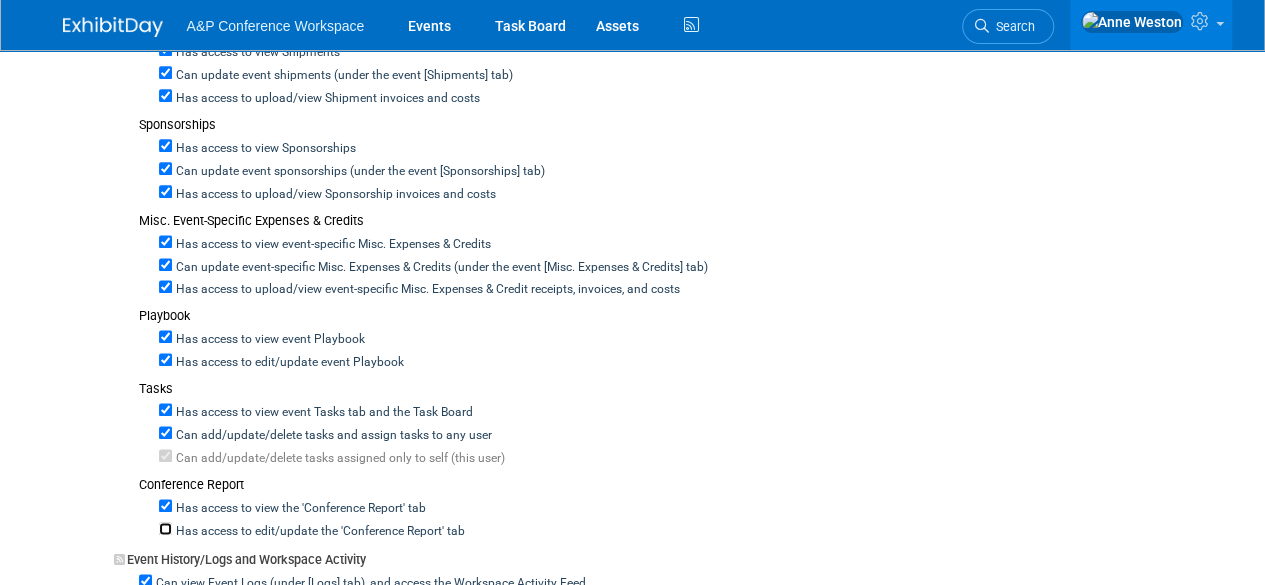 click on "Has access to edit/update the 'Conference Report' tab" at bounding box center [165, 528] 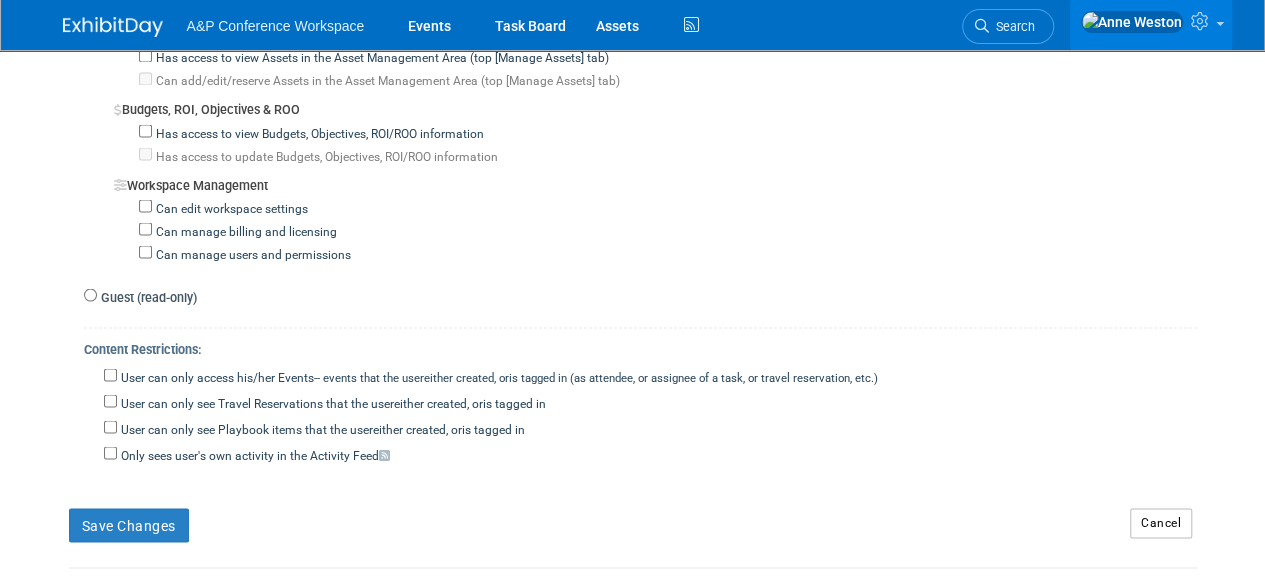 scroll, scrollTop: 1900, scrollLeft: 0, axis: vertical 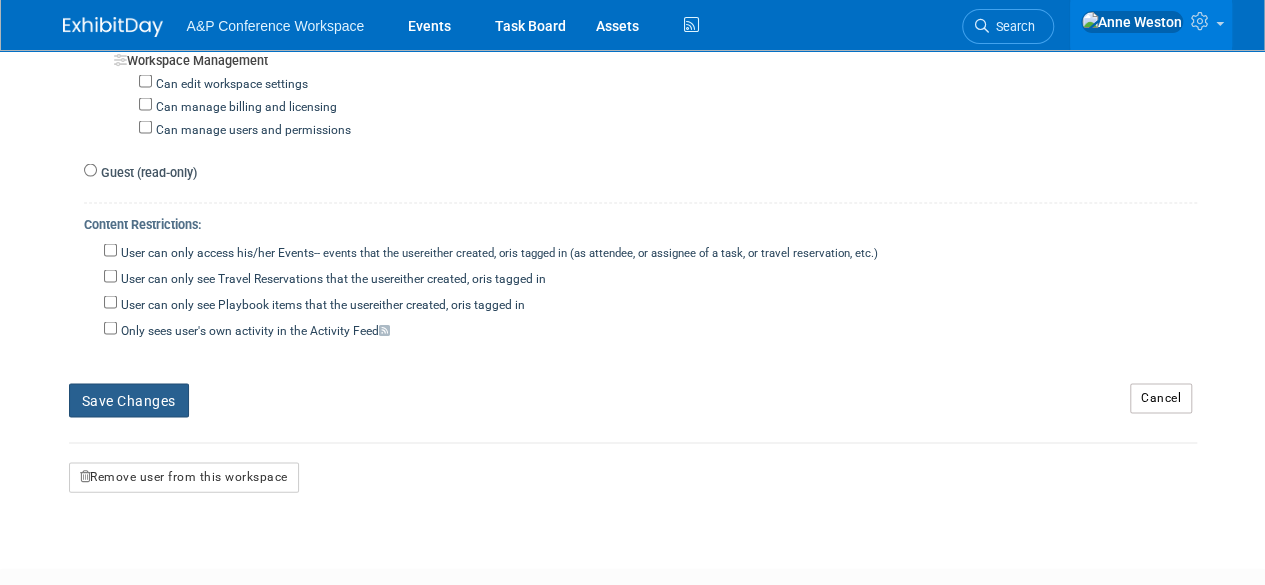 click on "Save Changes" at bounding box center [129, 401] 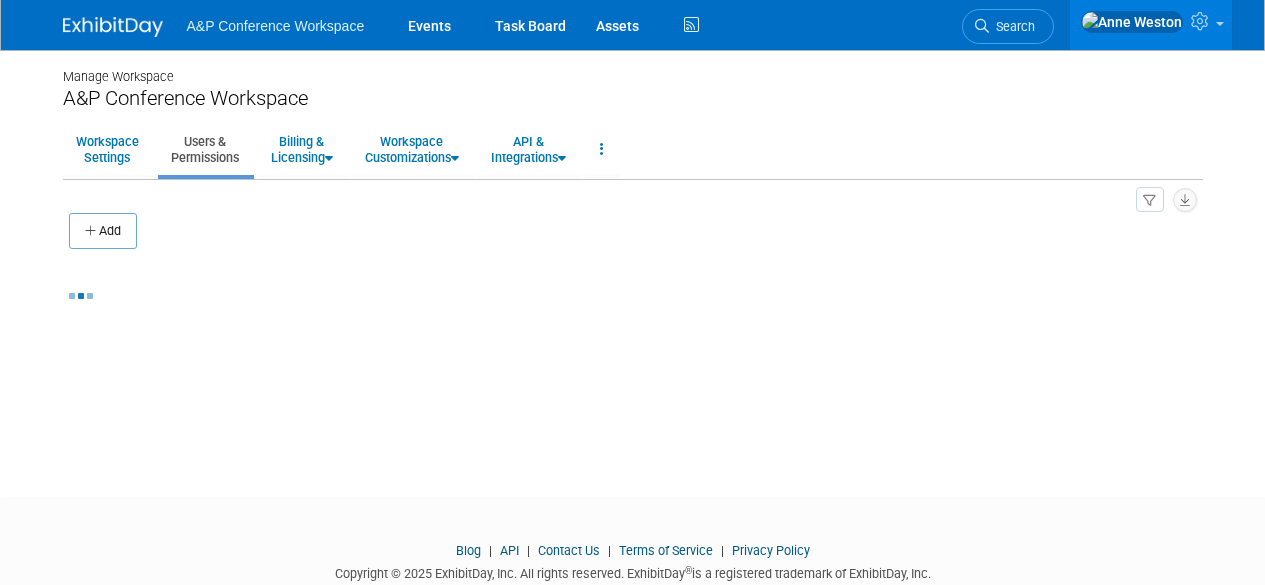 scroll, scrollTop: 0, scrollLeft: 0, axis: both 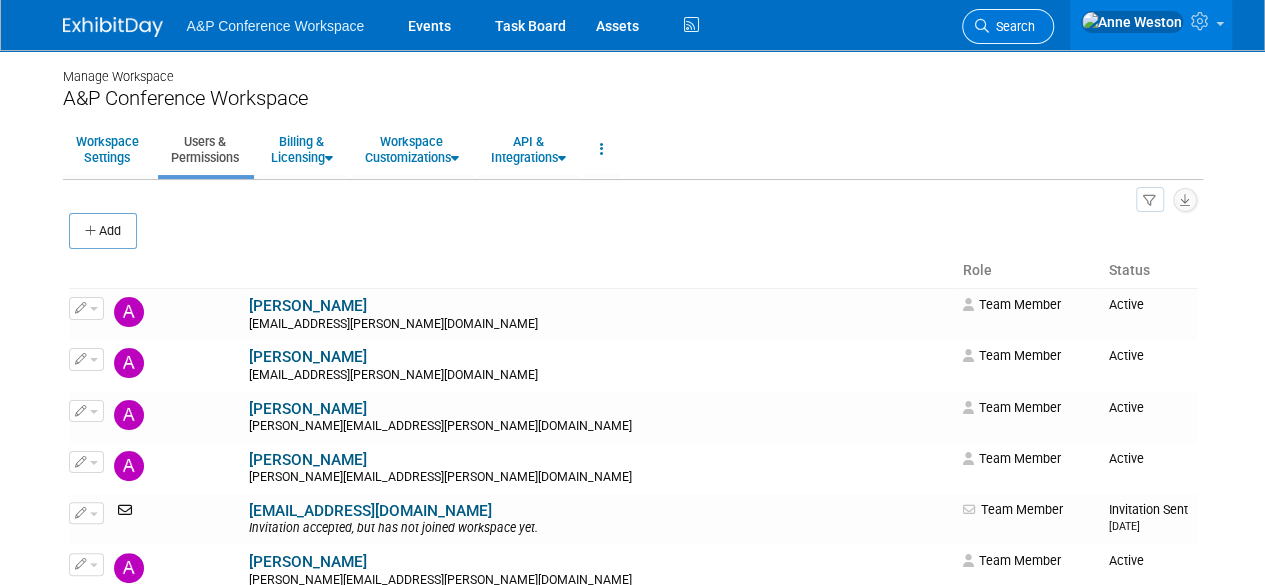 click on "Search" at bounding box center [1012, 26] 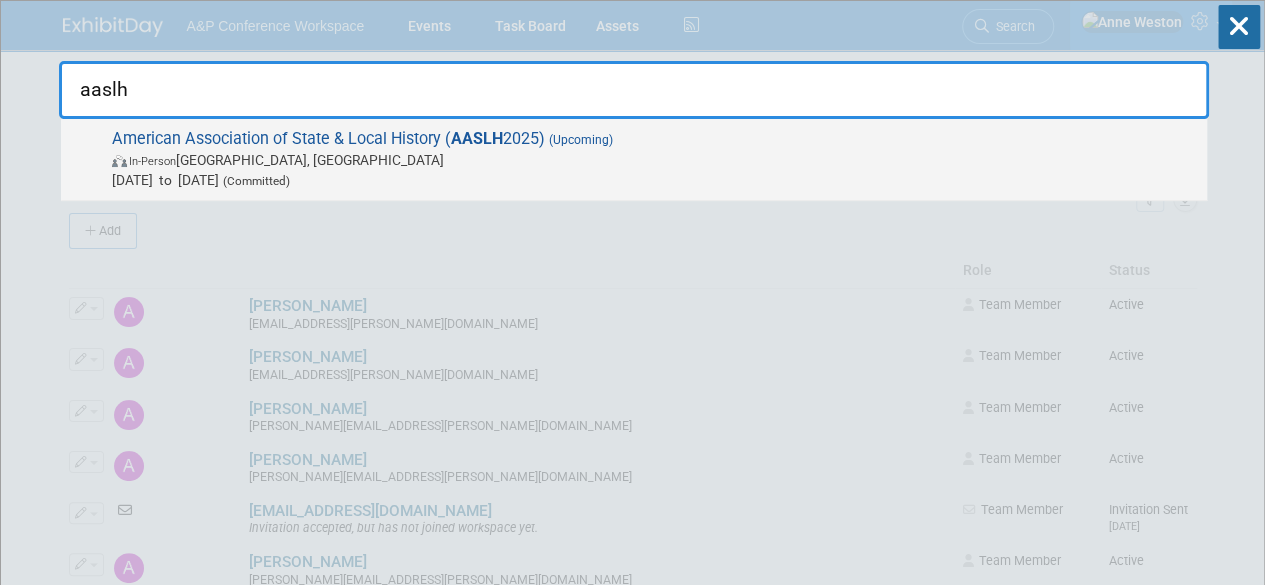 type on "aaslh" 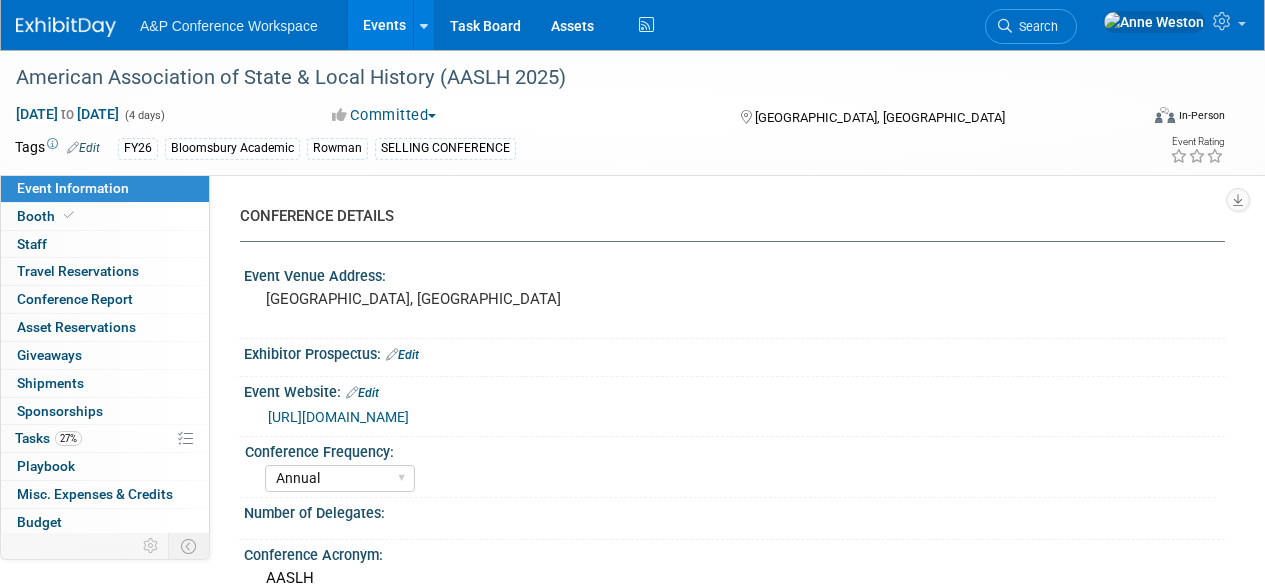 select on "Annual" 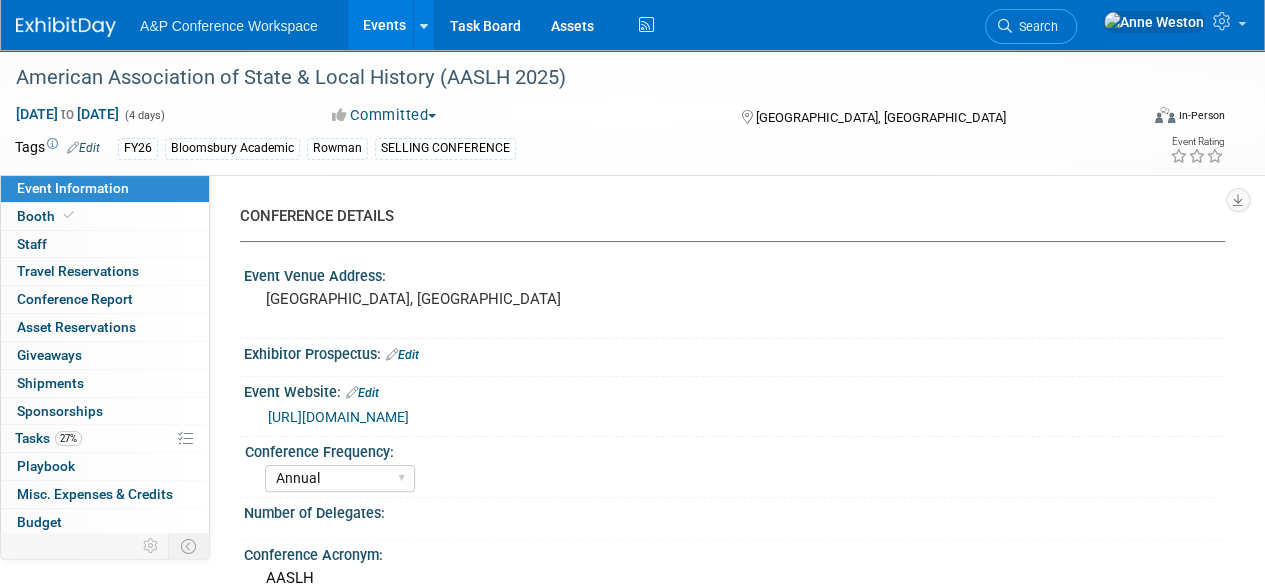scroll, scrollTop: 0, scrollLeft: 0, axis: both 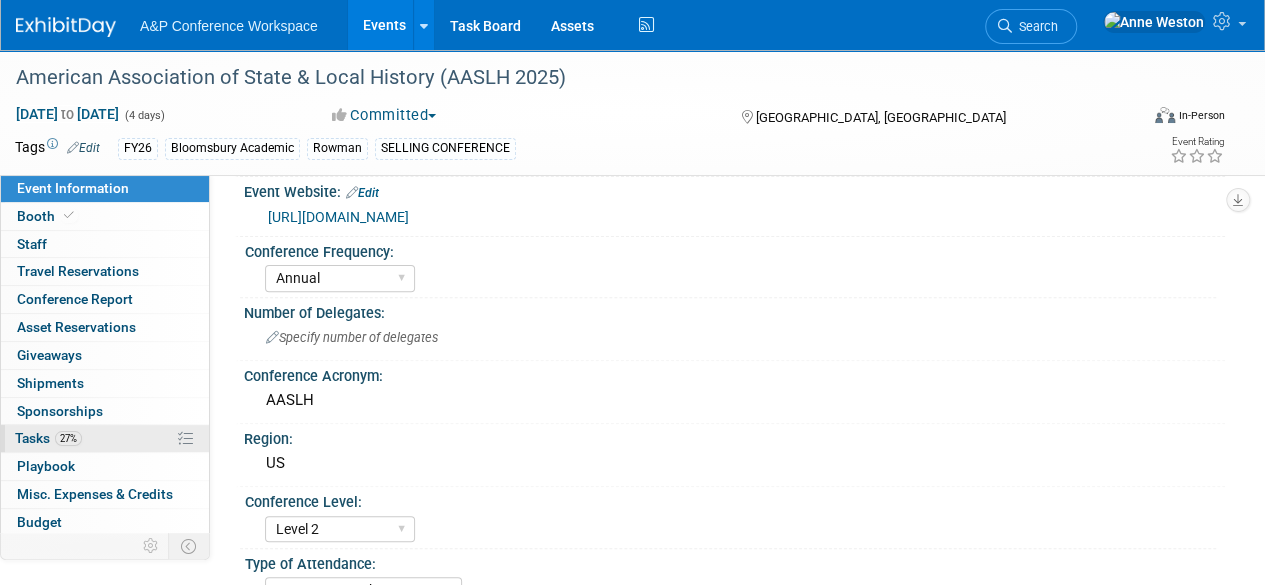 click on "27%
Tasks 27%" at bounding box center (105, 438) 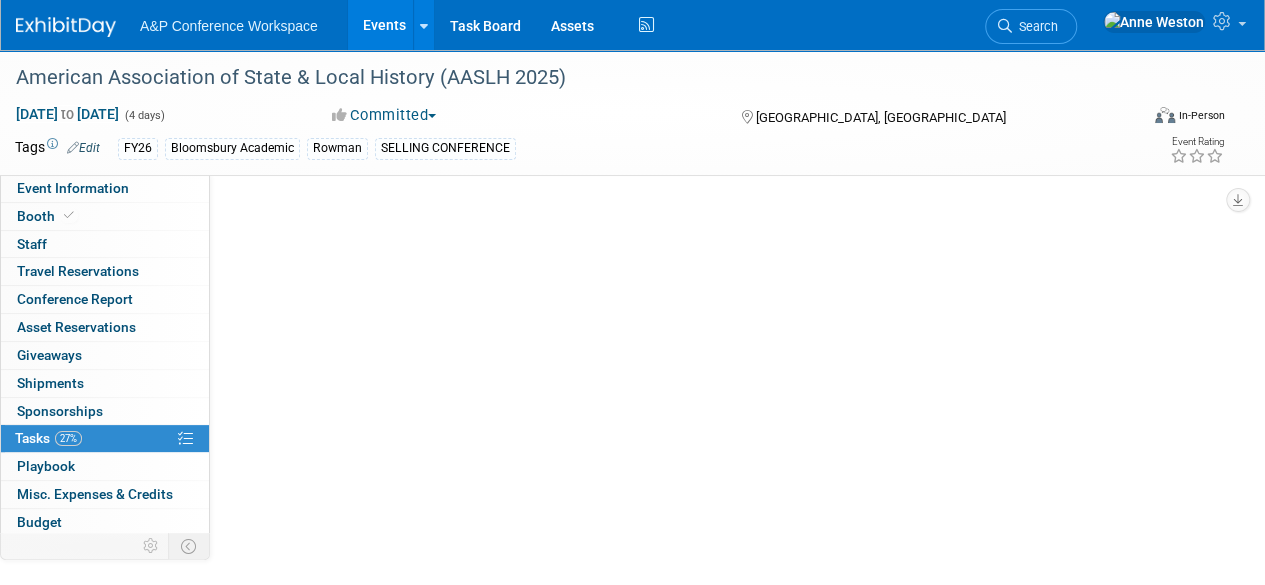 scroll, scrollTop: 0, scrollLeft: 0, axis: both 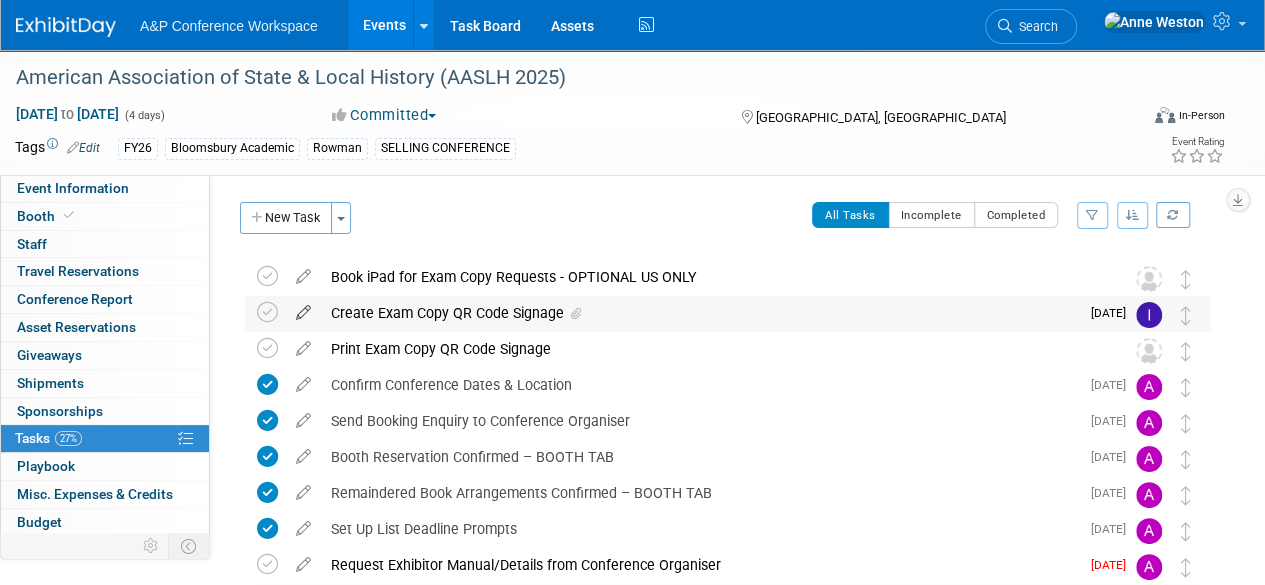 click at bounding box center (303, 308) 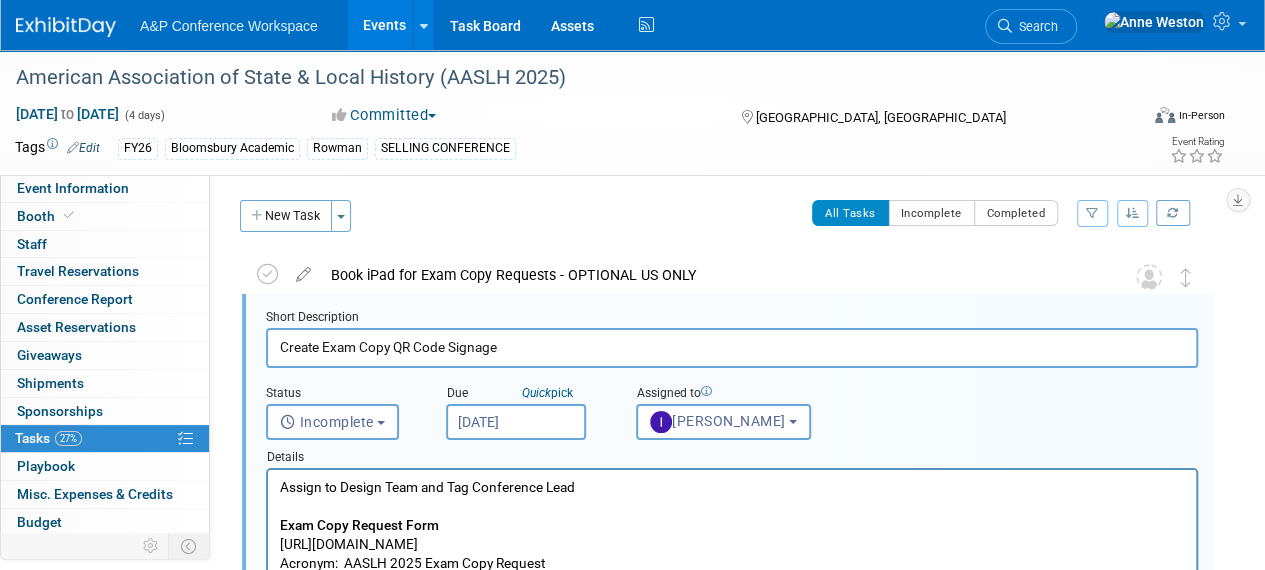 scroll, scrollTop: 2, scrollLeft: 0, axis: vertical 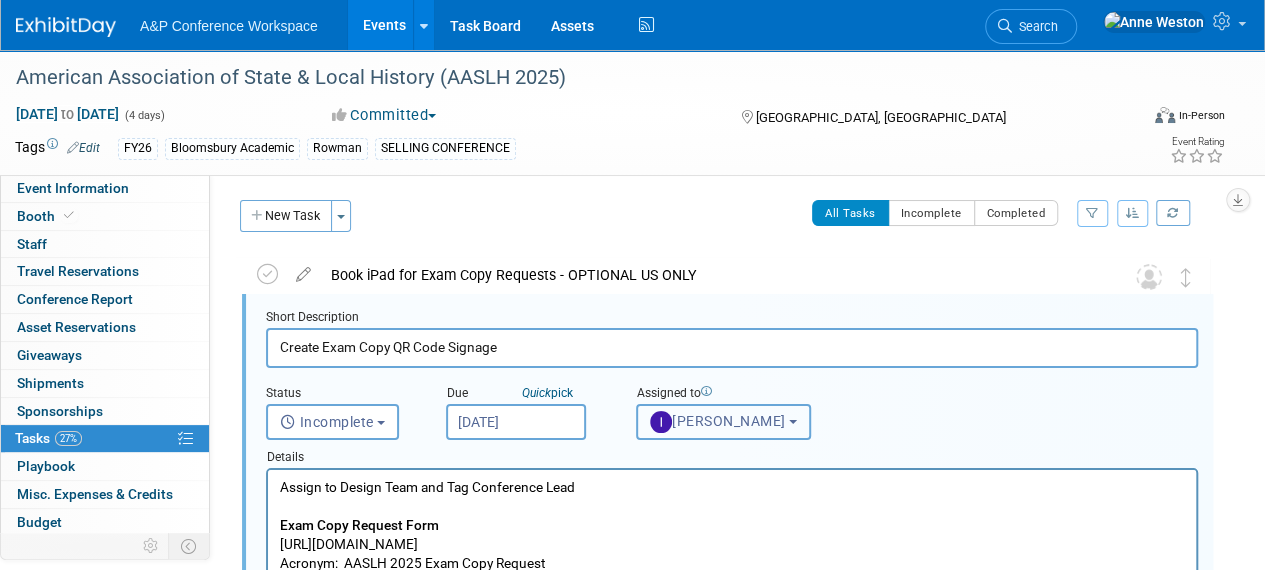 click on "[PERSON_NAME]" at bounding box center (718, 421) 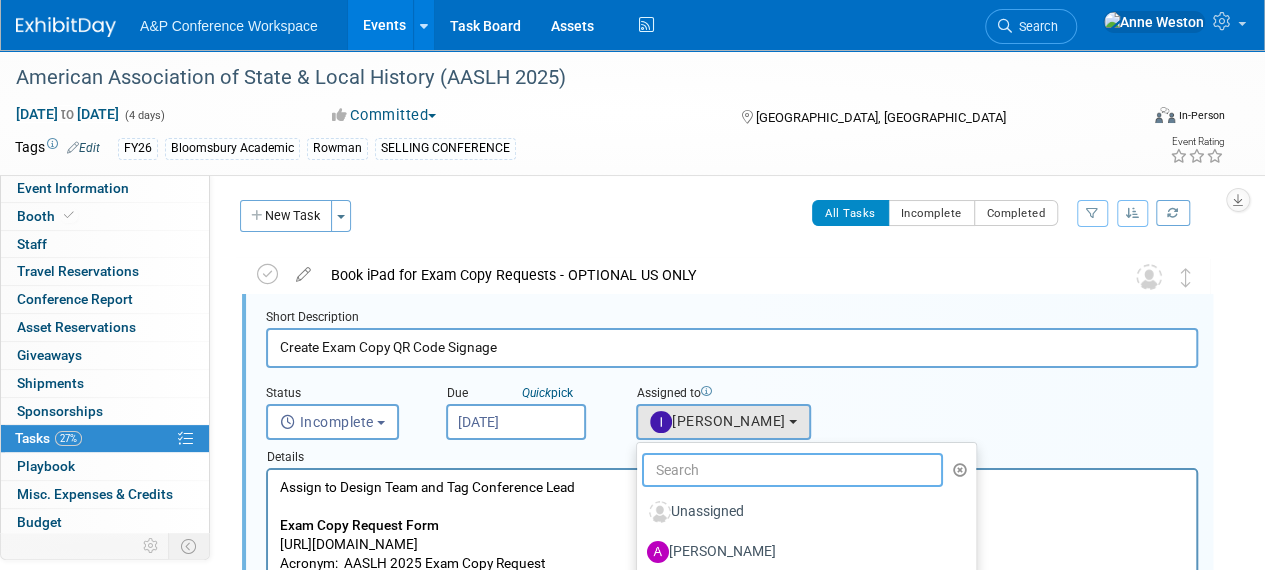 click at bounding box center (792, 470) 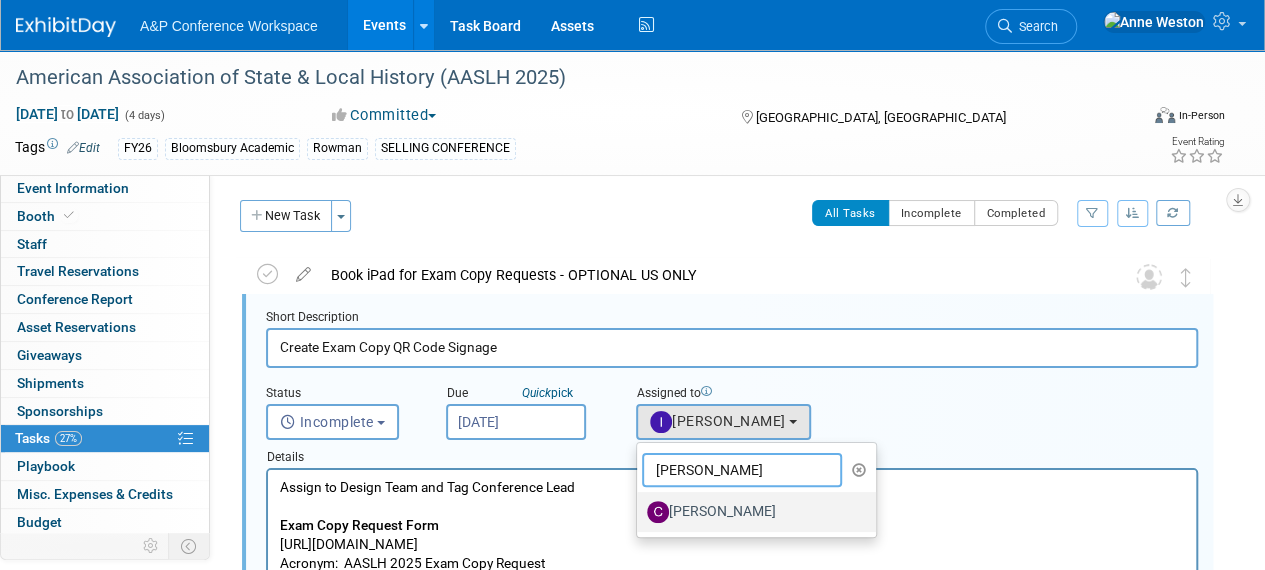 type on "[PERSON_NAME]" 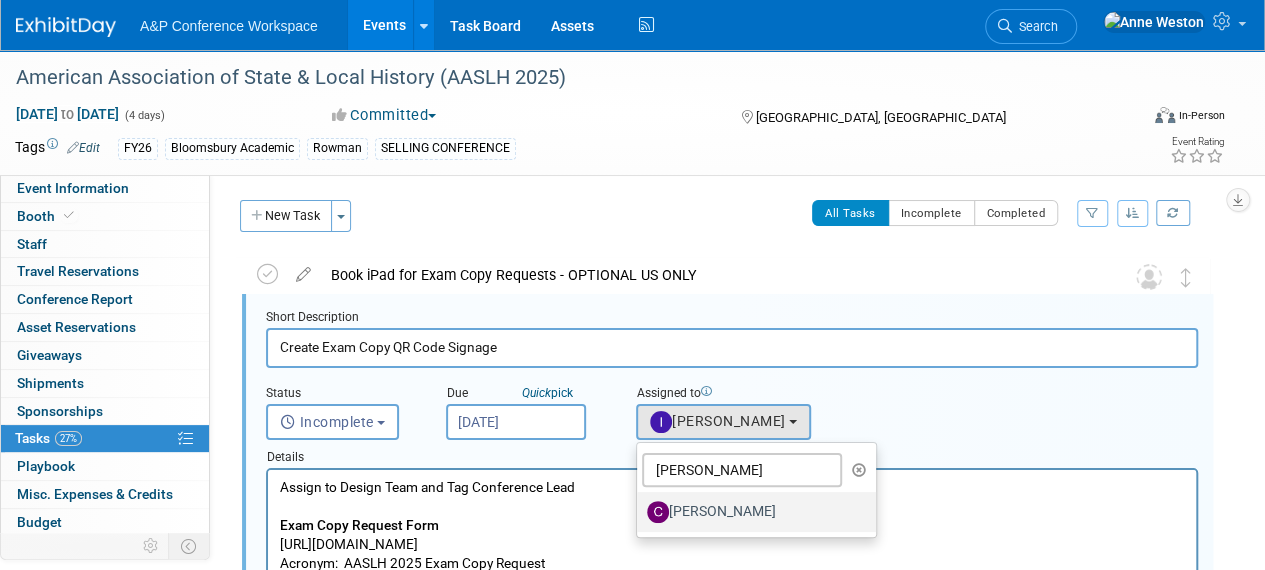 click on "[PERSON_NAME]" at bounding box center [751, 512] 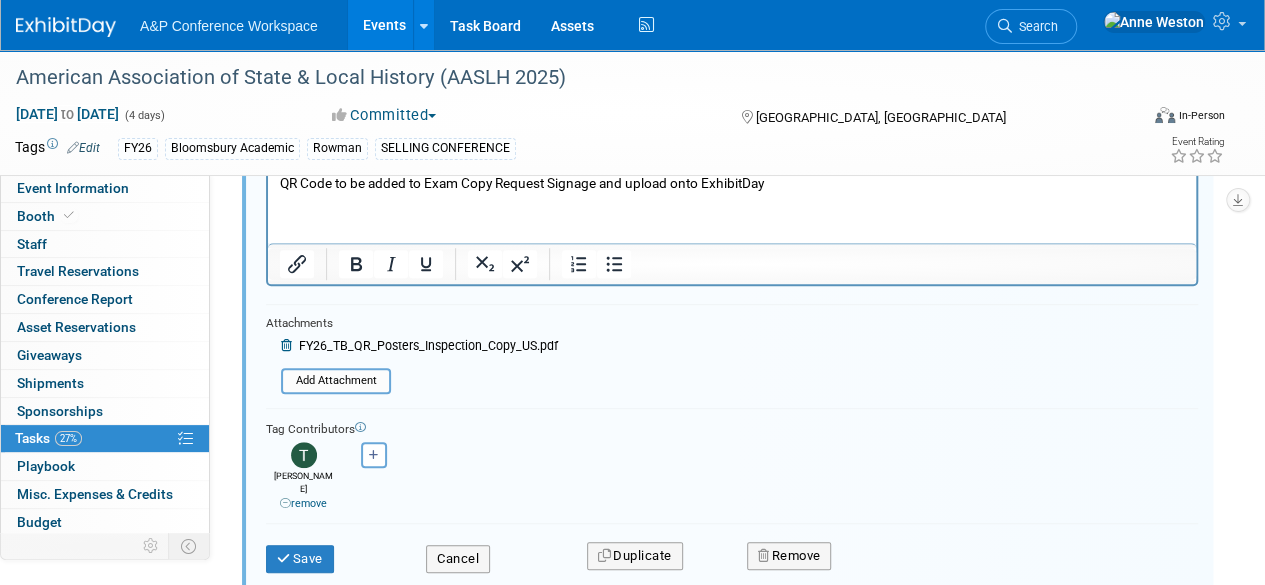 scroll, scrollTop: 502, scrollLeft: 0, axis: vertical 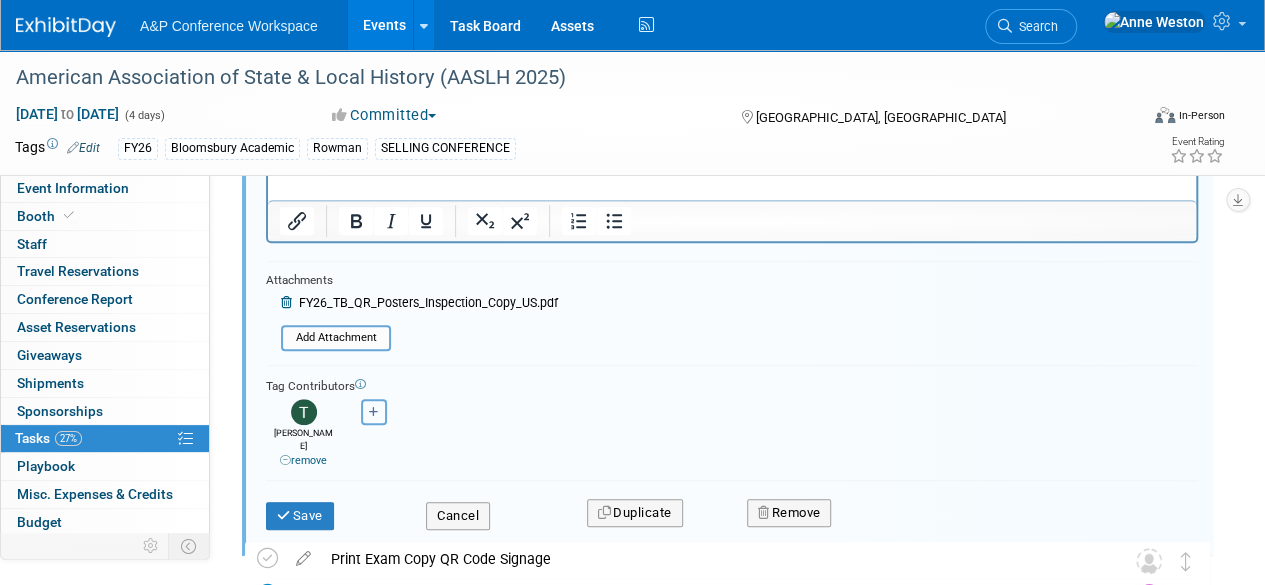 click at bounding box center (374, 412) 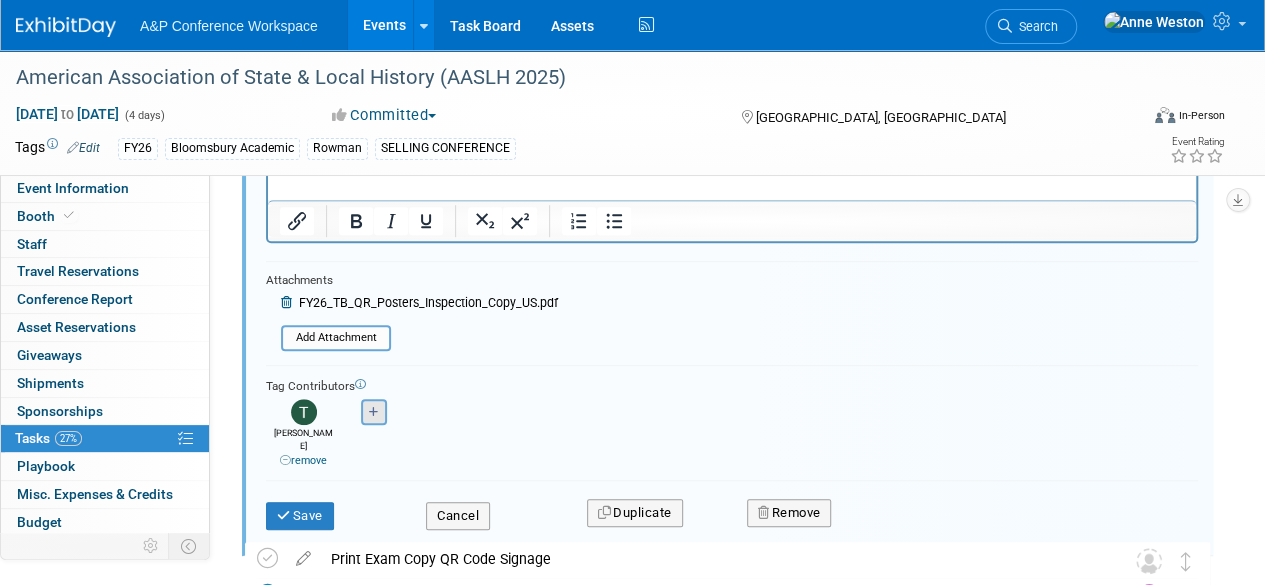 select 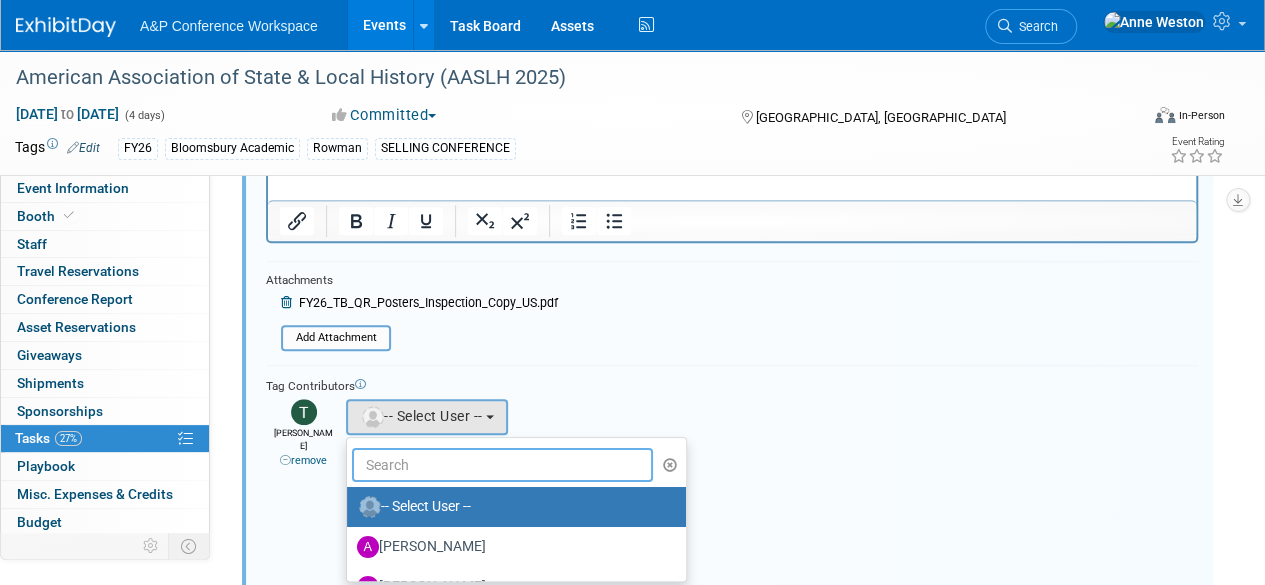 click at bounding box center [502, 465] 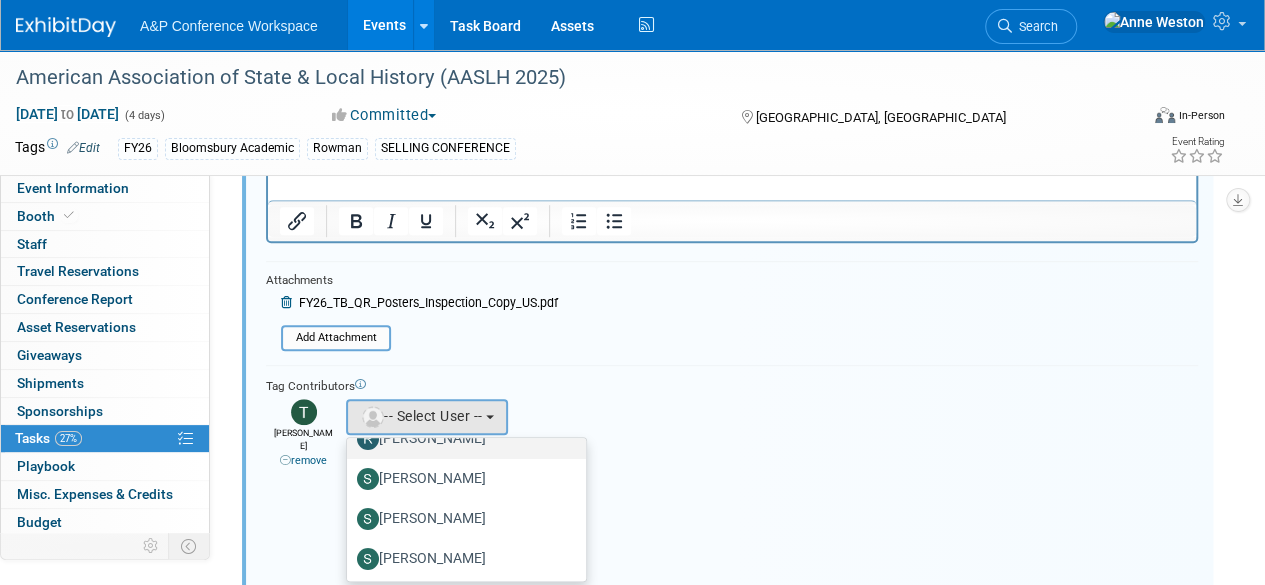 scroll, scrollTop: 110, scrollLeft: 0, axis: vertical 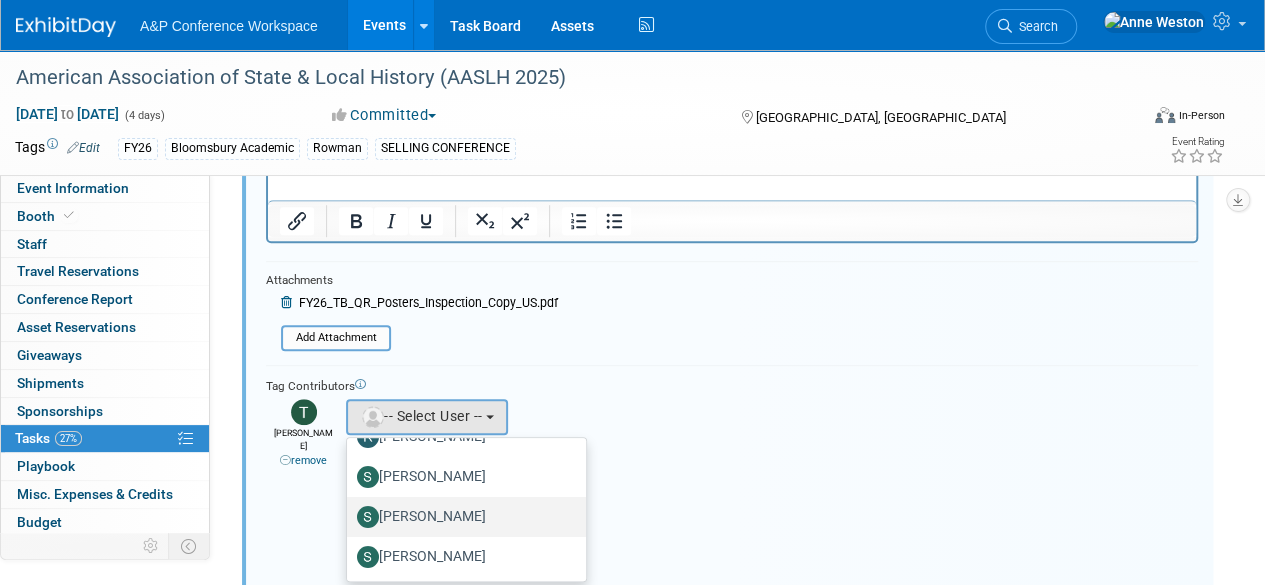type on "sam" 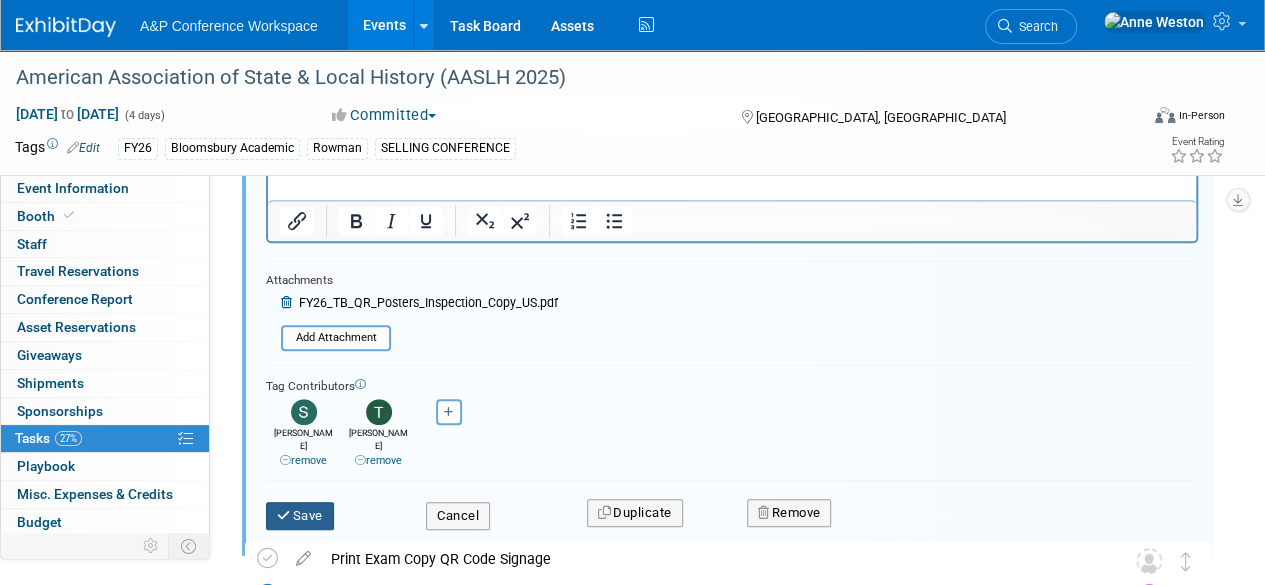click on "Save" at bounding box center (300, 516) 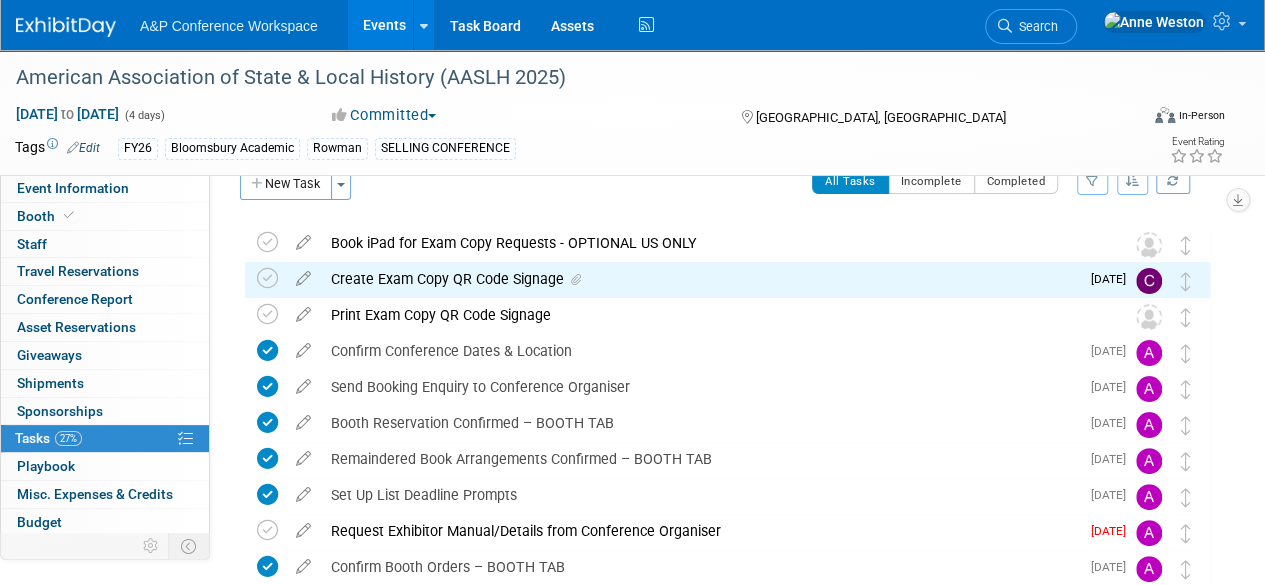 scroll, scrollTop: 0, scrollLeft: 0, axis: both 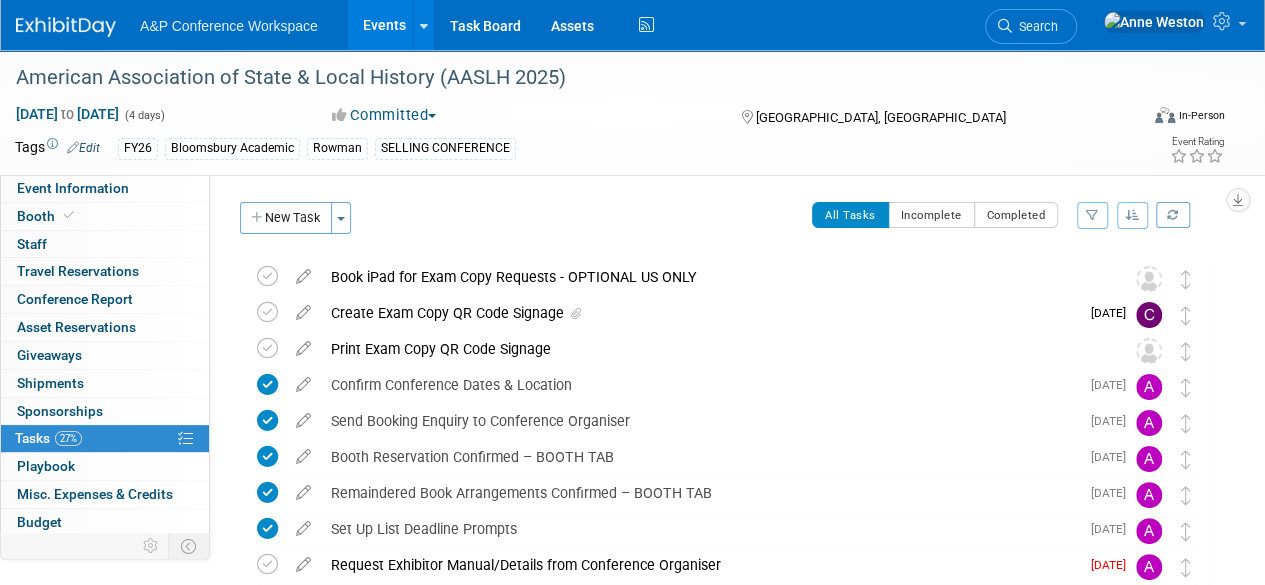 click on "Create Exam Copy QR Code Signage" at bounding box center [700, 313] 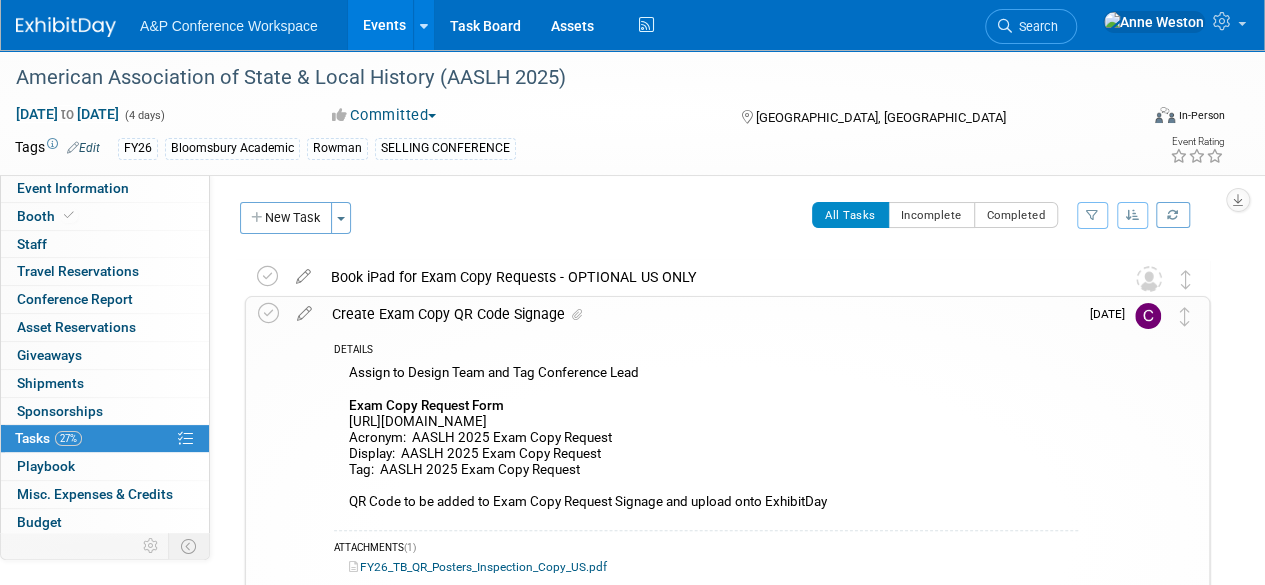 click on "Create Exam Copy QR Code Signage" at bounding box center (700, 314) 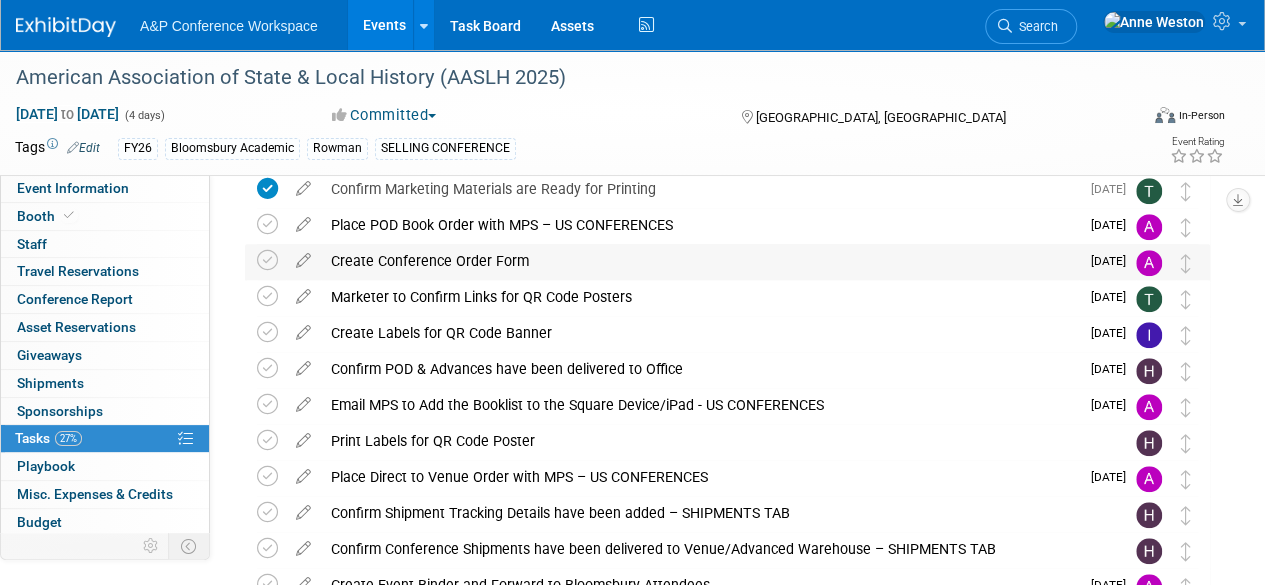 scroll, scrollTop: 500, scrollLeft: 0, axis: vertical 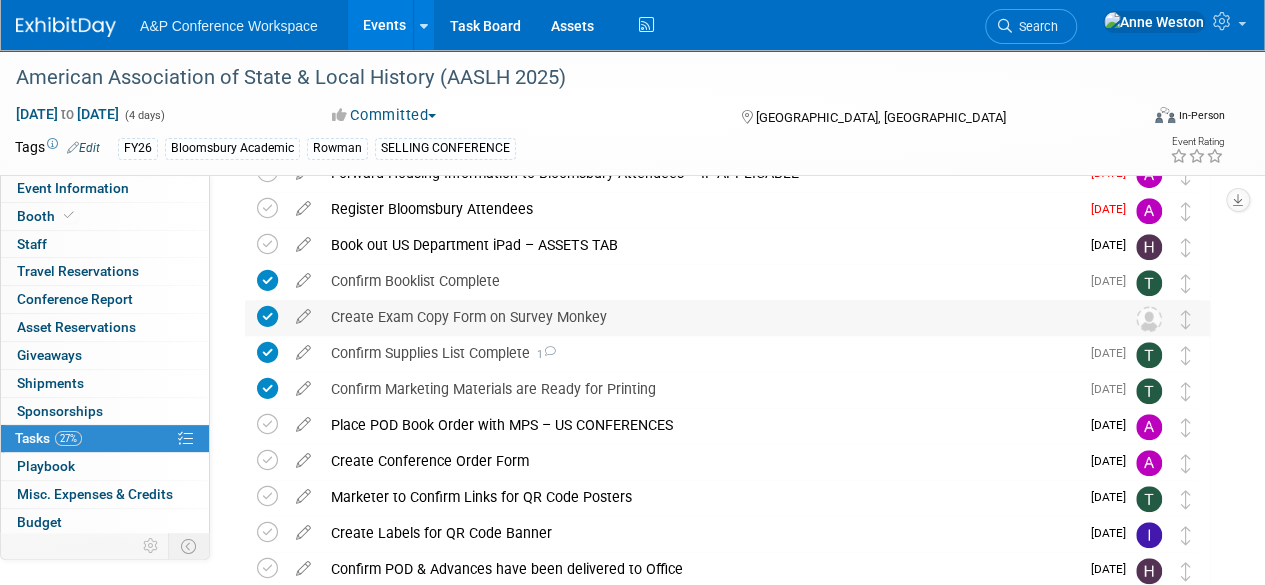 click on "Create Exam Copy Form on Survey Monkey" at bounding box center [708, 317] 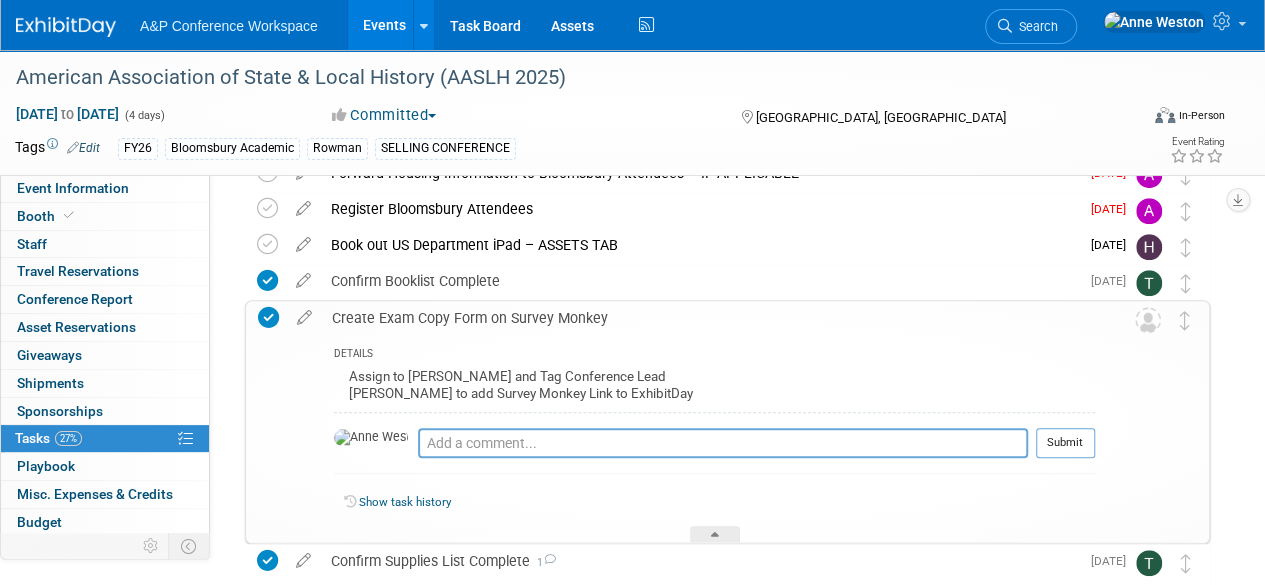 click on "Create Exam Copy Form on Survey Monkey" at bounding box center [708, 318] 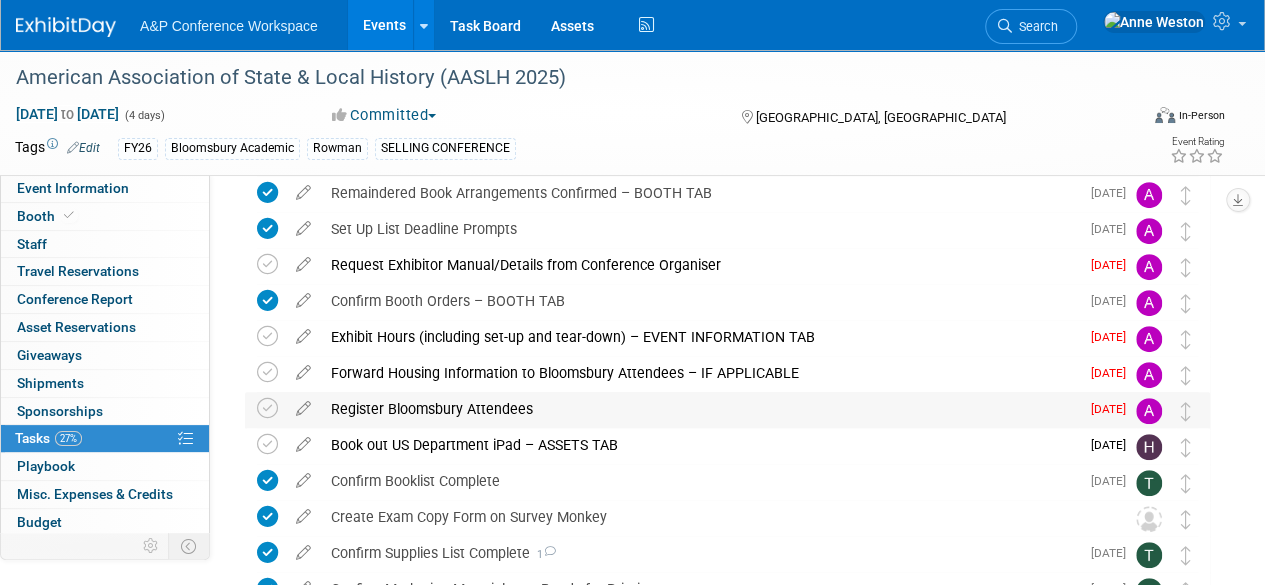 scroll, scrollTop: 400, scrollLeft: 0, axis: vertical 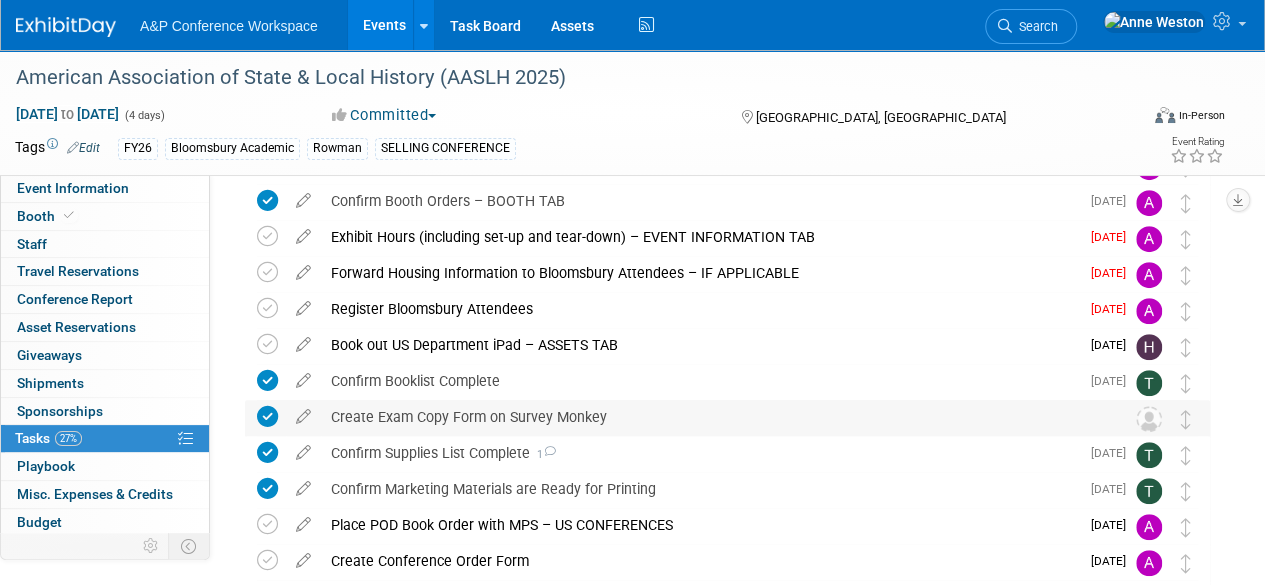 click on "Create Exam Copy Form on Survey Monkey" at bounding box center [708, 417] 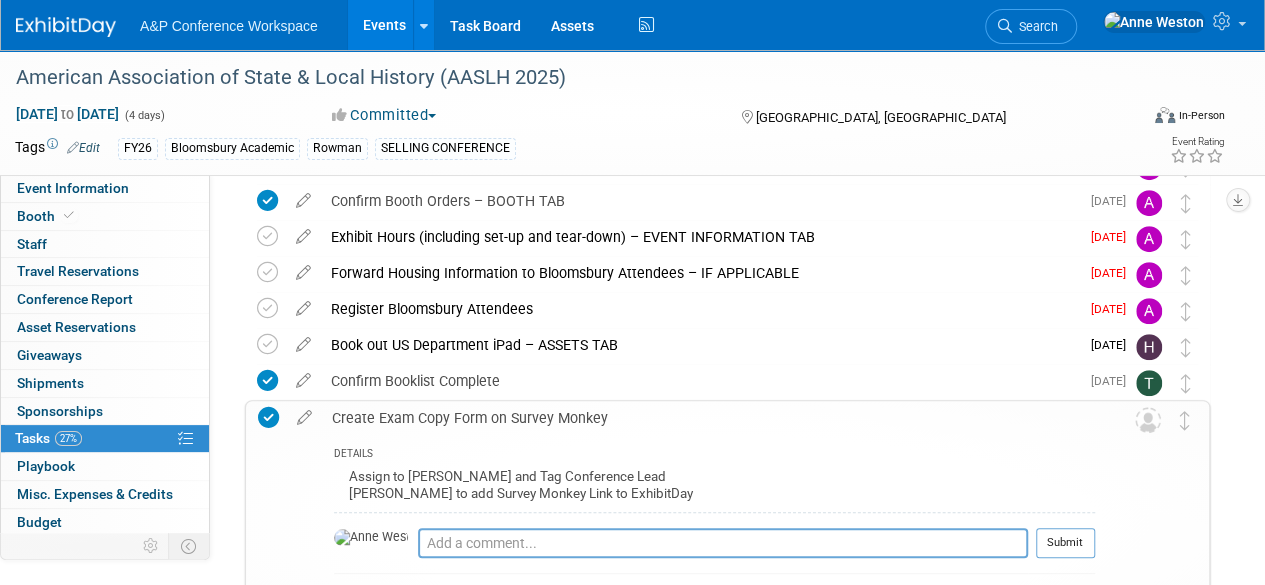 click on "Create Exam Copy Form on Survey Monkey" at bounding box center (708, 418) 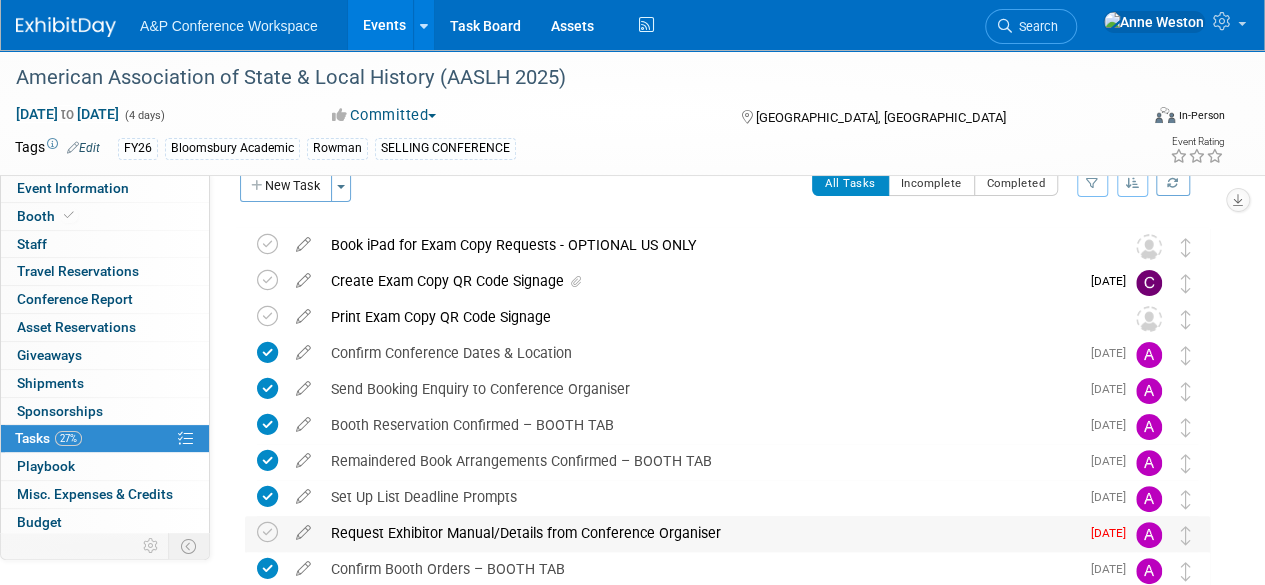 scroll, scrollTop: 0, scrollLeft: 0, axis: both 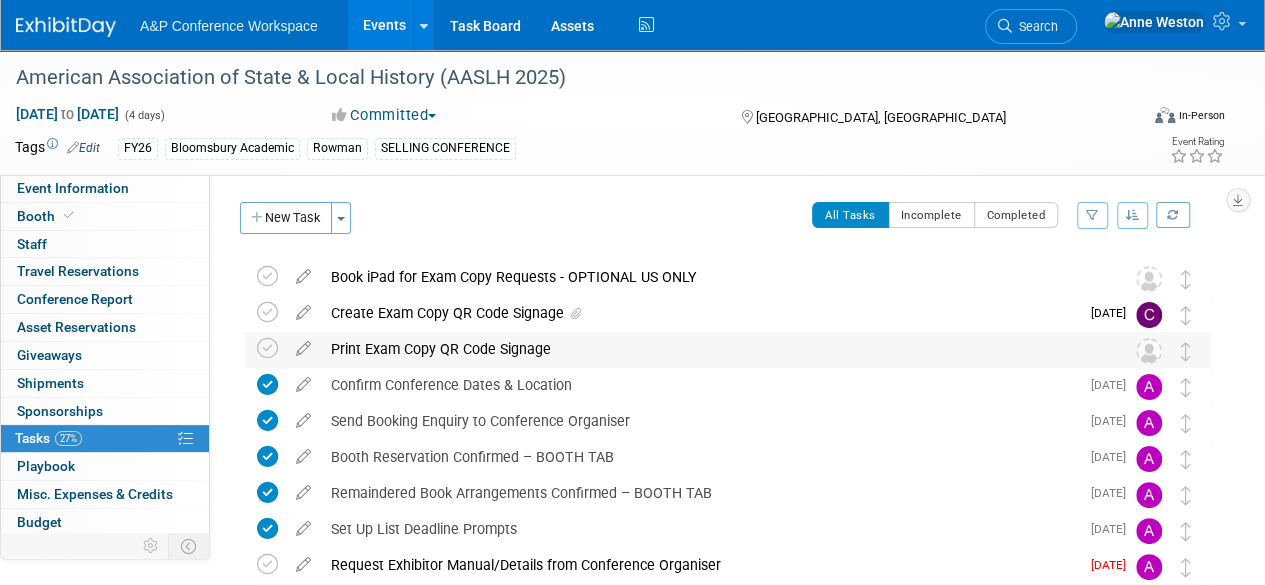 click on "Print Exam Copy QR Code Signage" at bounding box center [708, 349] 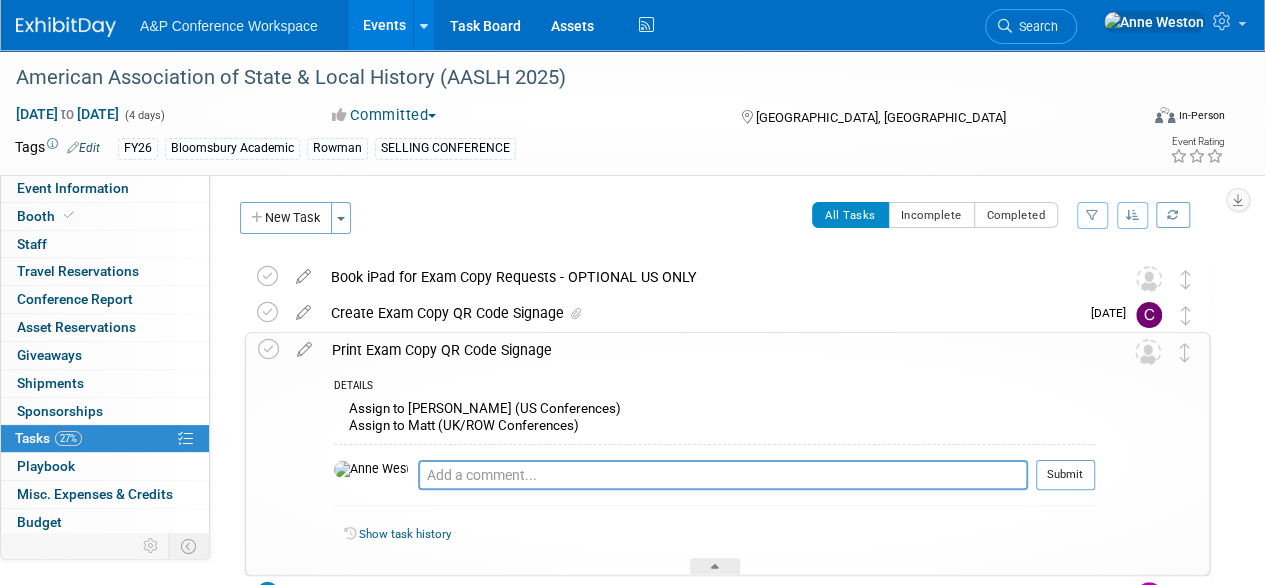click on "Print Exam Copy QR Code Signage" at bounding box center (708, 350) 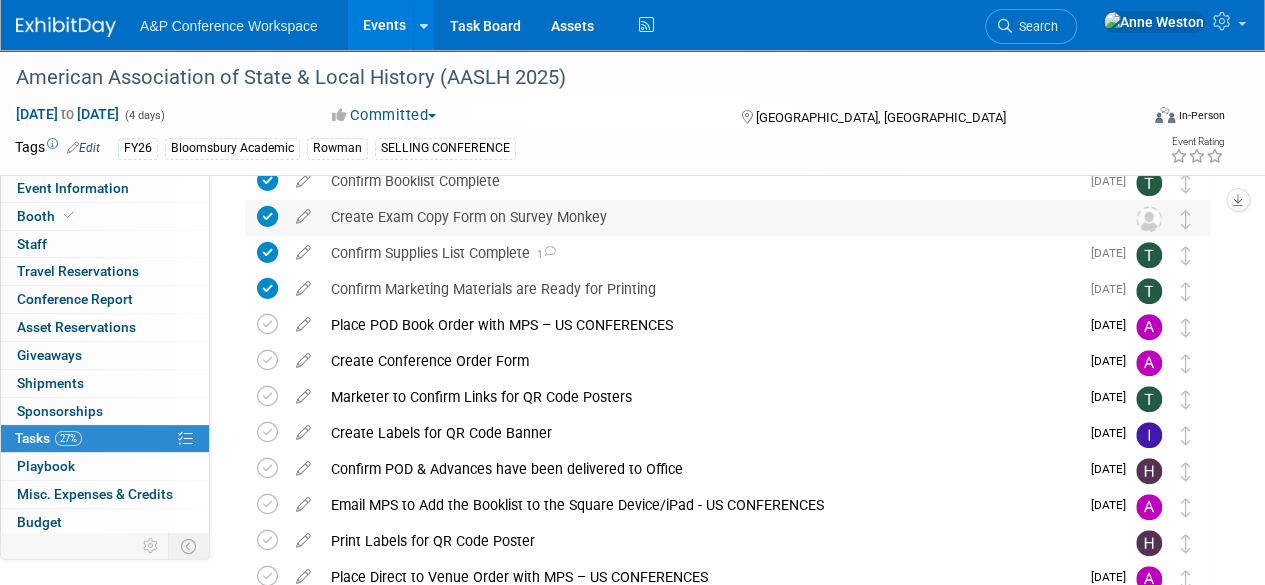 scroll, scrollTop: 500, scrollLeft: 0, axis: vertical 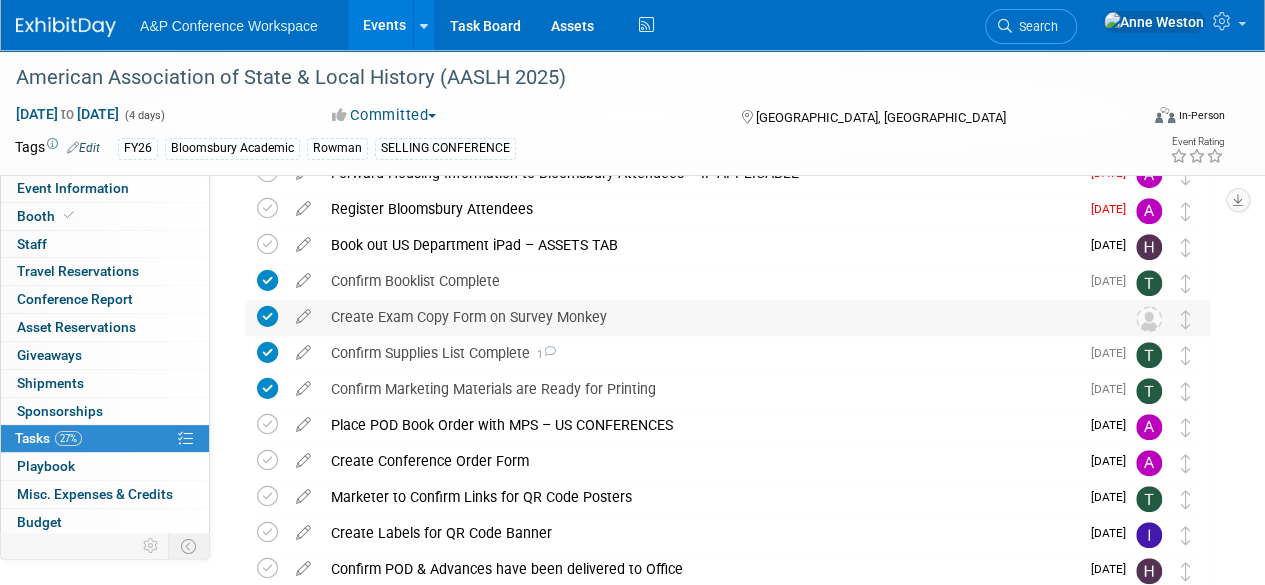 click on "Create Exam Copy Form on Survey Monkey" at bounding box center (708, 317) 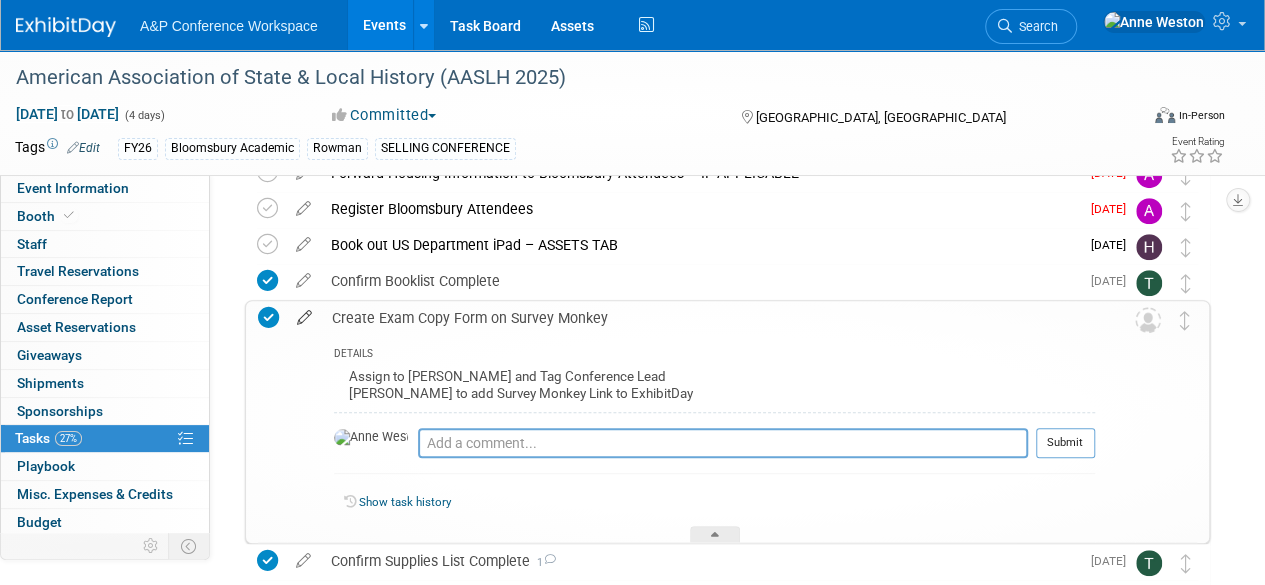 click at bounding box center (304, 313) 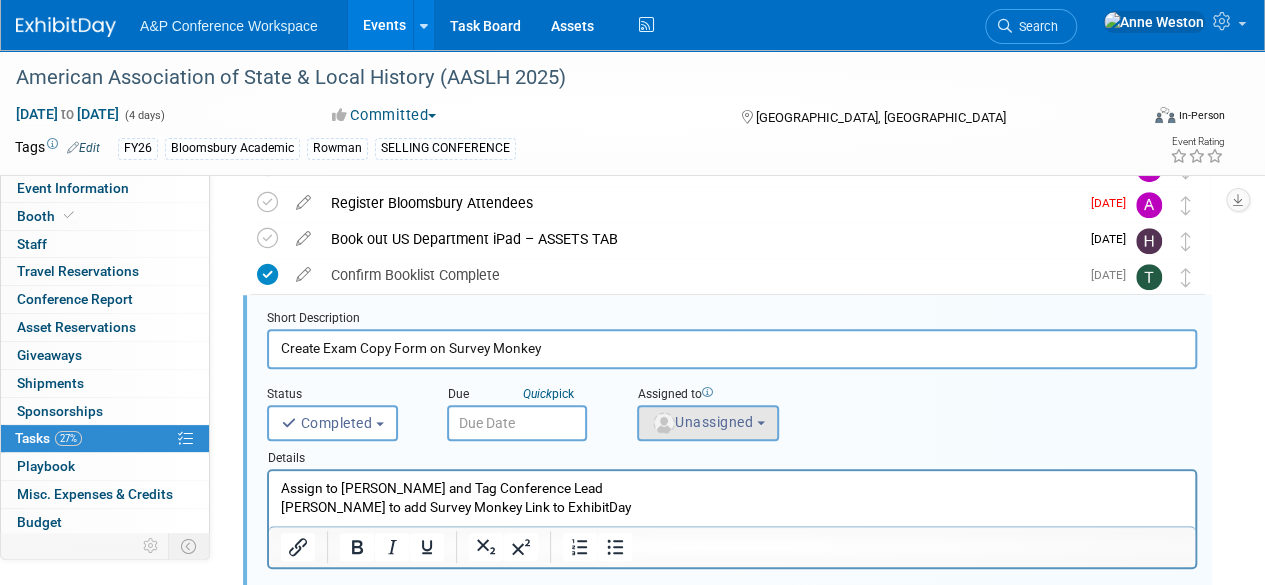 scroll, scrollTop: 507, scrollLeft: 0, axis: vertical 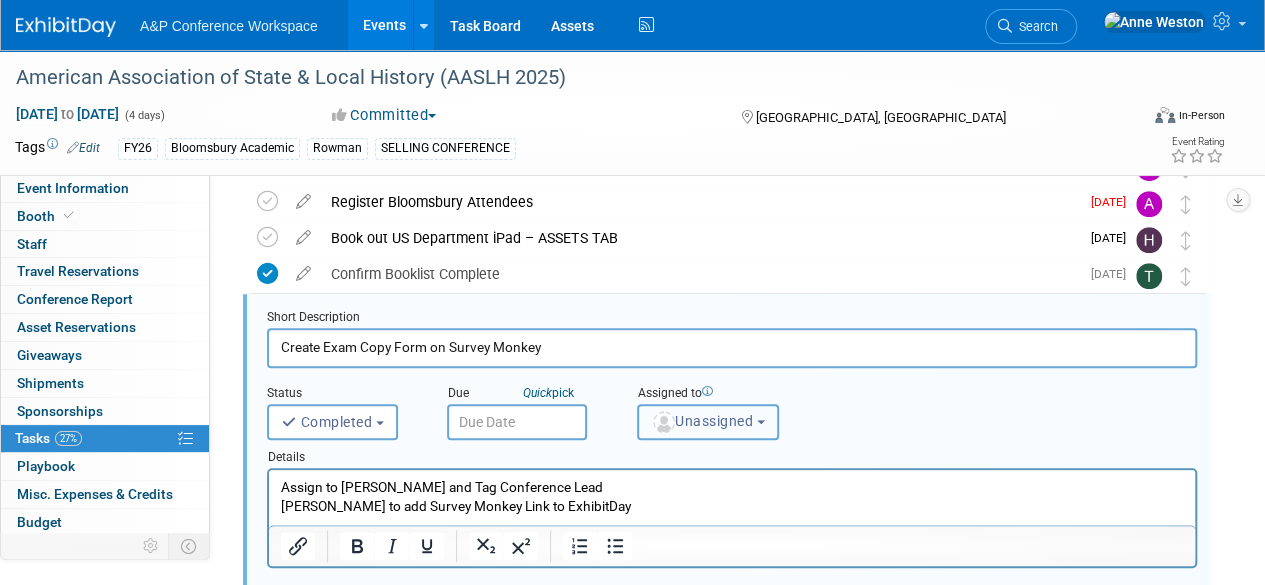 click on "Unassigned" at bounding box center [702, 421] 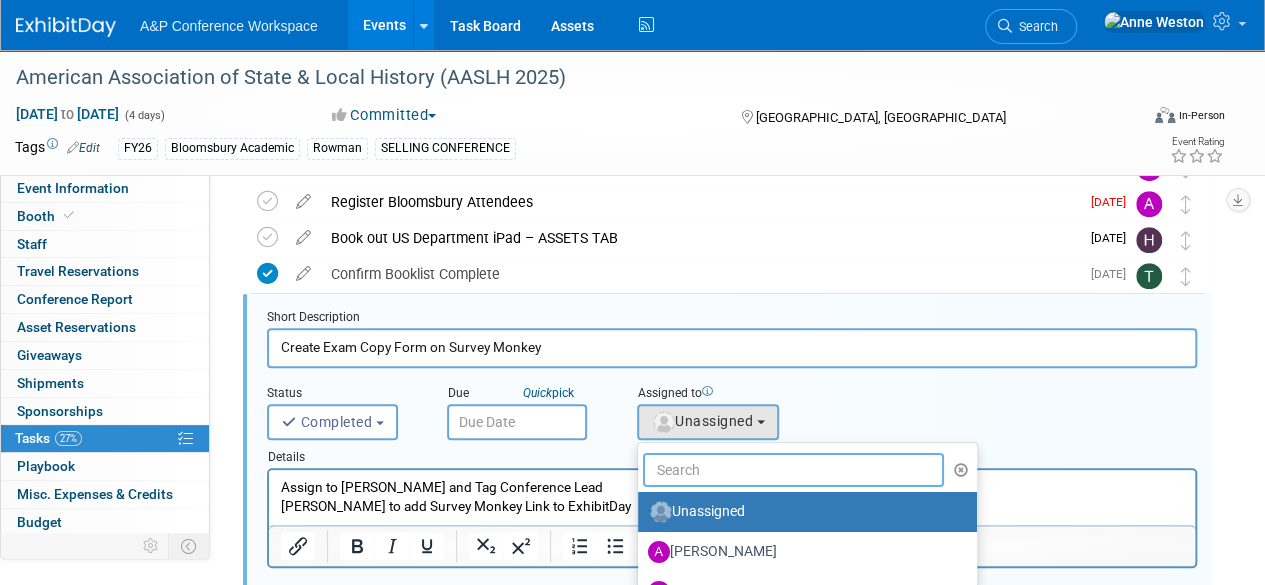 click at bounding box center [793, 470] 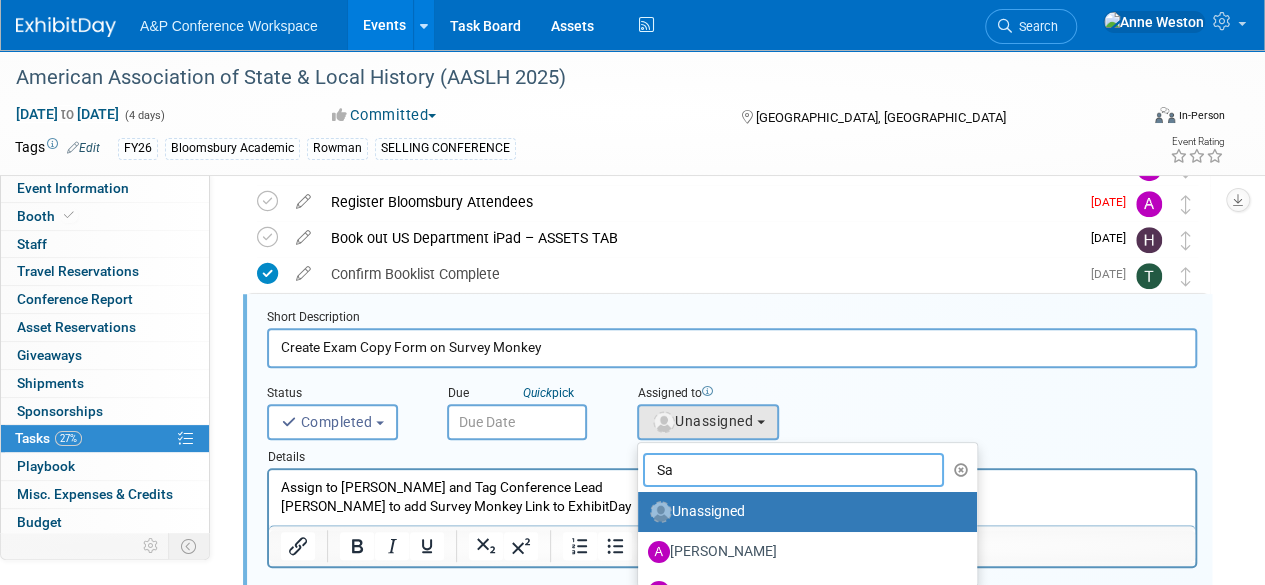 type on "[PERSON_NAME]" 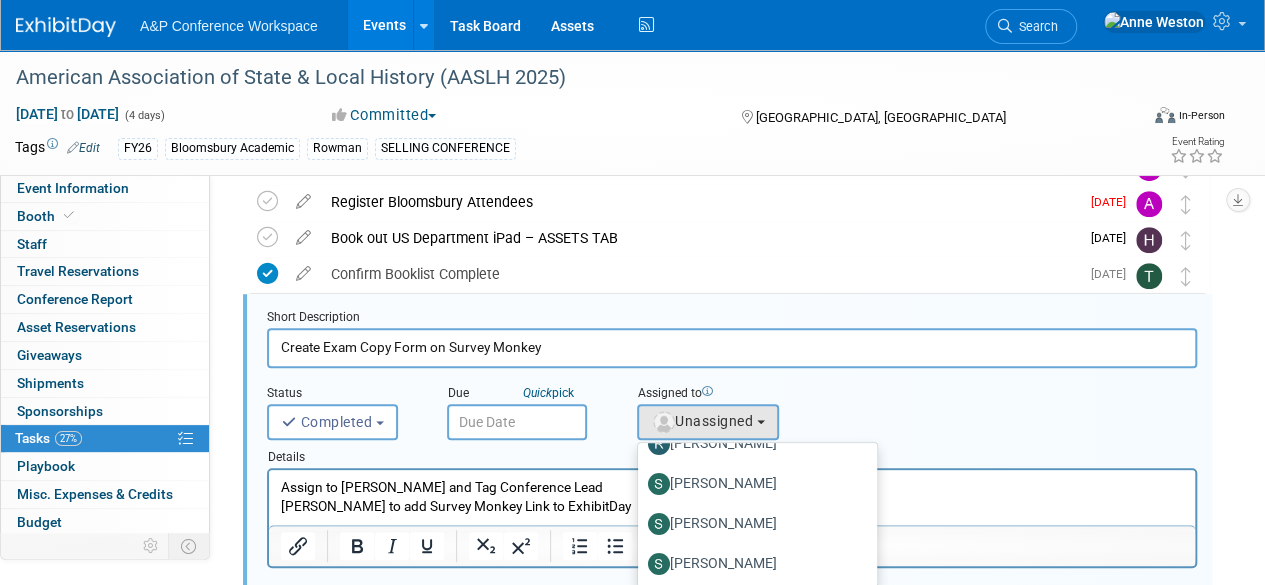 scroll, scrollTop: 110, scrollLeft: 0, axis: vertical 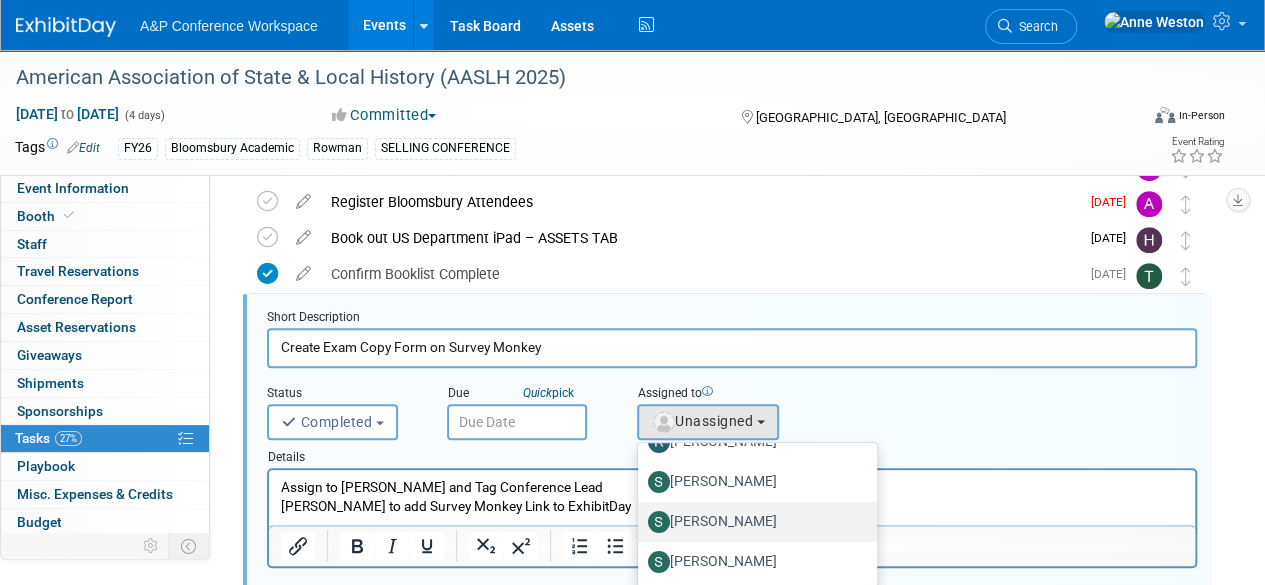 click on "[PERSON_NAME]" at bounding box center (752, 522) 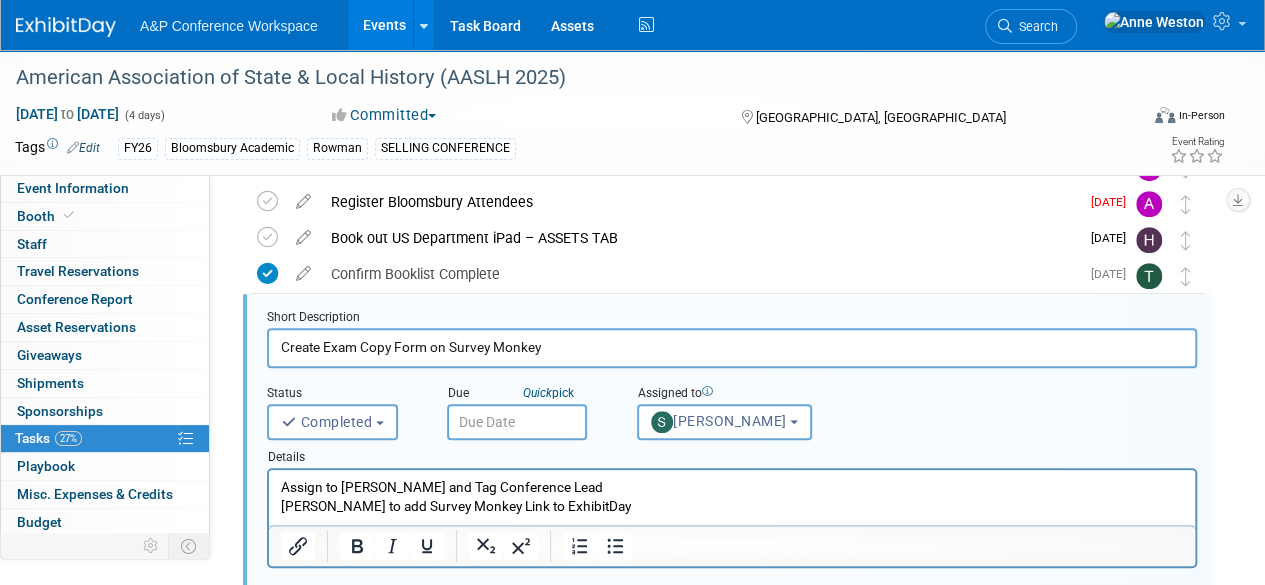 click at bounding box center [517, 422] 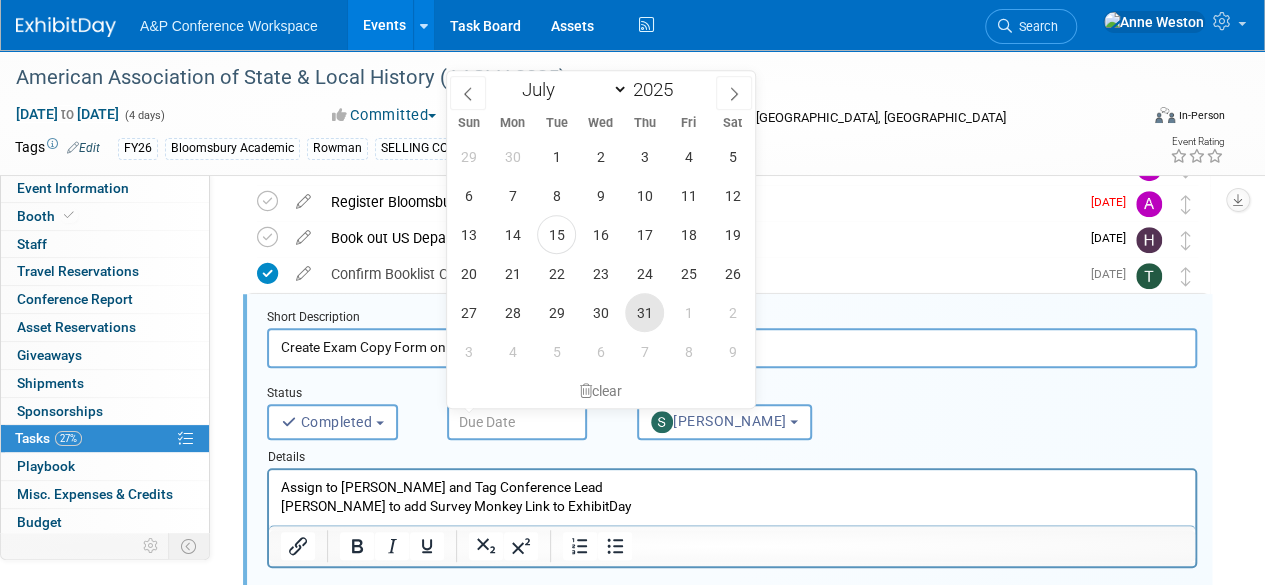 click on "31" at bounding box center [644, 312] 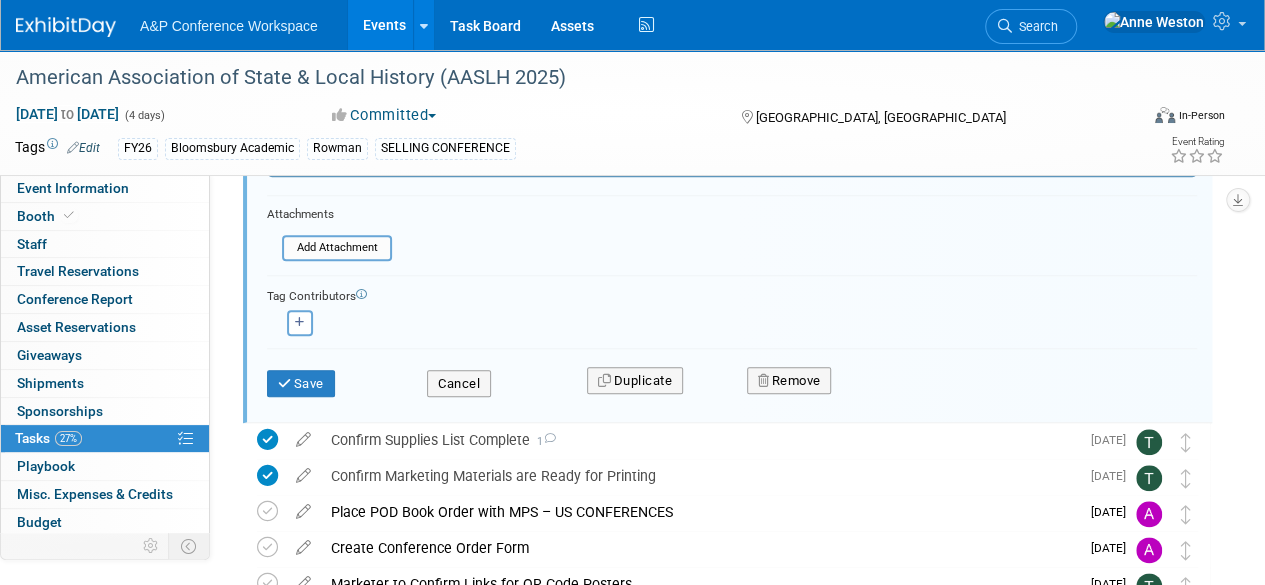 scroll, scrollTop: 907, scrollLeft: 0, axis: vertical 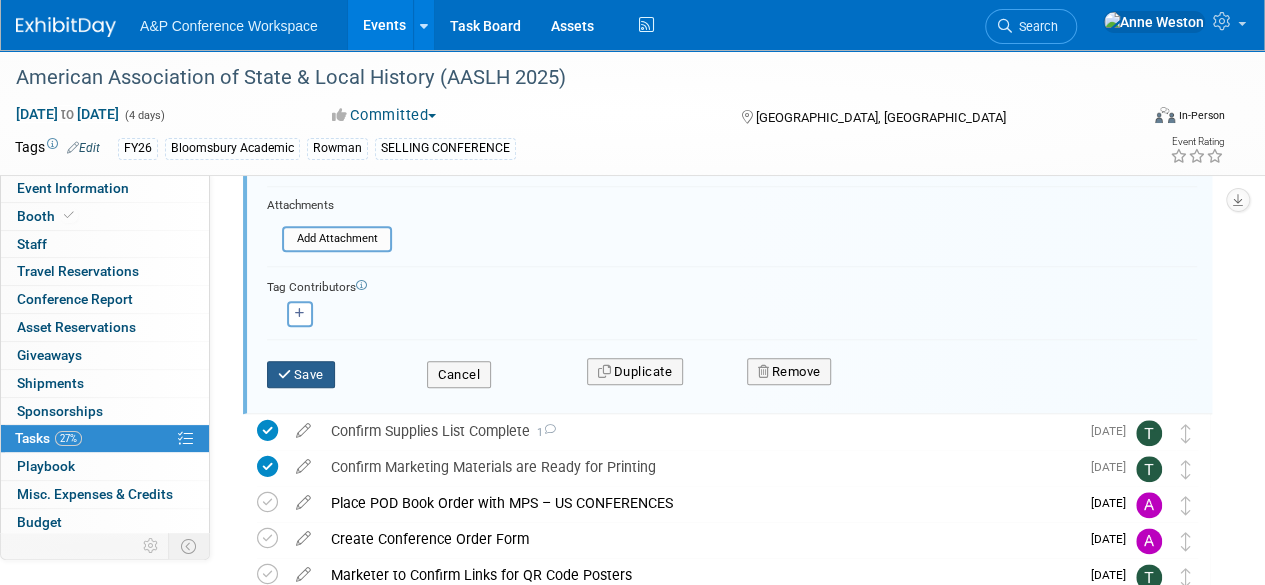 click on "Save" at bounding box center [301, 375] 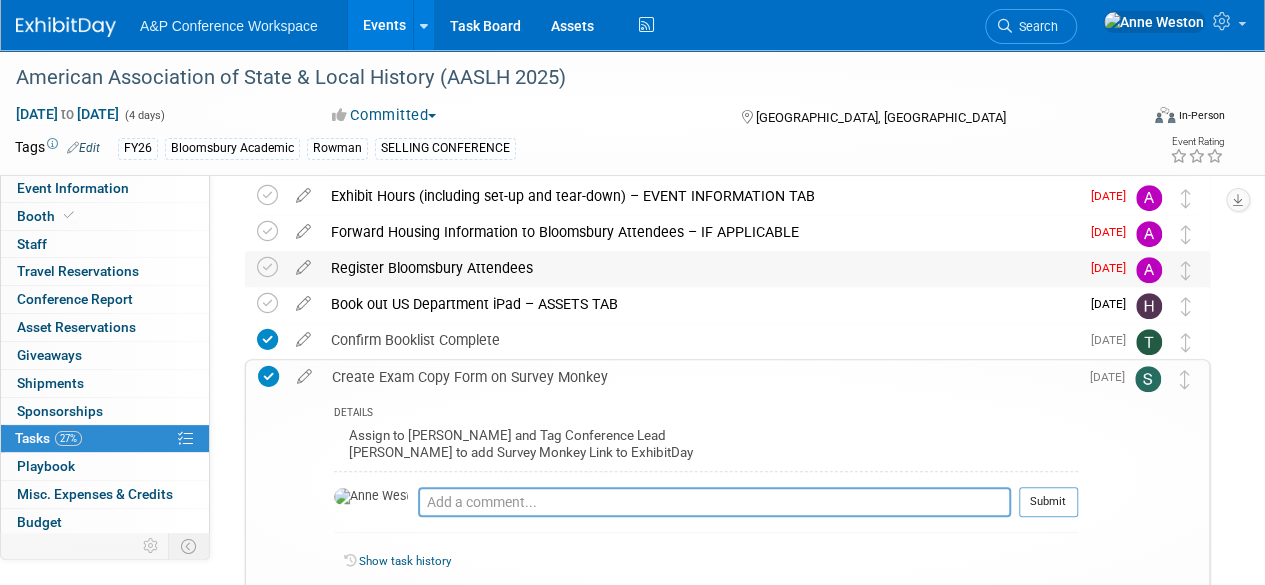 scroll, scrollTop: 407, scrollLeft: 0, axis: vertical 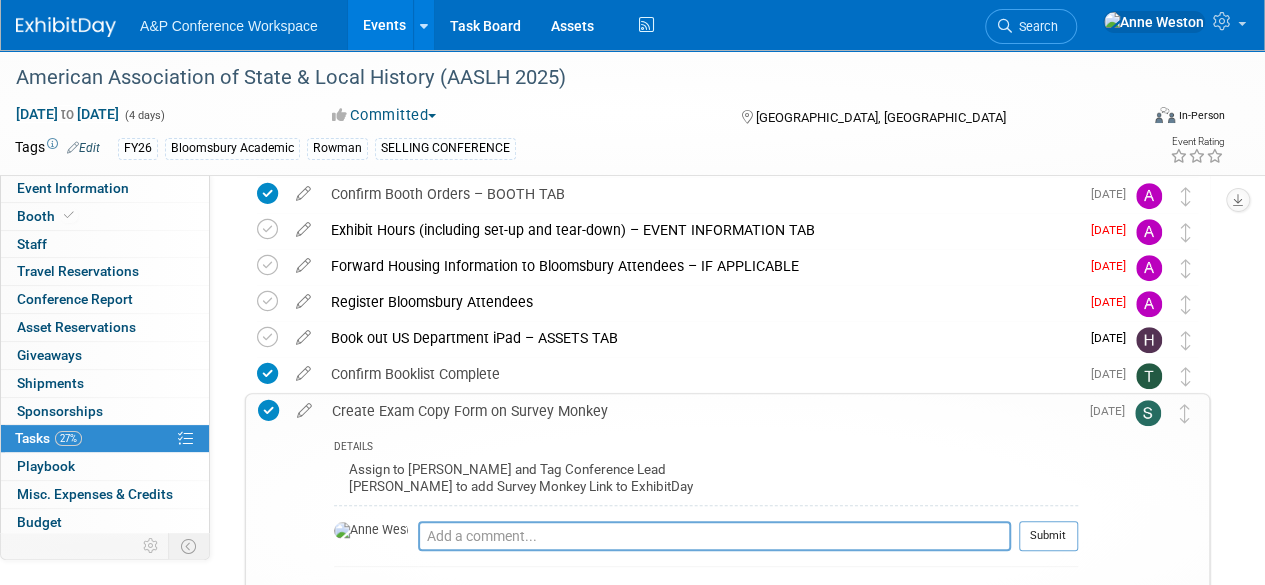 click on "Create Exam Copy Form on Survey Monkey" at bounding box center [700, 411] 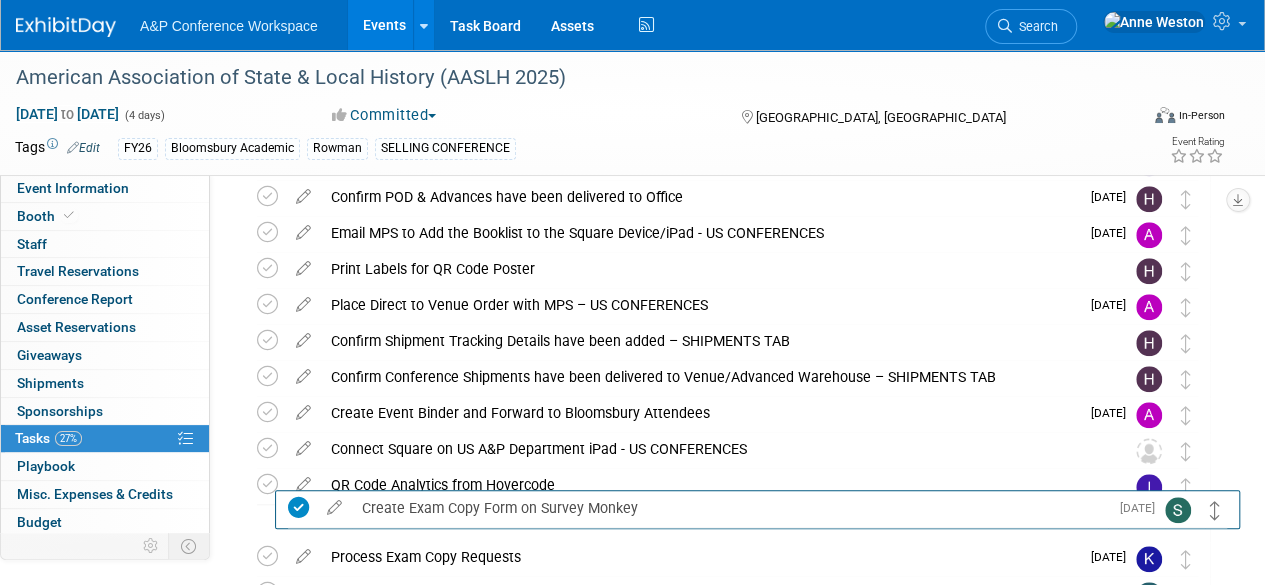 scroll, scrollTop: 852, scrollLeft: 0, axis: vertical 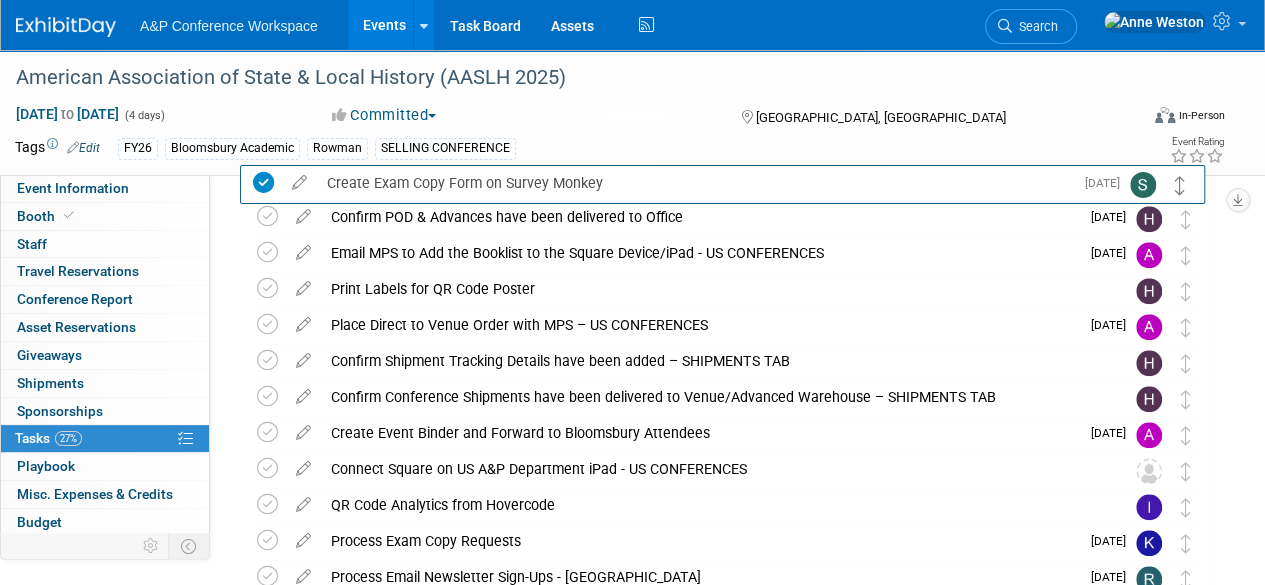 drag, startPoint x: 1184, startPoint y: 415, endPoint x: 1181, endPoint y: 189, distance: 226.01991 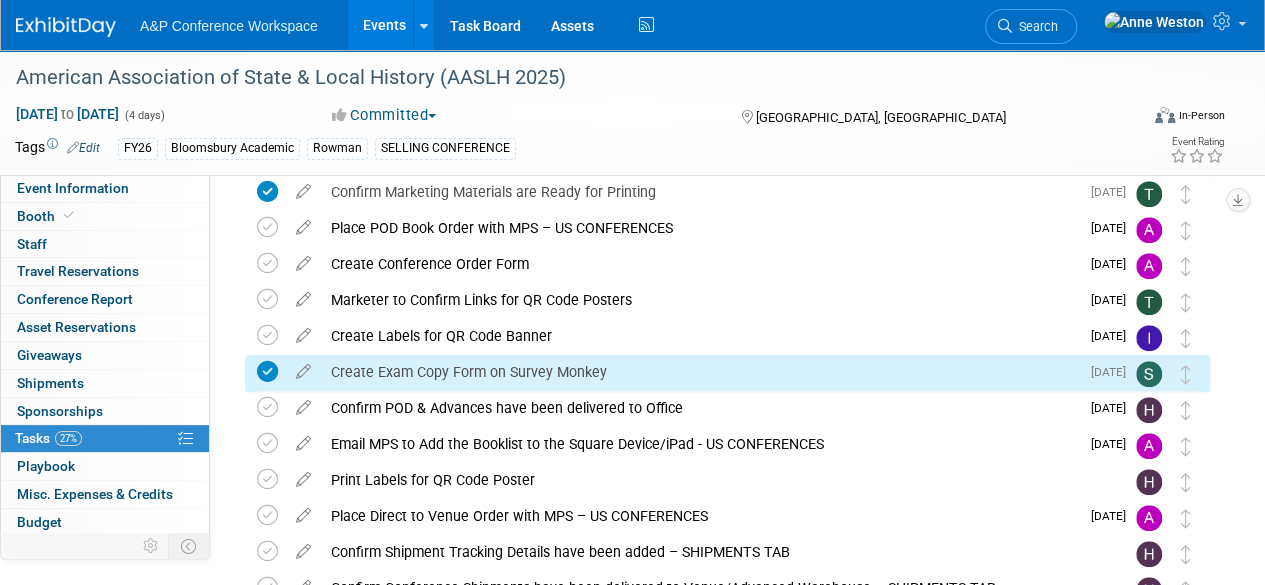 scroll, scrollTop: 652, scrollLeft: 0, axis: vertical 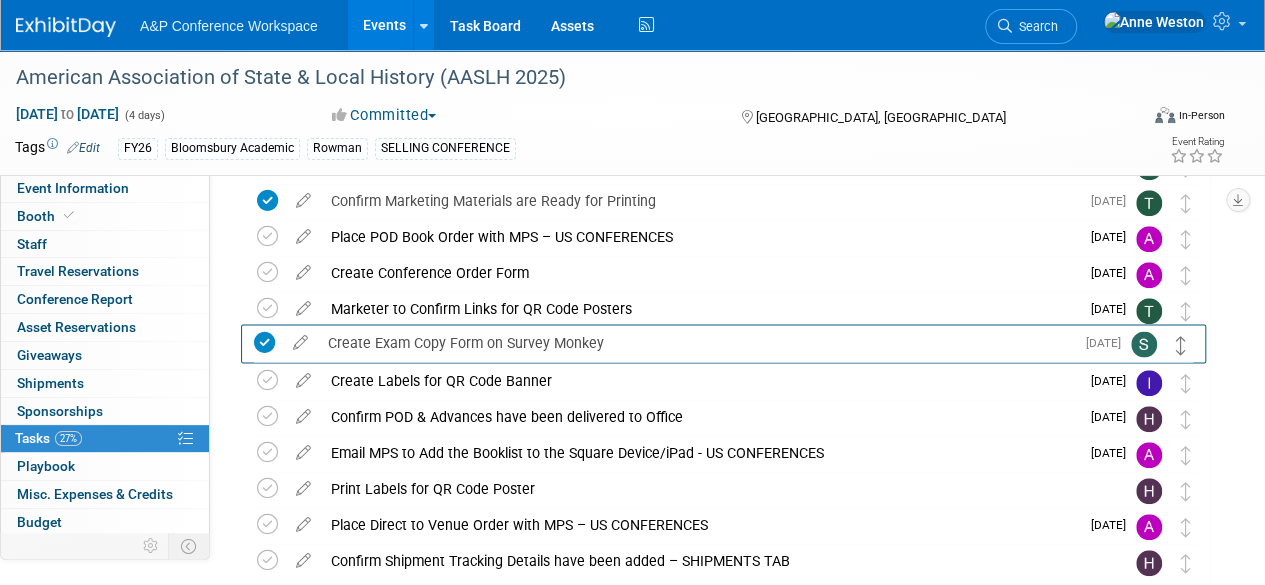 drag, startPoint x: 1189, startPoint y: 385, endPoint x: 1184, endPoint y: 346, distance: 39.319206 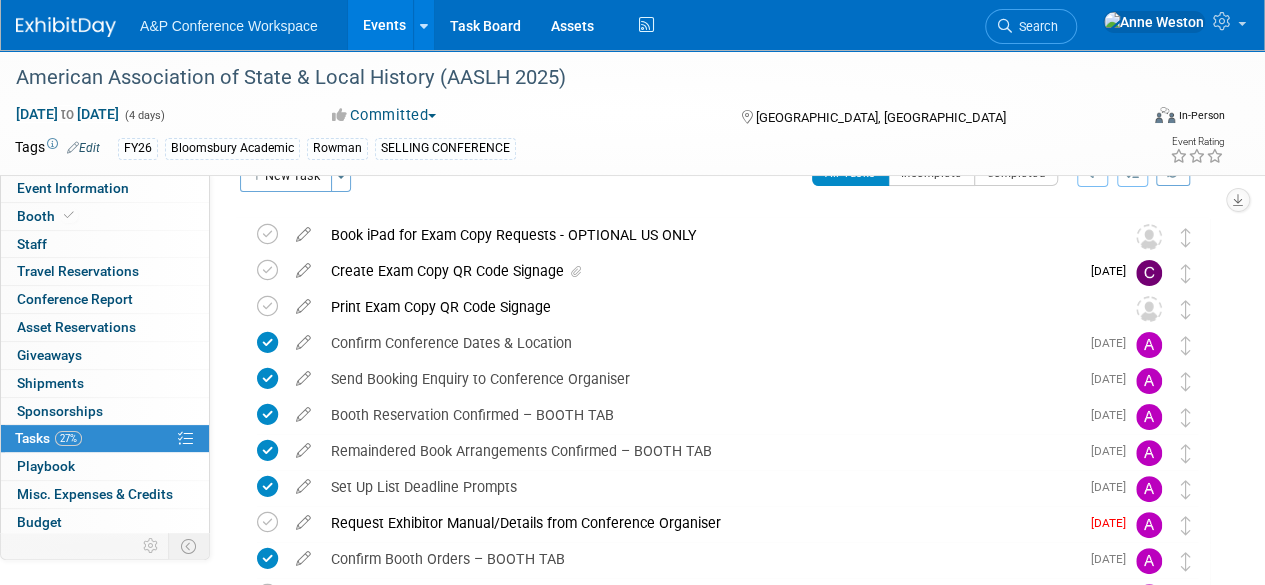 scroll, scrollTop: 0, scrollLeft: 0, axis: both 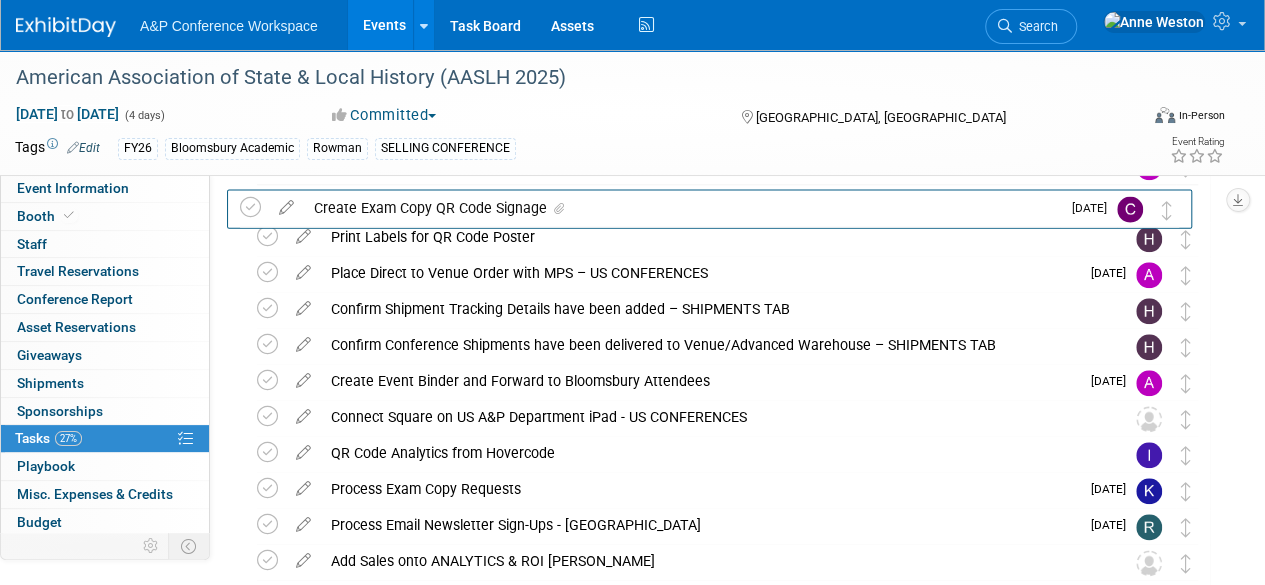drag, startPoint x: 1186, startPoint y: 316, endPoint x: 1170, endPoint y: 221, distance: 96.337944 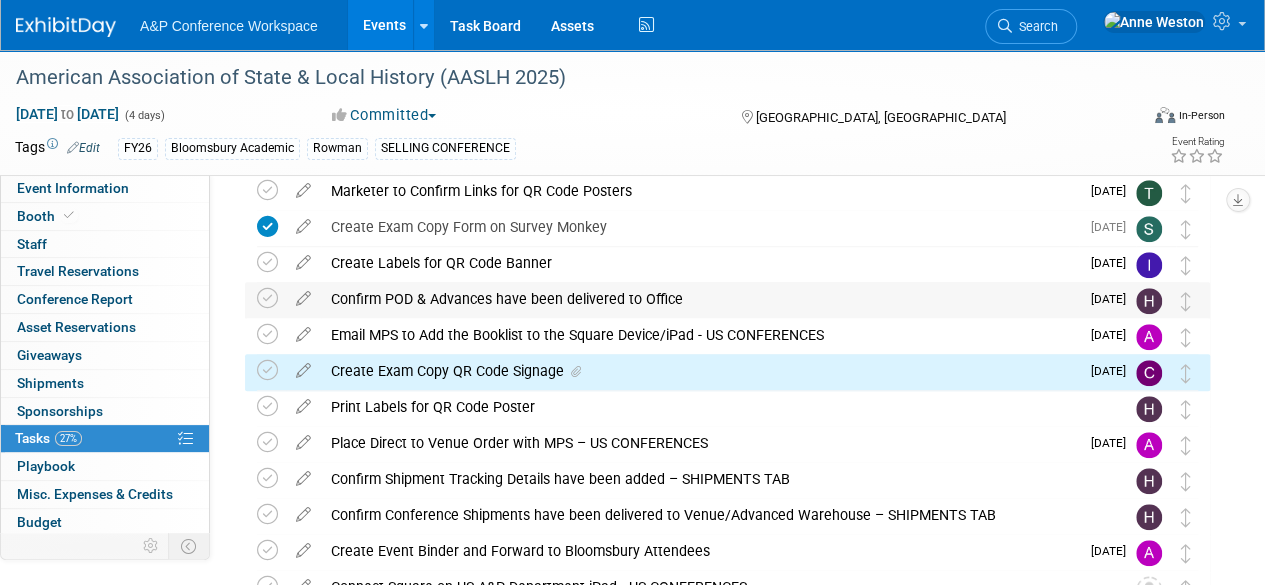 scroll, scrollTop: 704, scrollLeft: 0, axis: vertical 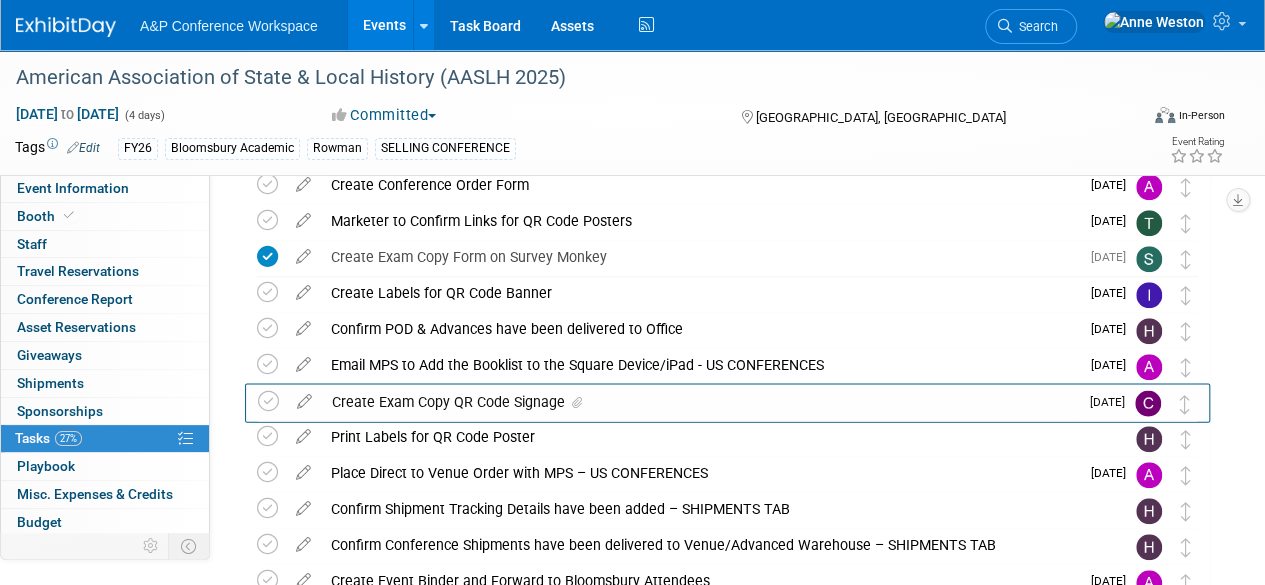 click at bounding box center [1186, 402] 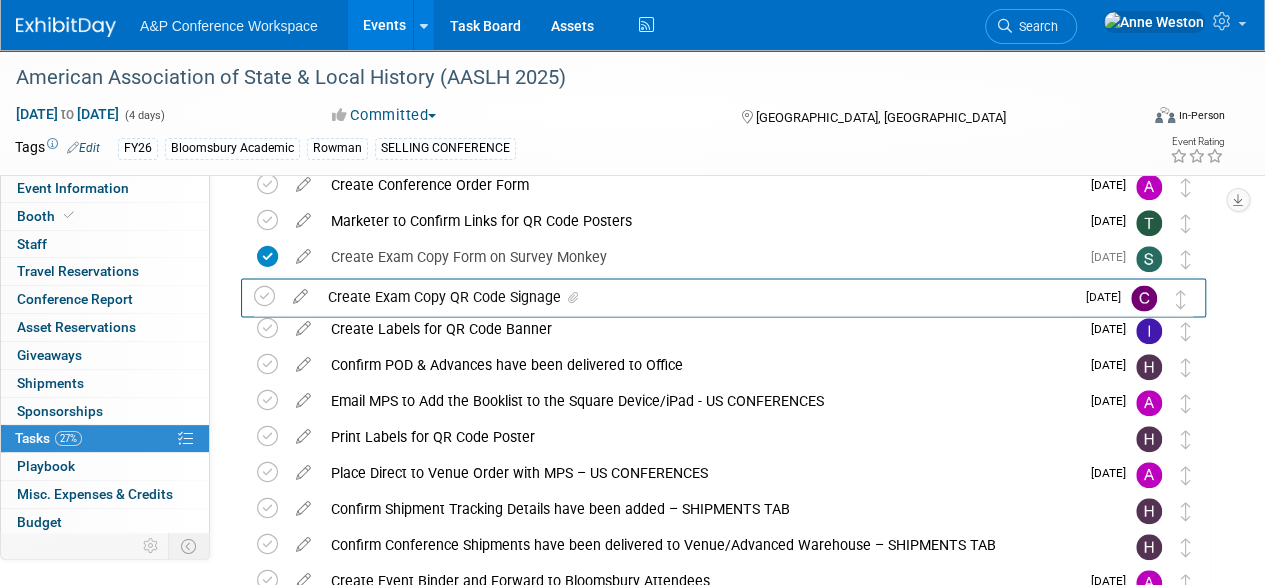 drag, startPoint x: 1192, startPoint y: 410, endPoint x: 1187, endPoint y: 305, distance: 105.11898 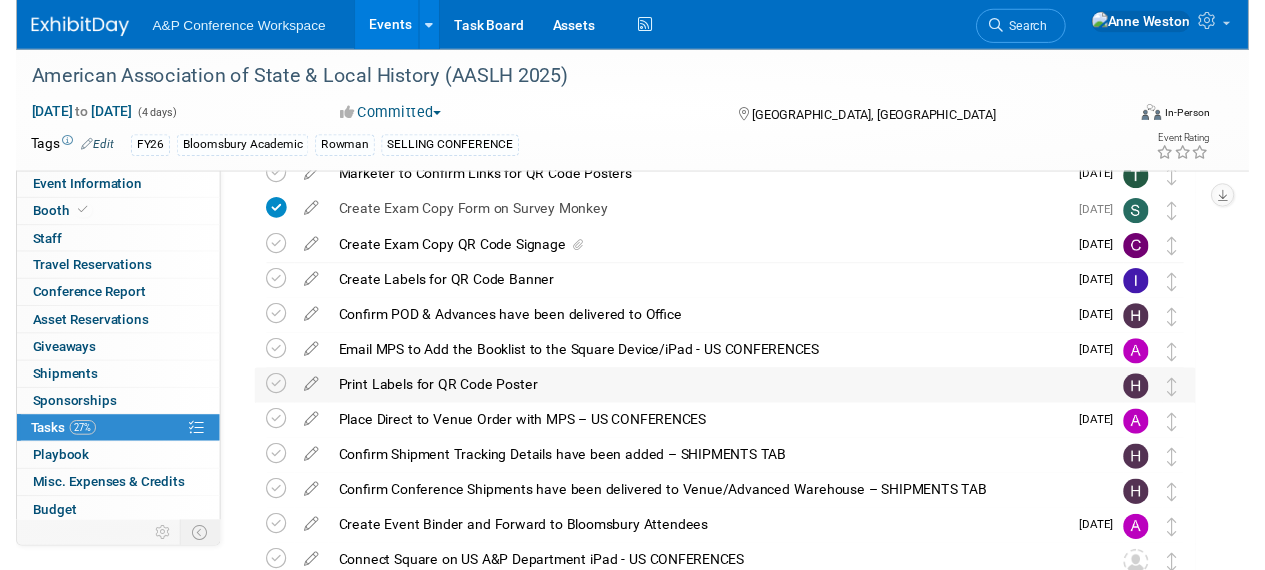 scroll, scrollTop: 704, scrollLeft: 0, axis: vertical 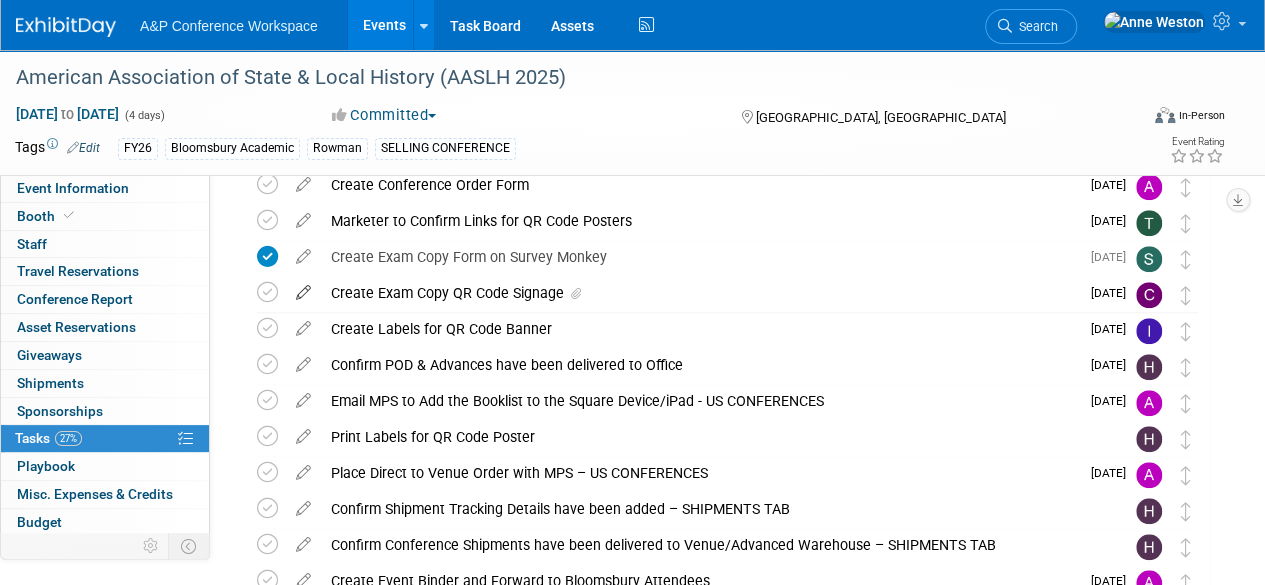 click at bounding box center [303, 288] 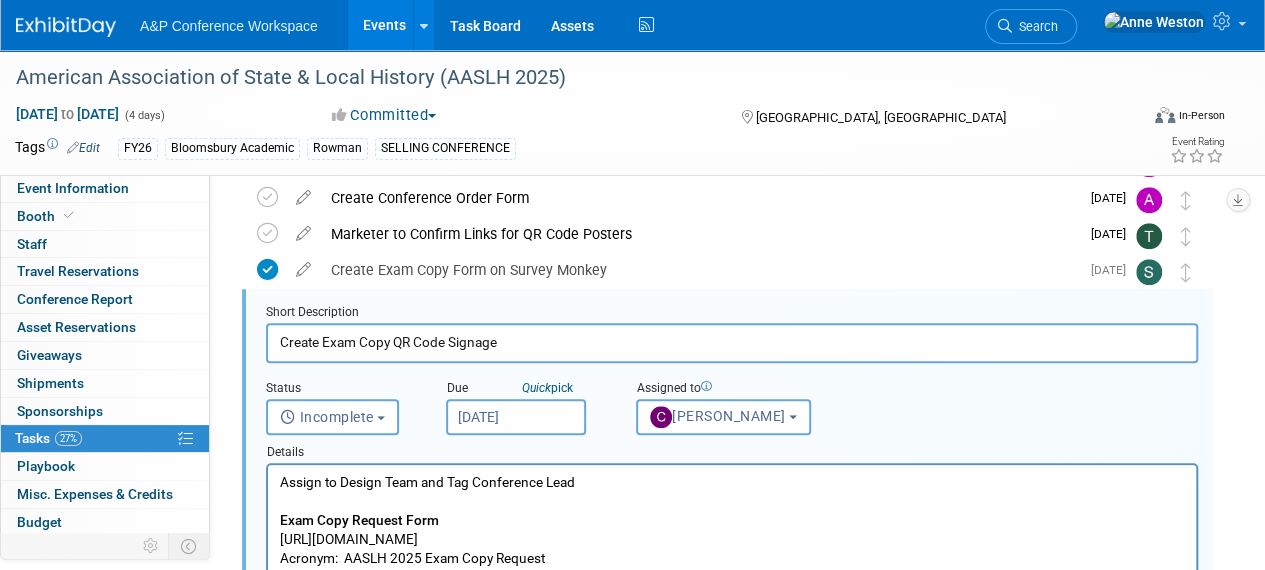 scroll, scrollTop: 686, scrollLeft: 0, axis: vertical 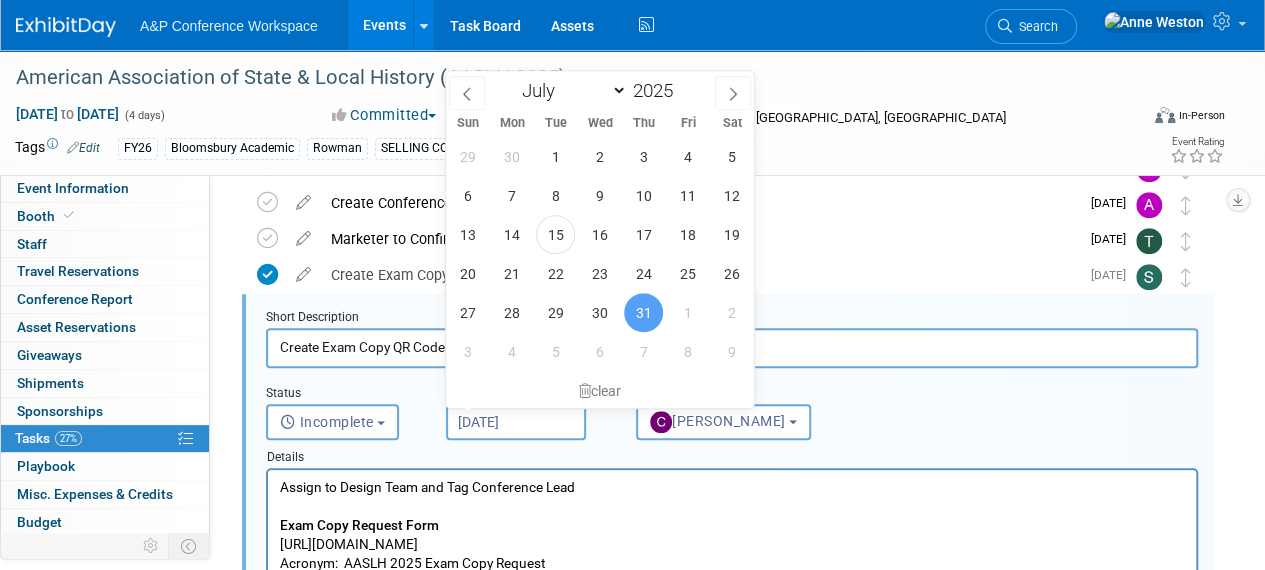 click on "Jul 31, 2025" at bounding box center (516, 422) 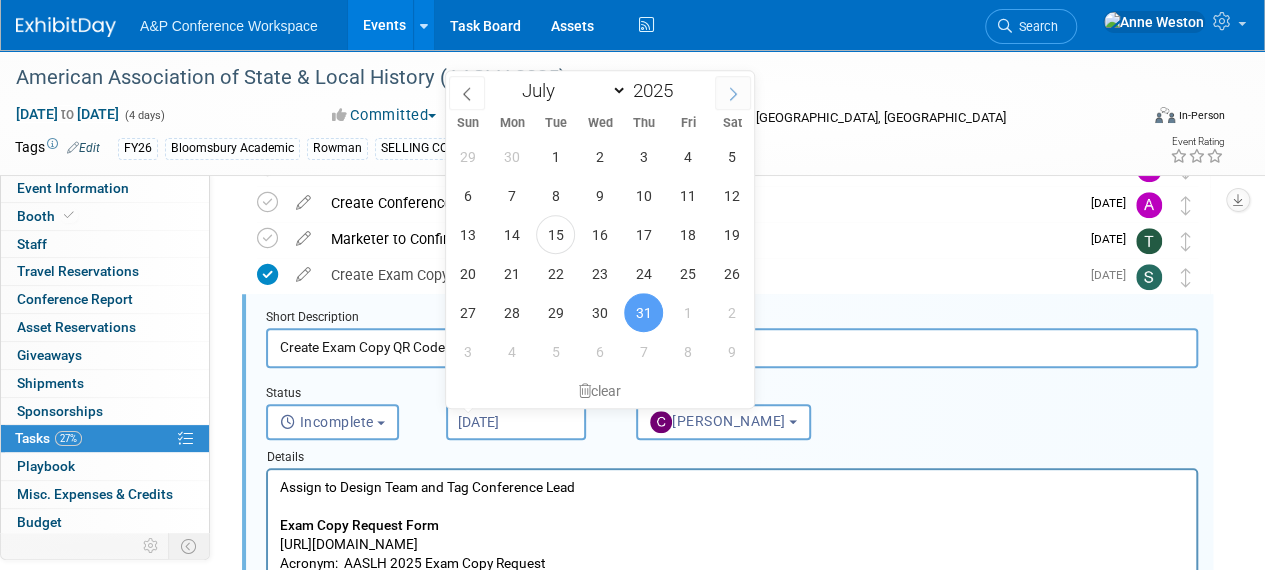click 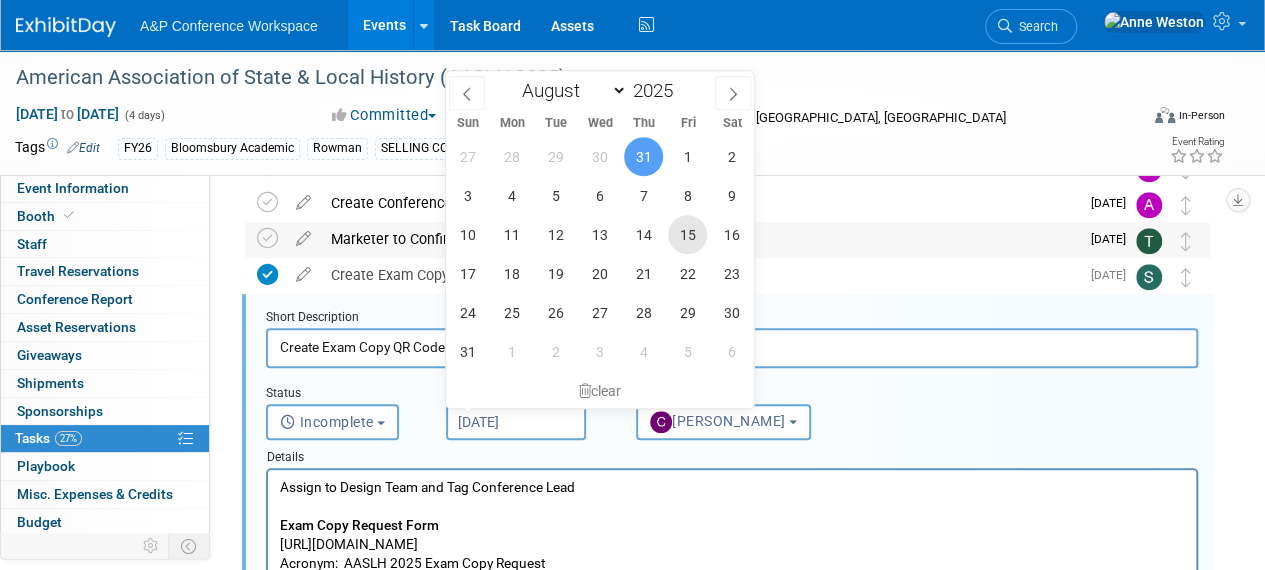 click on "15" at bounding box center (687, 234) 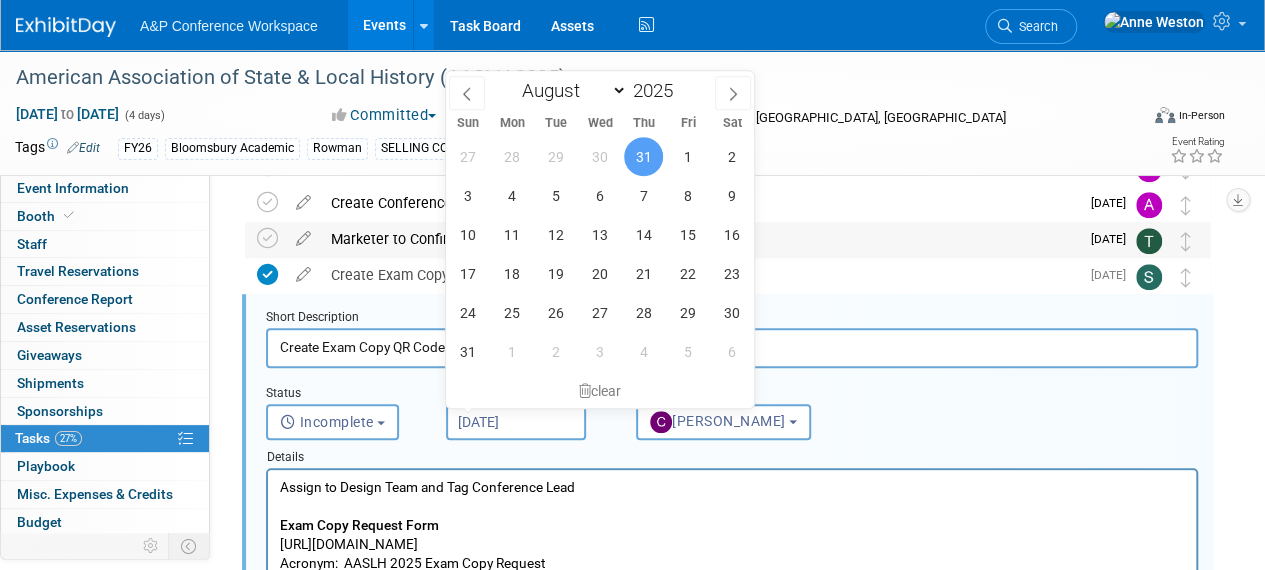 type on "Aug 15, 2025" 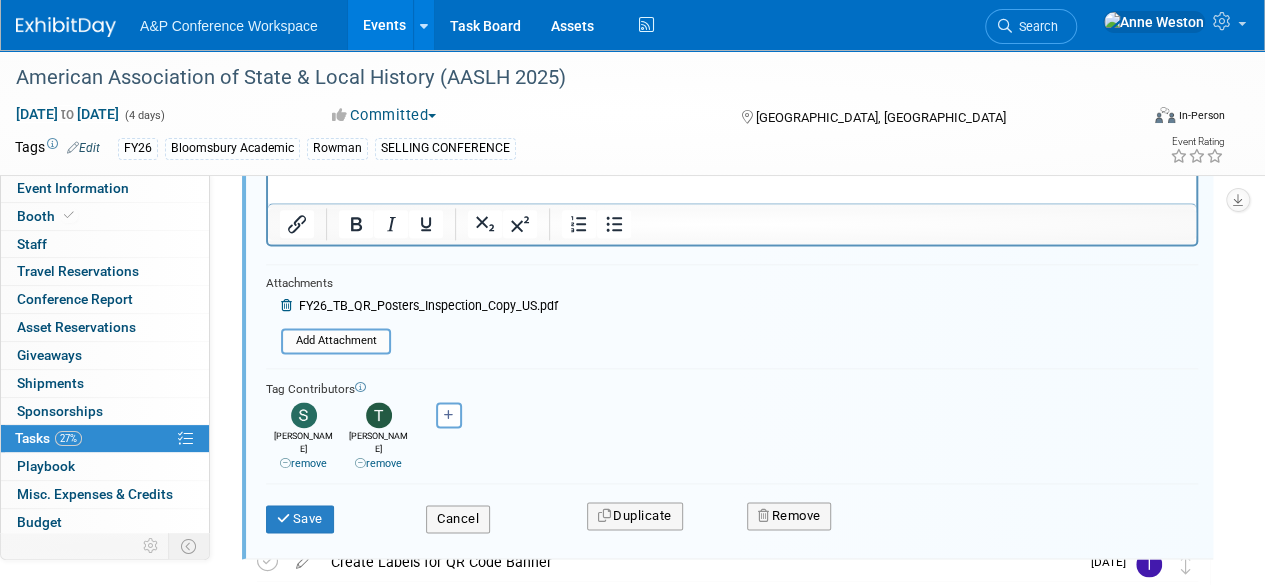 scroll, scrollTop: 1186, scrollLeft: 0, axis: vertical 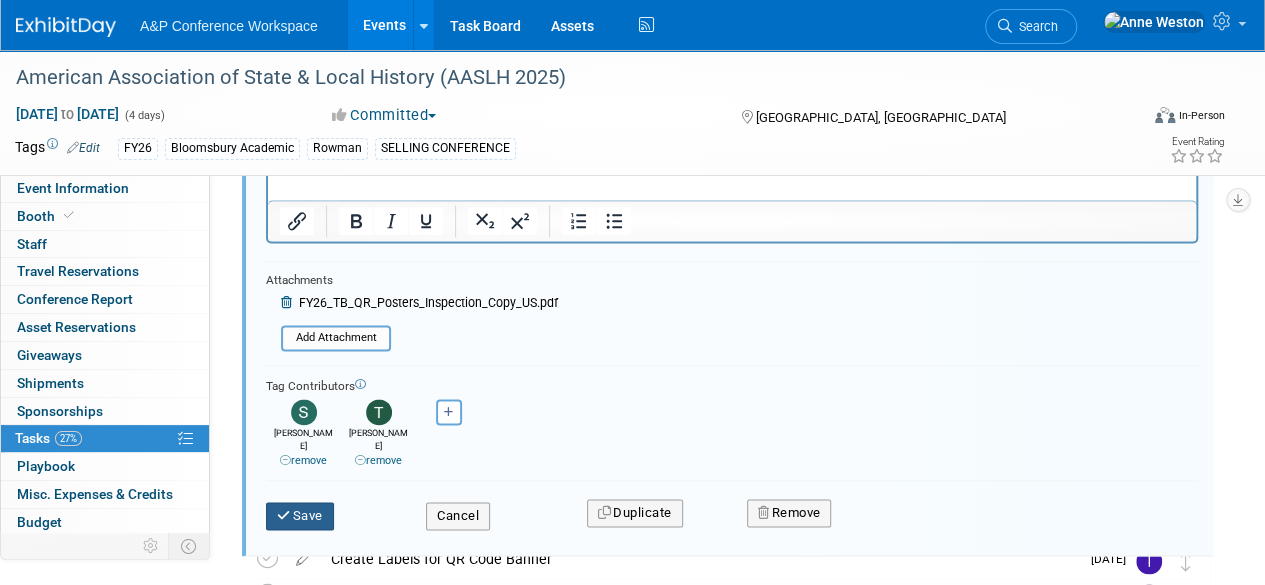click on "Save" at bounding box center [300, 516] 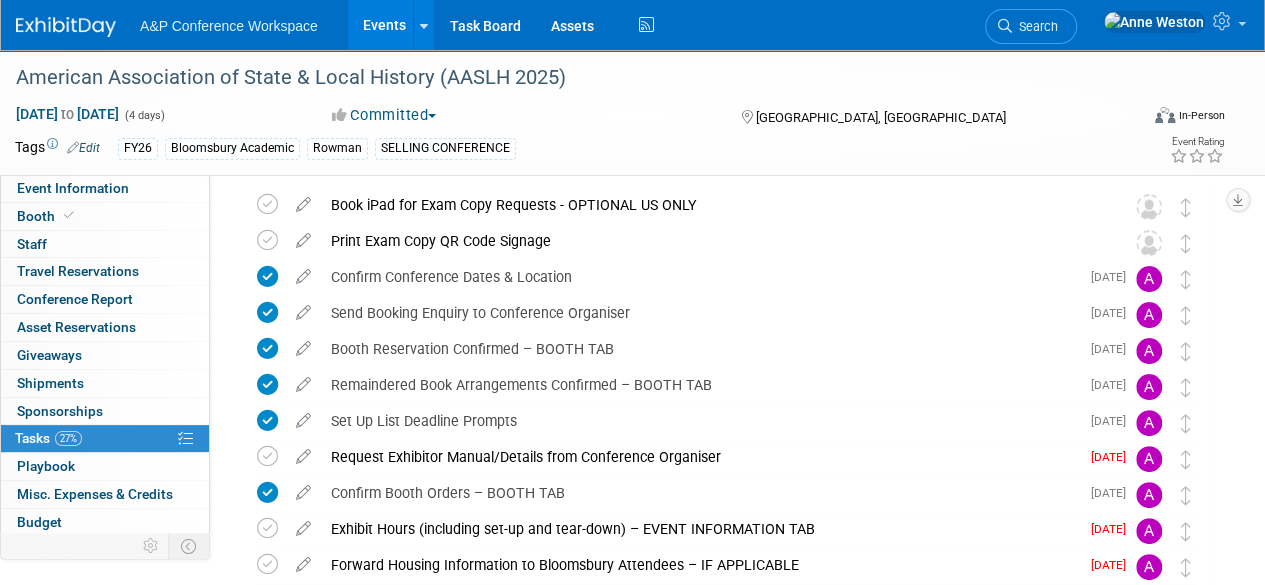 scroll, scrollTop: 0, scrollLeft: 0, axis: both 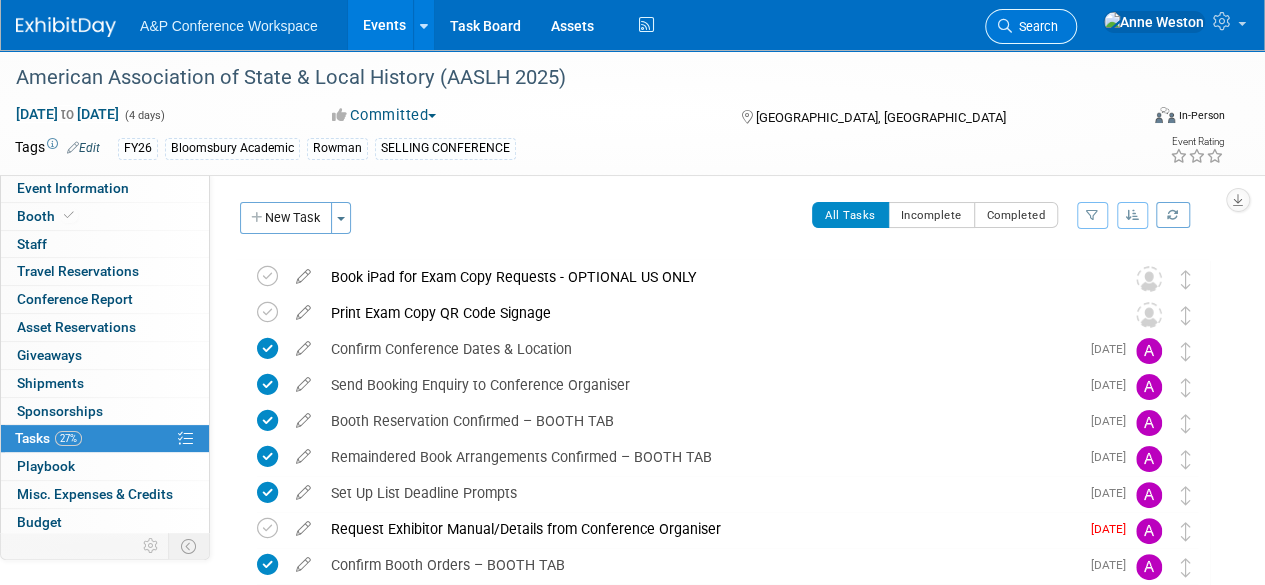 click on "Search" at bounding box center (1031, 26) 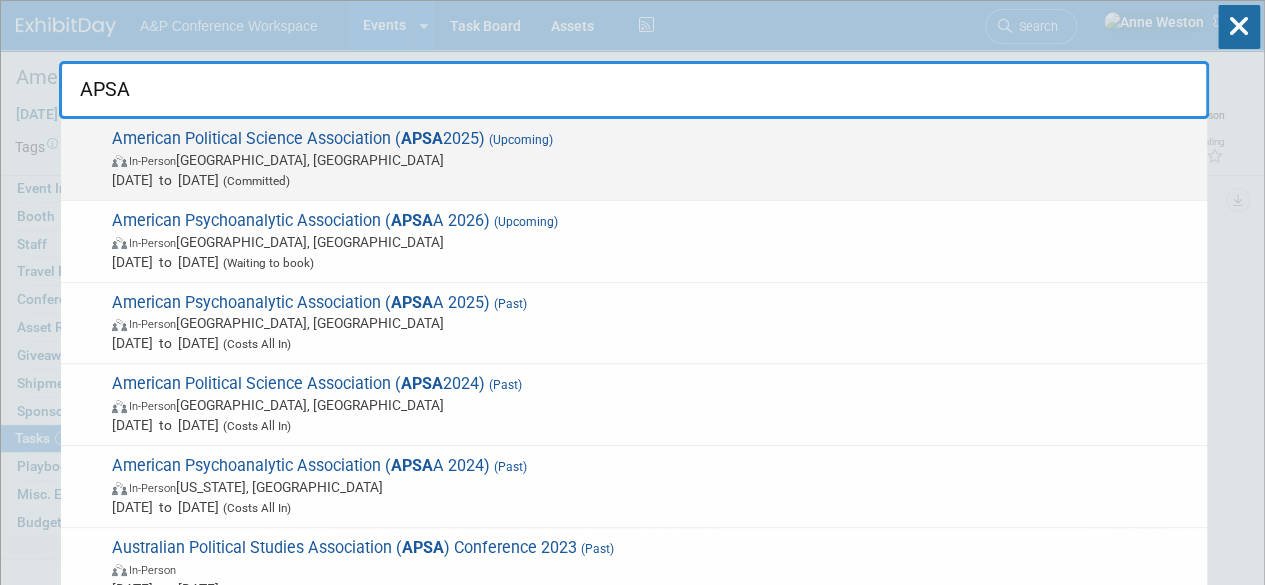 type on "APSA" 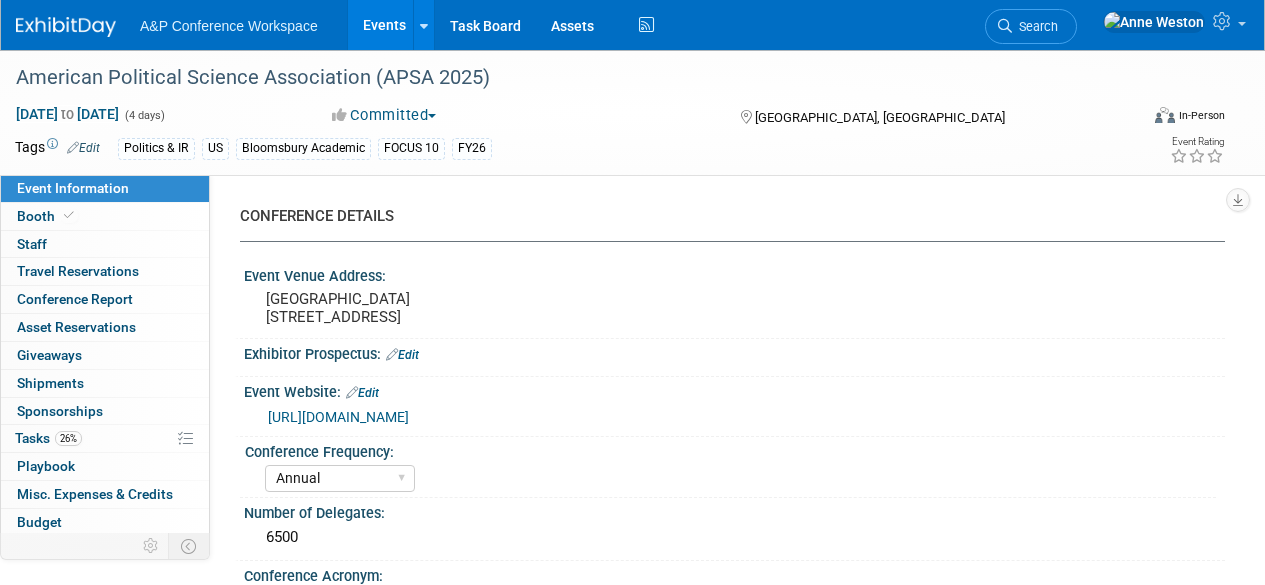 select on "Annual" 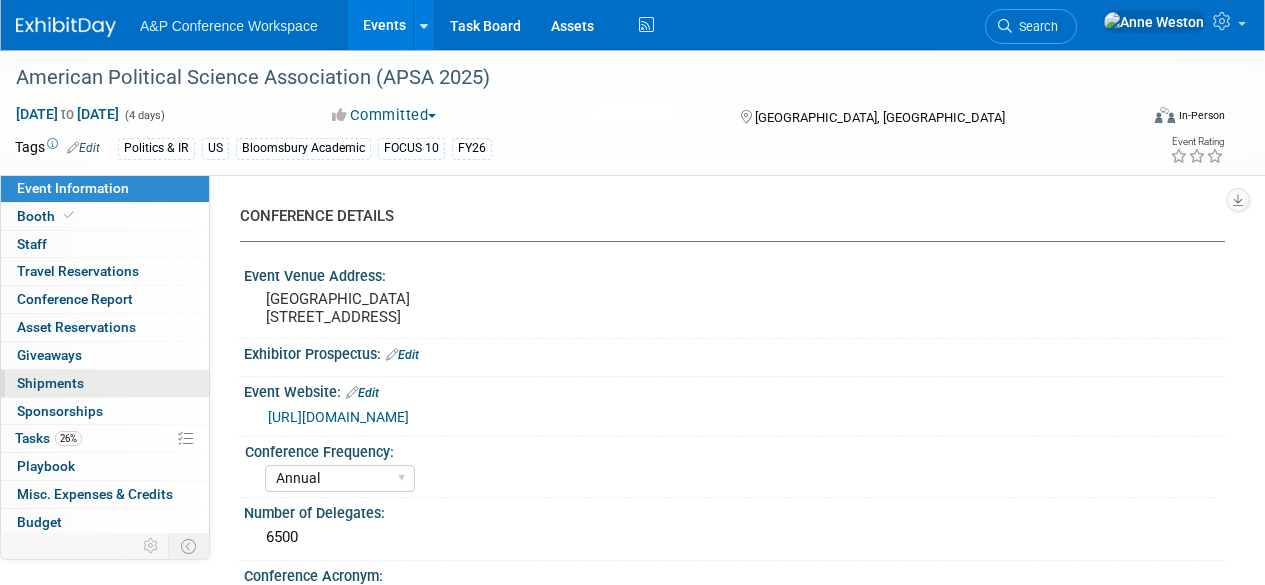 scroll, scrollTop: 0, scrollLeft: 0, axis: both 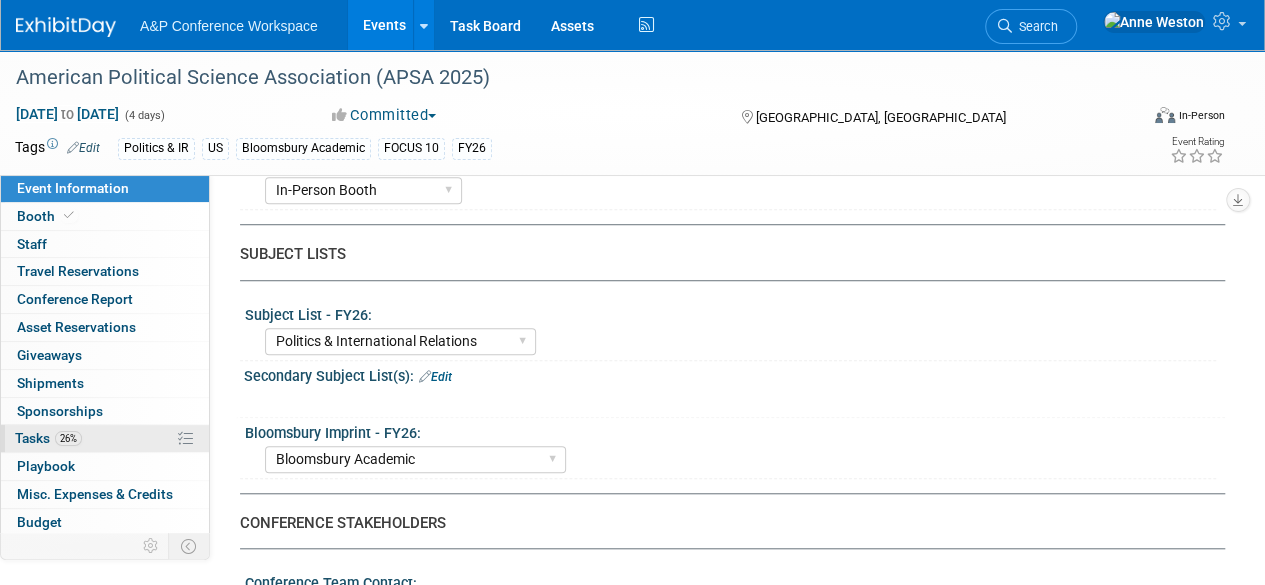 click on "26%
Tasks 26%" at bounding box center (105, 438) 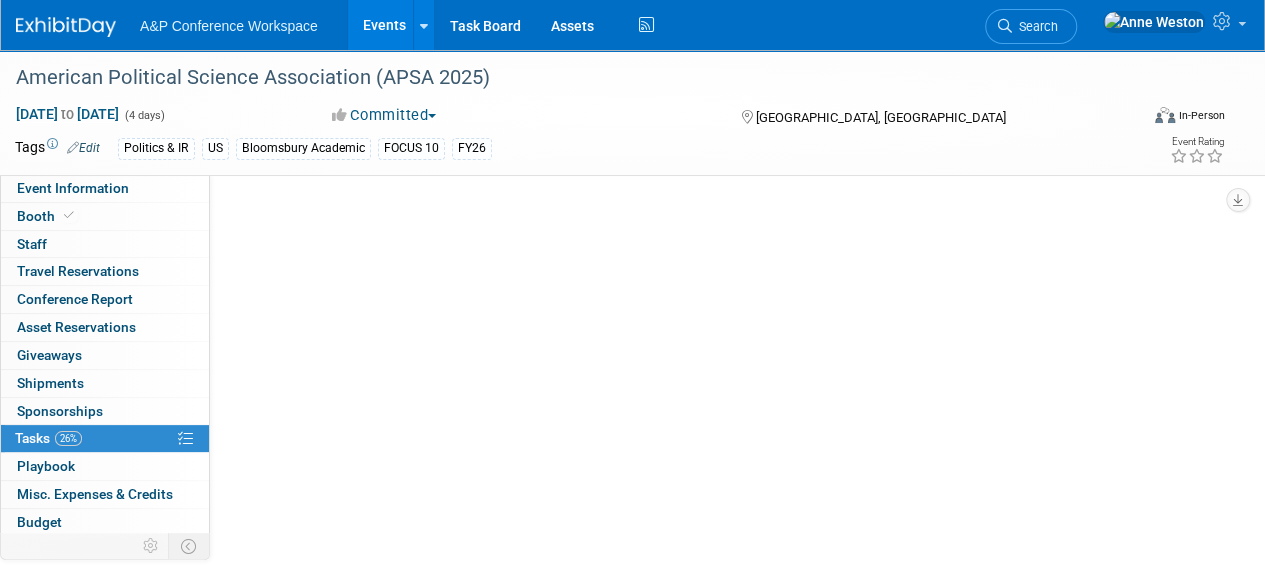 scroll, scrollTop: 0, scrollLeft: 0, axis: both 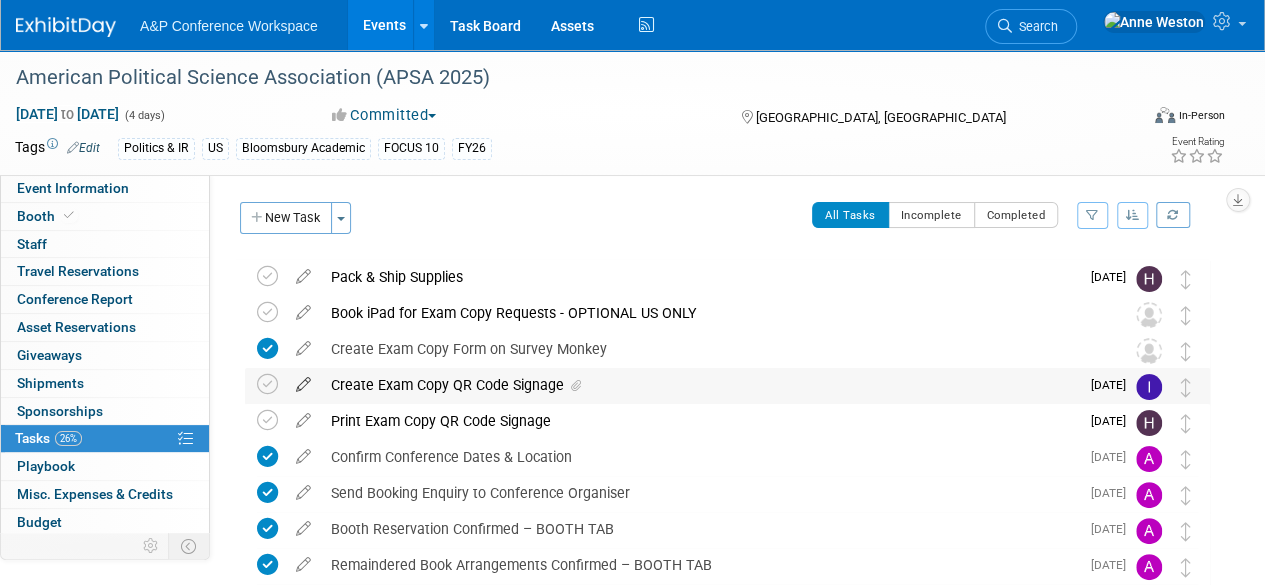 click at bounding box center (303, 380) 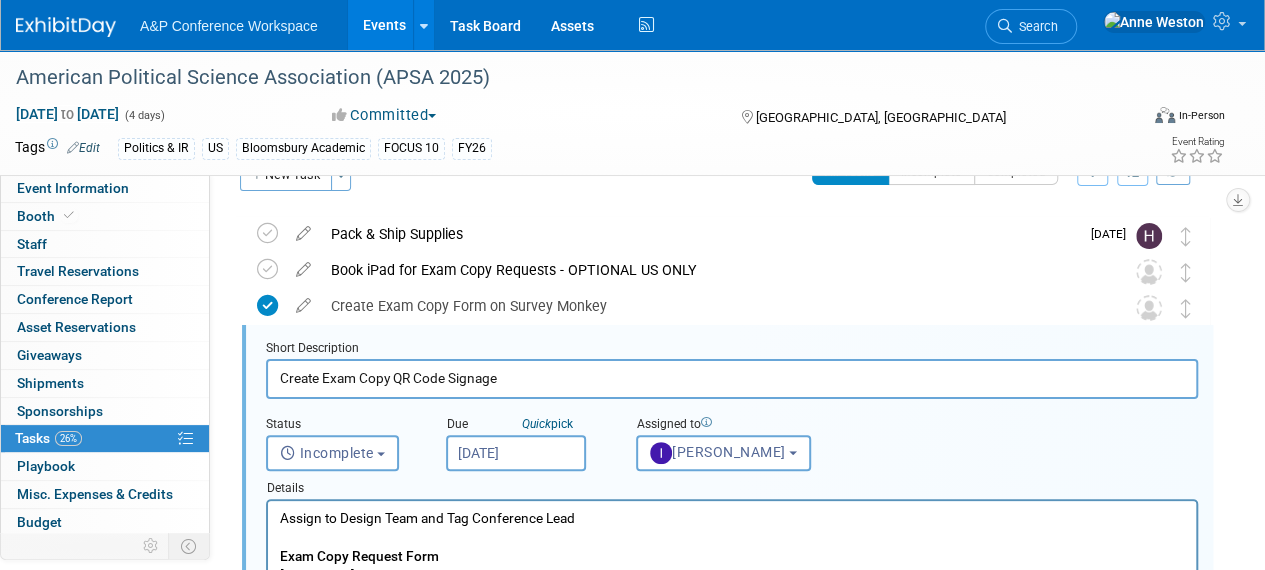scroll, scrollTop: 74, scrollLeft: 0, axis: vertical 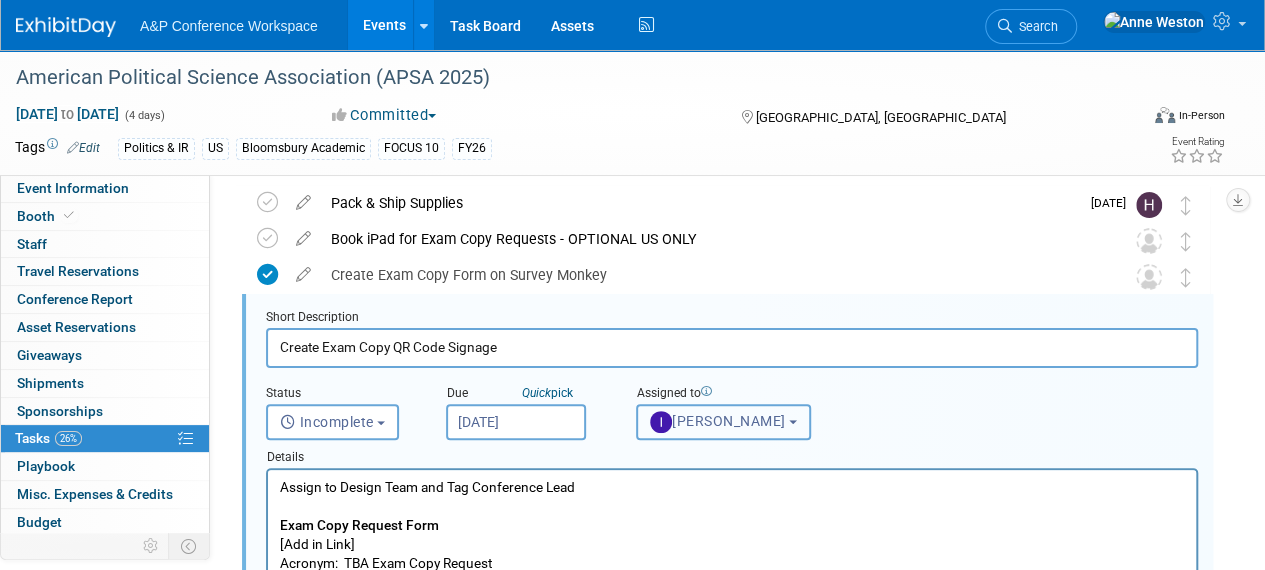 click on "[PERSON_NAME]" at bounding box center (723, 422) 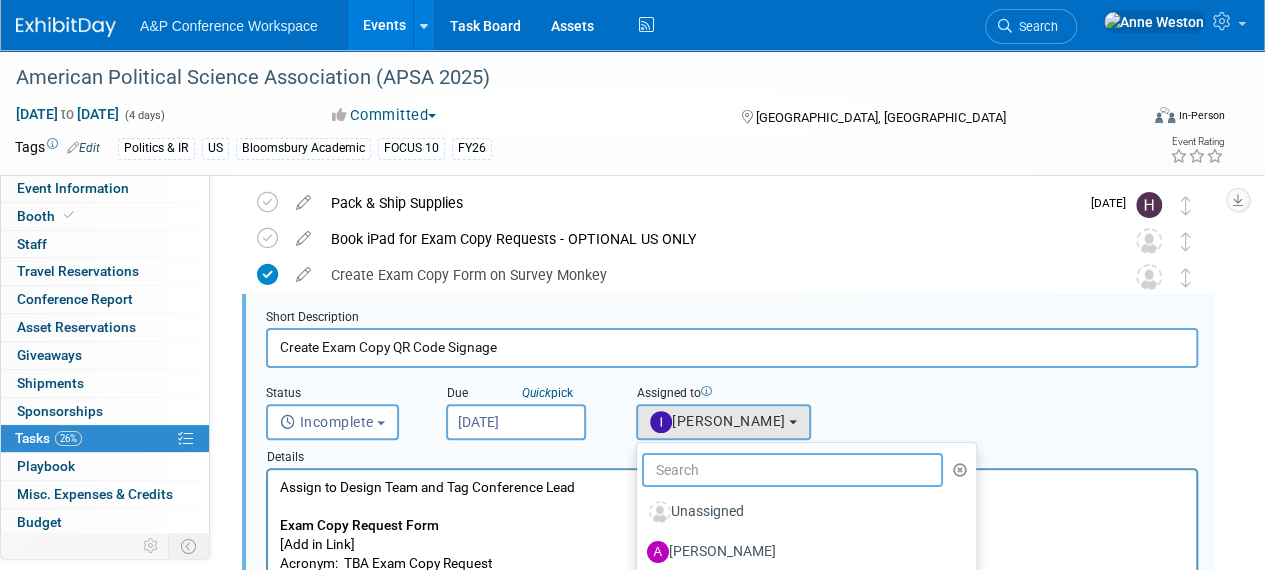 click at bounding box center (792, 470) 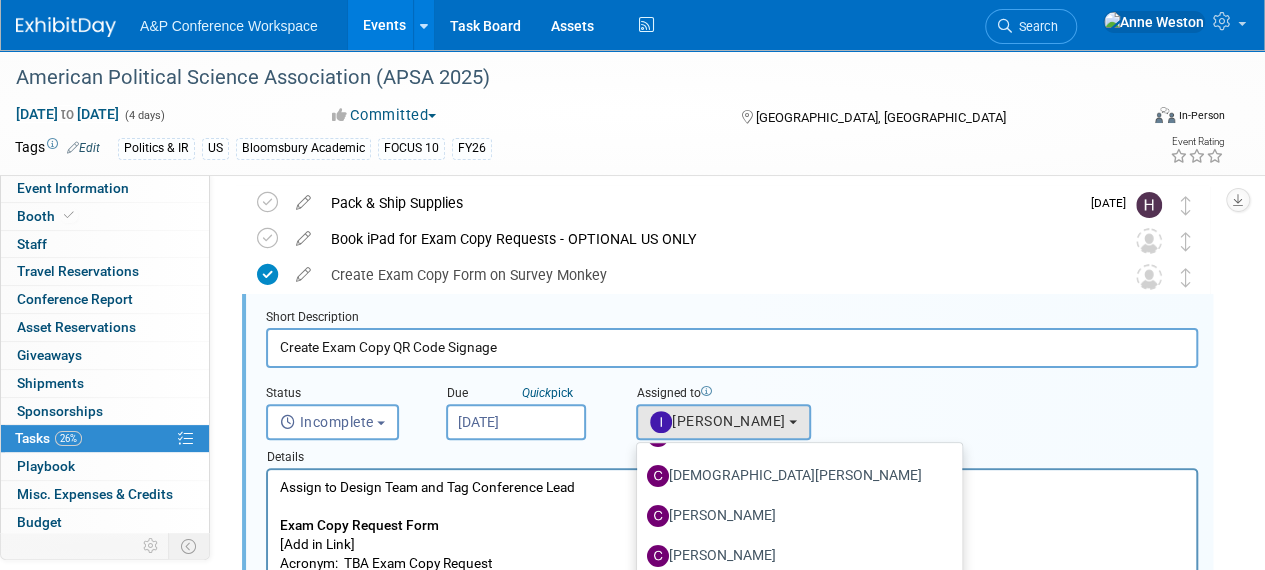 scroll, scrollTop: 190, scrollLeft: 0, axis: vertical 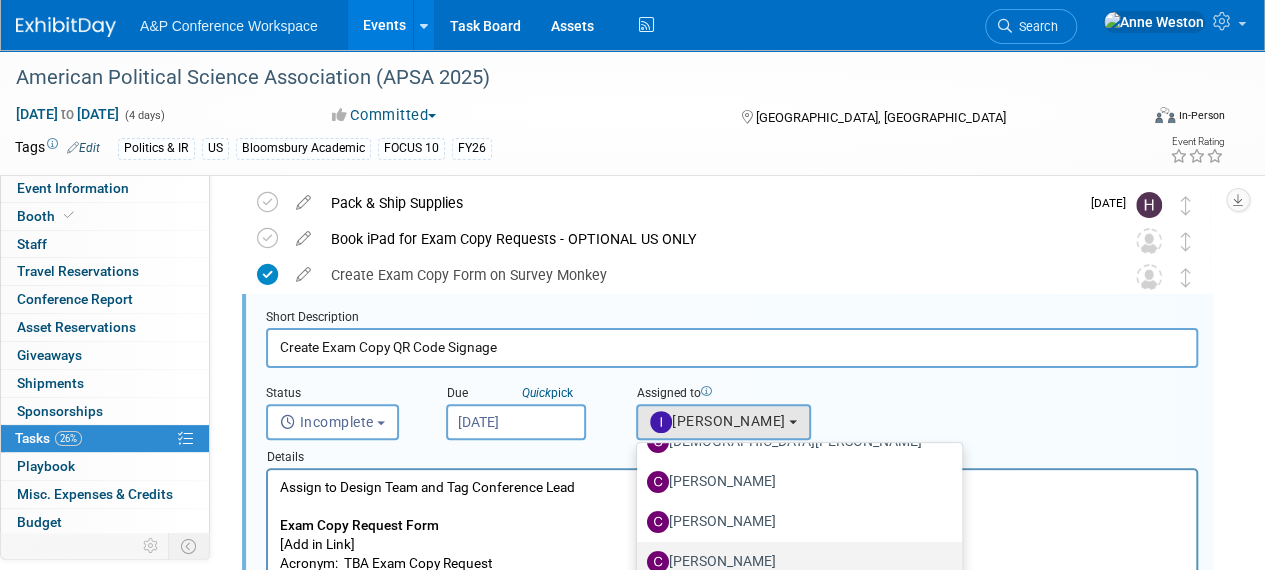 type on "Chri" 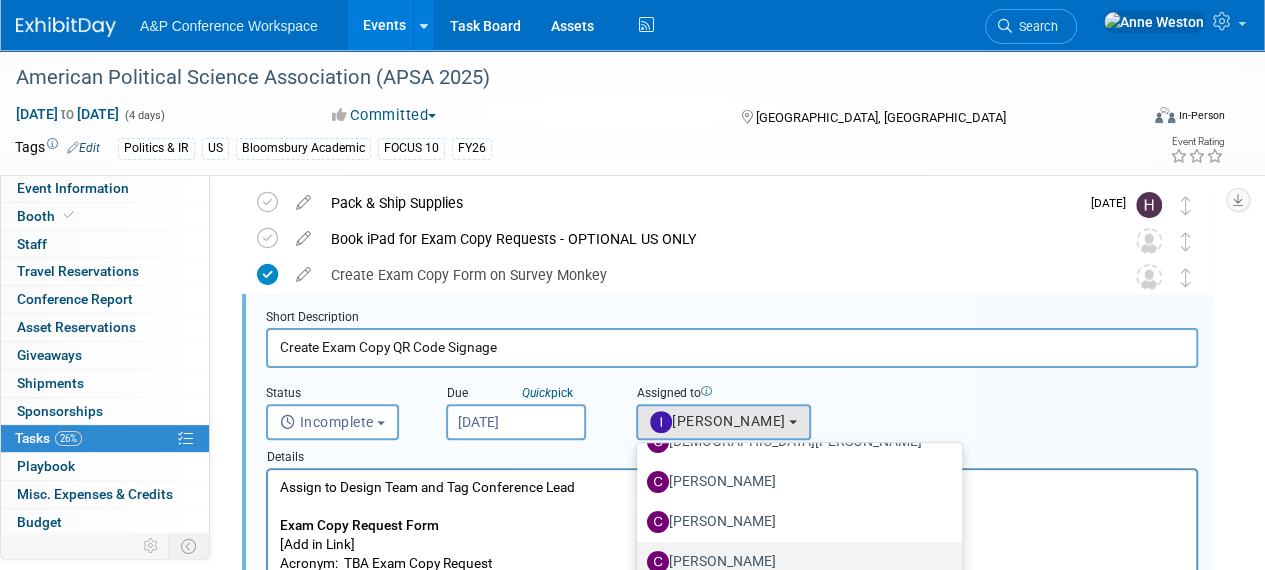 click on "[PERSON_NAME]" at bounding box center [794, 562] 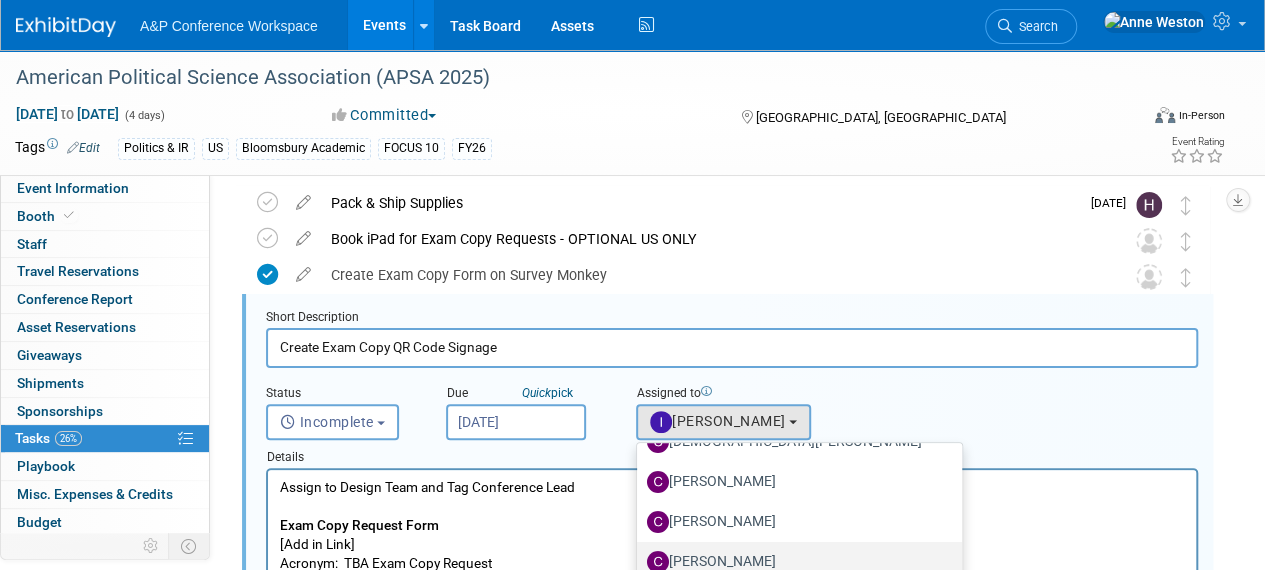 click on "[PERSON_NAME]" at bounding box center (633, 559) 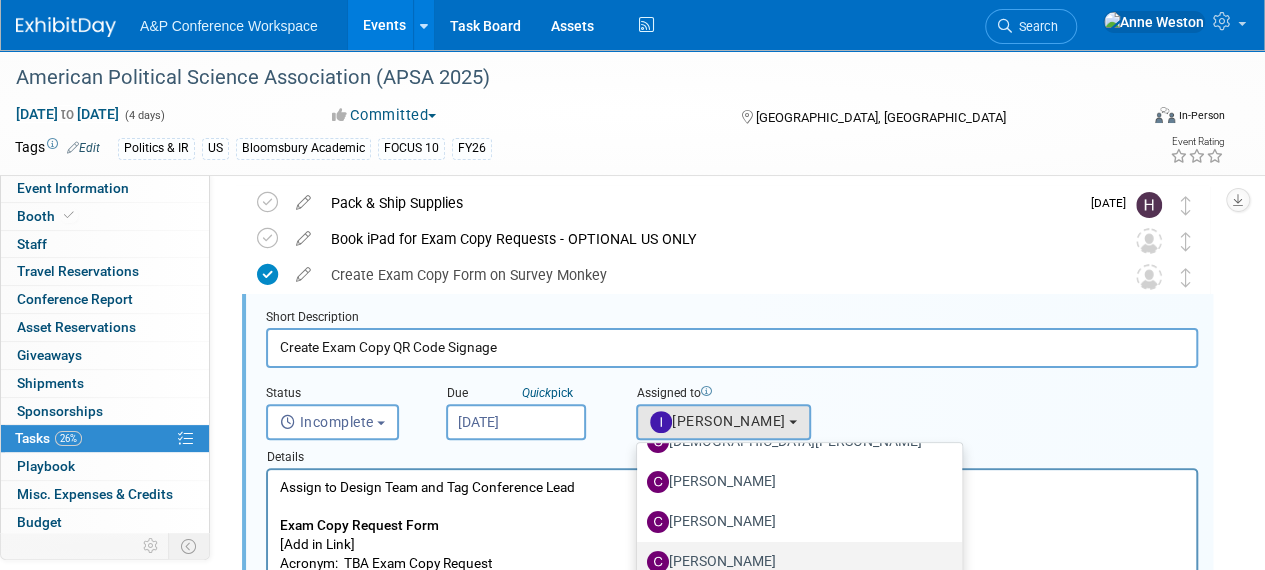 select on "1a58e6ac-2dfa-429d-b54a-9dc2e557f424" 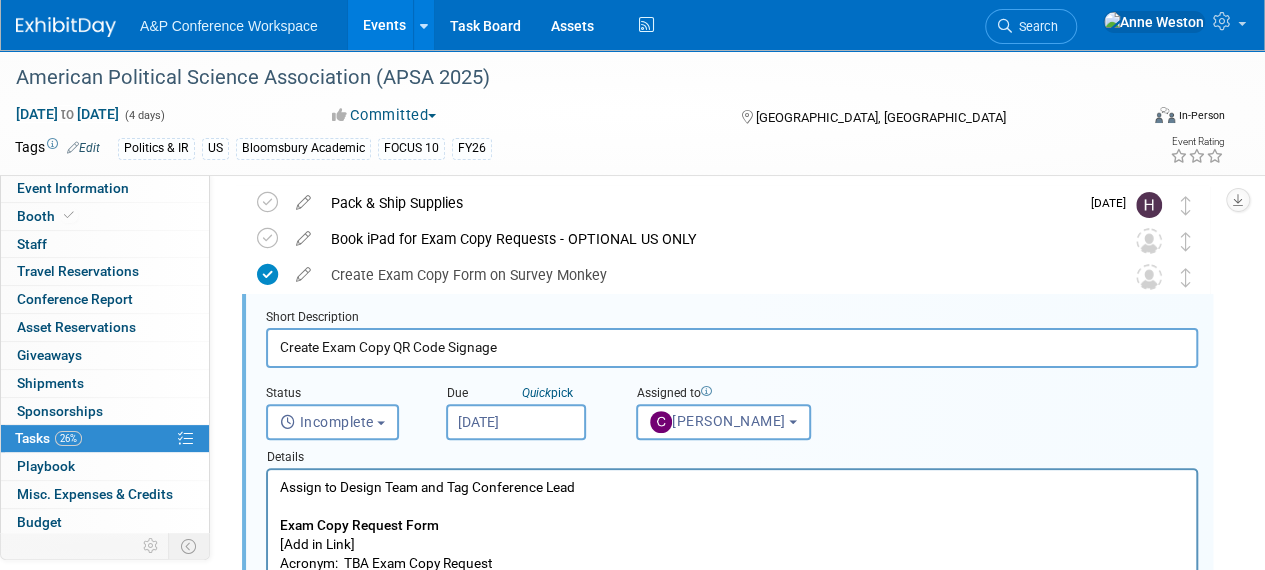 scroll, scrollTop: 174, scrollLeft: 0, axis: vertical 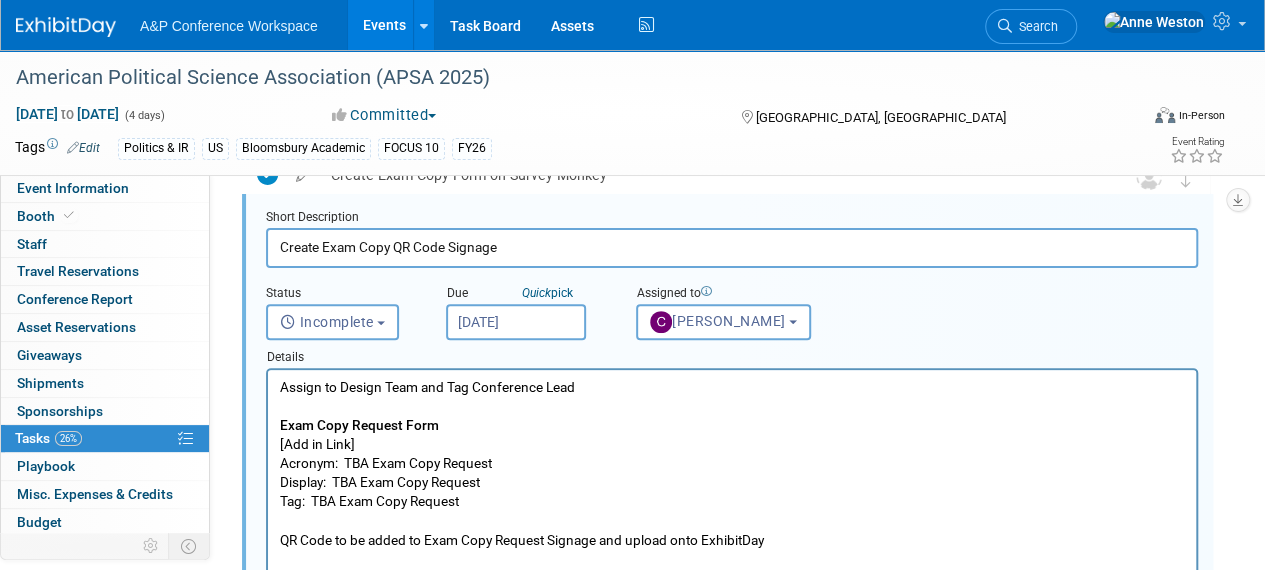 click on "Assign to Design Team and Tag Conference Lead Exam Copy Request Form [Add in Link] Acronym:  TBA Exam Copy Request Display:  TBA Exam Copy Request Tag:  TBA Exam Copy Request QR Code to be added to Exam Copy Request Signage and upload onto ExhibitDay" at bounding box center (732, 464) 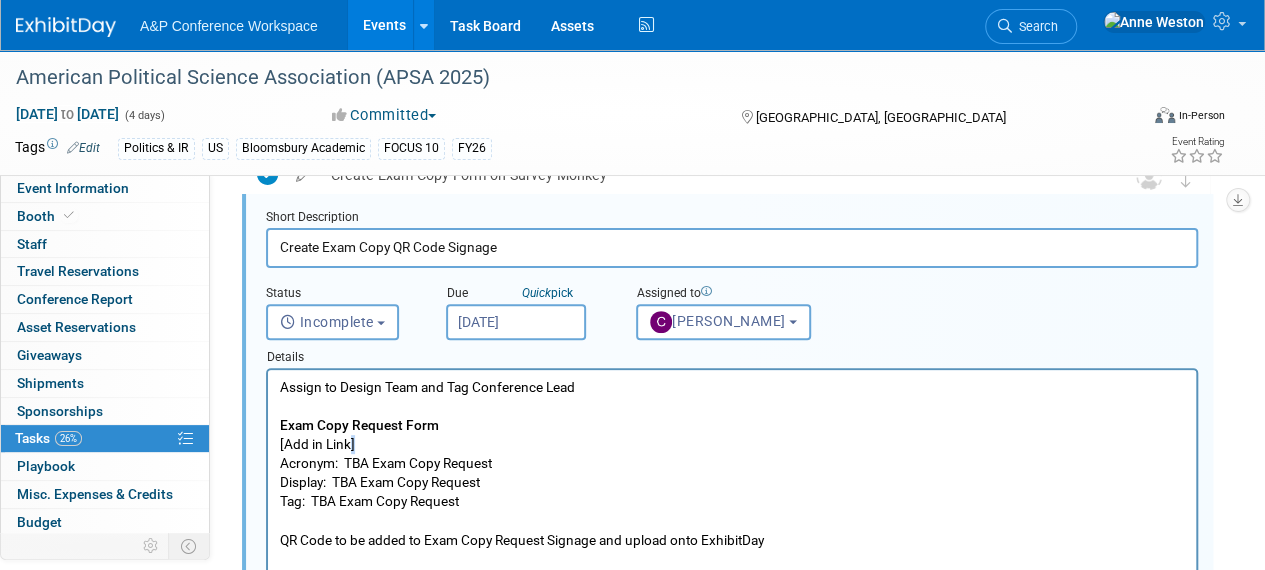 click on "Assign to Design Team and Tag Conference Lead Exam Copy Request Form [Add in Link] Acronym:  TBA Exam Copy Request Display:  TBA Exam Copy Request Tag:  TBA Exam Copy Request QR Code to be added to Exam Copy Request Signage and upload onto ExhibitDay" at bounding box center (732, 464) 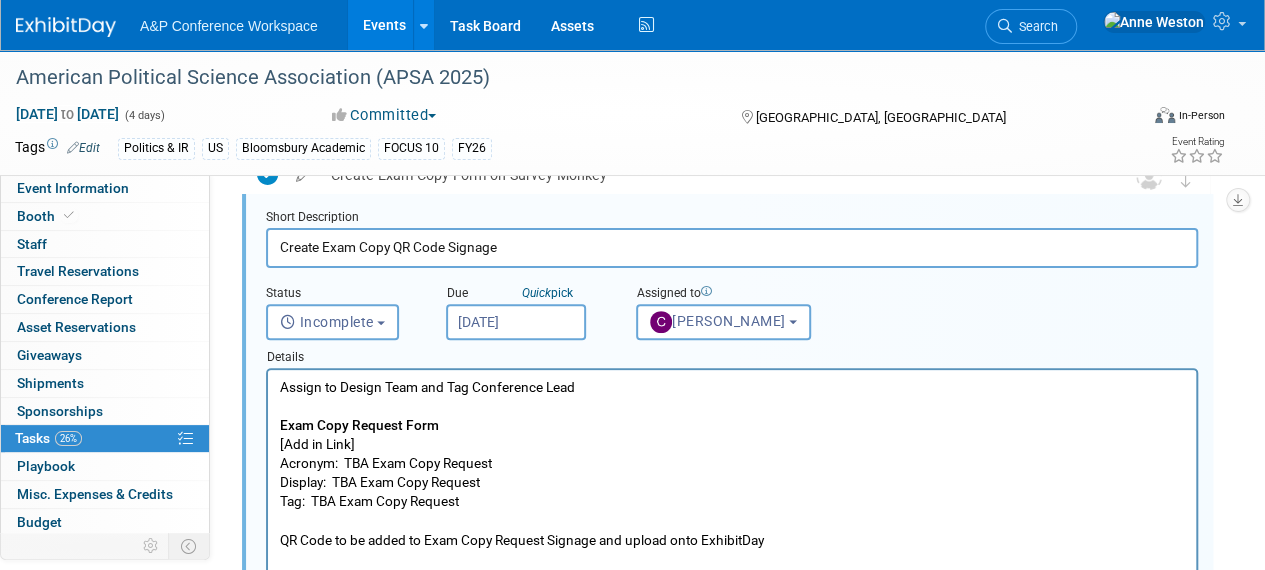 click on "Assign to Design Team and Tag Conference Lead Exam Copy Request Form [Add in Link] Acronym:  TBA Exam Copy Request Display:  TBA Exam Copy Request Tag:  TBA Exam Copy Request QR Code to be added to Exam Copy Request Signage and upload onto ExhibitDay" at bounding box center (732, 464) 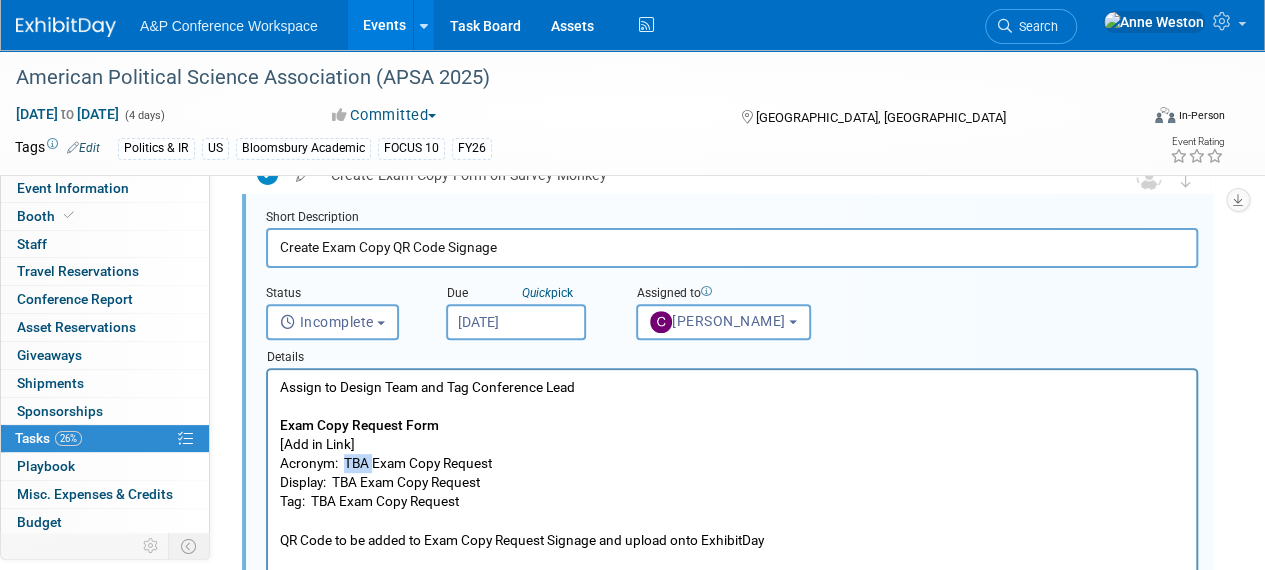 click on "Assign to Design Team and Tag Conference Lead Exam Copy Request Form [Add in Link] Acronym:  TBA Exam Copy Request Display:  TBA Exam Copy Request Tag:  TBA Exam Copy Request QR Code to be added to Exam Copy Request Signage and upload onto ExhibitDay" at bounding box center (732, 464) 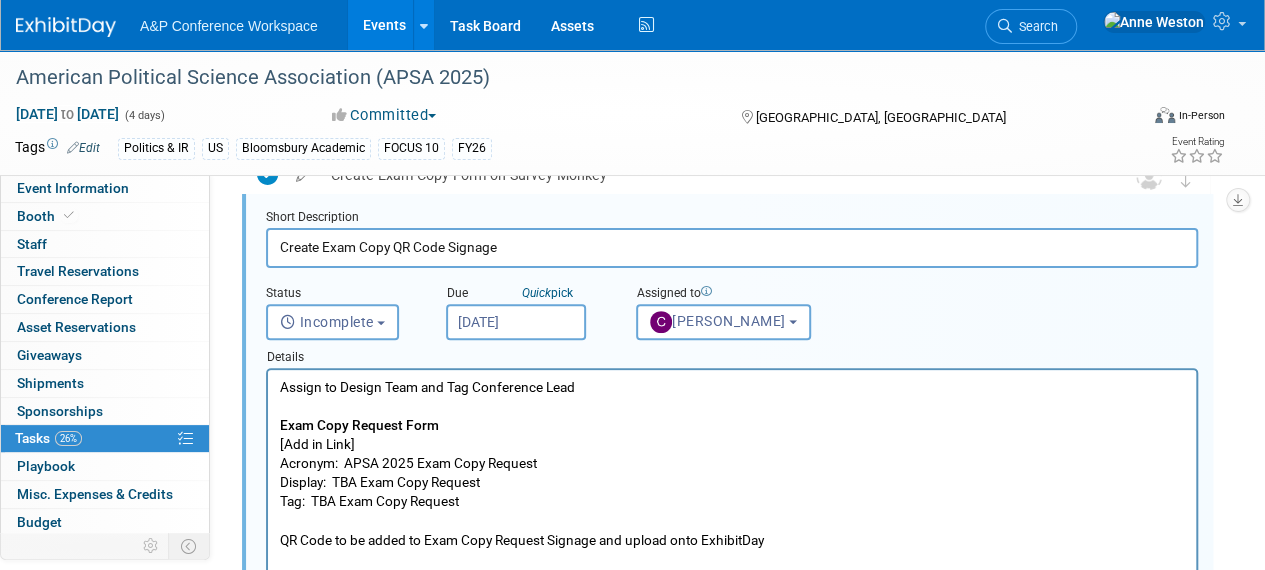 click on "Assign to Design Team and Tag Conference Lead Exam Copy Request Form [Add in Link] Acronym:  APSA 2025 Exam Copy Request Display:  TBA Exam Copy Request Tag:  TBA Exam Copy Request QR Code to be added to Exam Copy Request Signage and upload onto ExhibitDay" at bounding box center (732, 464) 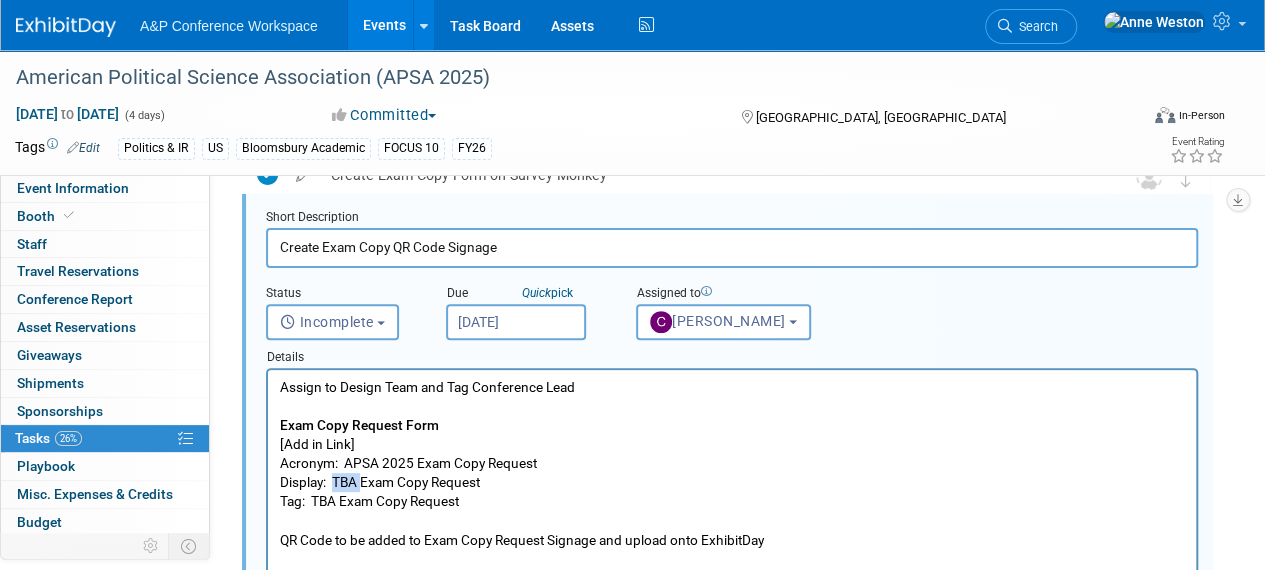 click on "Assign to Design Team and Tag Conference Lead Exam Copy Request Form [Add in Link] Acronym:  APSA 2025 Exam Copy Request Display:  TBA Exam Copy Request Tag:  TBA Exam Copy Request QR Code to be added to Exam Copy Request Signage and upload onto ExhibitDay" at bounding box center (732, 464) 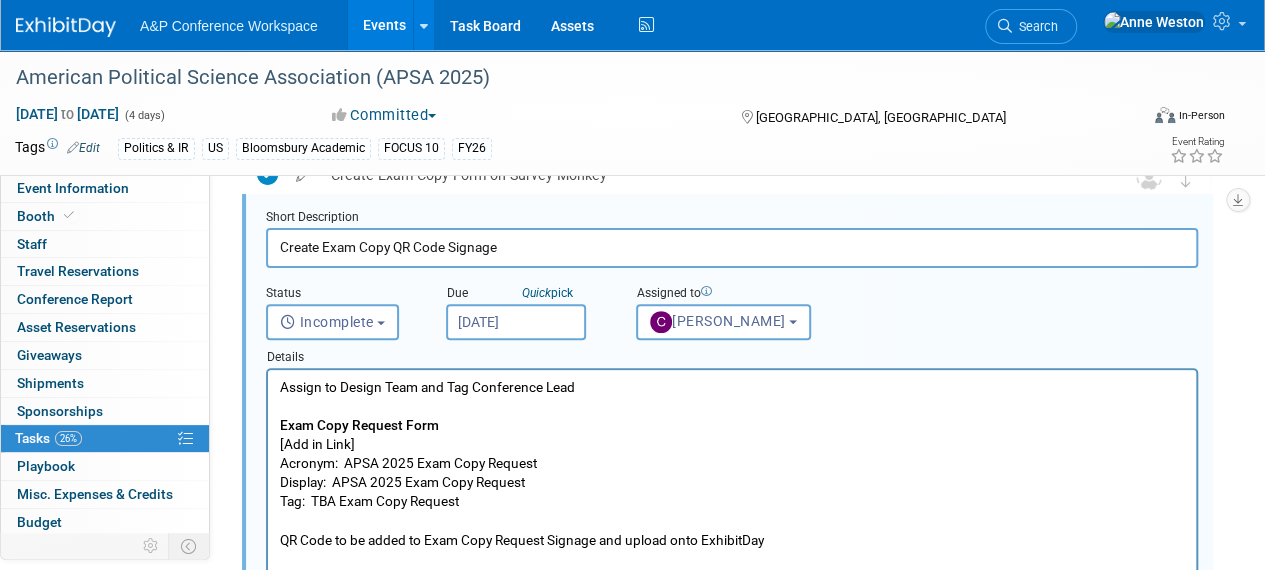 click on "Assign to Design Team and Tag Conference Lead Exam Copy Request Form [Add in Link] Acronym:  APSA 2025 Exam Copy Request Display:  APSA 2025 Exam Copy Request Tag:  TBA Exam Copy Request QR Code to be added to Exam Copy Request Signage and upload onto ExhibitDay" at bounding box center (732, 464) 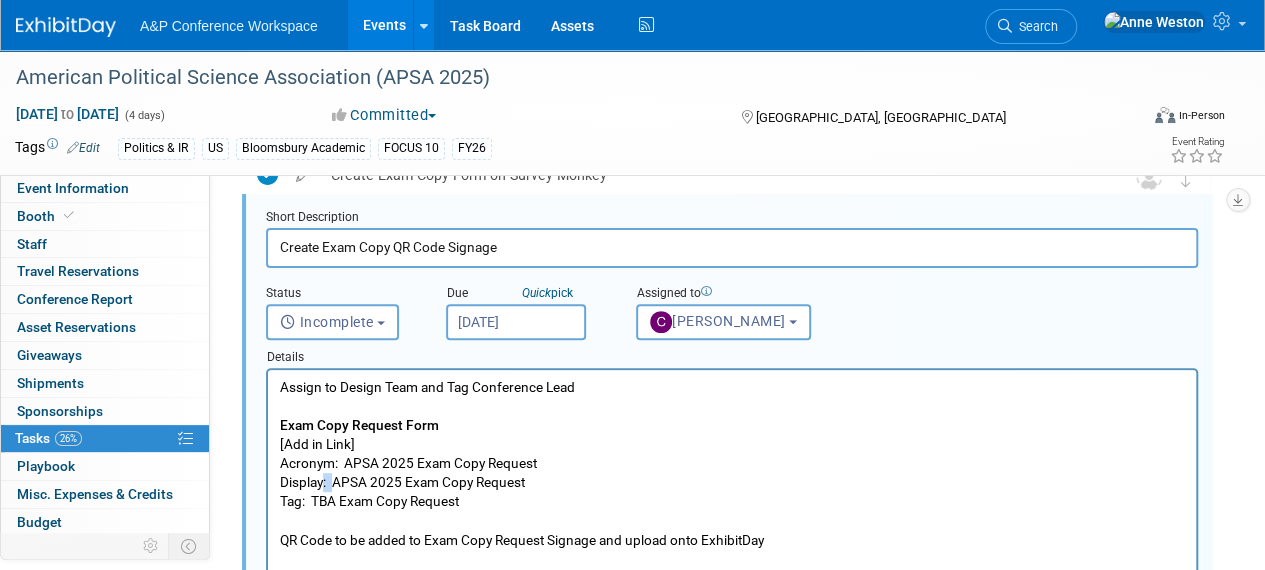 click on "Assign to Design Team and Tag Conference Lead Exam Copy Request Form [Add in Link] Acronym:  APSA 2025 Exam Copy Request Display:  APSA 2025 Exam Copy Request Tag:  TBA Exam Copy Request QR Code to be added to Exam Copy Request Signage and upload onto ExhibitDay" at bounding box center (732, 464) 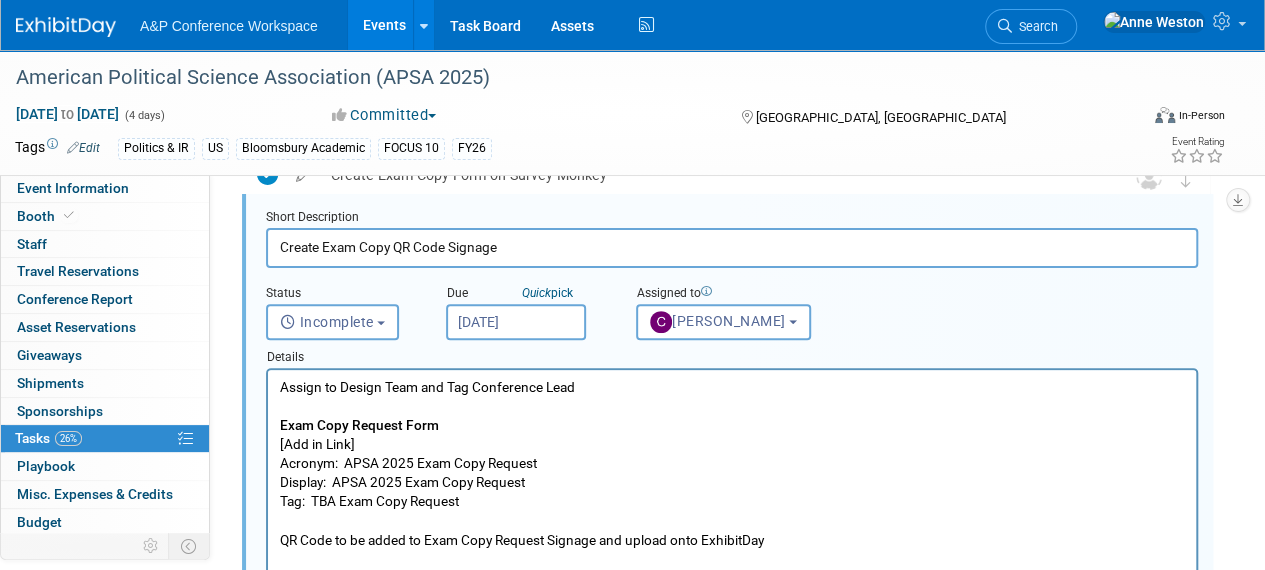 click on "Assign to Design Team and Tag Conference Lead Exam Copy Request Form [Add in Link] Acronym:  APSA 2025 Exam Copy Request Display:  APSA 2025 Exam Copy Request Tag:  TBA Exam Copy Request QR Code to be added to Exam Copy Request Signage and upload onto ExhibitDay" at bounding box center [732, 464] 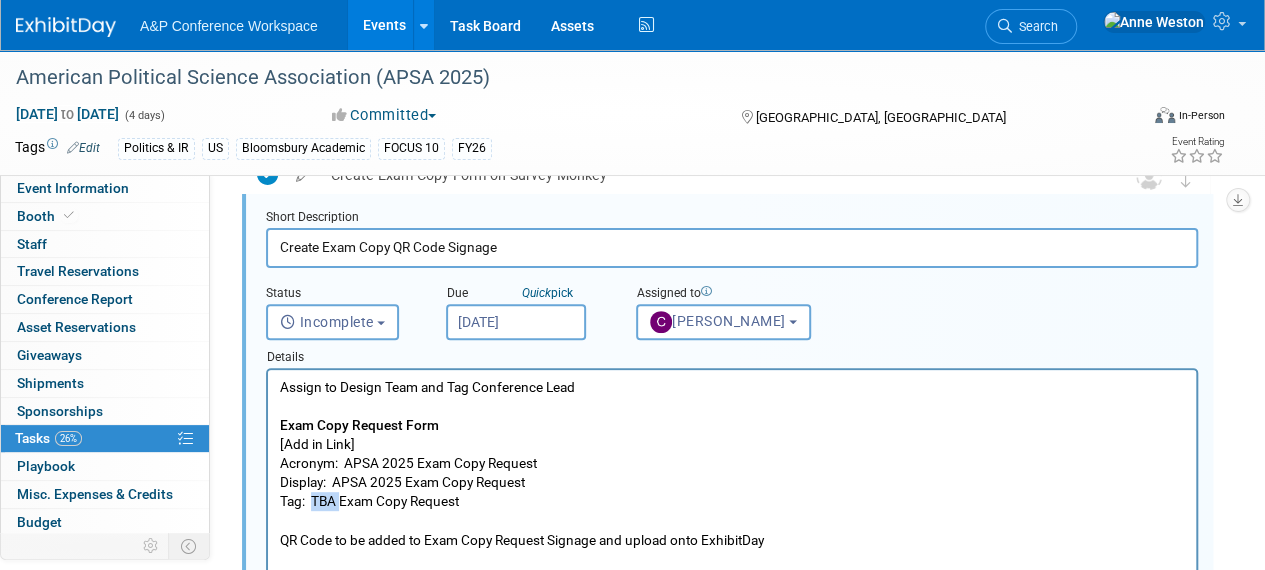 click on "Assign to Design Team and Tag Conference Lead Exam Copy Request Form [Add in Link] Acronym:  APSA 2025 Exam Copy Request Display:  APSA 2025 Exam Copy Request Tag:  TBA Exam Copy Request QR Code to be added to Exam Copy Request Signage and upload onto ExhibitDay" at bounding box center [732, 464] 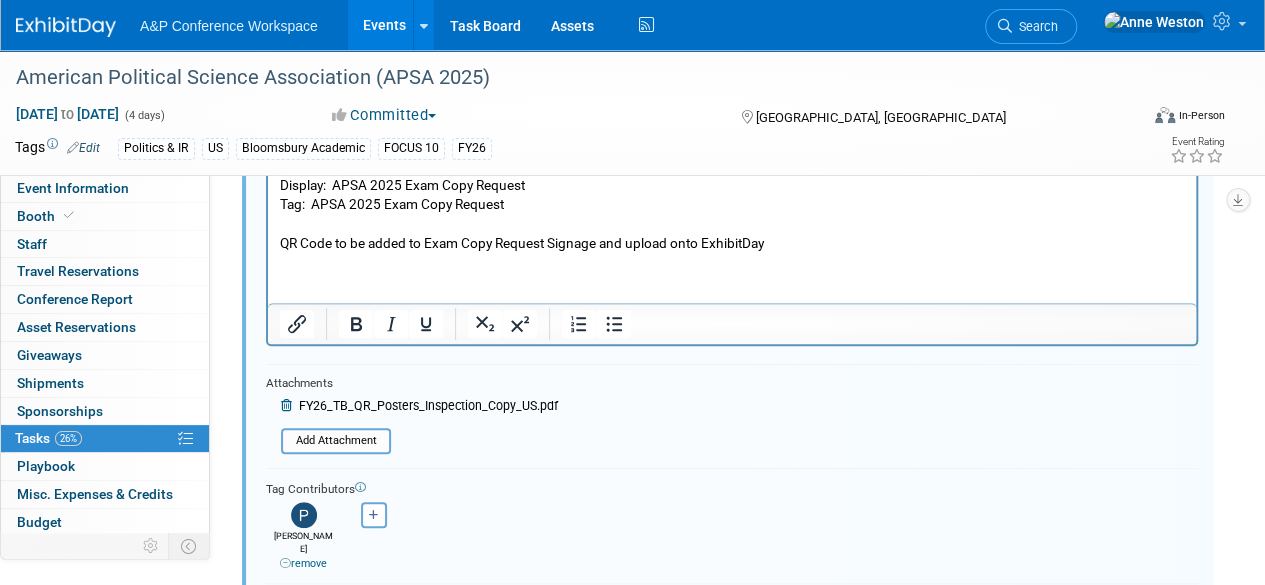 scroll, scrollTop: 474, scrollLeft: 0, axis: vertical 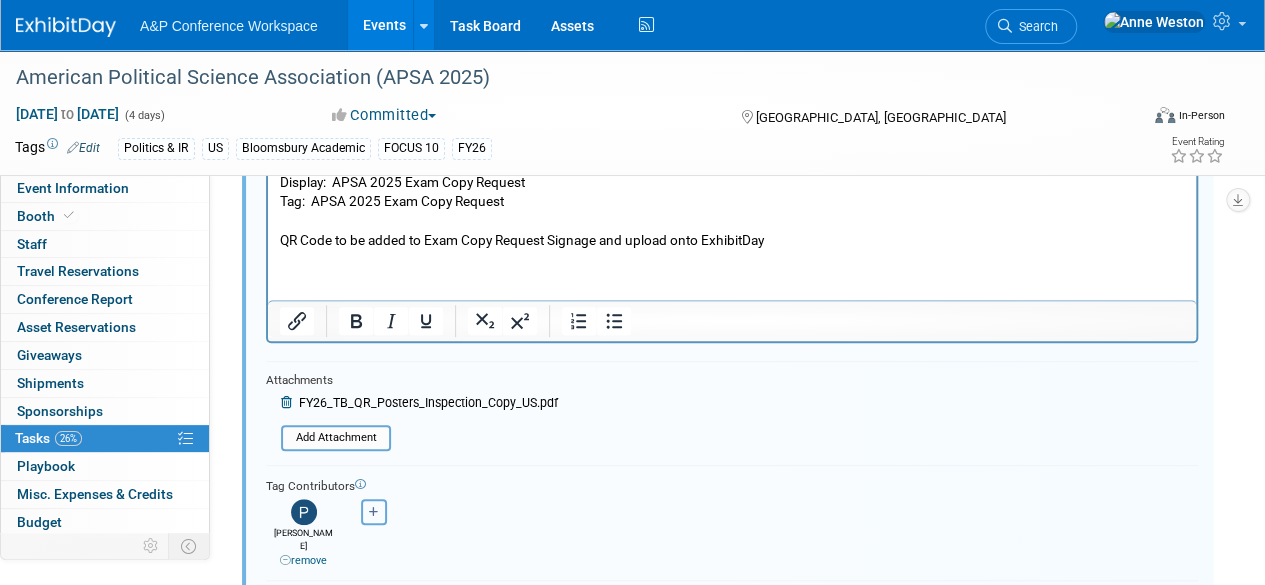 click at bounding box center (374, 512) 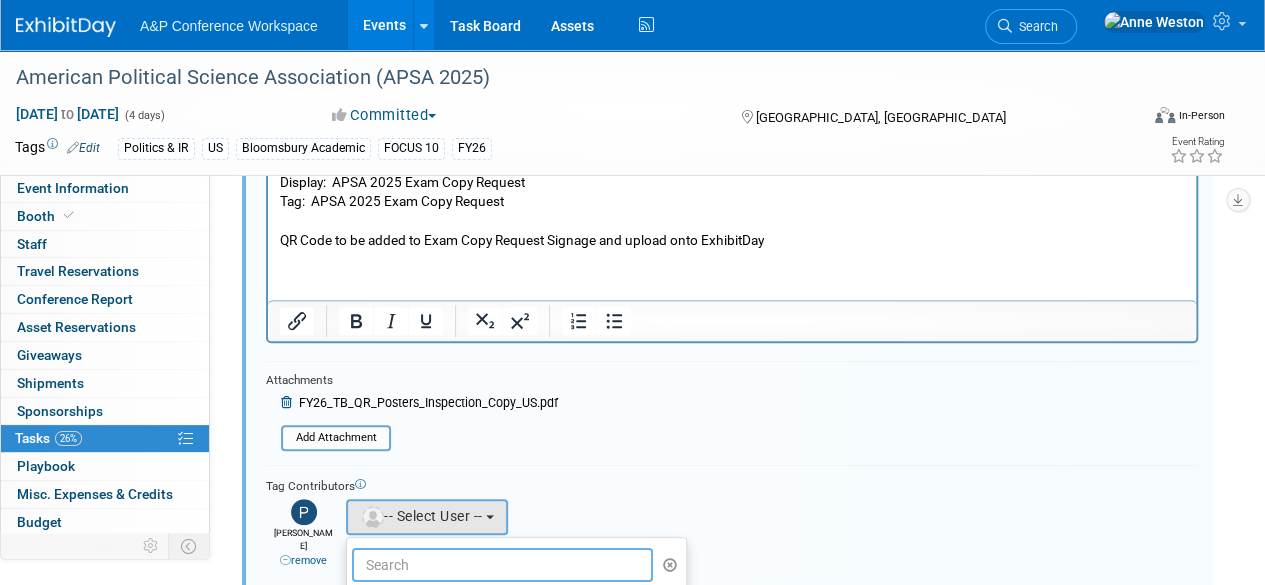 click at bounding box center (502, 565) 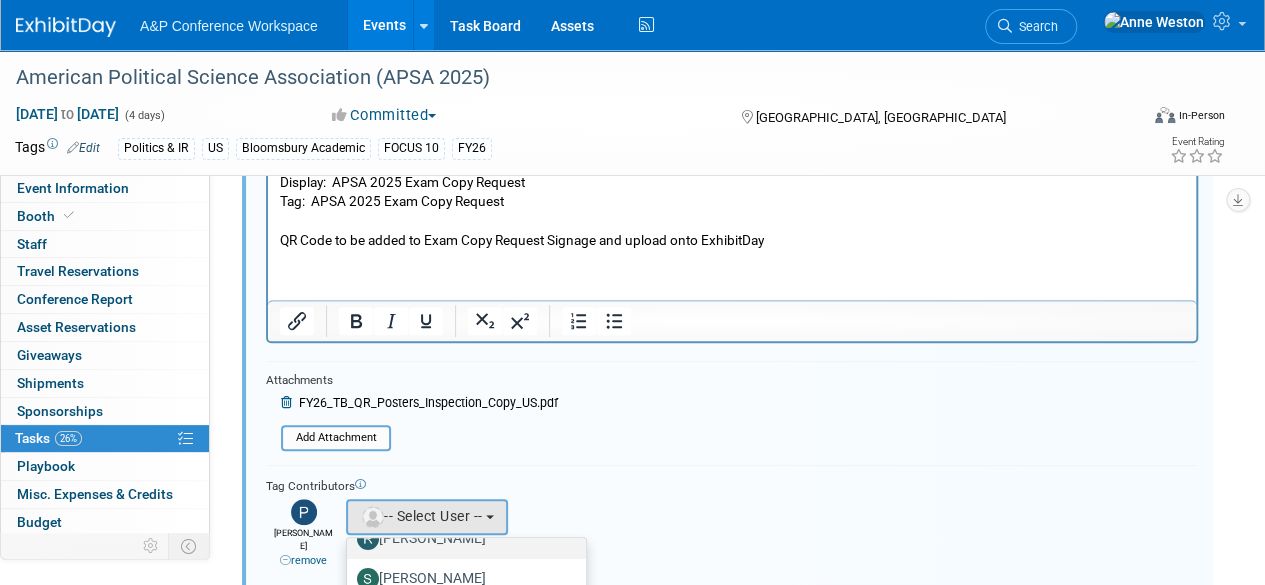 scroll, scrollTop: 110, scrollLeft: 0, axis: vertical 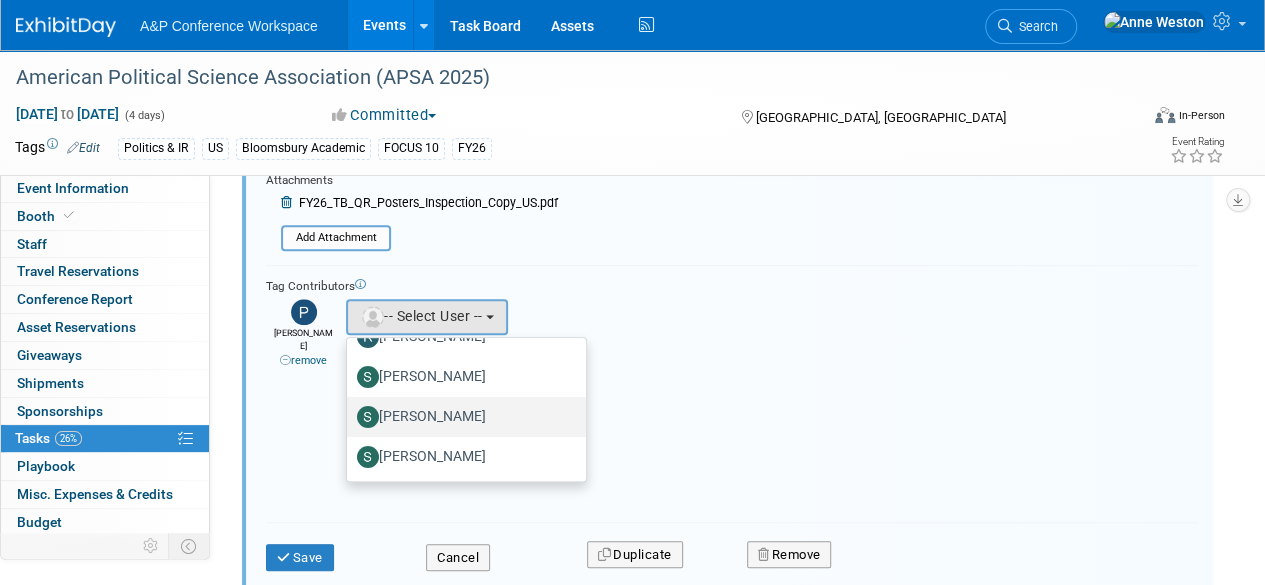 type on "[PERSON_NAME]" 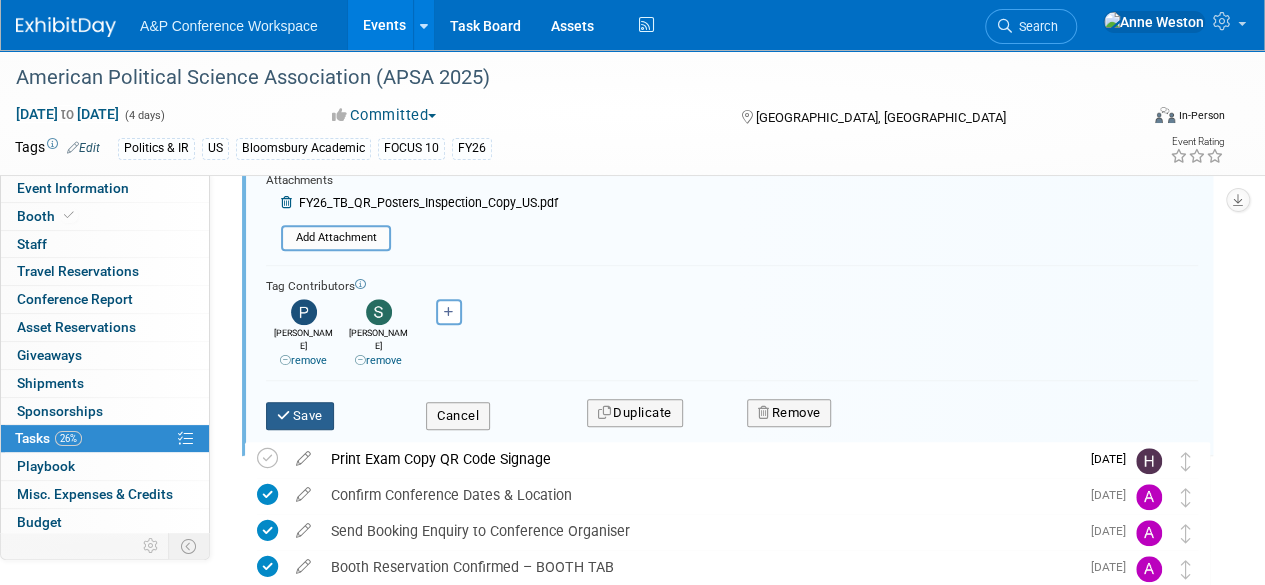 click on "Save" at bounding box center (300, 416) 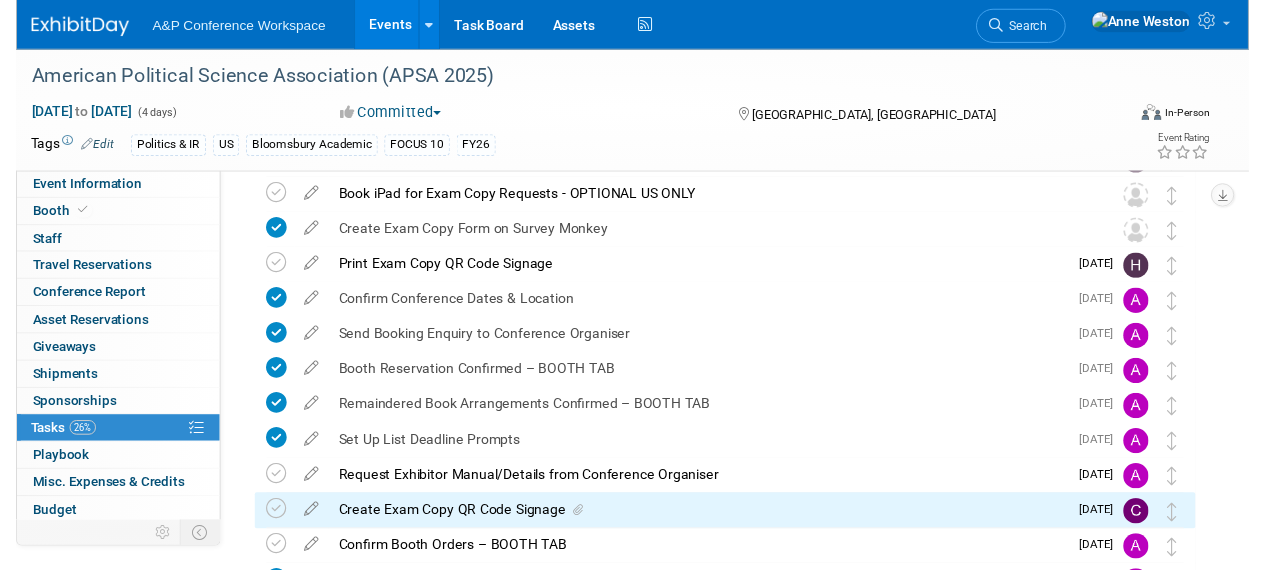 scroll, scrollTop: 300, scrollLeft: 0, axis: vertical 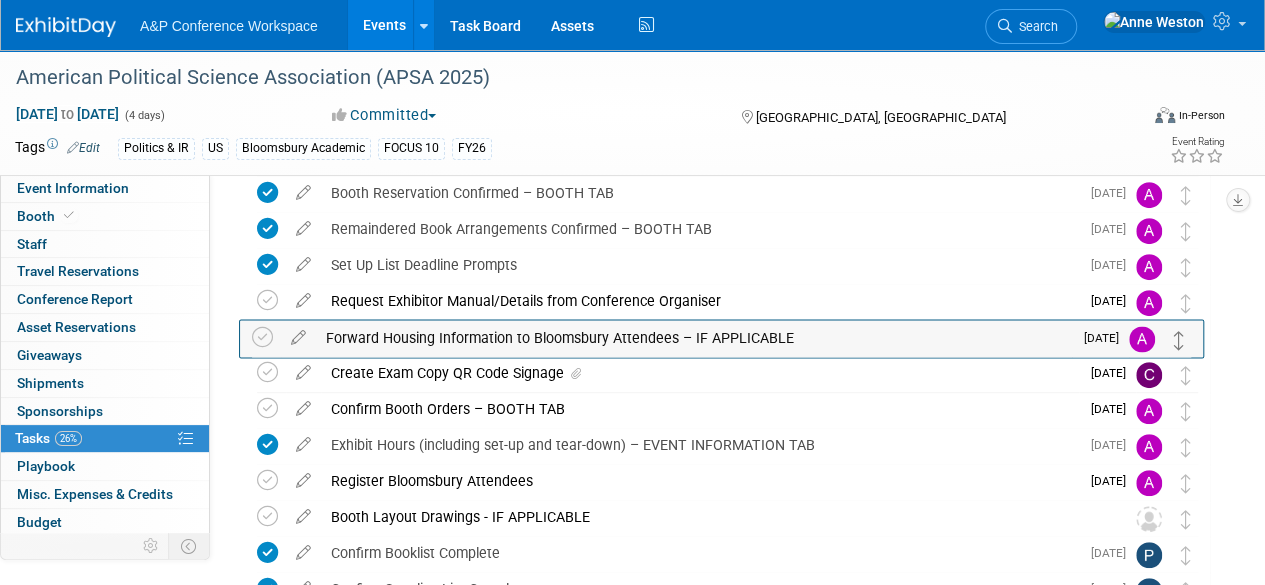 drag, startPoint x: 1186, startPoint y: 449, endPoint x: 1179, endPoint y: 334, distance: 115.212845 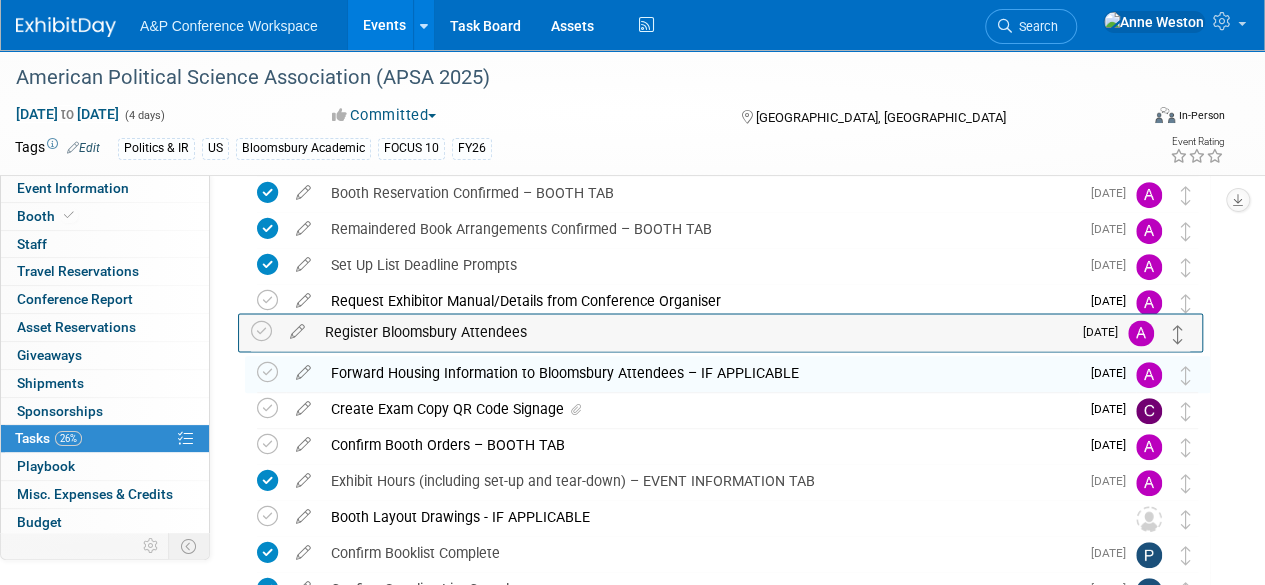 drag, startPoint x: 1188, startPoint y: 480, endPoint x: 1181, endPoint y: 330, distance: 150.16324 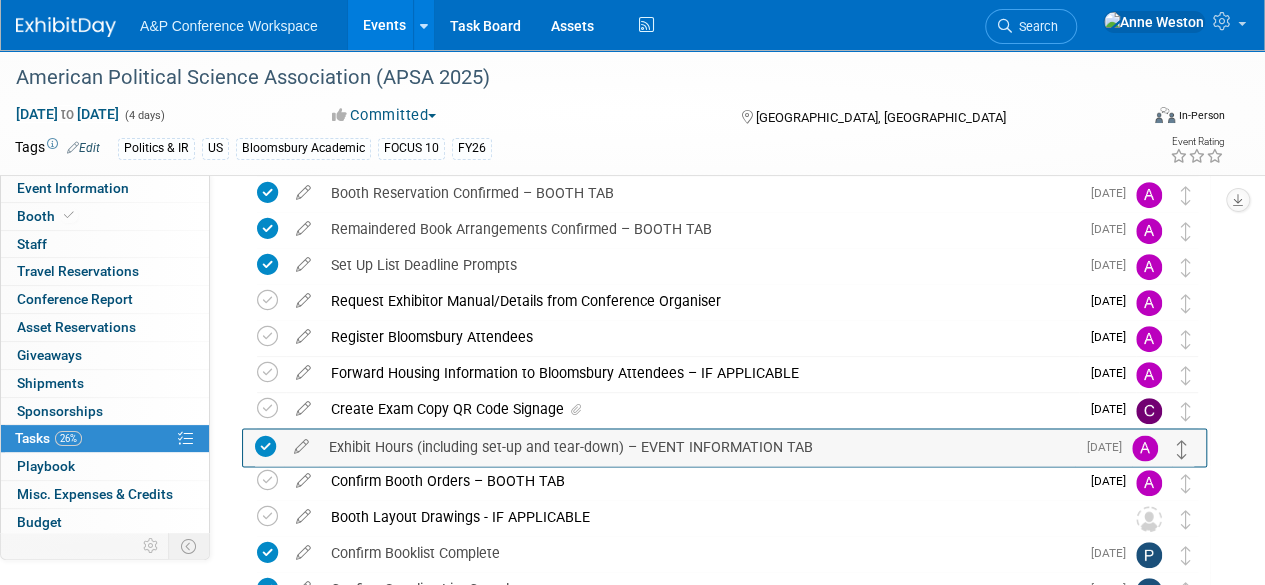 drag, startPoint x: 1182, startPoint y: 487, endPoint x: 1178, endPoint y: 453, distance: 34.234486 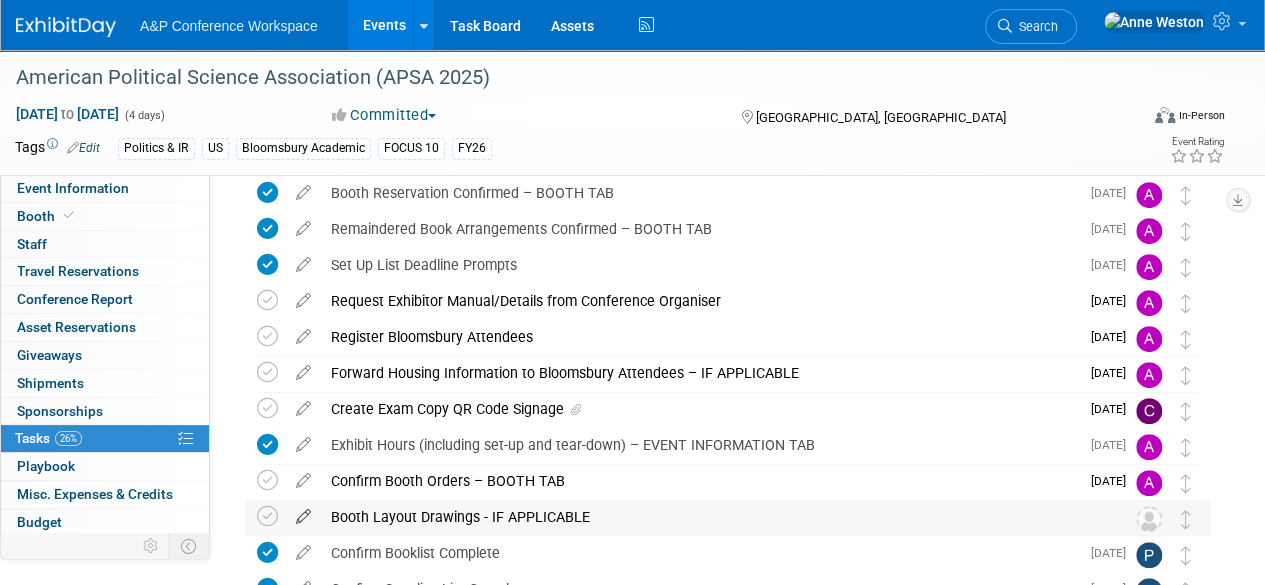 click at bounding box center [303, 512] 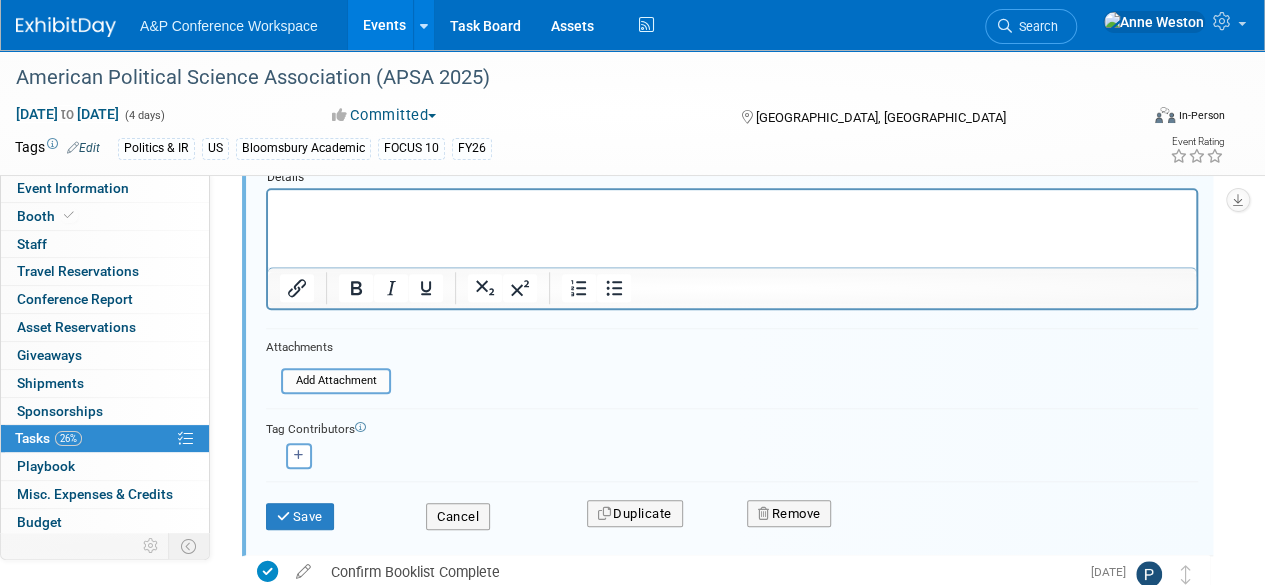 scroll, scrollTop: 806, scrollLeft: 0, axis: vertical 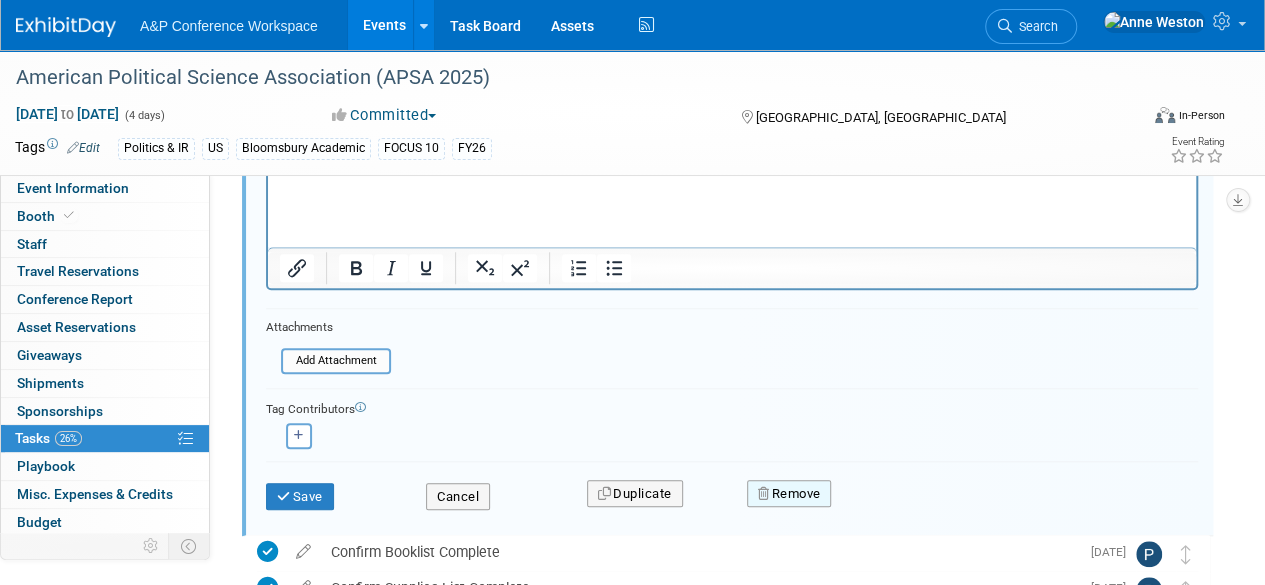 click on "Remove" at bounding box center [789, 494] 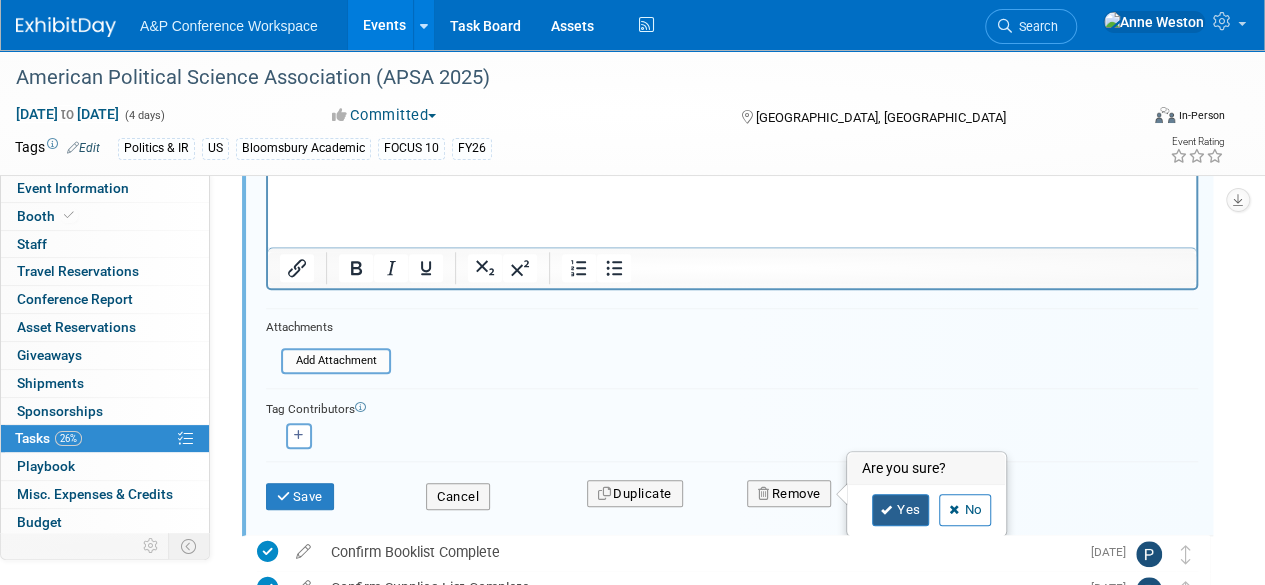 click on "Yes" at bounding box center (901, 510) 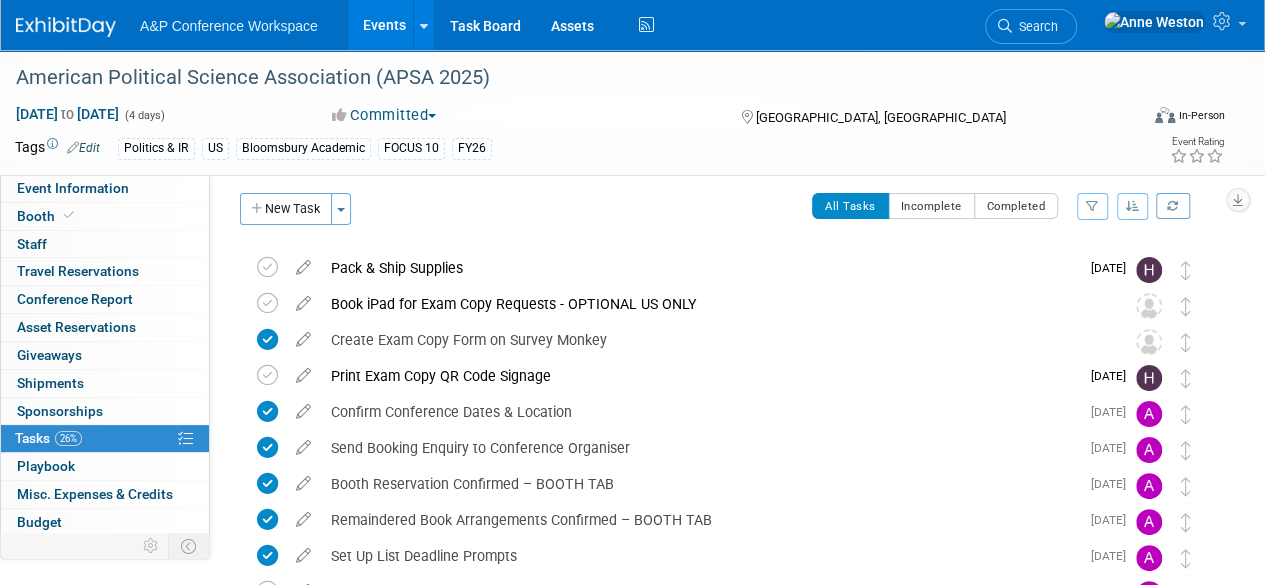 scroll, scrollTop: 6, scrollLeft: 0, axis: vertical 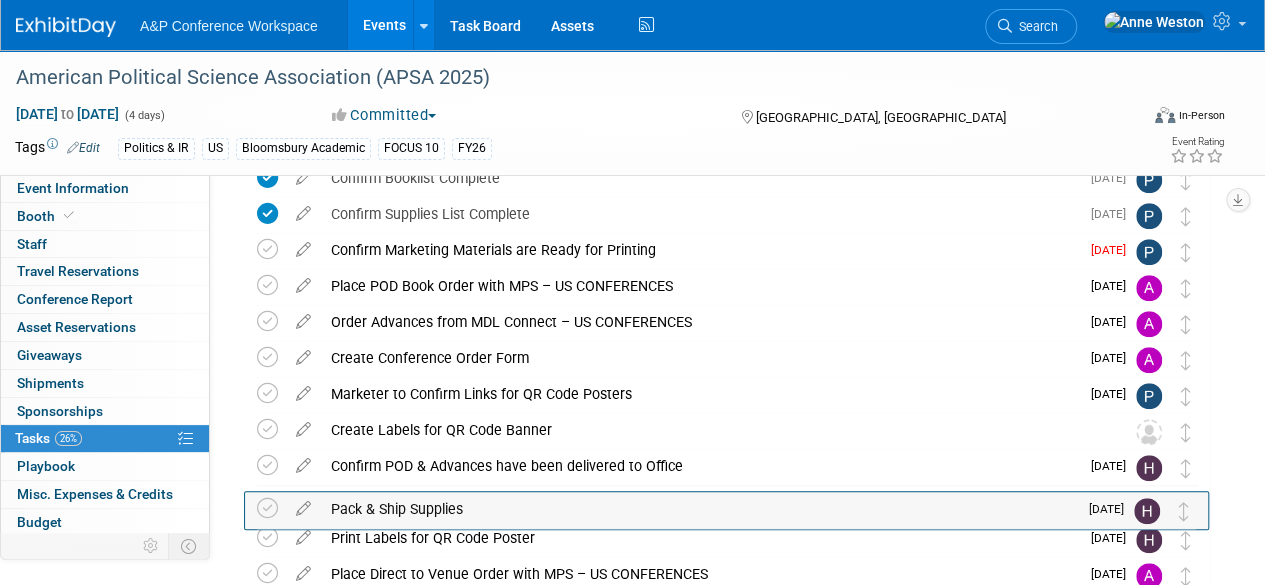 drag, startPoint x: 1187, startPoint y: 275, endPoint x: 1188, endPoint y: 523, distance: 248.00201 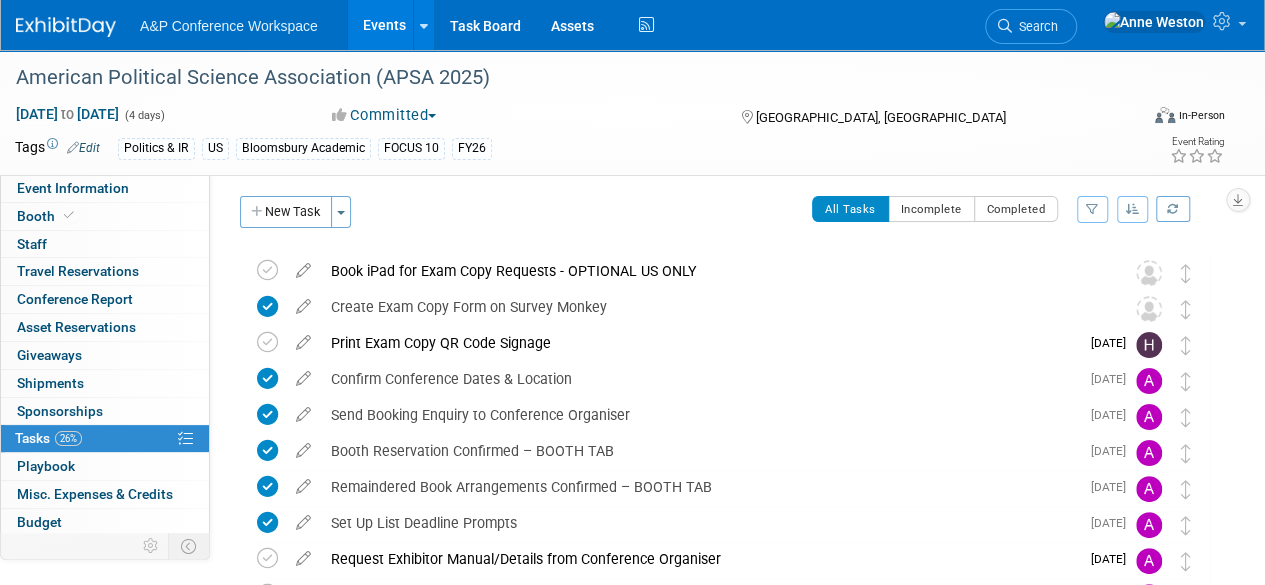 scroll, scrollTop: 0, scrollLeft: 0, axis: both 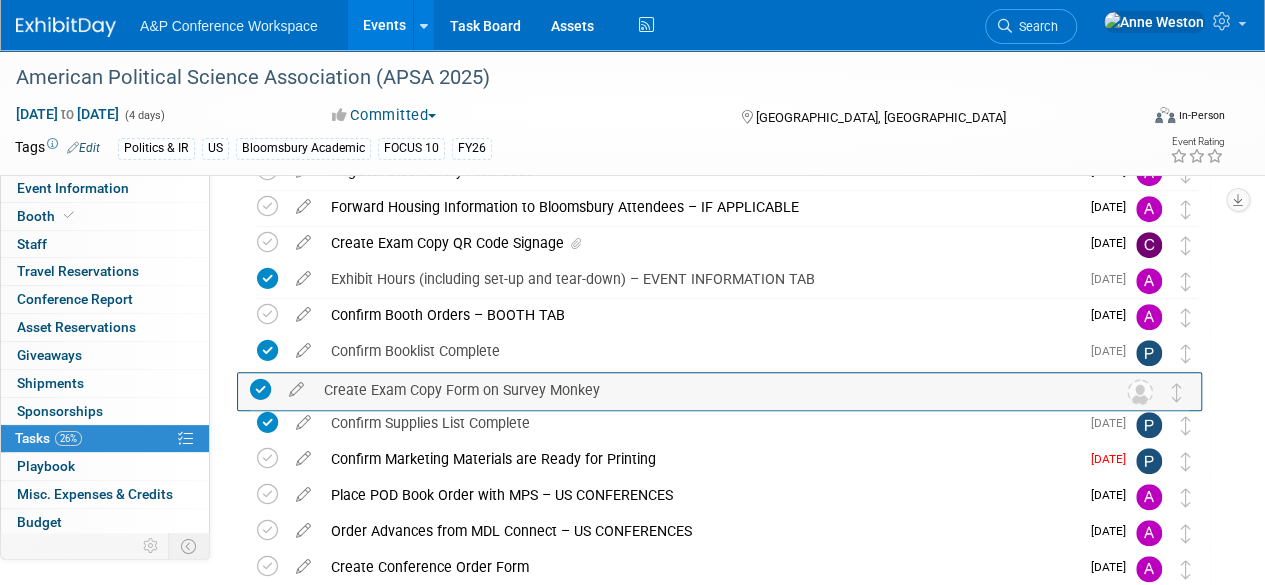 drag, startPoint x: 1180, startPoint y: 314, endPoint x: 1172, endPoint y: 403, distance: 89.358826 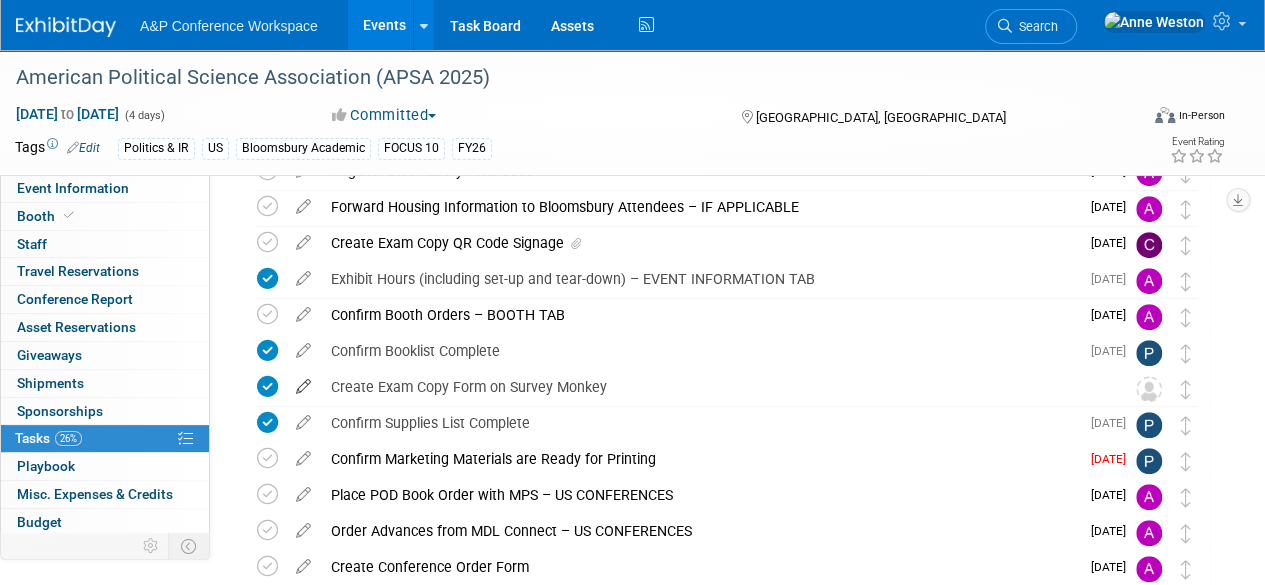 click at bounding box center [303, 382] 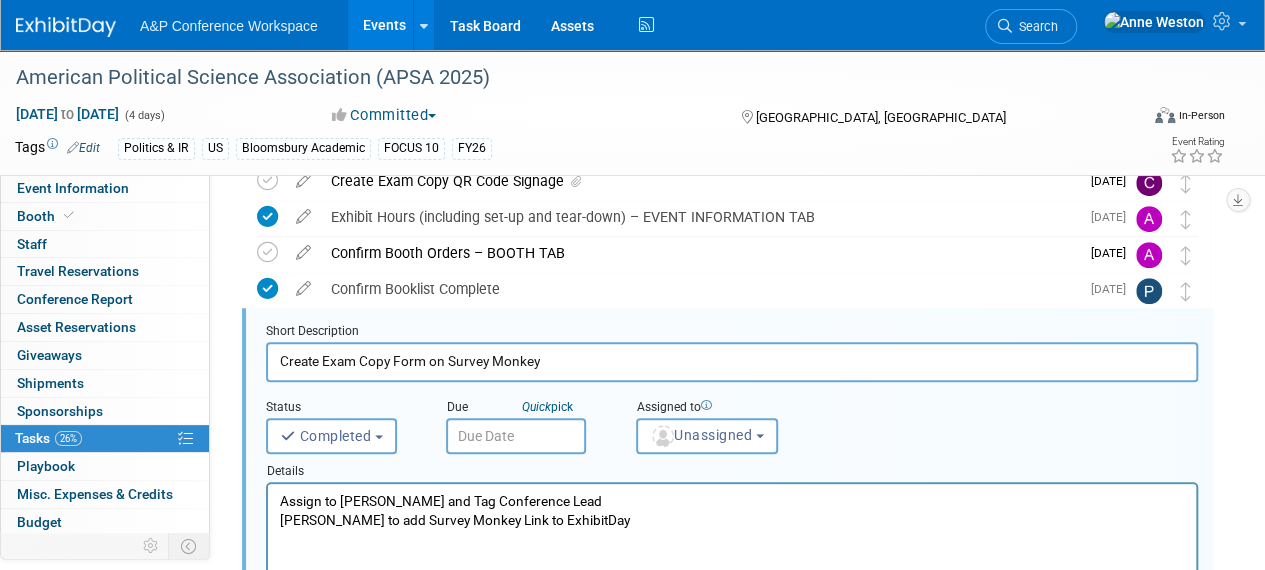 scroll, scrollTop: 470, scrollLeft: 0, axis: vertical 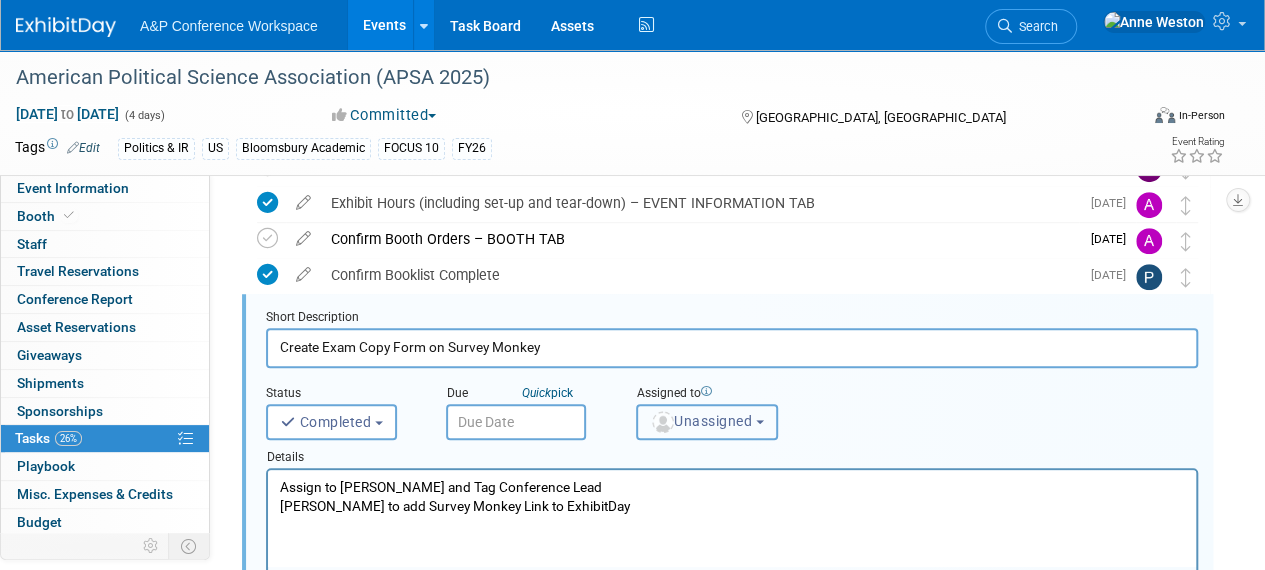 click on "Unassigned" at bounding box center [701, 421] 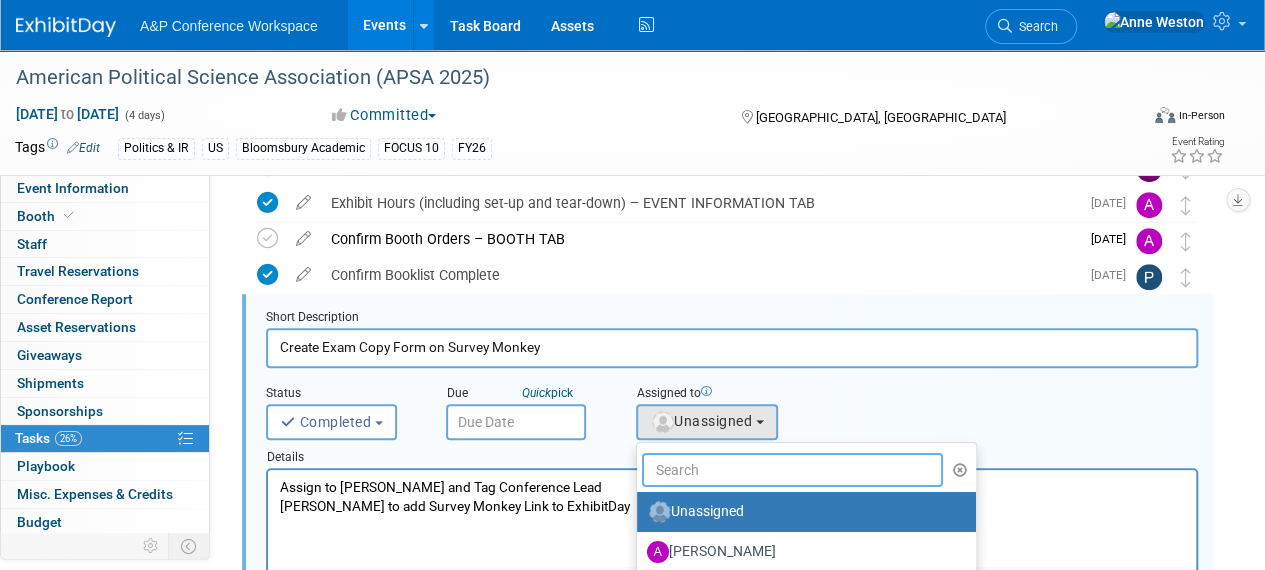 click at bounding box center (792, 470) 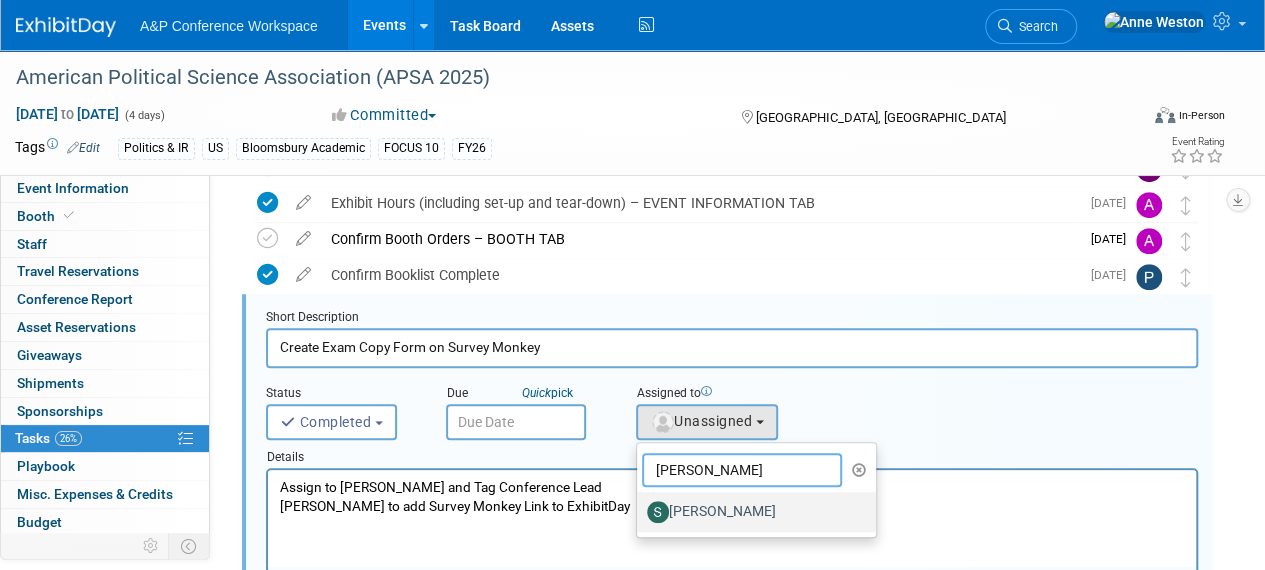 type on "[PERSON_NAME]" 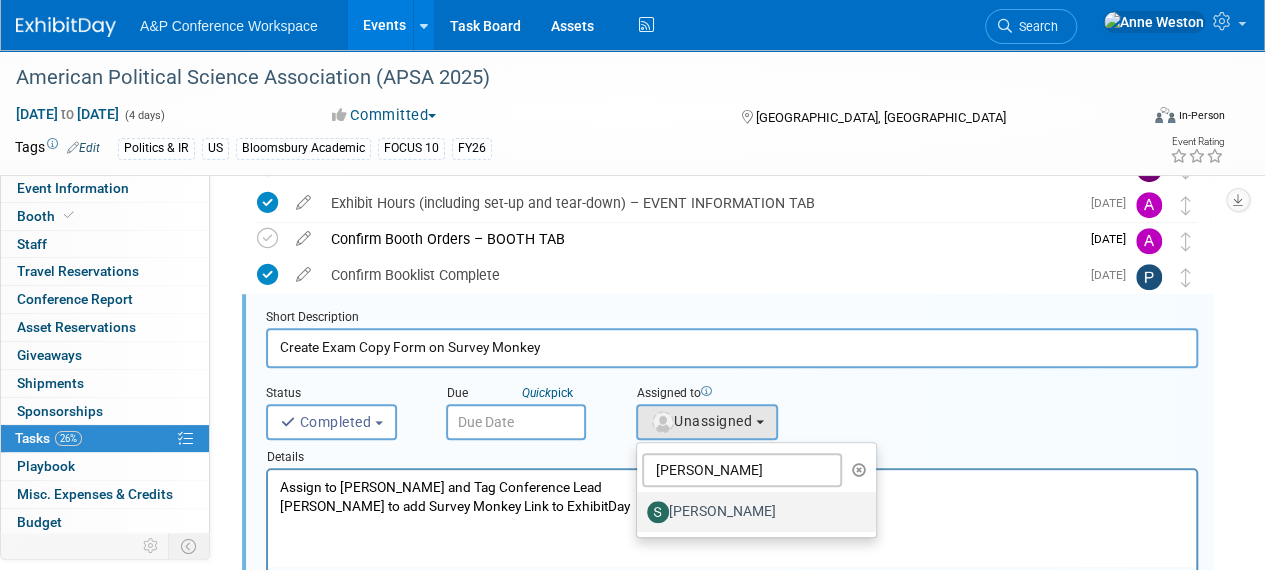 click on "[PERSON_NAME]" at bounding box center [751, 512] 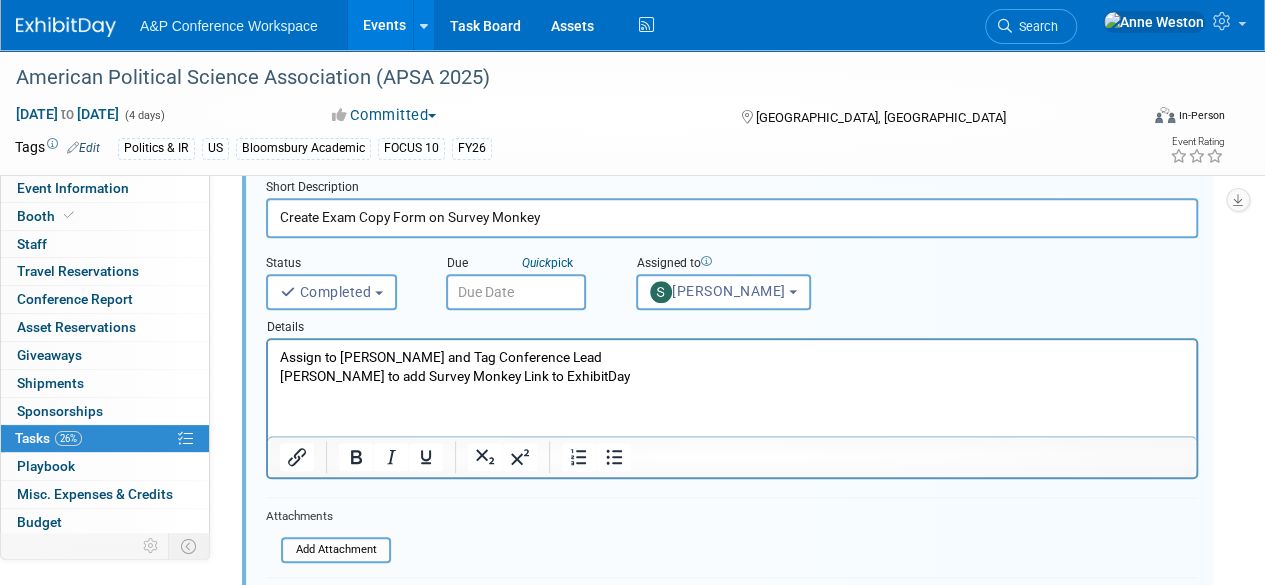 scroll, scrollTop: 670, scrollLeft: 0, axis: vertical 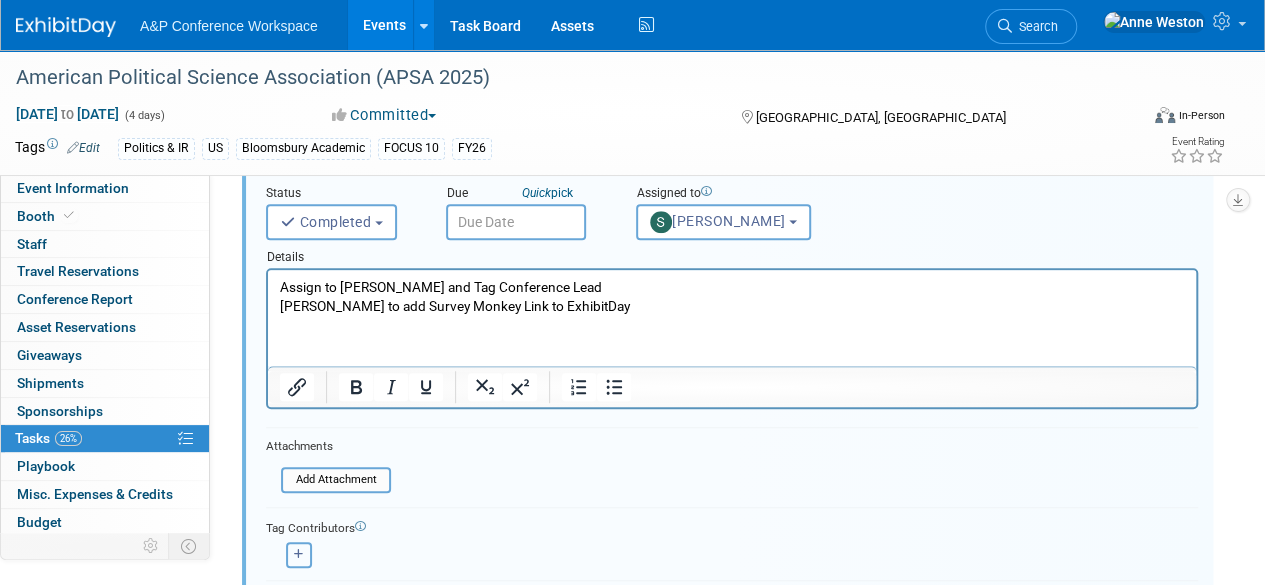 click at bounding box center [299, 554] 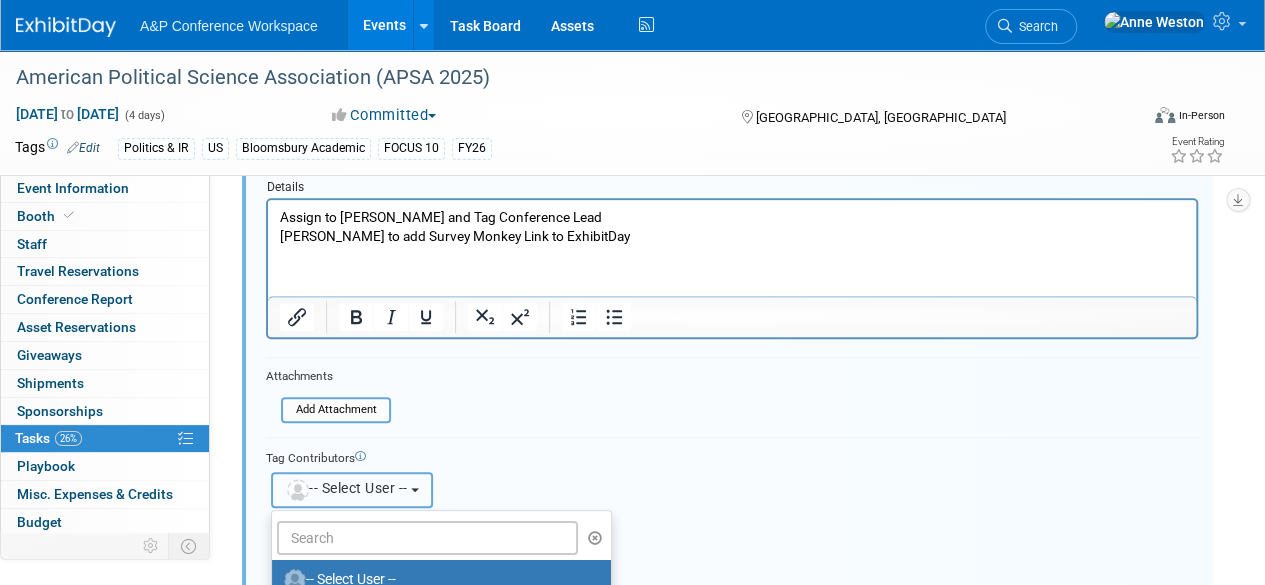 scroll, scrollTop: 770, scrollLeft: 0, axis: vertical 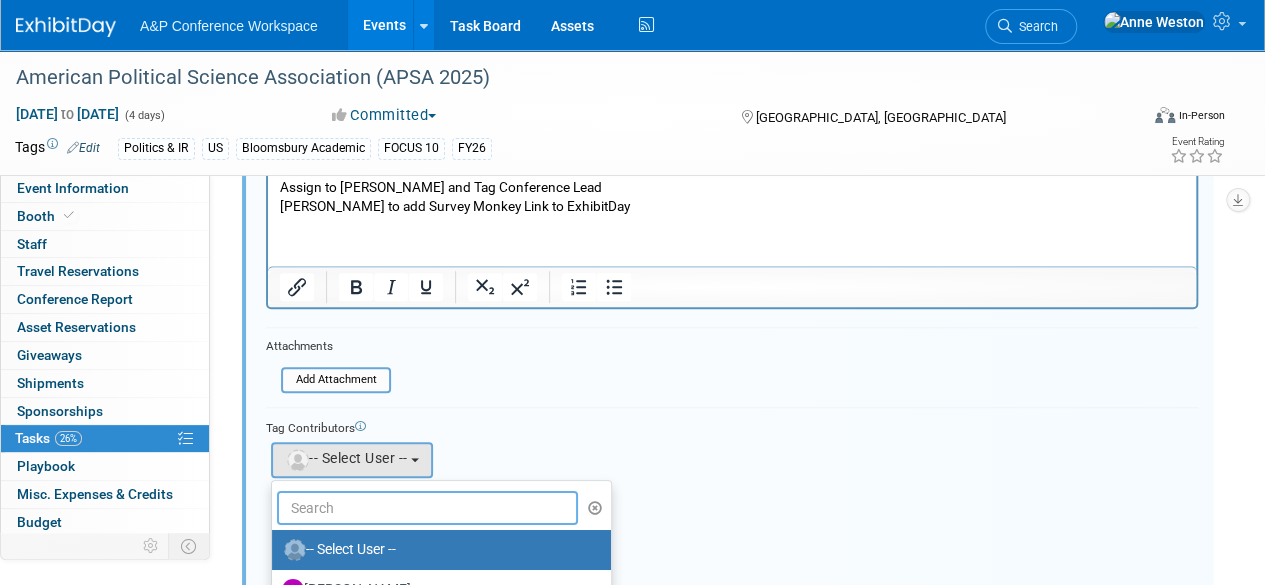 click at bounding box center [427, 508] 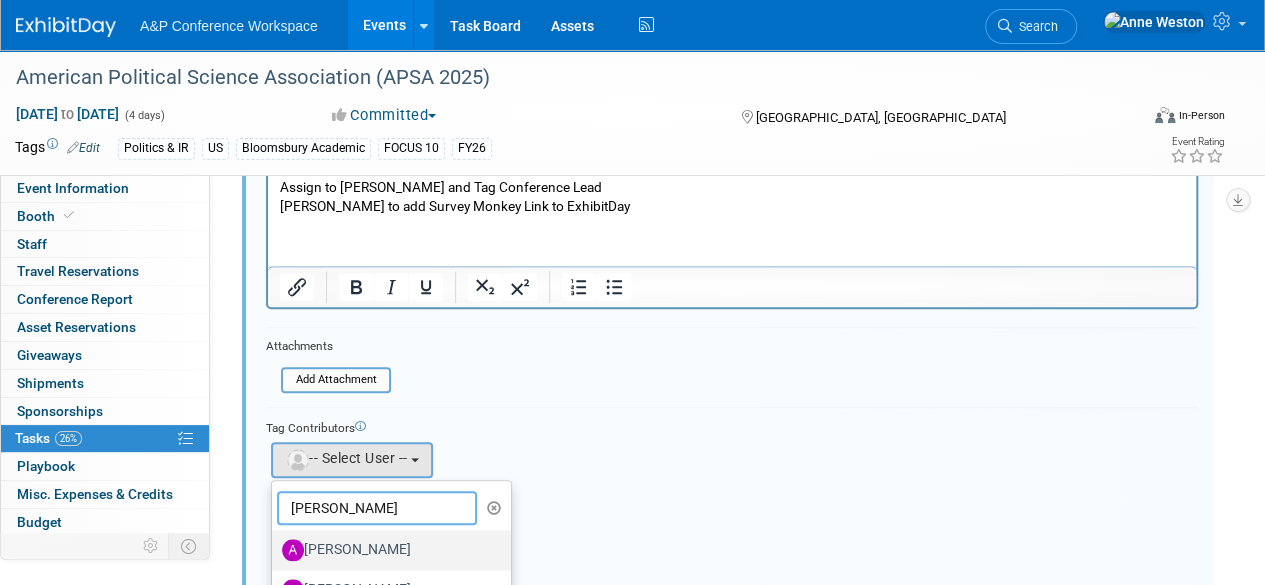 type on "[PERSON_NAME]" 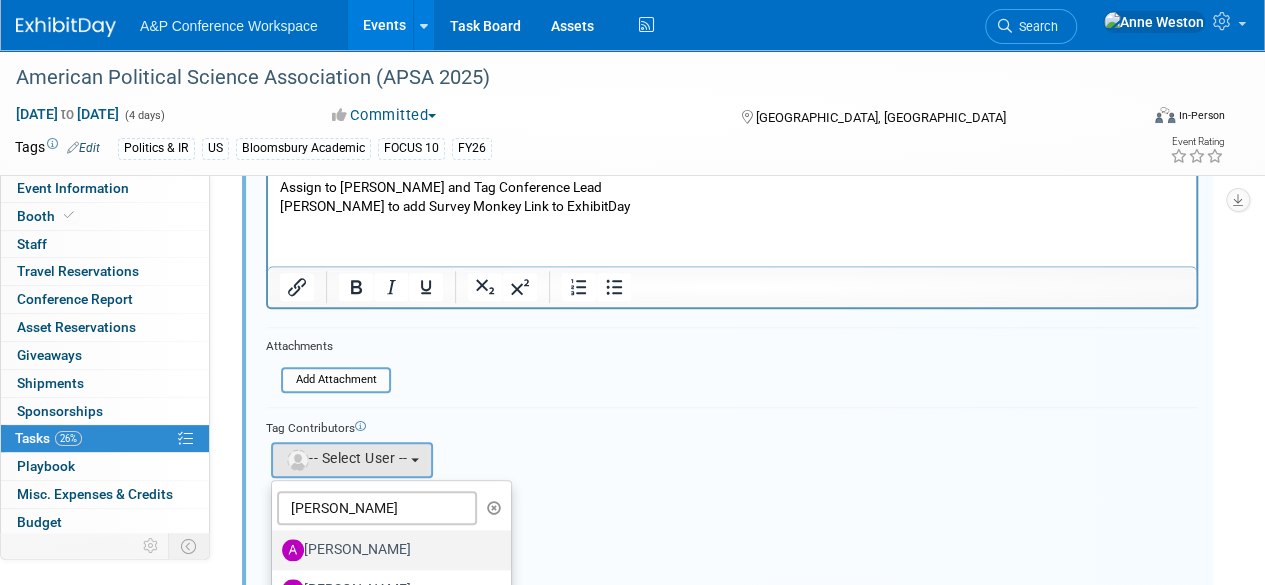 click on "[PERSON_NAME]" at bounding box center (386, 550) 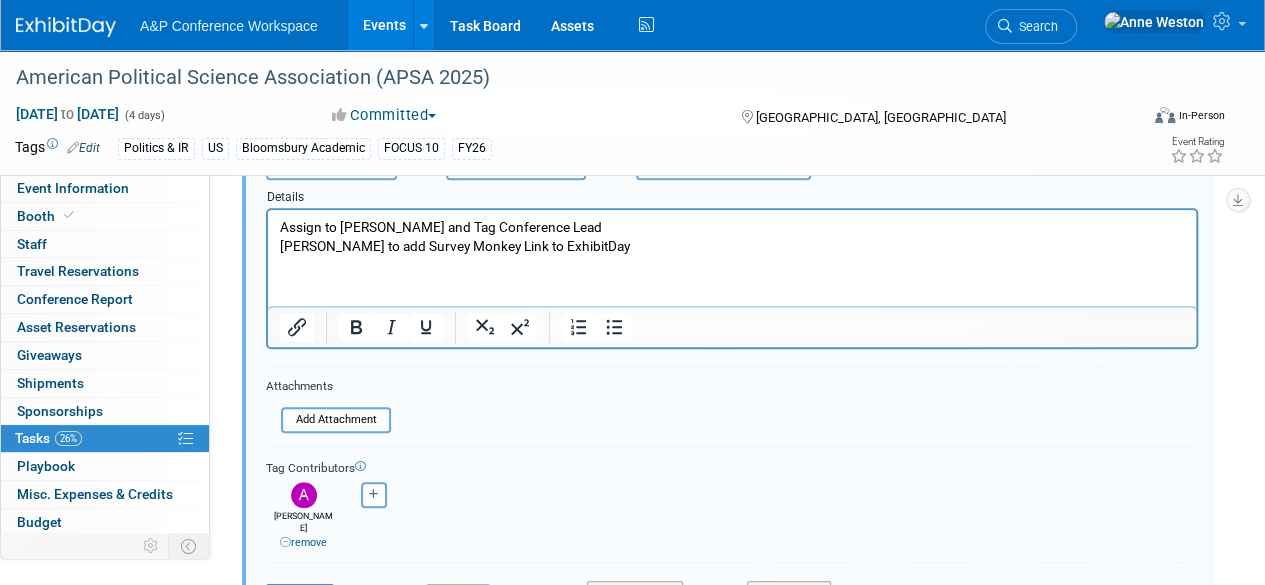 scroll, scrollTop: 770, scrollLeft: 0, axis: vertical 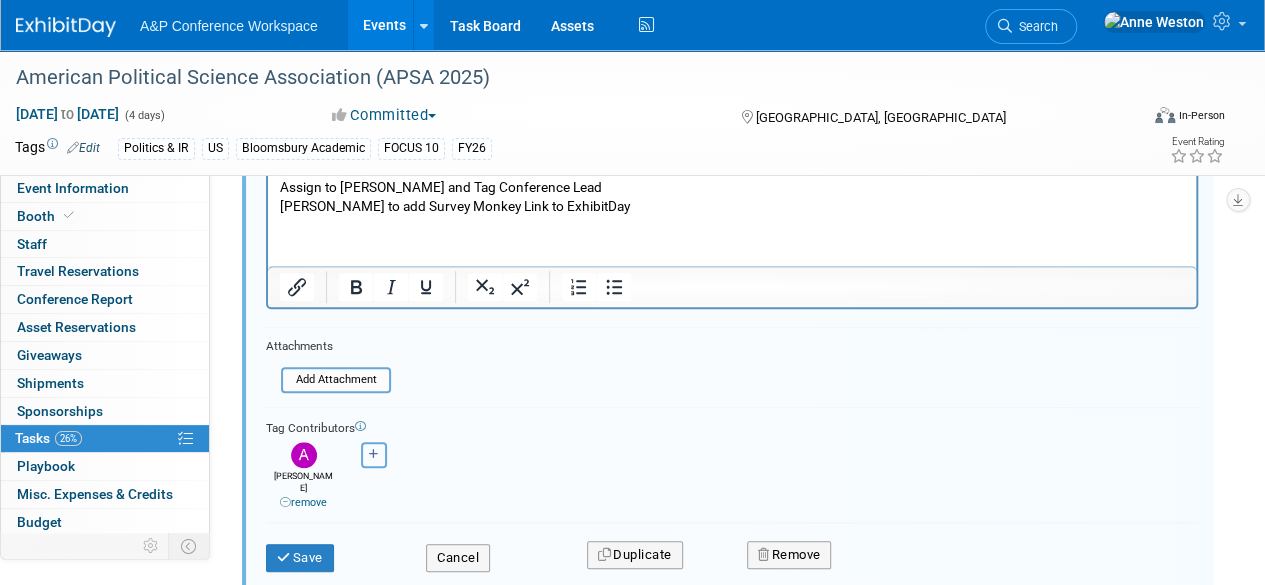 click at bounding box center [374, 454] 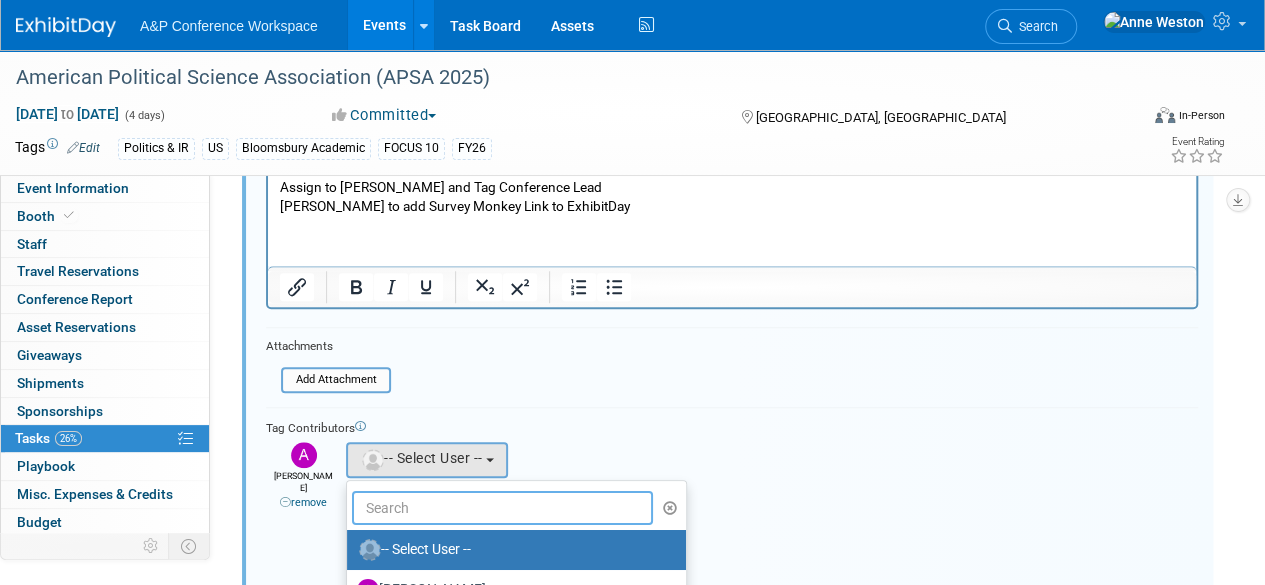 click at bounding box center (502, 508) 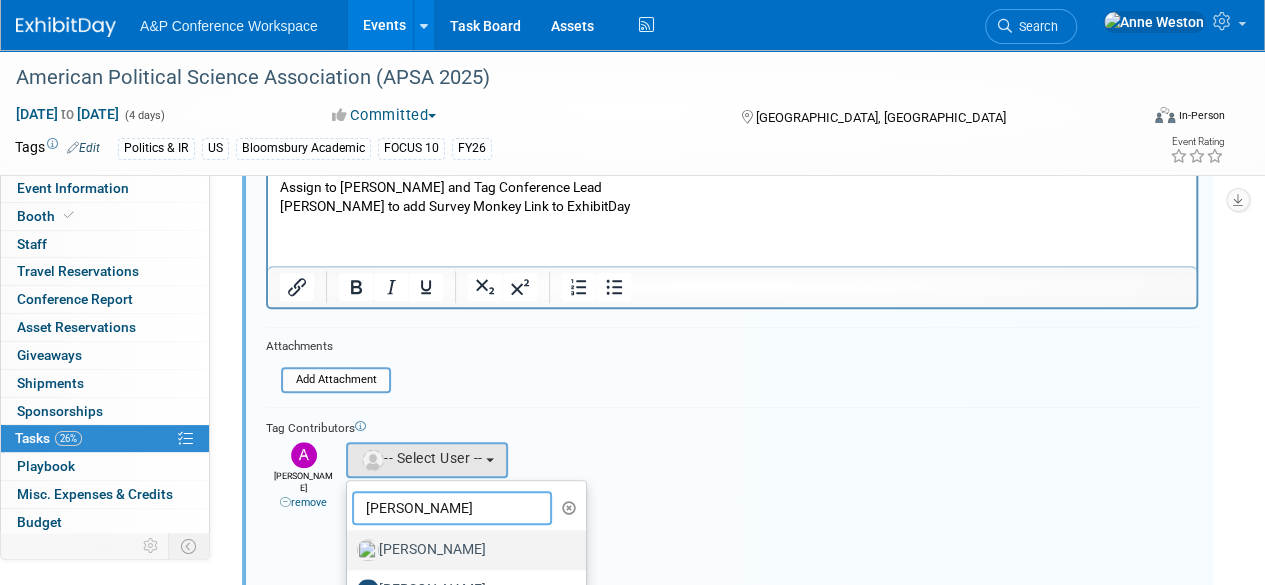 scroll, scrollTop: 870, scrollLeft: 0, axis: vertical 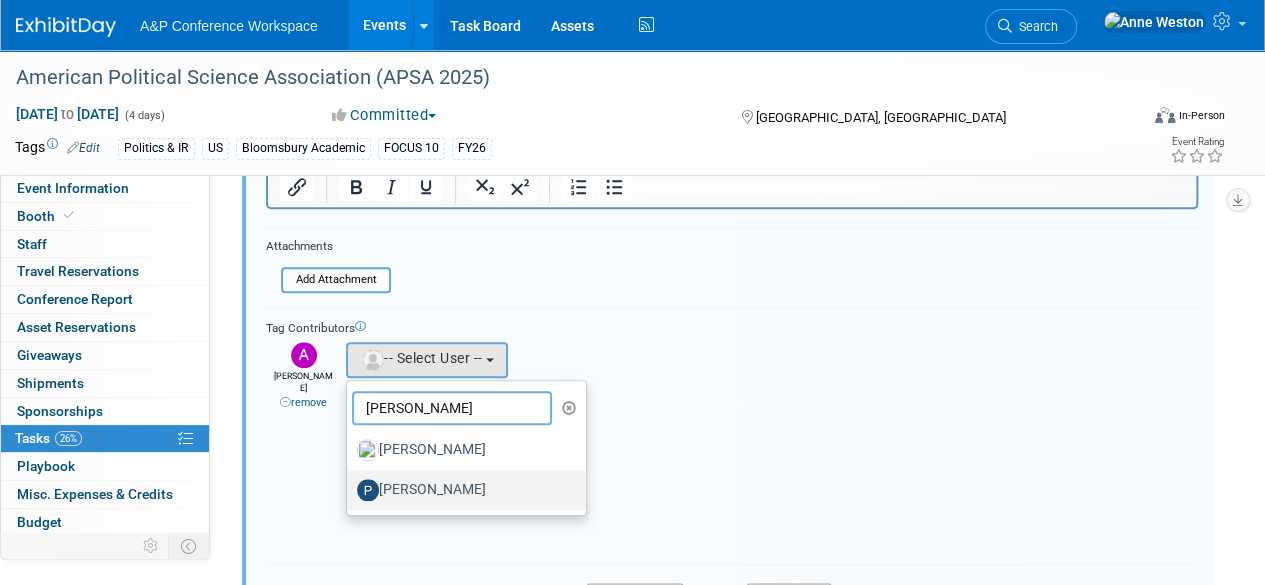 type on "[PERSON_NAME]" 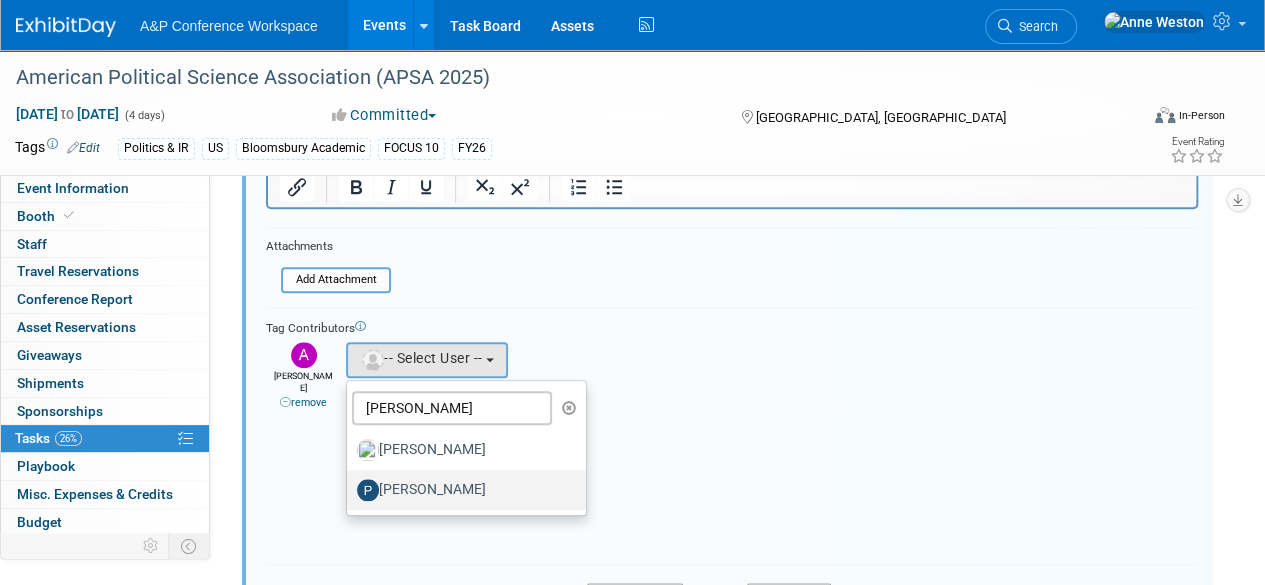 click on "[PERSON_NAME]" at bounding box center (461, 490) 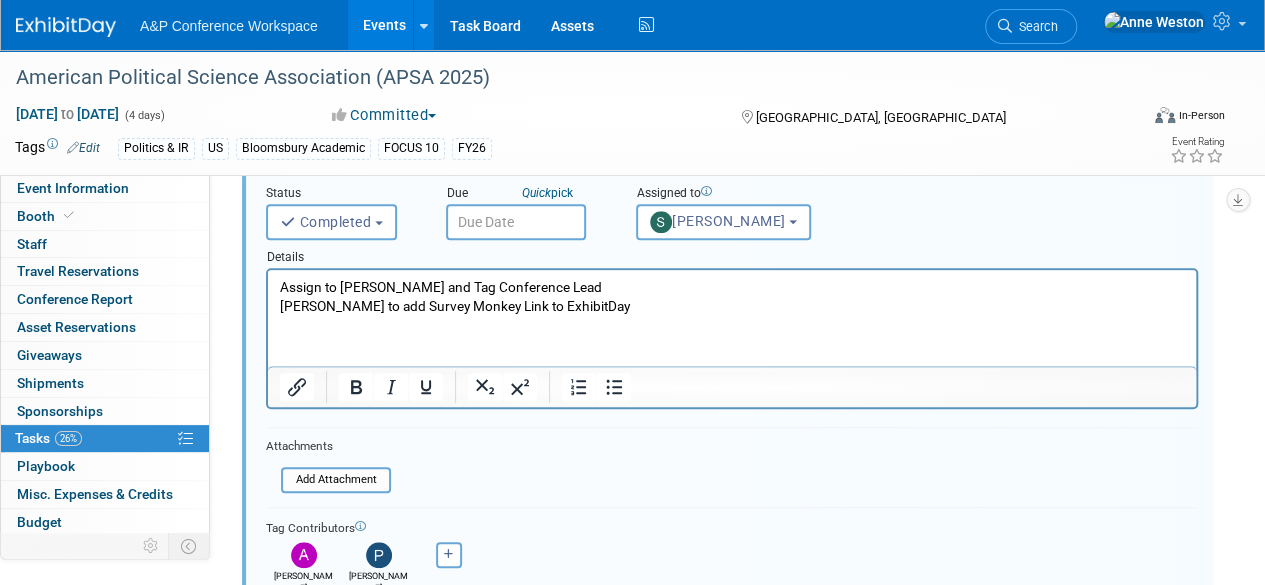 scroll, scrollTop: 770, scrollLeft: 0, axis: vertical 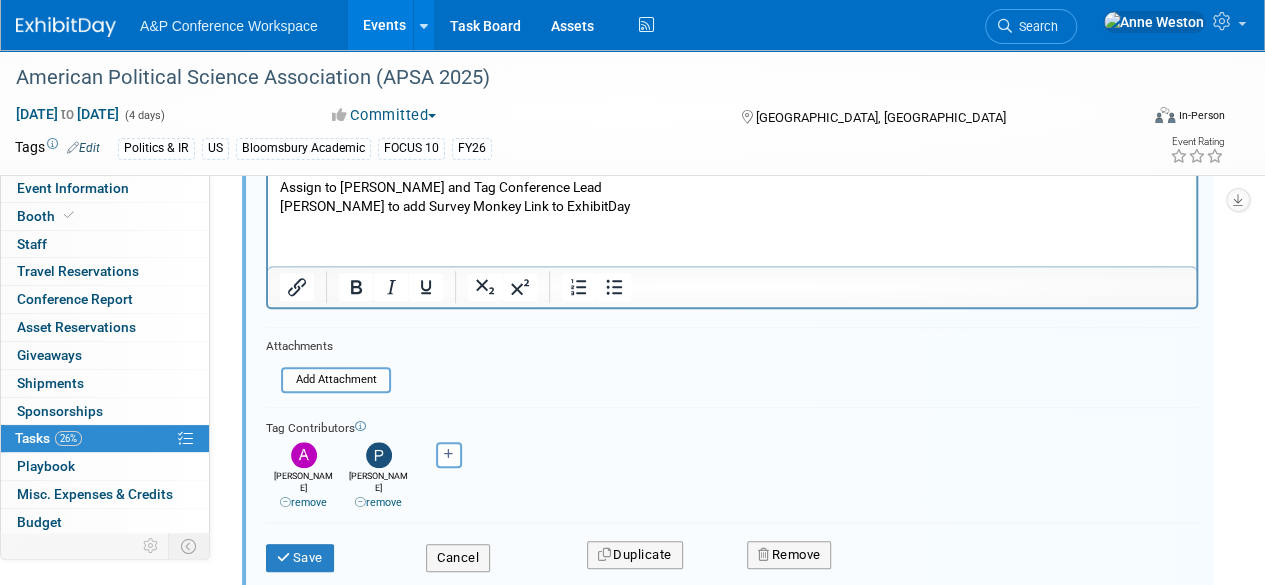 click at bounding box center (285, 502) 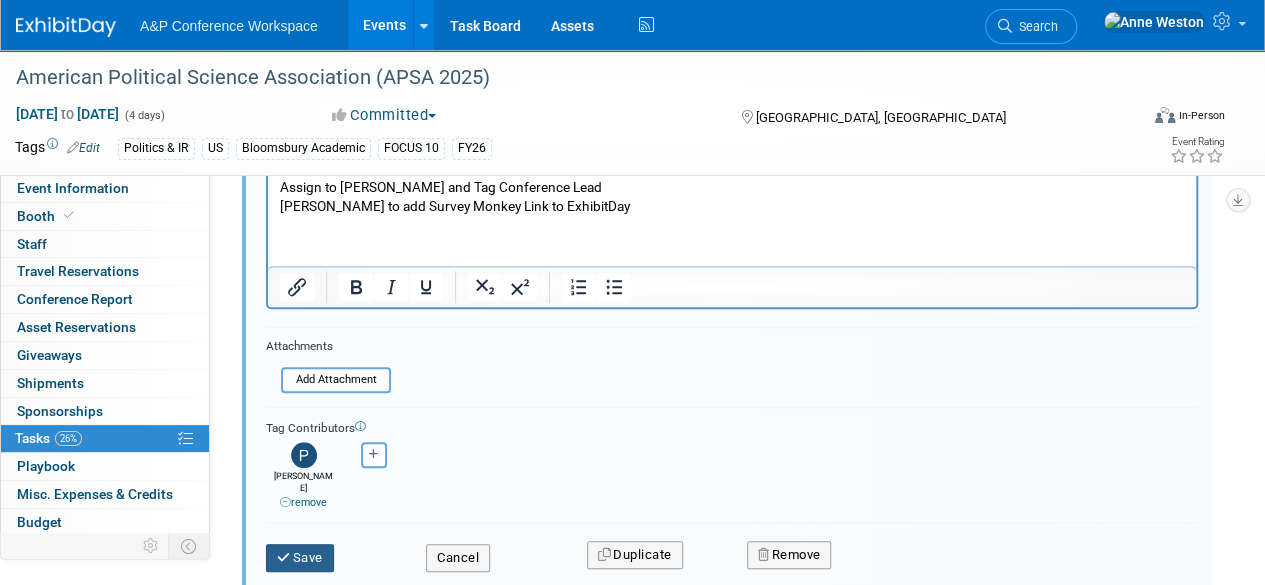 click on "Save" at bounding box center [300, 558] 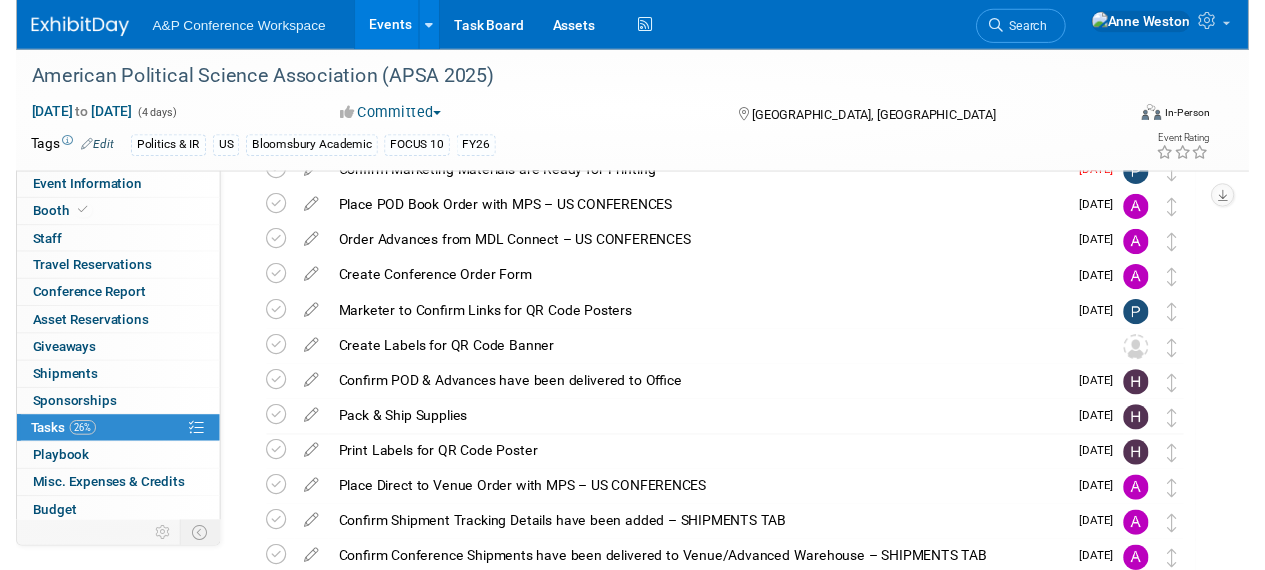 scroll, scrollTop: 470, scrollLeft: 0, axis: vertical 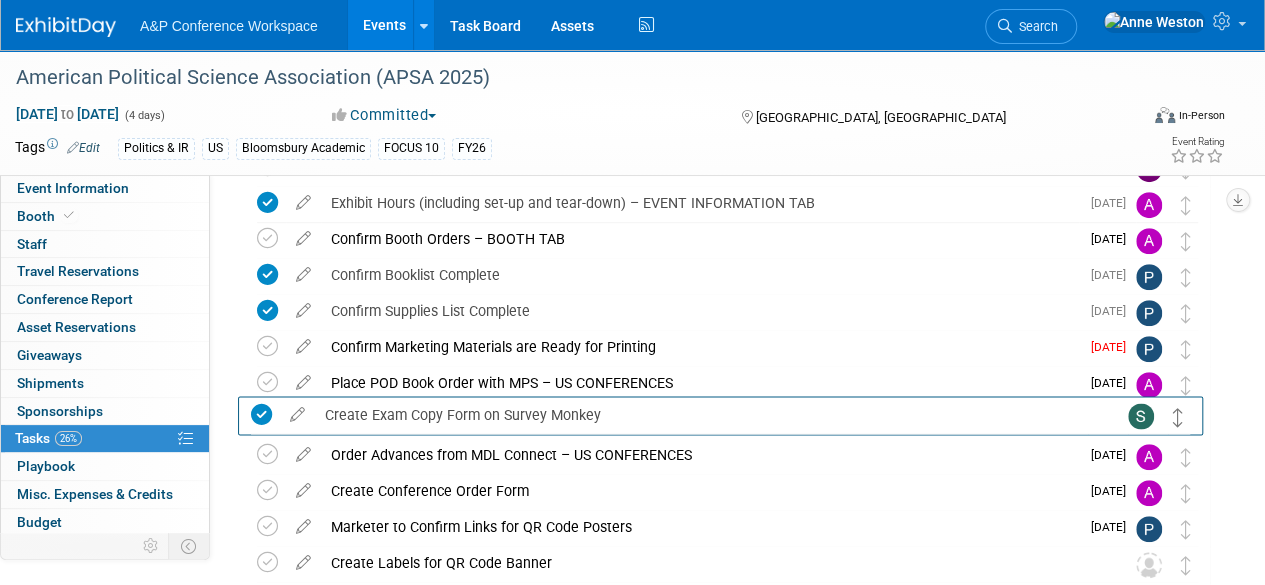 drag, startPoint x: 1188, startPoint y: 305, endPoint x: 1181, endPoint y: 407, distance: 102.239914 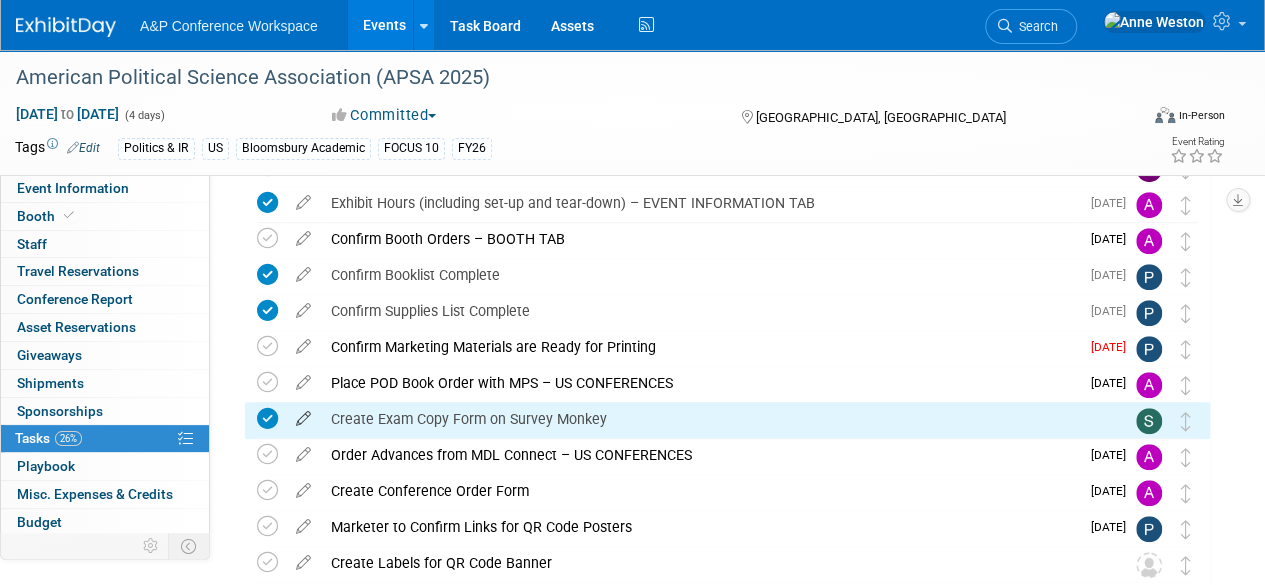 click at bounding box center (303, 414) 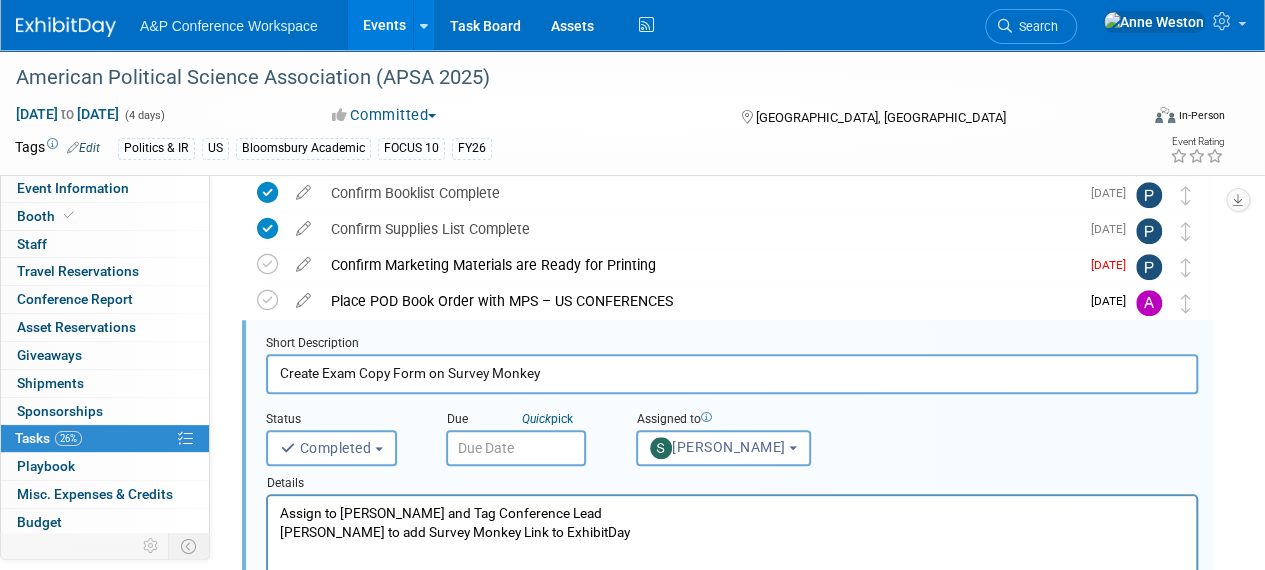 scroll, scrollTop: 578, scrollLeft: 0, axis: vertical 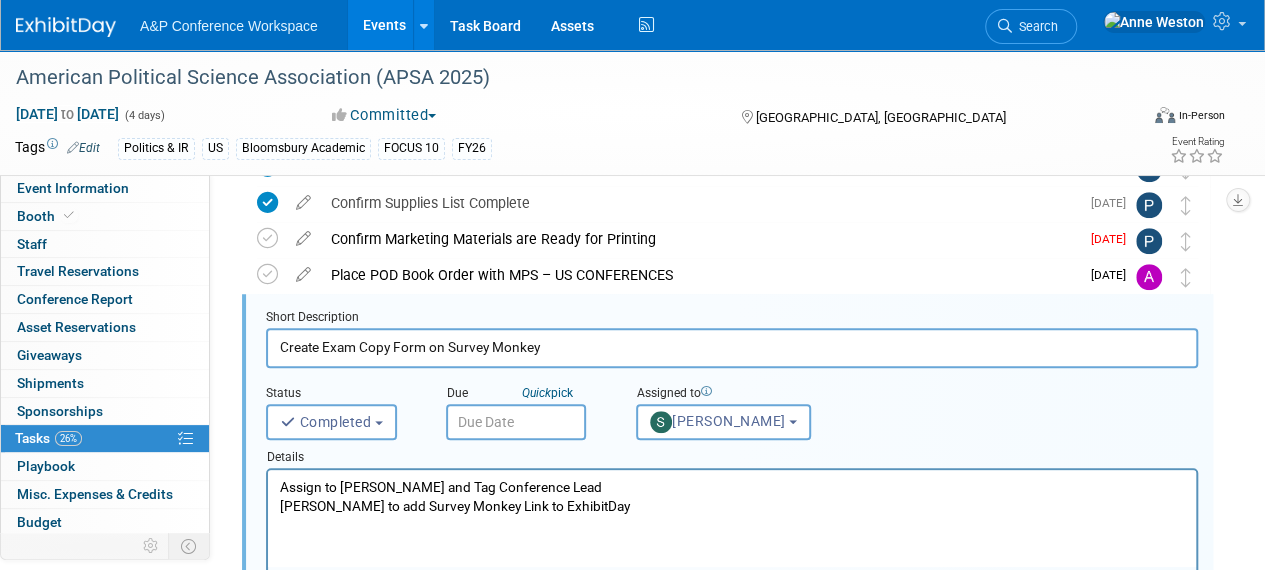 click at bounding box center [516, 422] 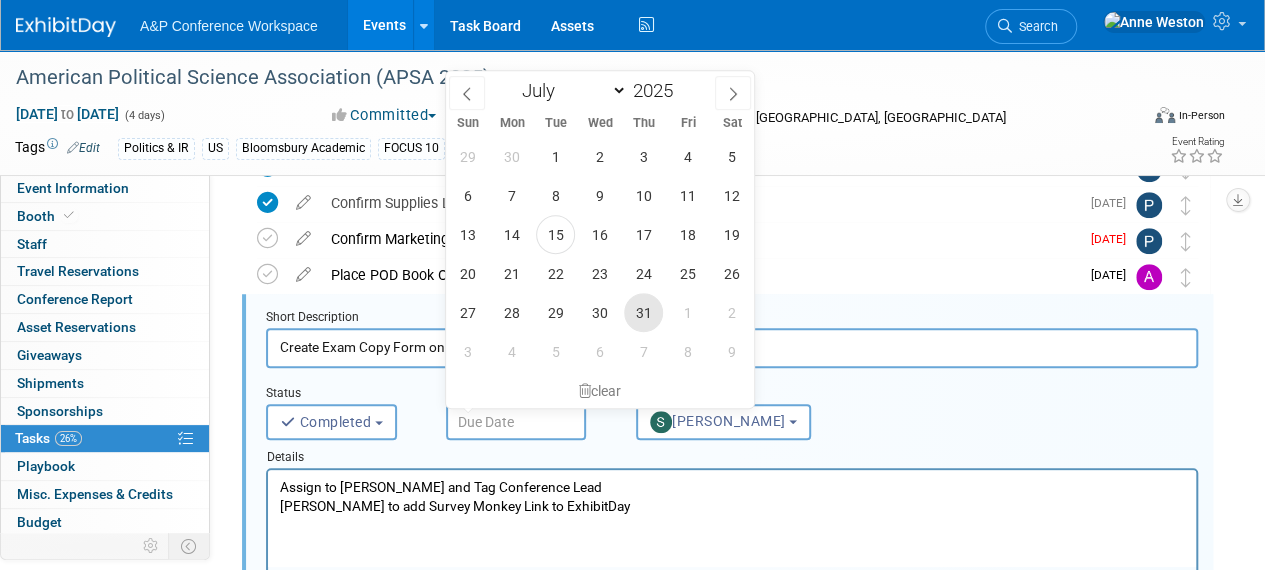 click on "31" at bounding box center (643, 312) 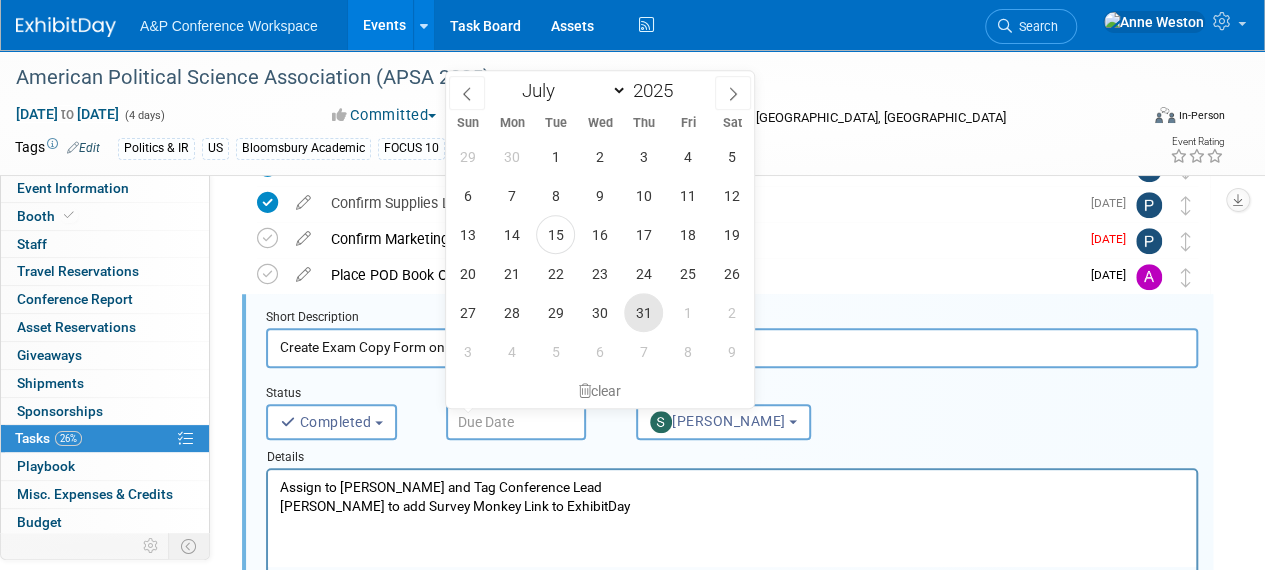 type on "[DATE]" 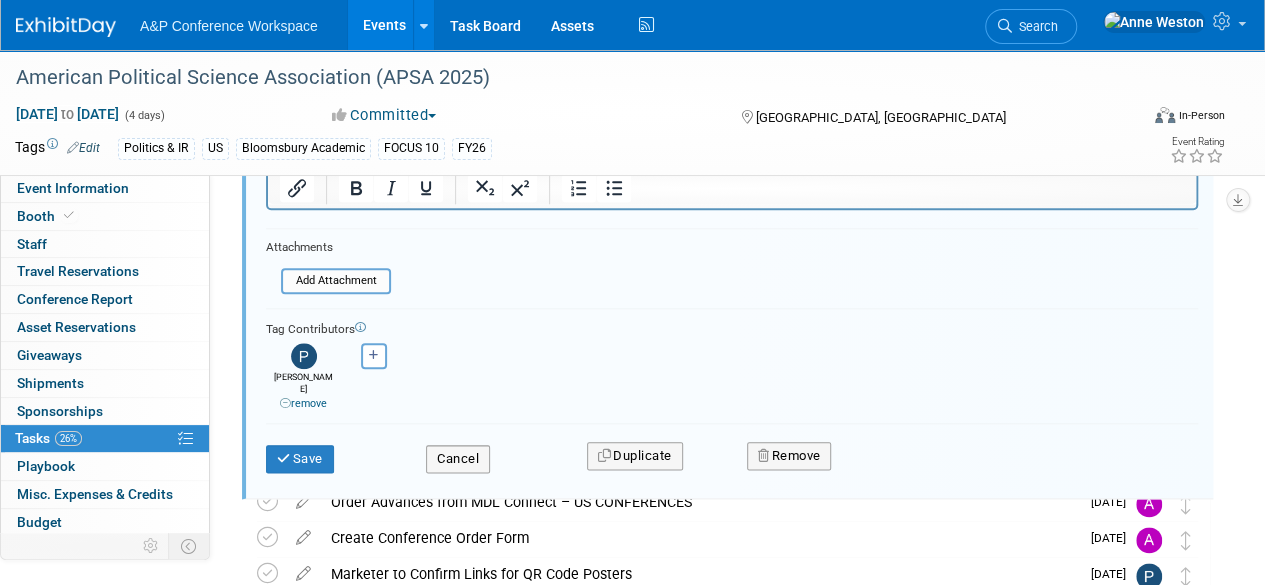 scroll, scrollTop: 978, scrollLeft: 0, axis: vertical 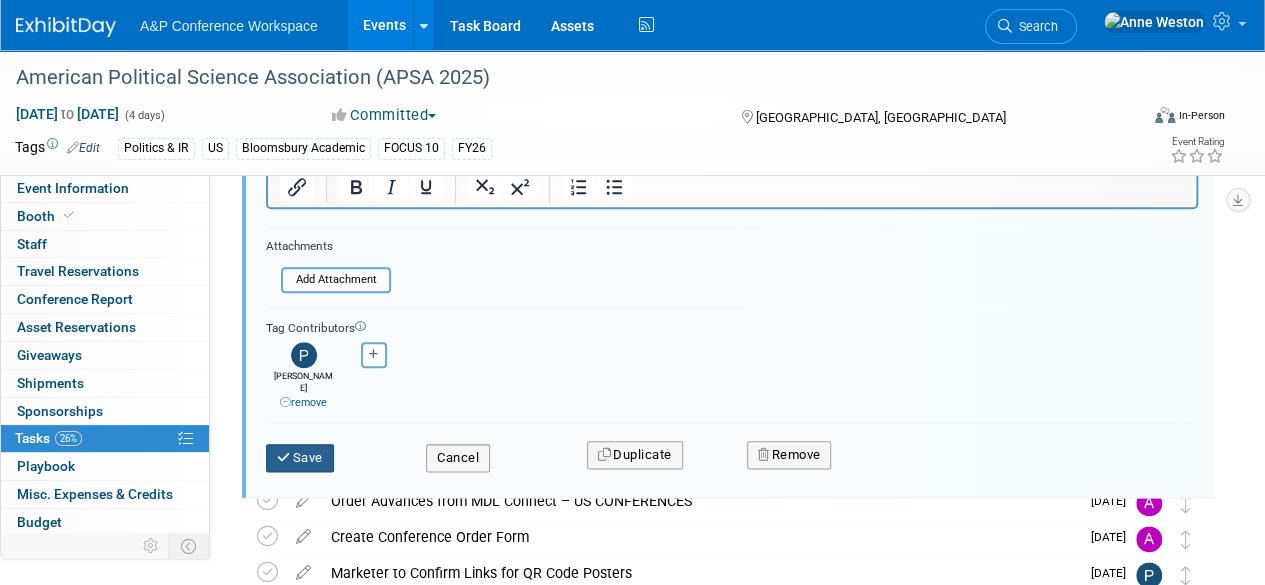 click on "Save" at bounding box center (300, 458) 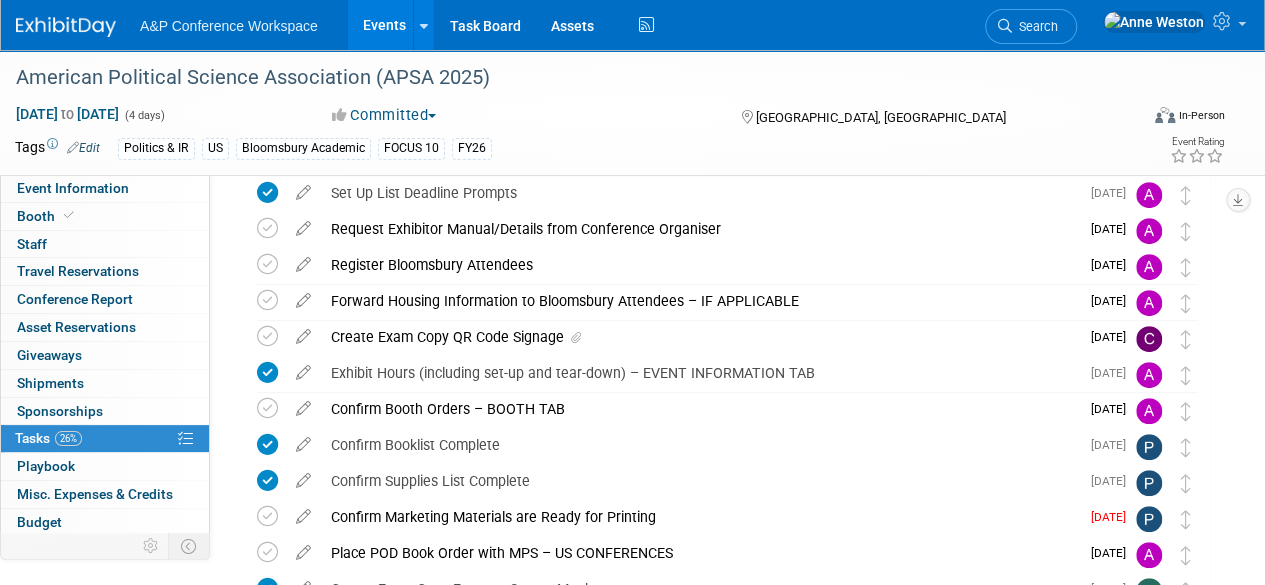 scroll, scrollTop: 0, scrollLeft: 0, axis: both 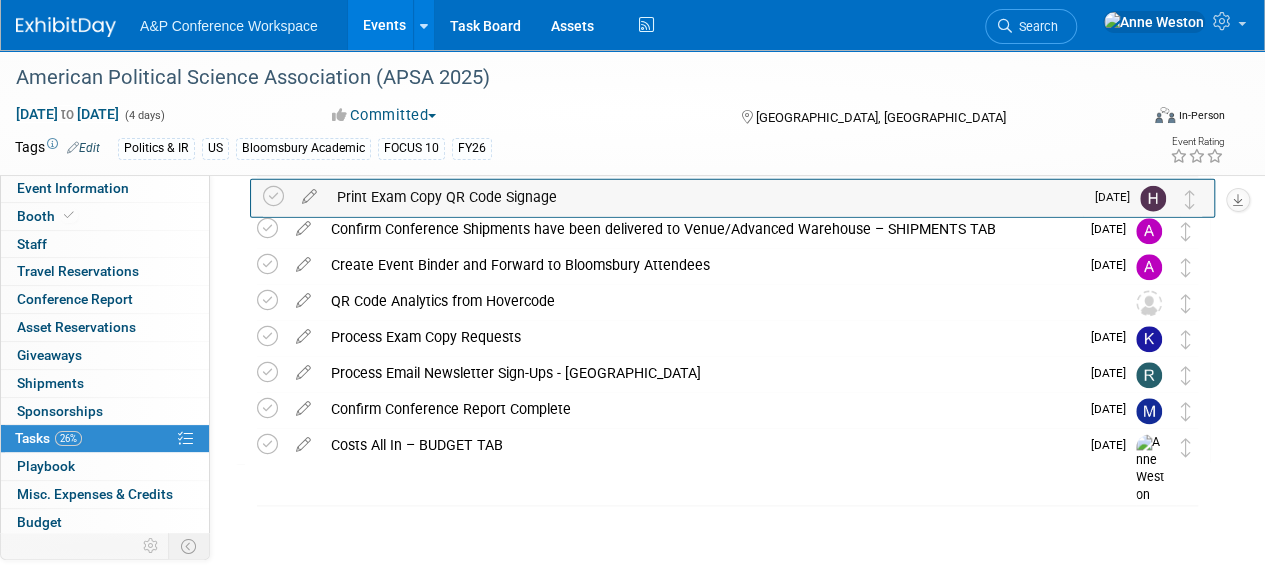 drag, startPoint x: 1185, startPoint y: 323, endPoint x: 1190, endPoint y: 212, distance: 111.11256 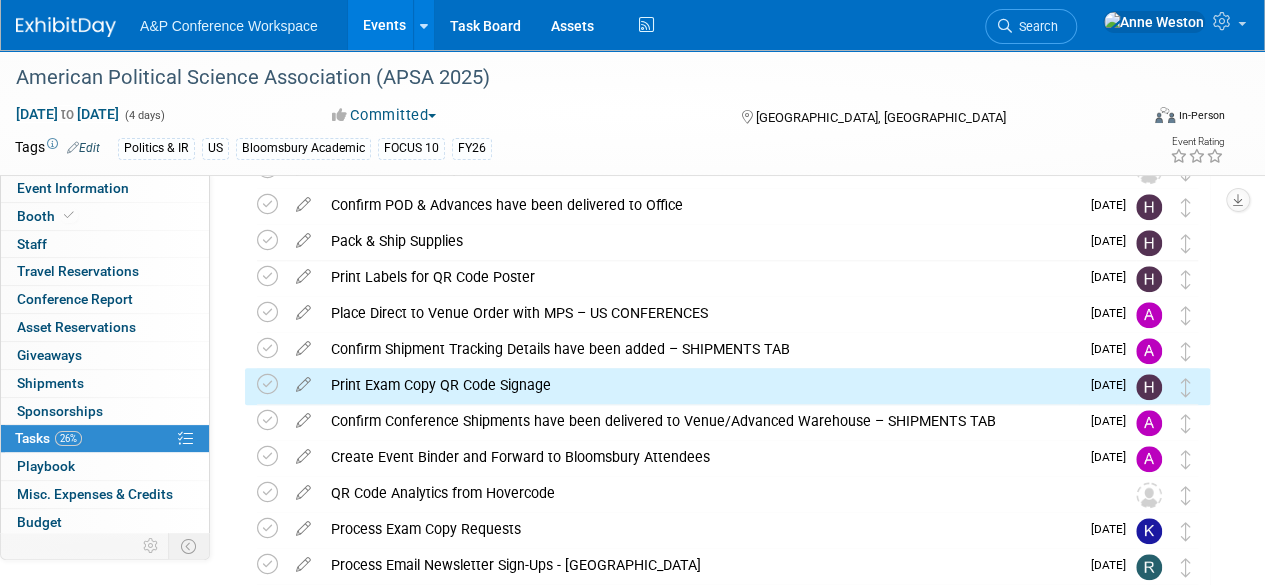 scroll, scrollTop: 820, scrollLeft: 0, axis: vertical 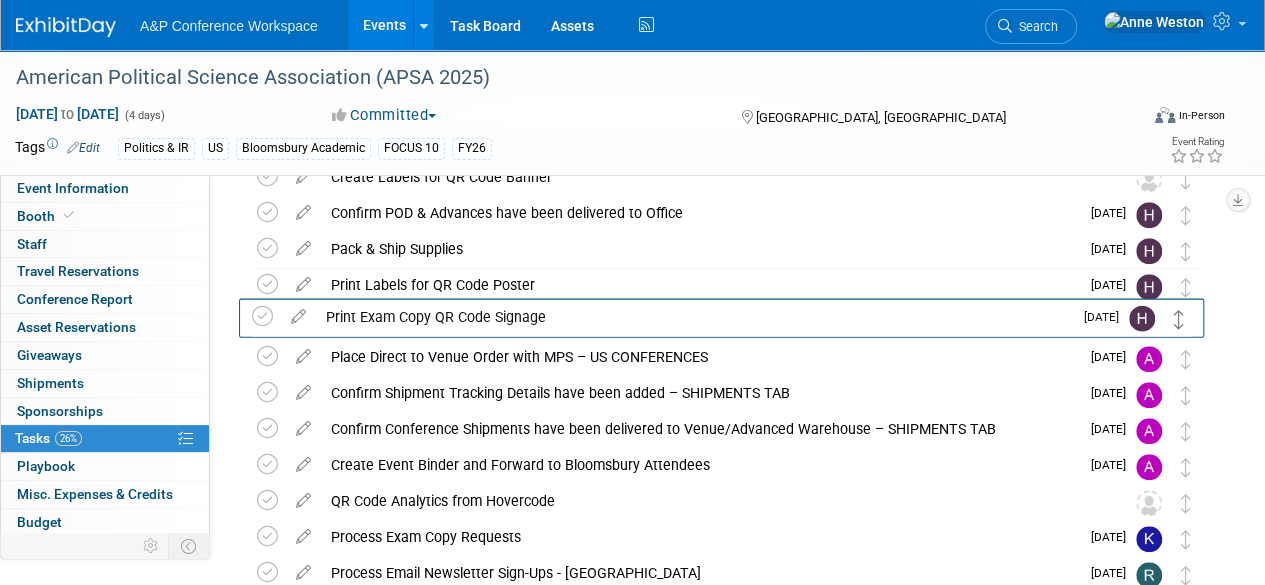 drag, startPoint x: 1188, startPoint y: 395, endPoint x: 1183, endPoint y: 319, distance: 76.1643 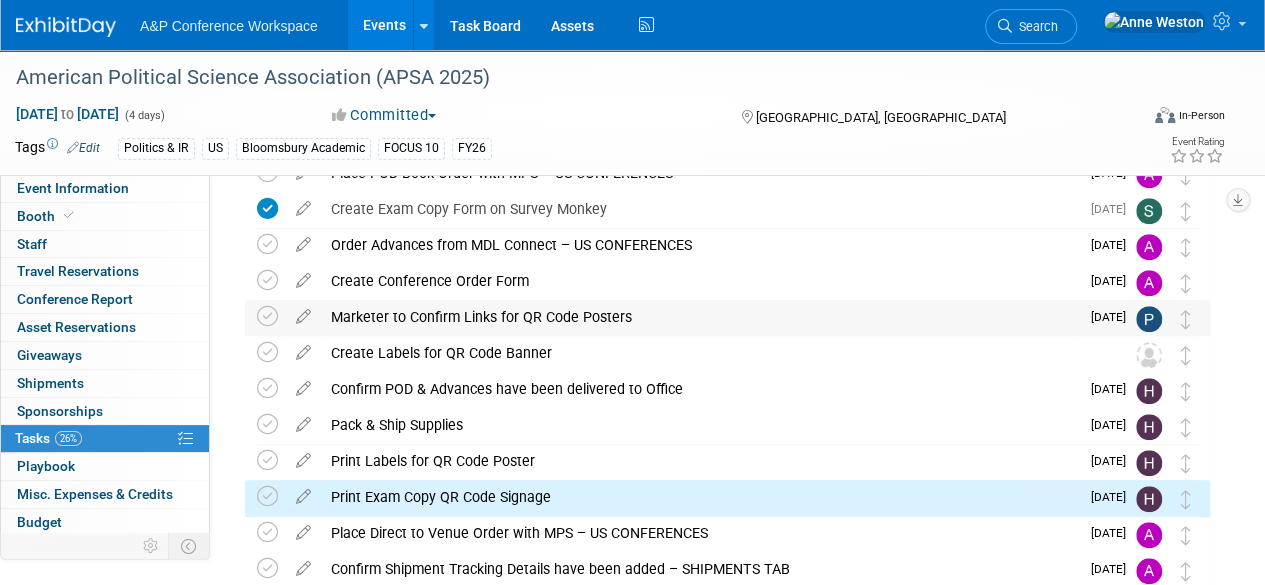 scroll, scrollTop: 520, scrollLeft: 0, axis: vertical 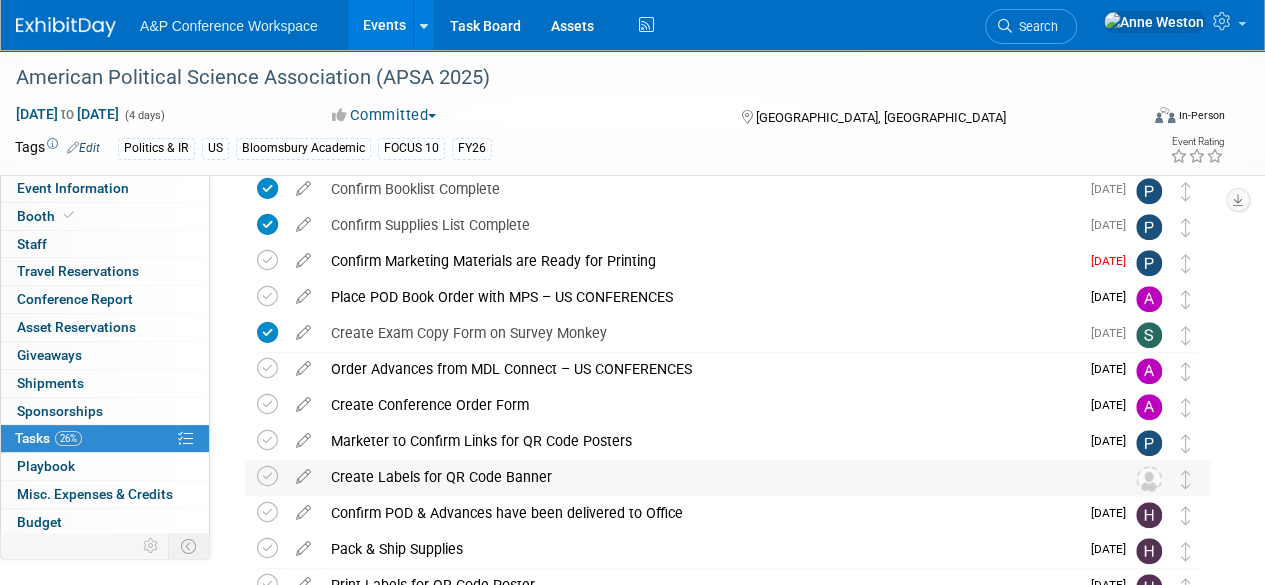 click on "Create Labels for QR Code Banner" at bounding box center [708, 477] 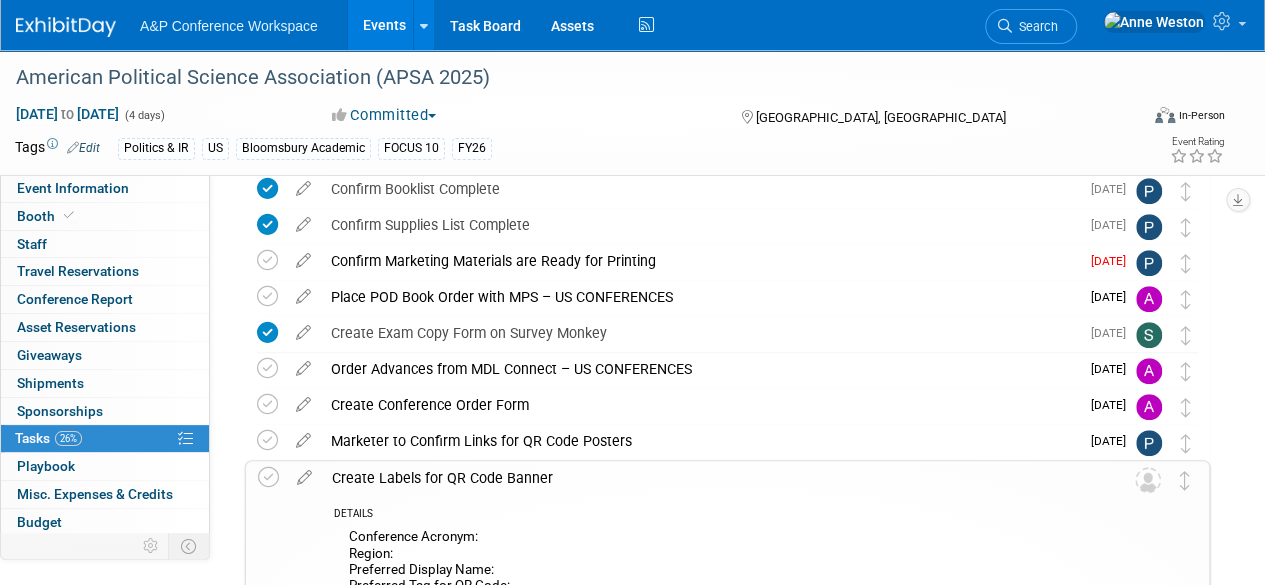click on "Create Labels for QR Code Banner" at bounding box center [708, 478] 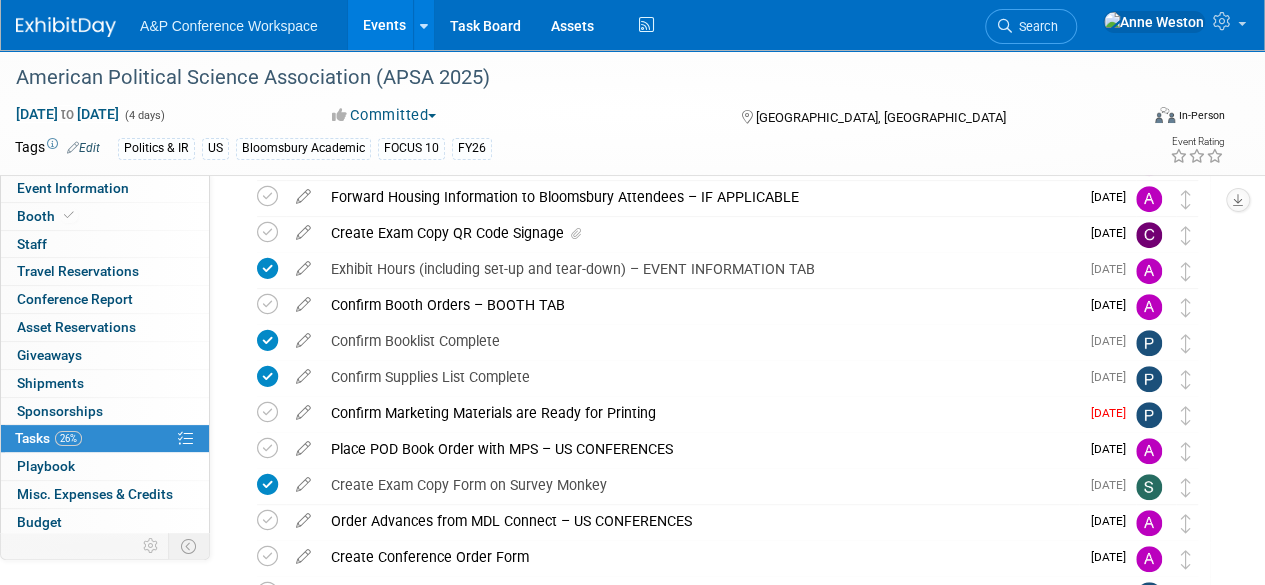 scroll, scrollTop: 400, scrollLeft: 0, axis: vertical 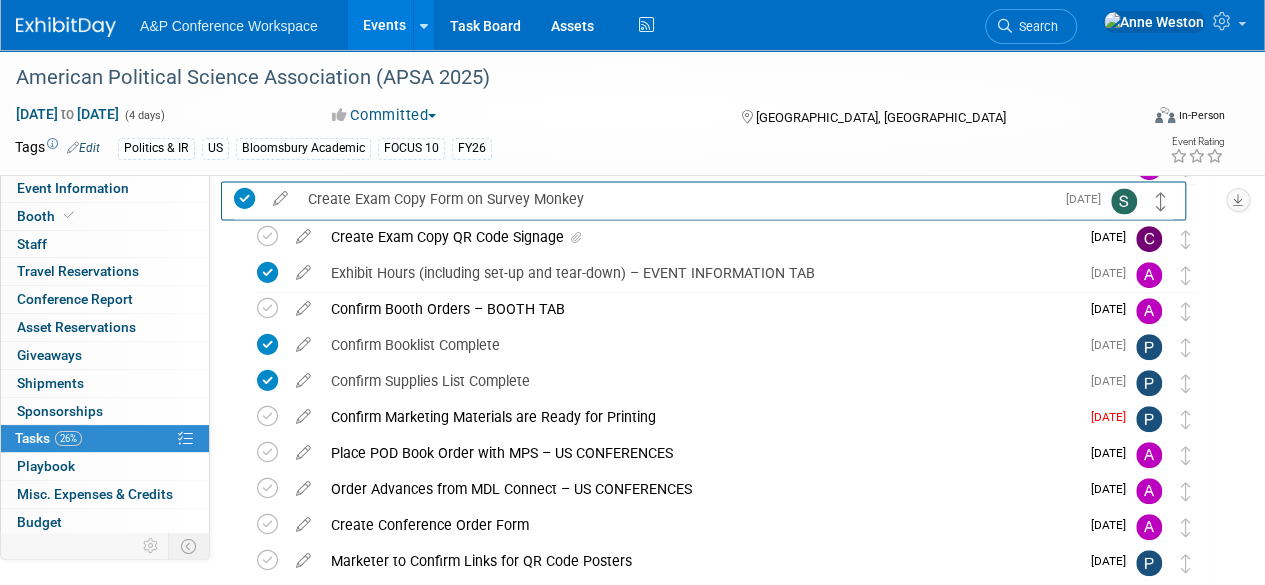 drag, startPoint x: 1184, startPoint y: 464, endPoint x: 1160, endPoint y: 210, distance: 255.13133 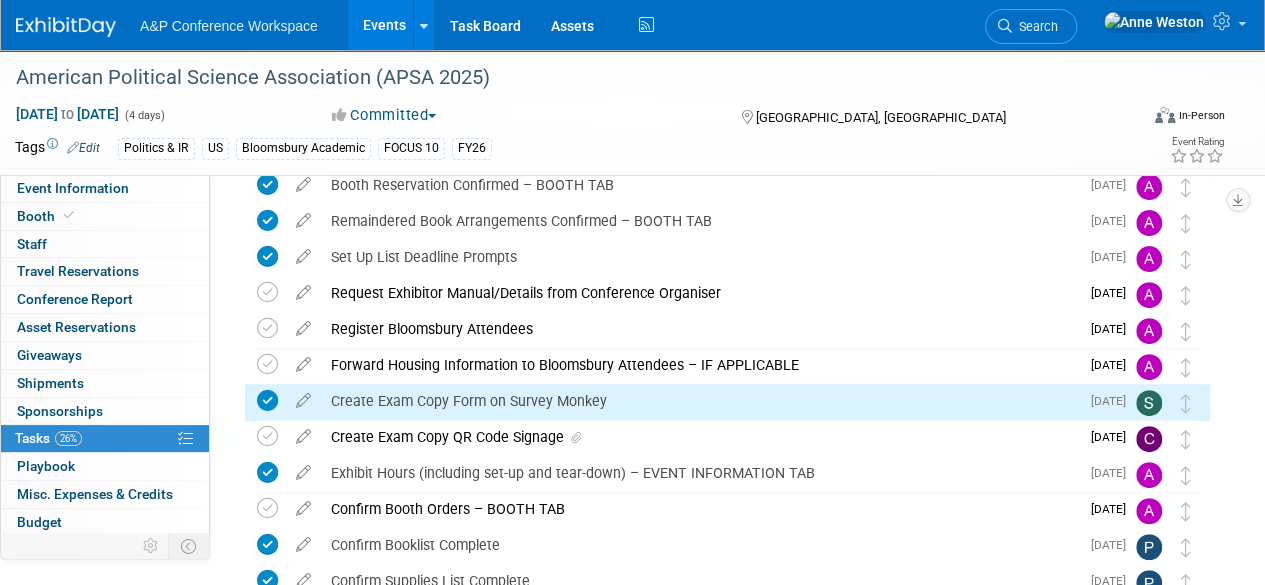 scroll, scrollTop: 200, scrollLeft: 0, axis: vertical 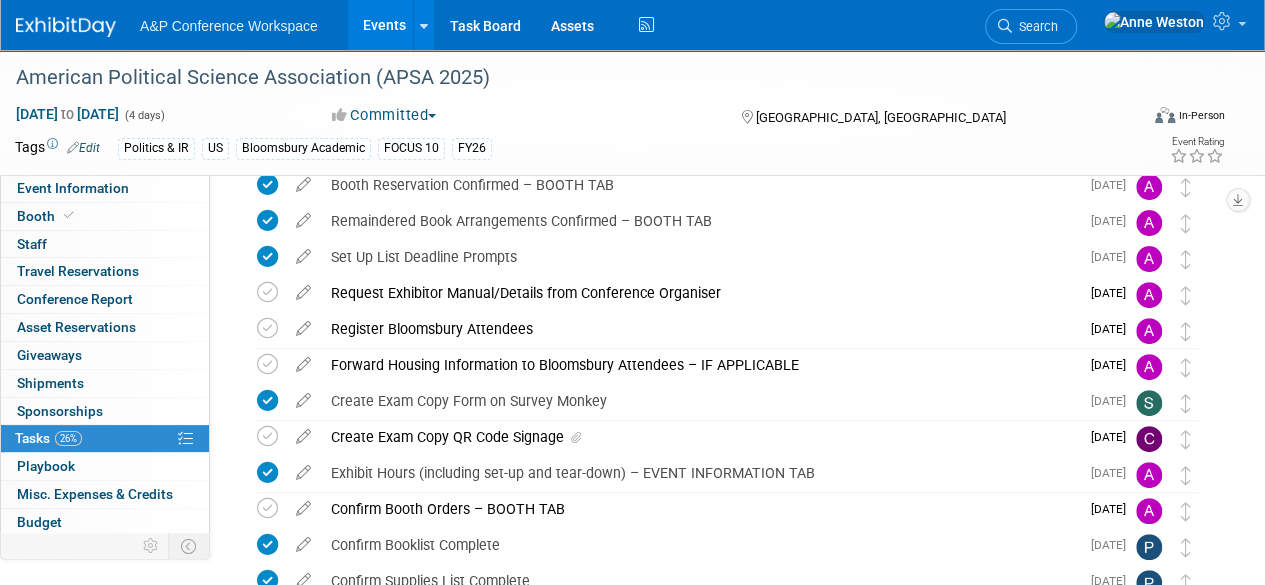 click on "Create Exam Copy Form on Survey Monkey" at bounding box center [700, 401] 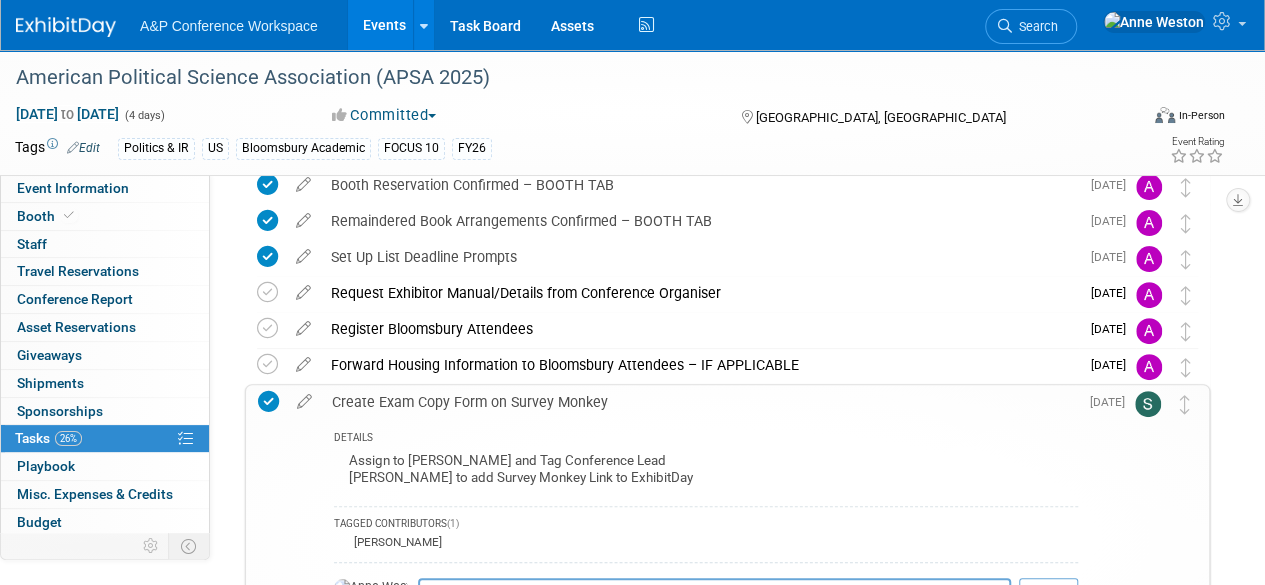 click on "Create Exam Copy Form on Survey Monkey" at bounding box center (700, 402) 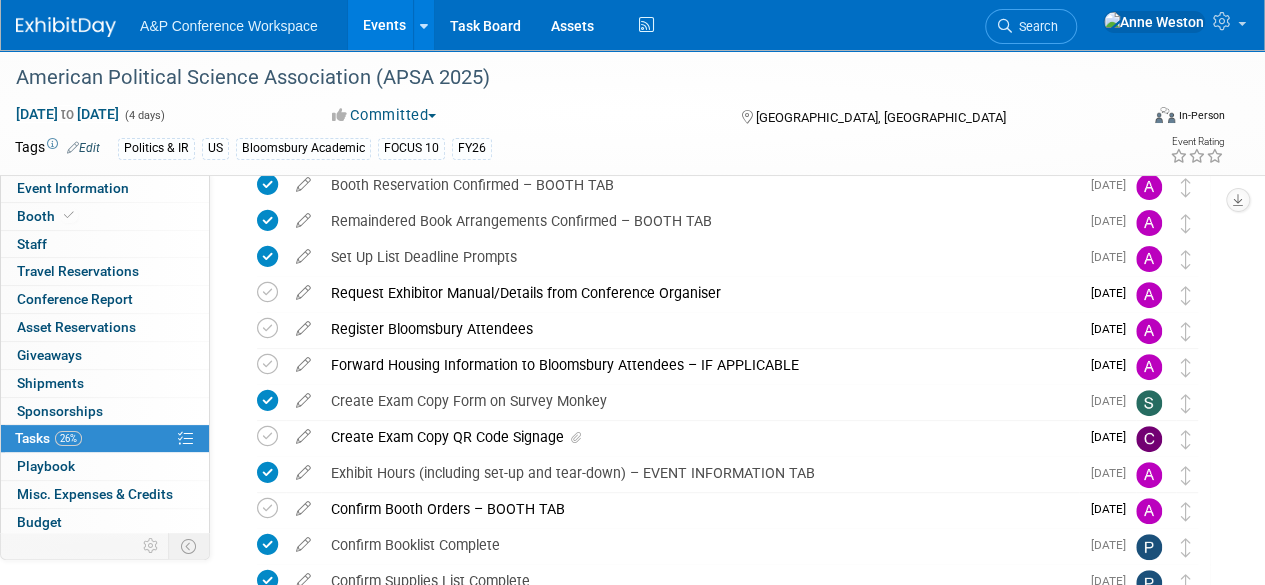click on "Create Exam Copy QR Code Signage" at bounding box center (700, 437) 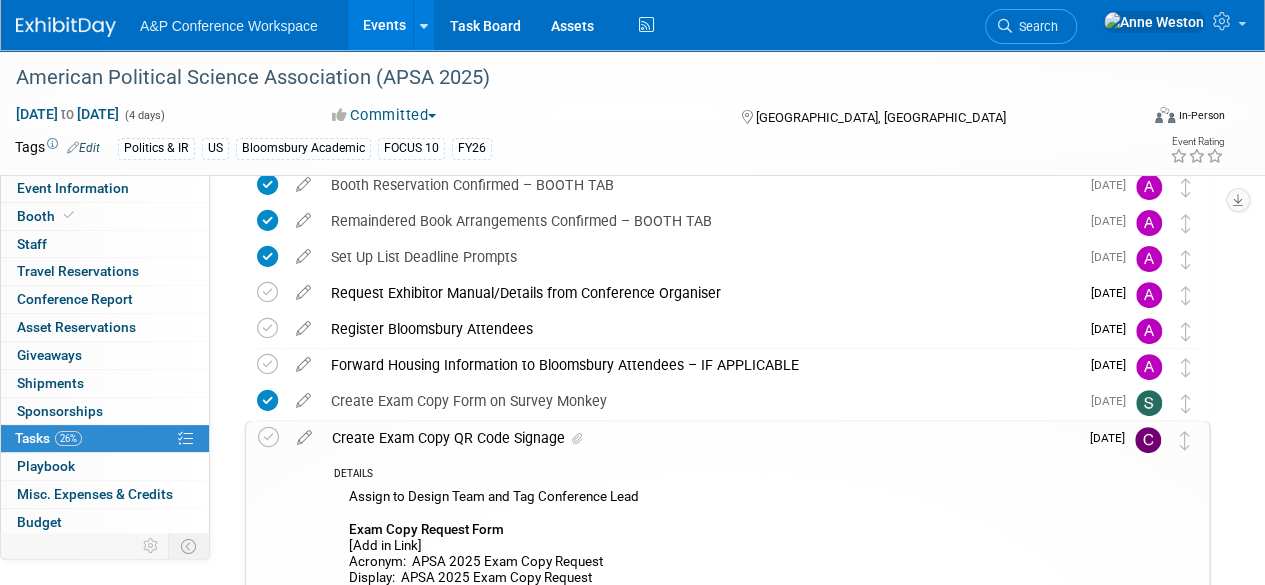 click on "Create Exam Copy QR Code Signage" at bounding box center [700, 438] 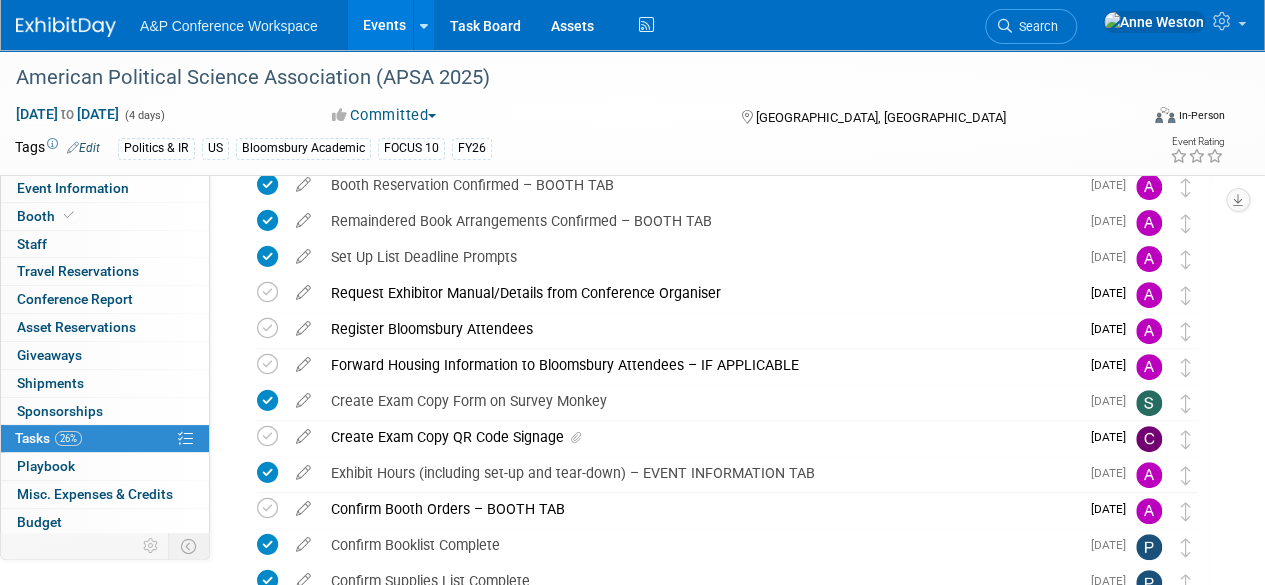 click on "Create Exam Copy QR Code Signage" at bounding box center (700, 437) 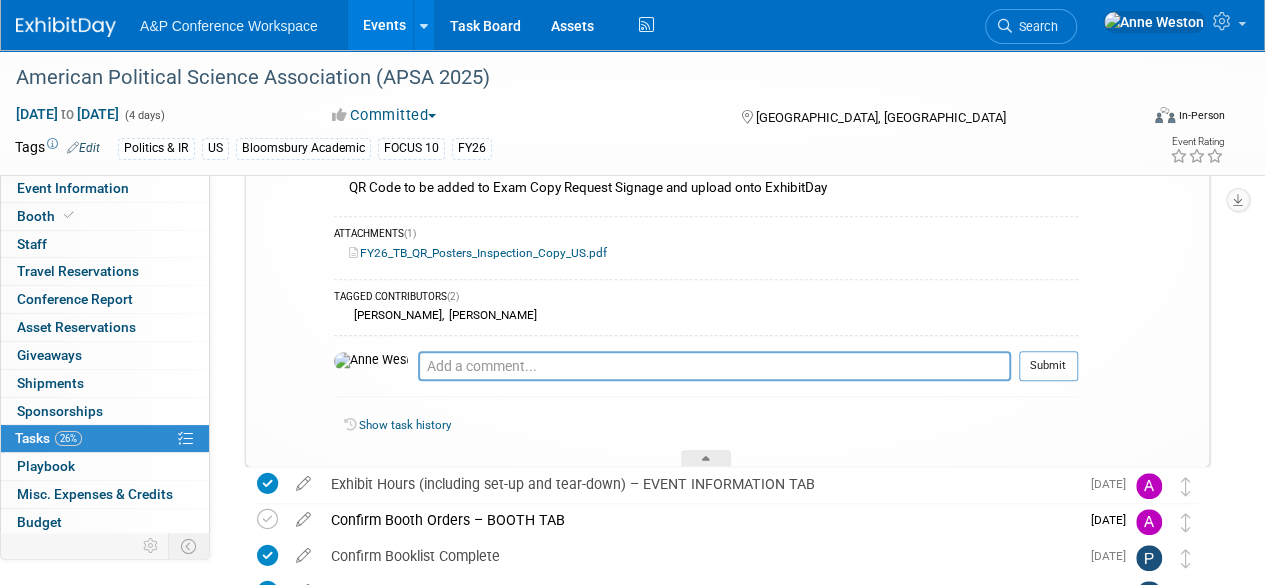 scroll, scrollTop: 200, scrollLeft: 0, axis: vertical 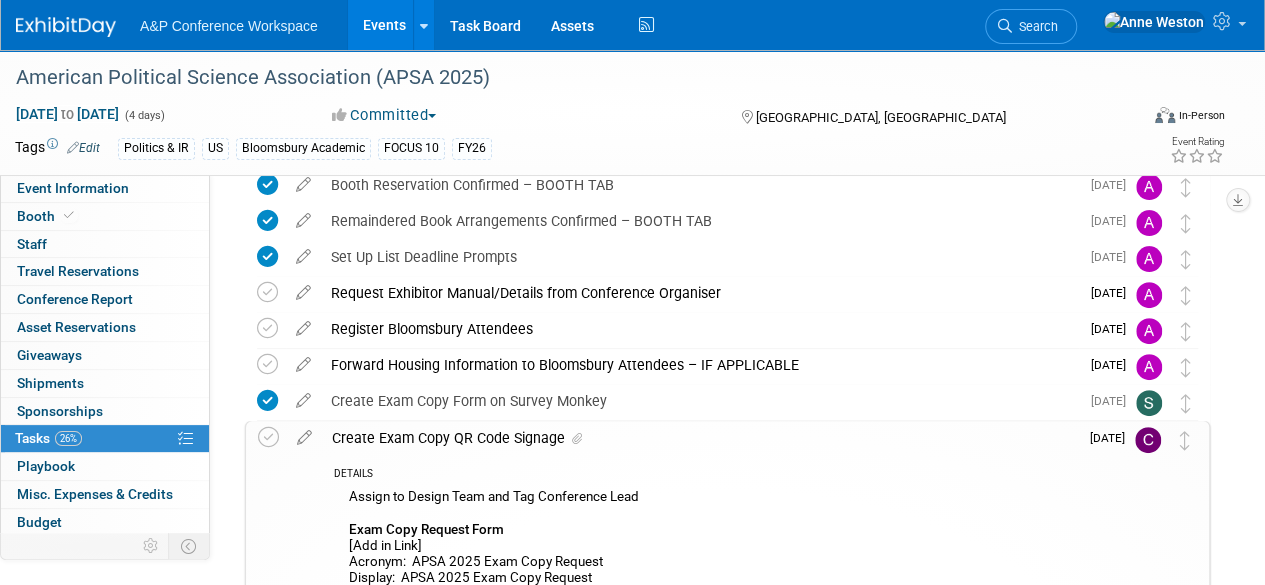 click on "Create Exam Copy QR Code Signage" at bounding box center [700, 438] 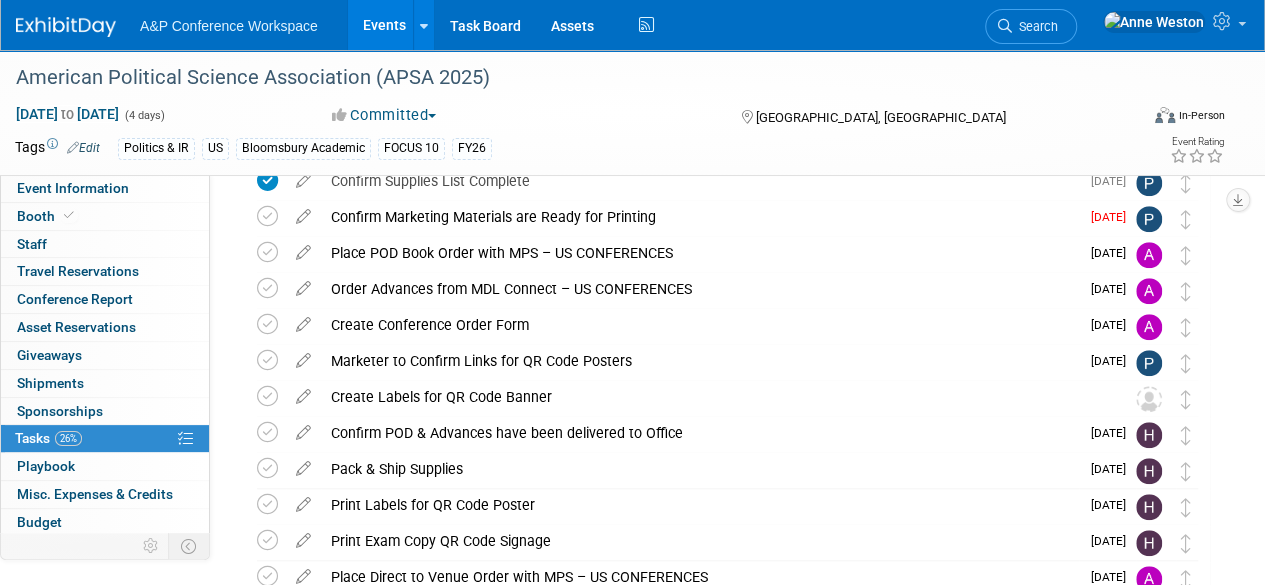 scroll, scrollTop: 0, scrollLeft: 0, axis: both 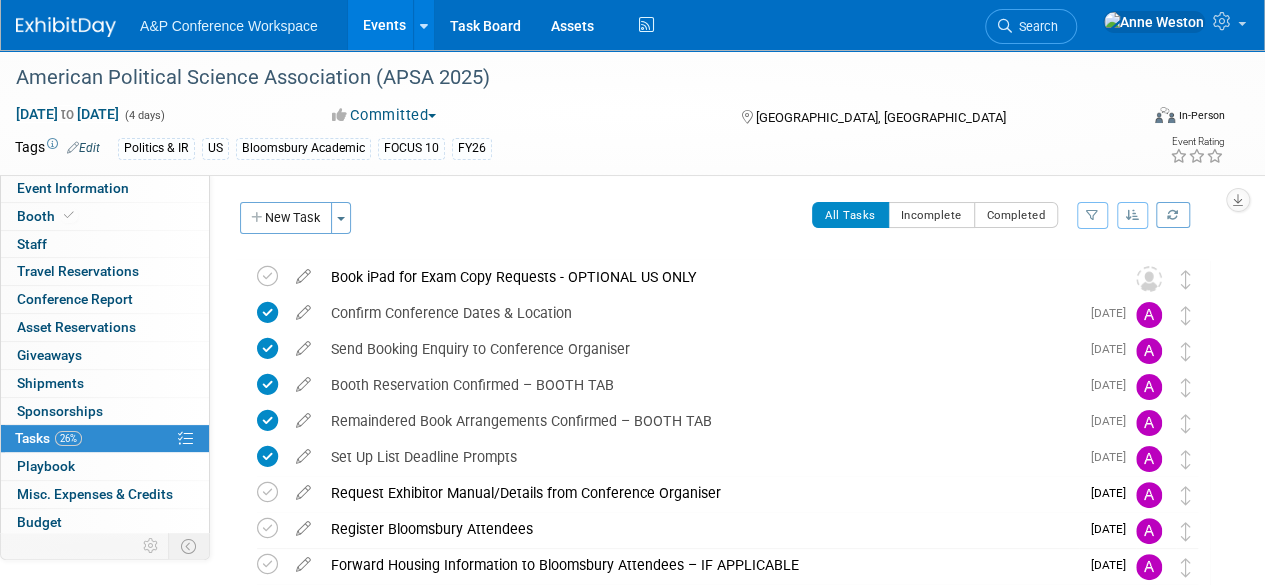 click on "Search" at bounding box center [1031, 26] 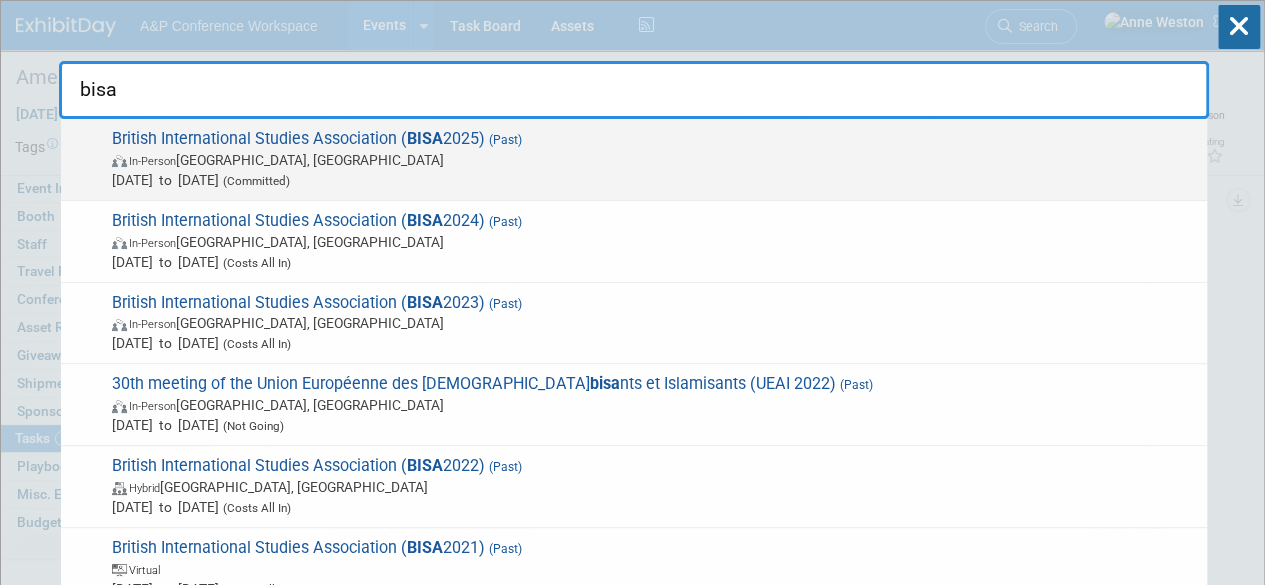 type on "bisa" 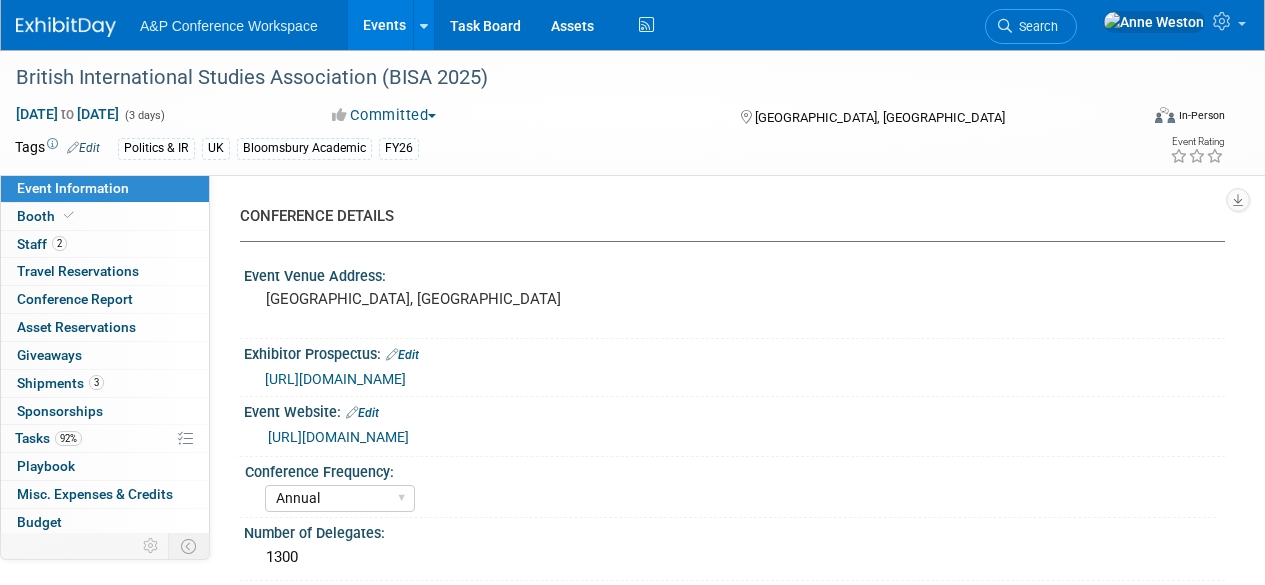 select on "Annual" 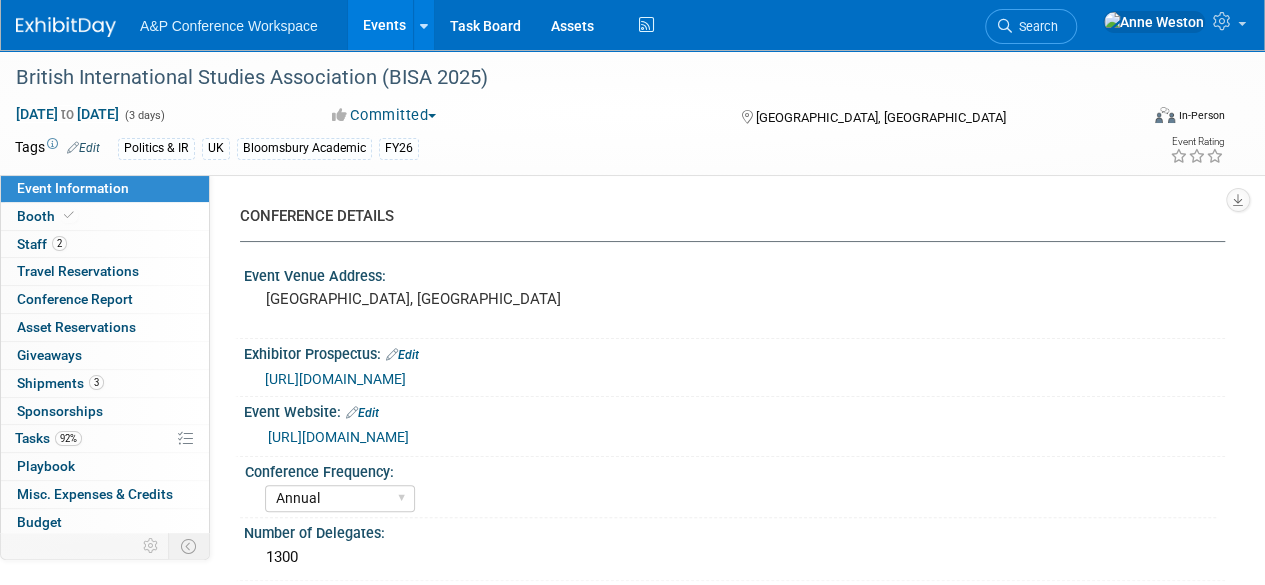 scroll, scrollTop: 0, scrollLeft: 0, axis: both 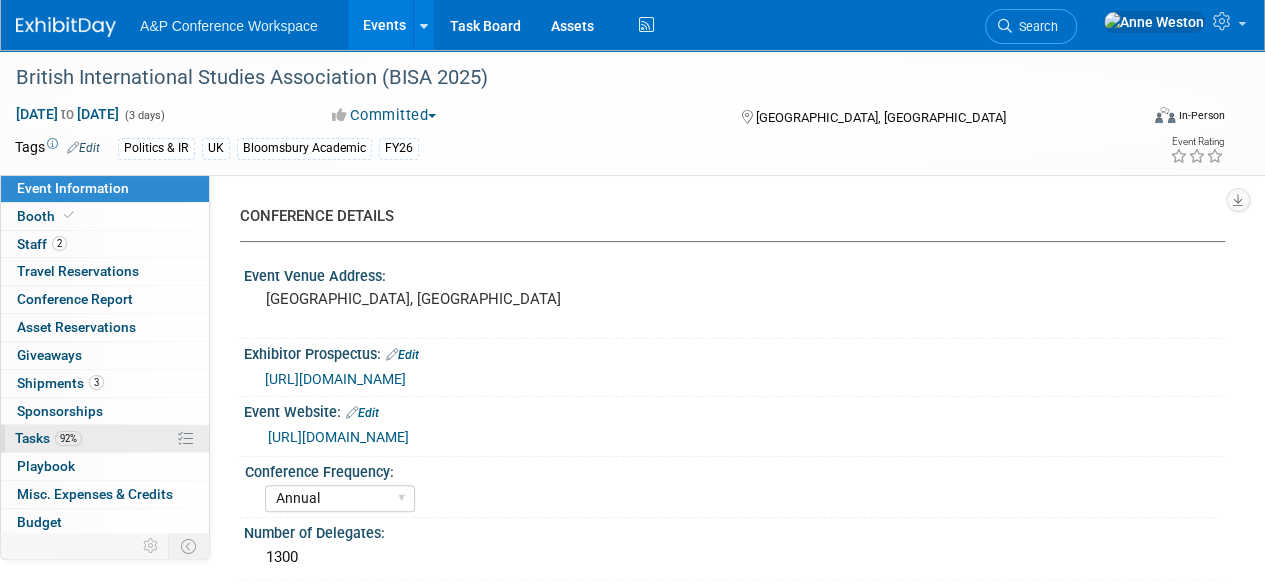 click on "92%" at bounding box center (68, 438) 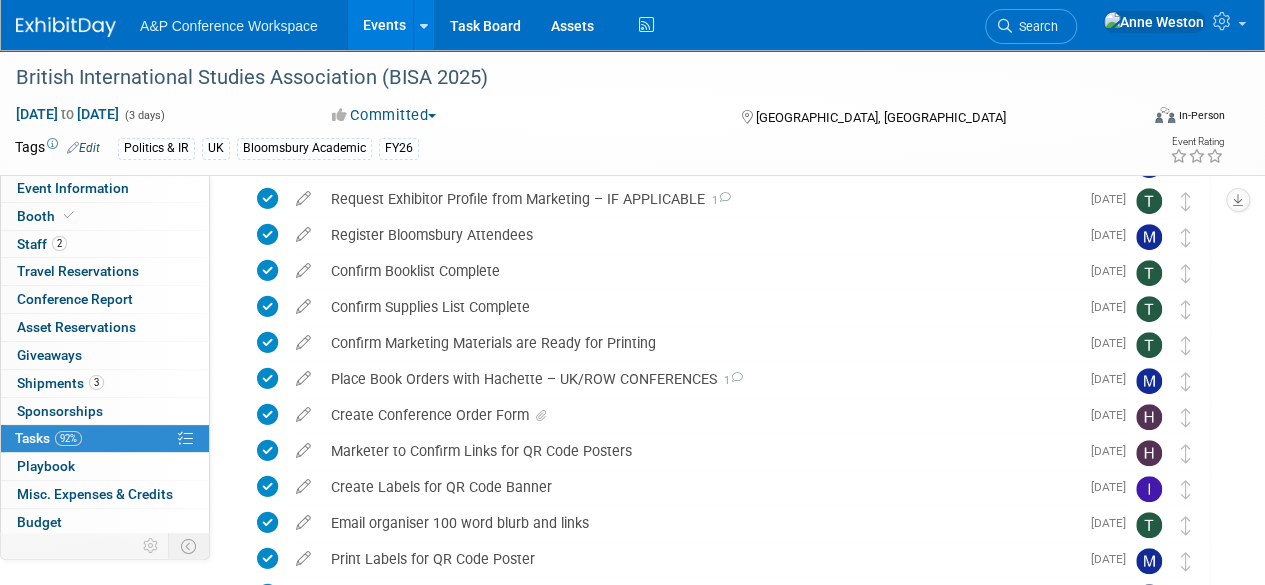 scroll, scrollTop: 300, scrollLeft: 0, axis: vertical 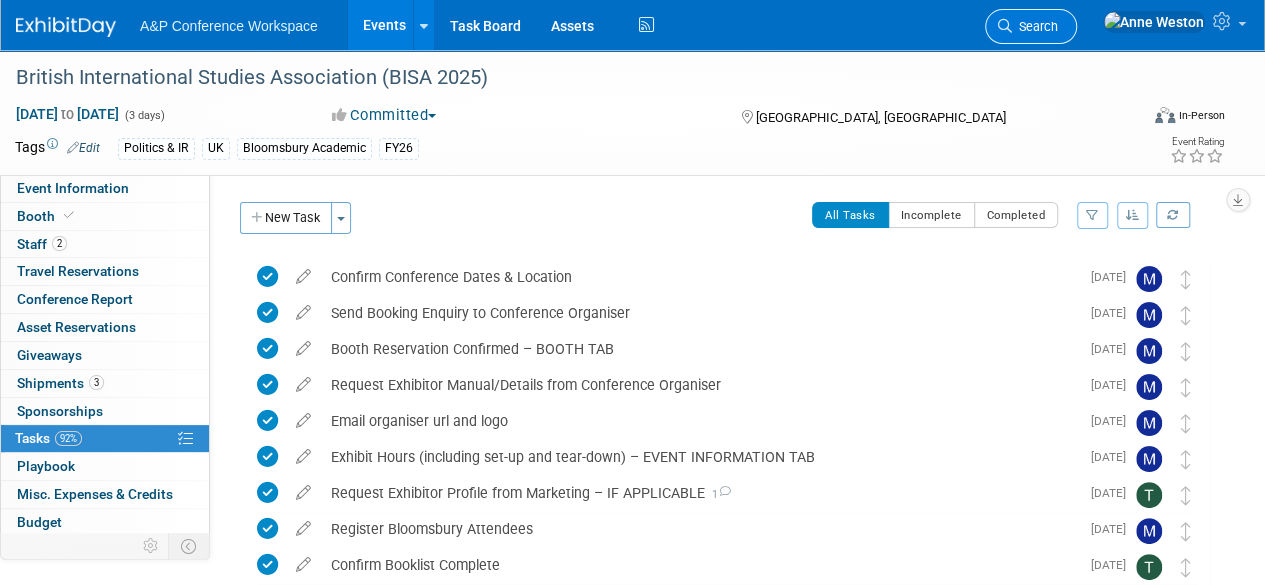 click on "Search" at bounding box center (1035, 26) 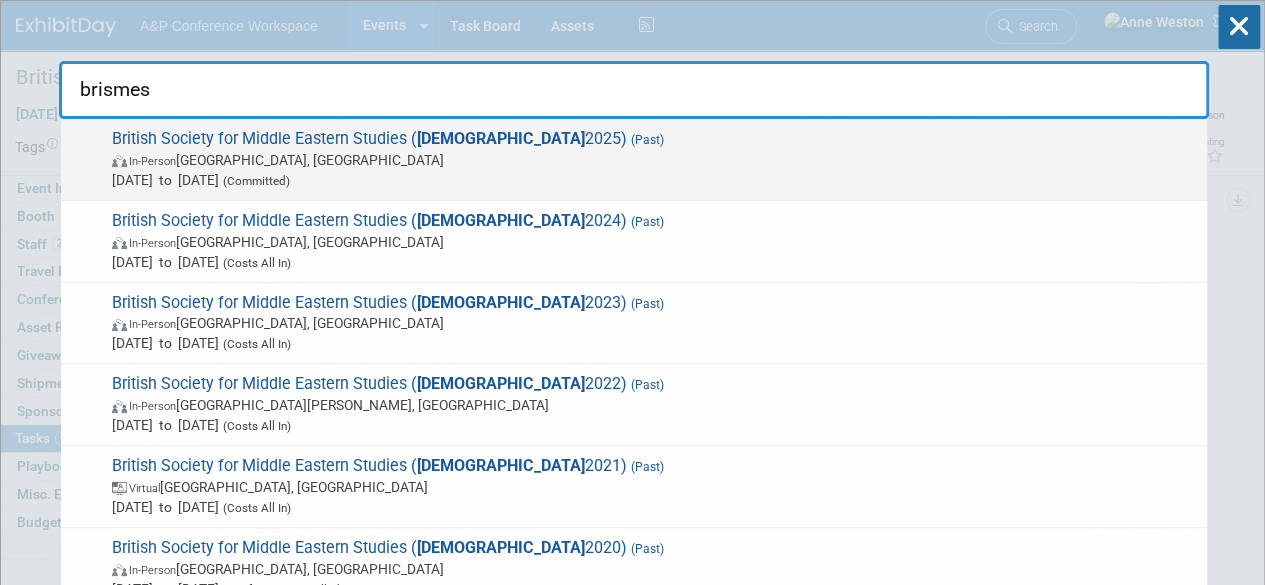 type on "brismes" 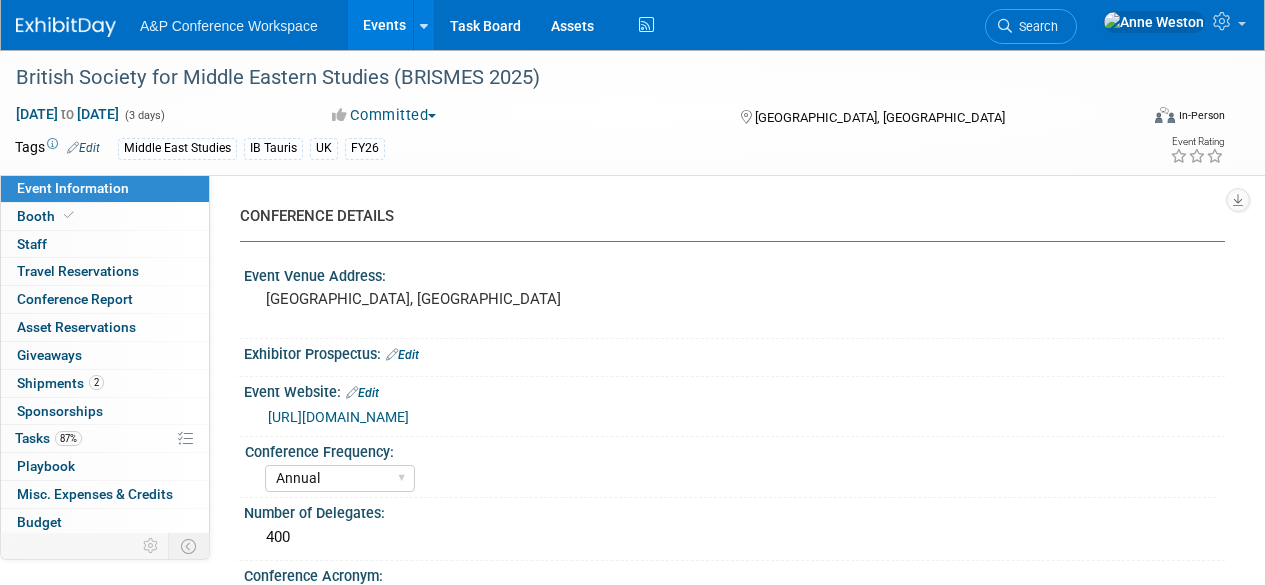 select on "Annual" 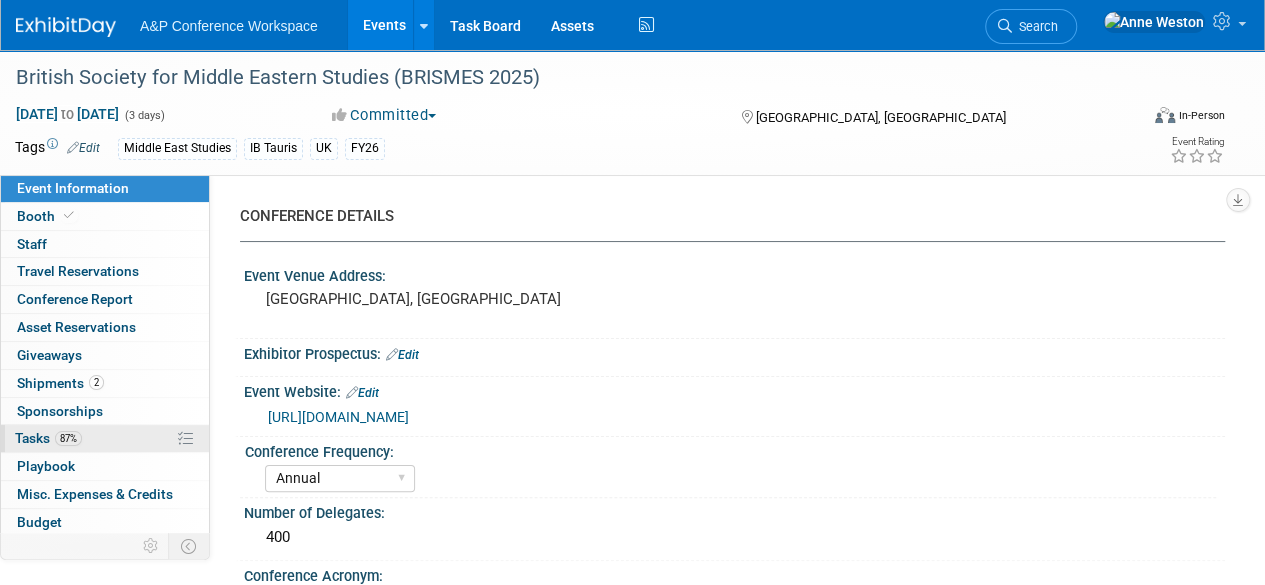 scroll, scrollTop: 0, scrollLeft: 0, axis: both 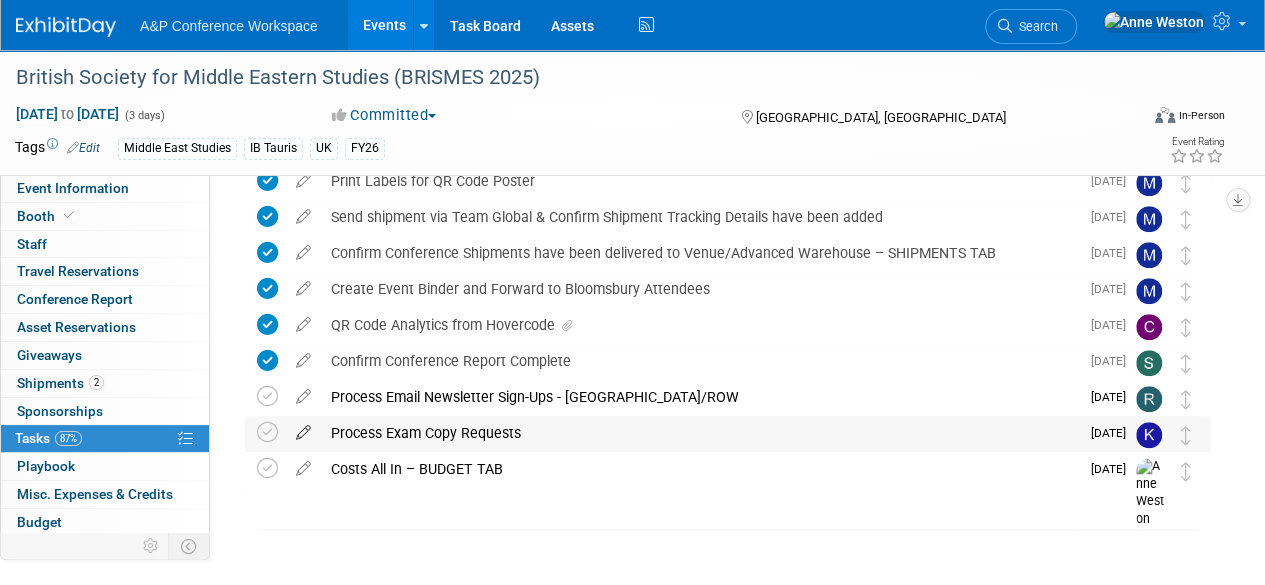 click at bounding box center (303, 428) 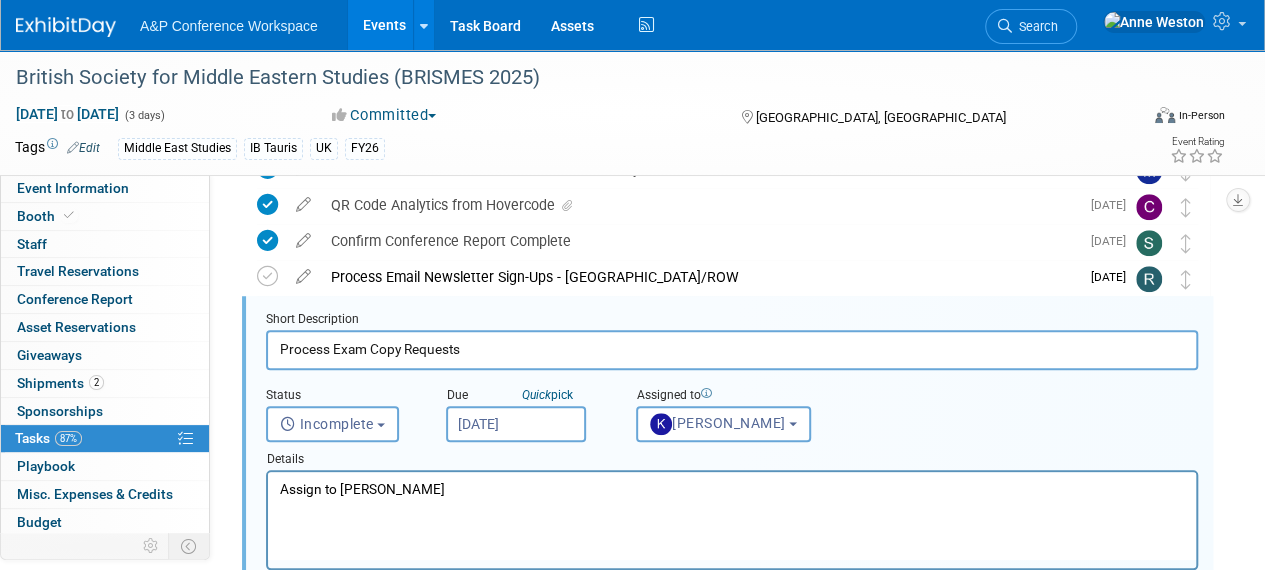scroll, scrollTop: 722, scrollLeft: 0, axis: vertical 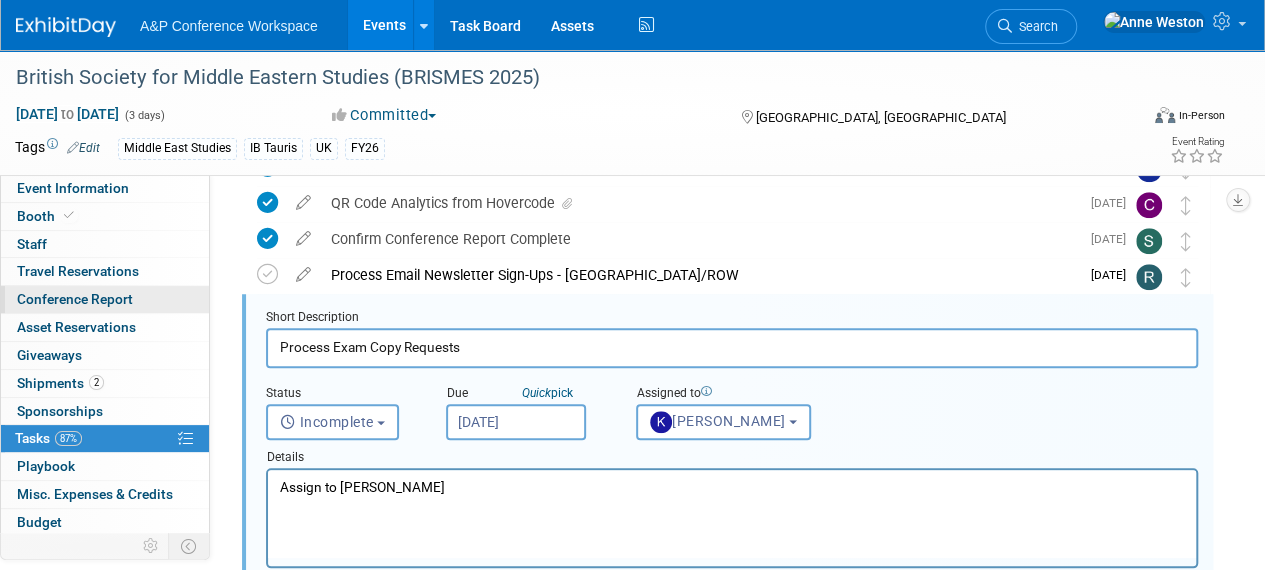 click on "Conference Report" at bounding box center (75, 299) 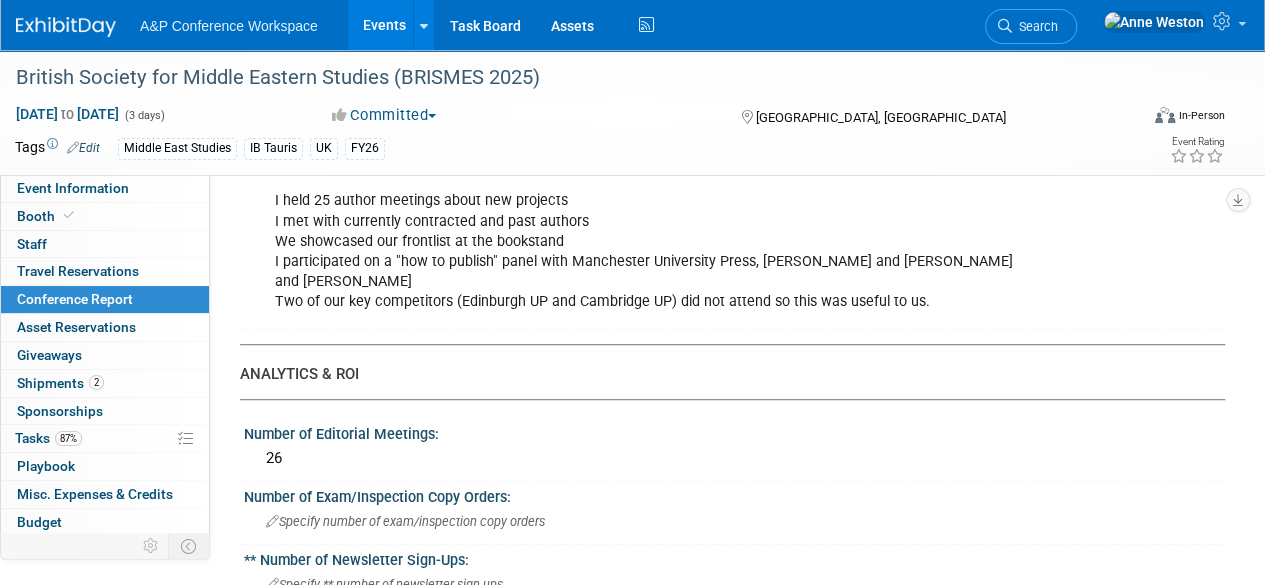 scroll, scrollTop: 500, scrollLeft: 0, axis: vertical 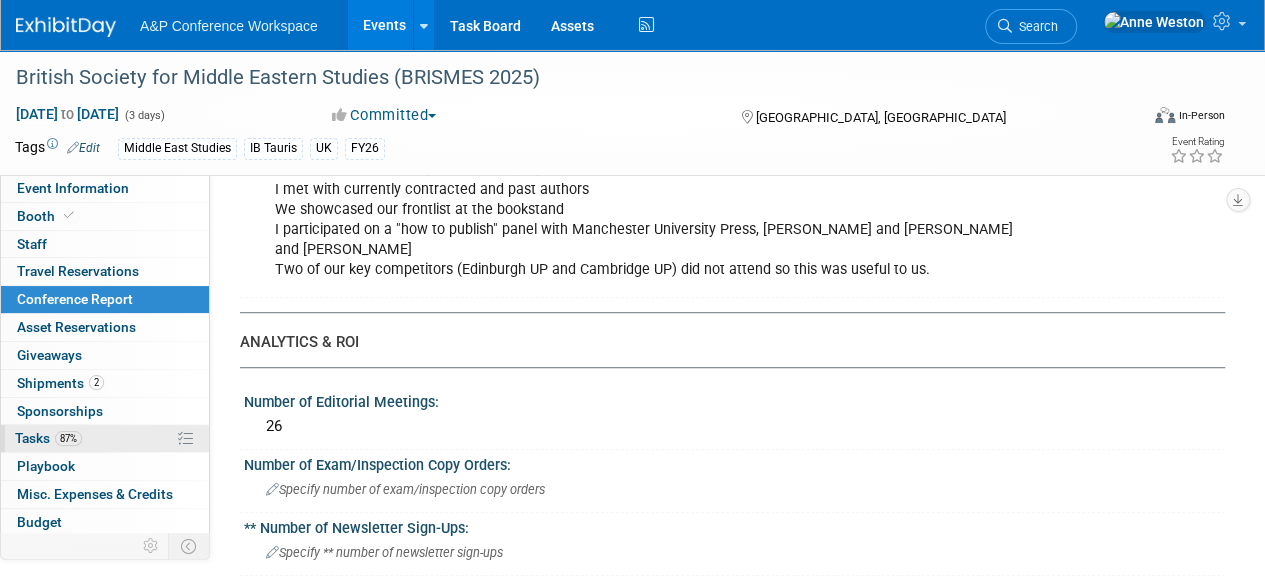 click on "87%" at bounding box center [68, 438] 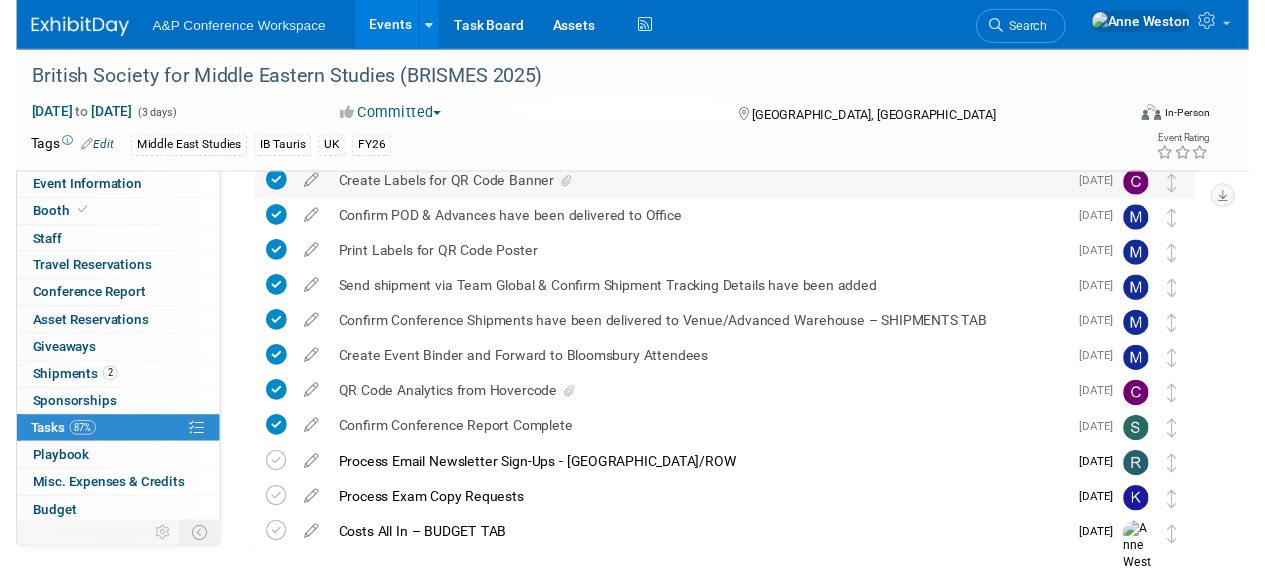 scroll, scrollTop: 624, scrollLeft: 0, axis: vertical 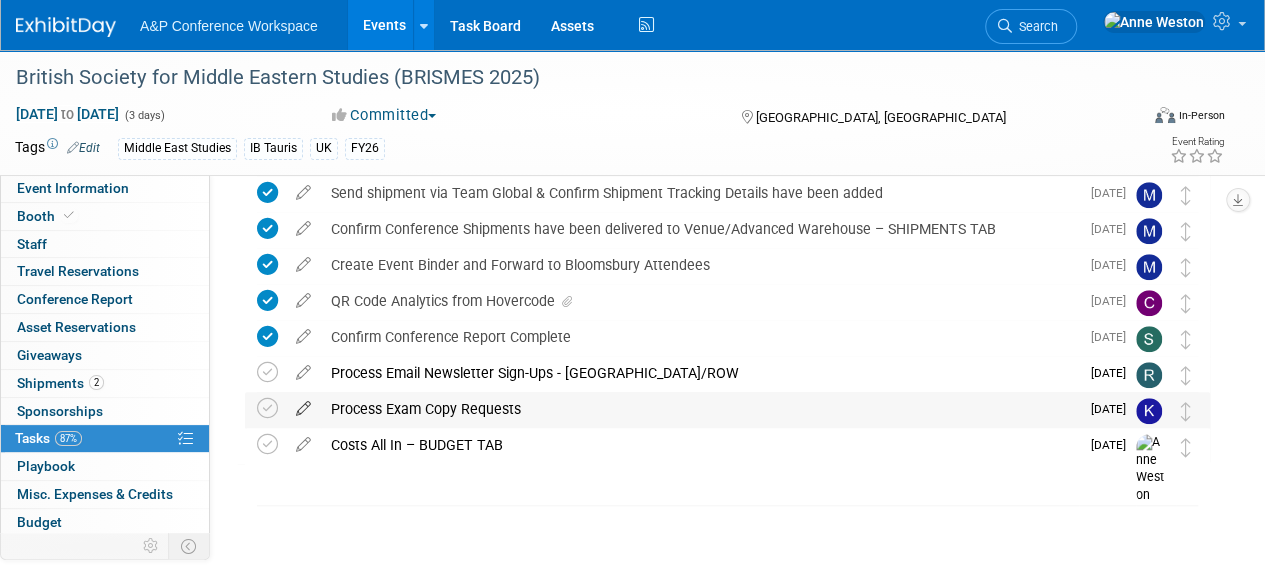 click at bounding box center [303, 404] 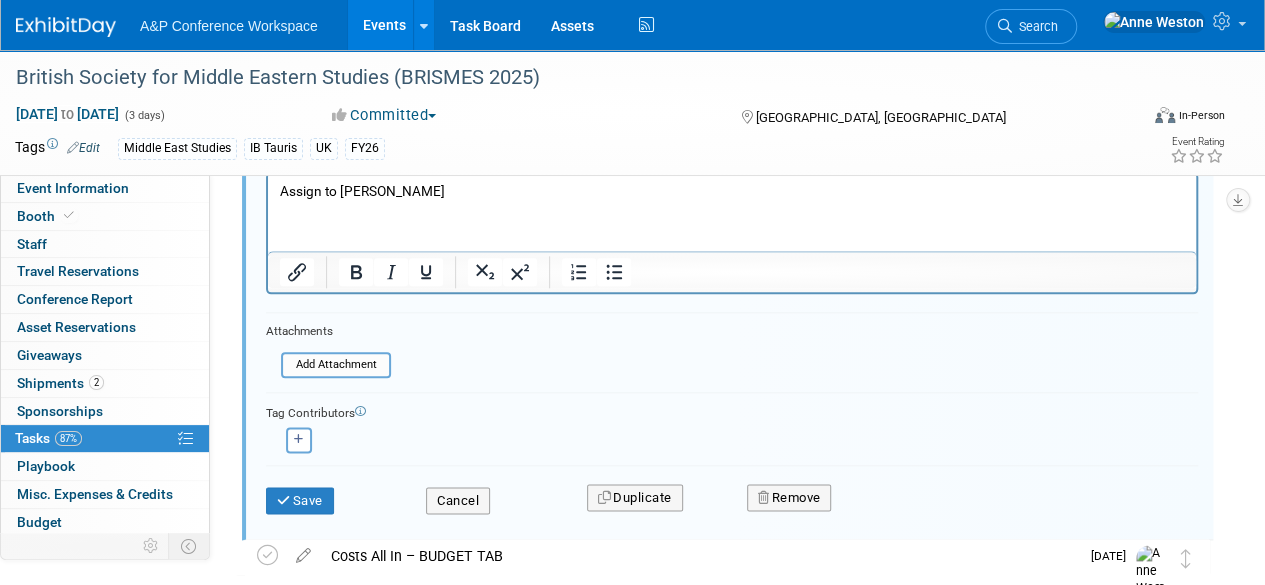 scroll, scrollTop: 1022, scrollLeft: 0, axis: vertical 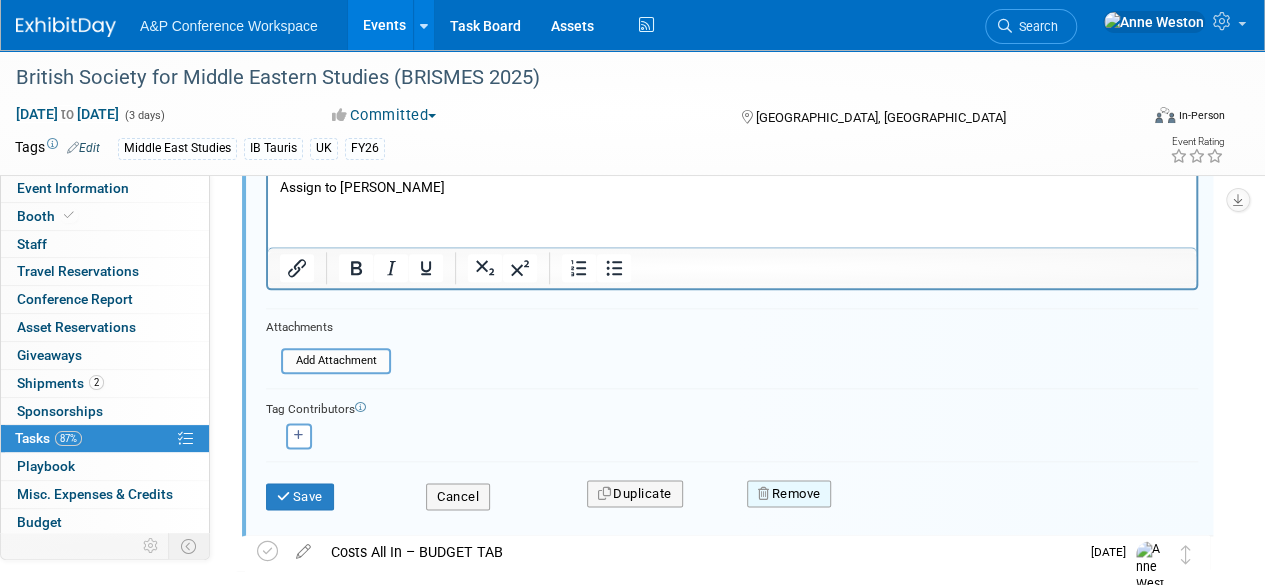 click on "Remove" at bounding box center (789, 494) 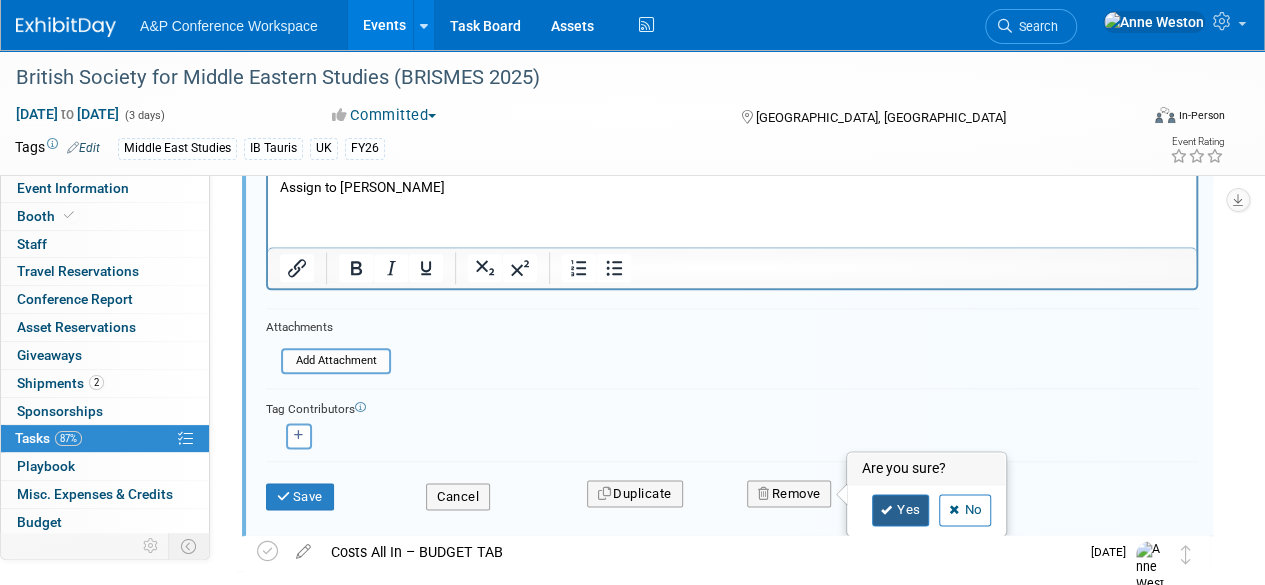click on "Yes" at bounding box center [901, 510] 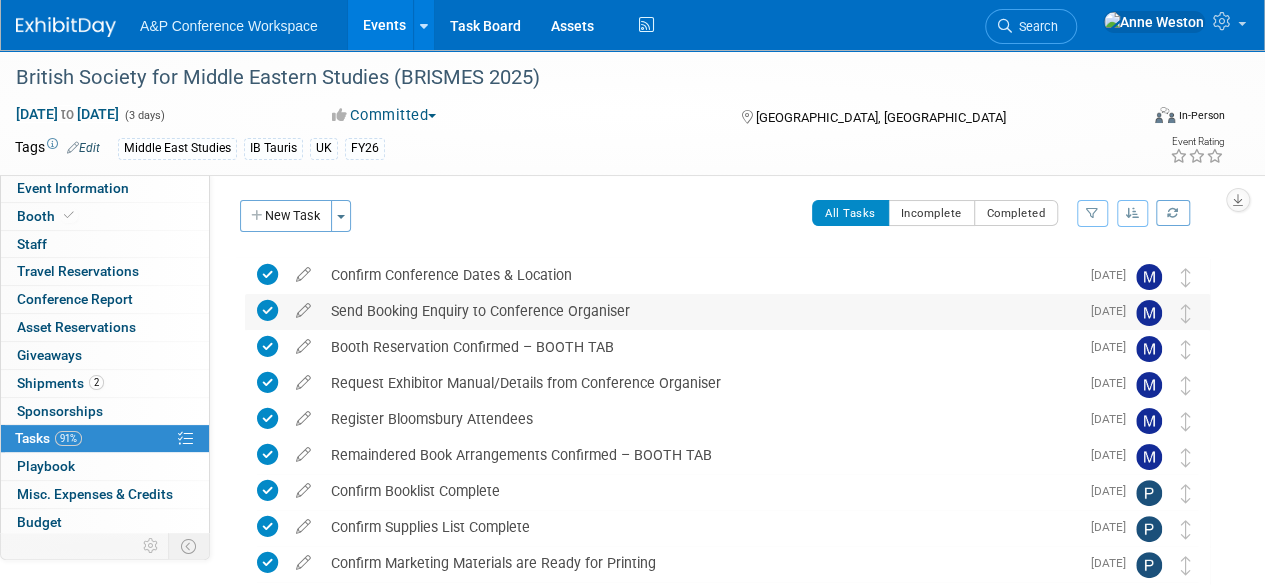 scroll, scrollTop: 0, scrollLeft: 0, axis: both 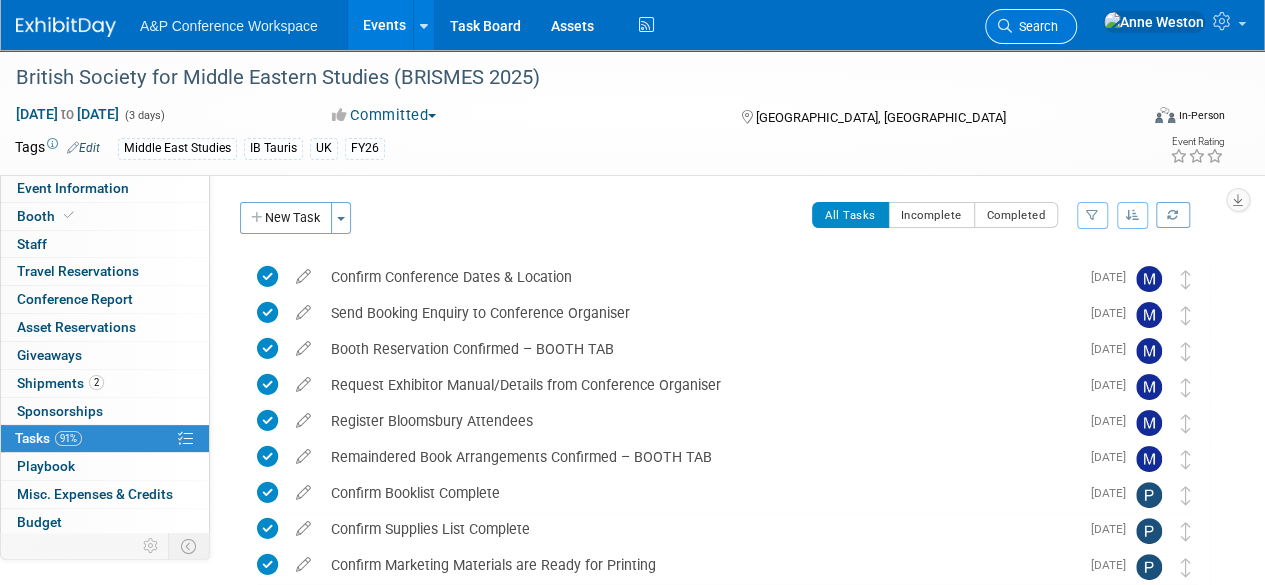 click on "Search" at bounding box center [1035, 26] 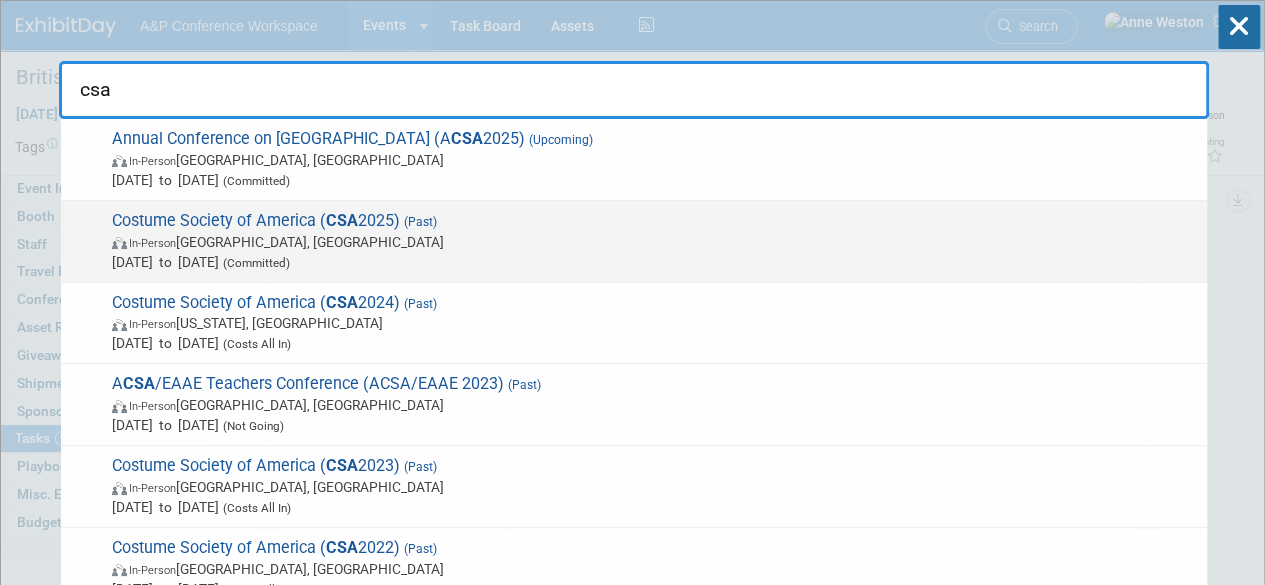 type on "csa" 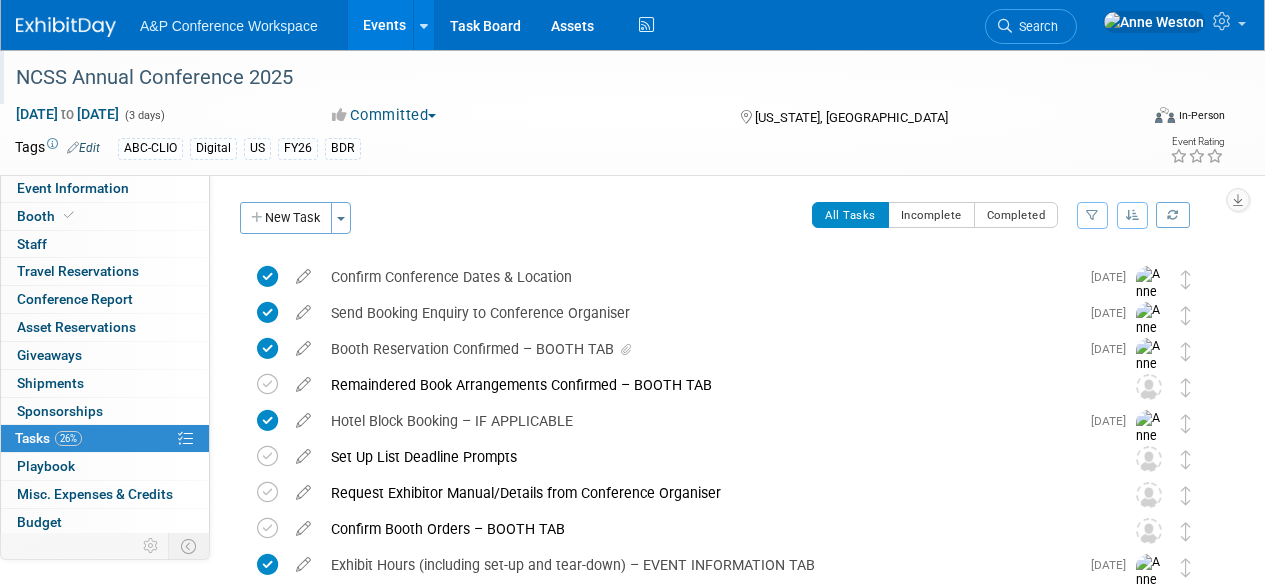 scroll, scrollTop: 0, scrollLeft: 0, axis: both 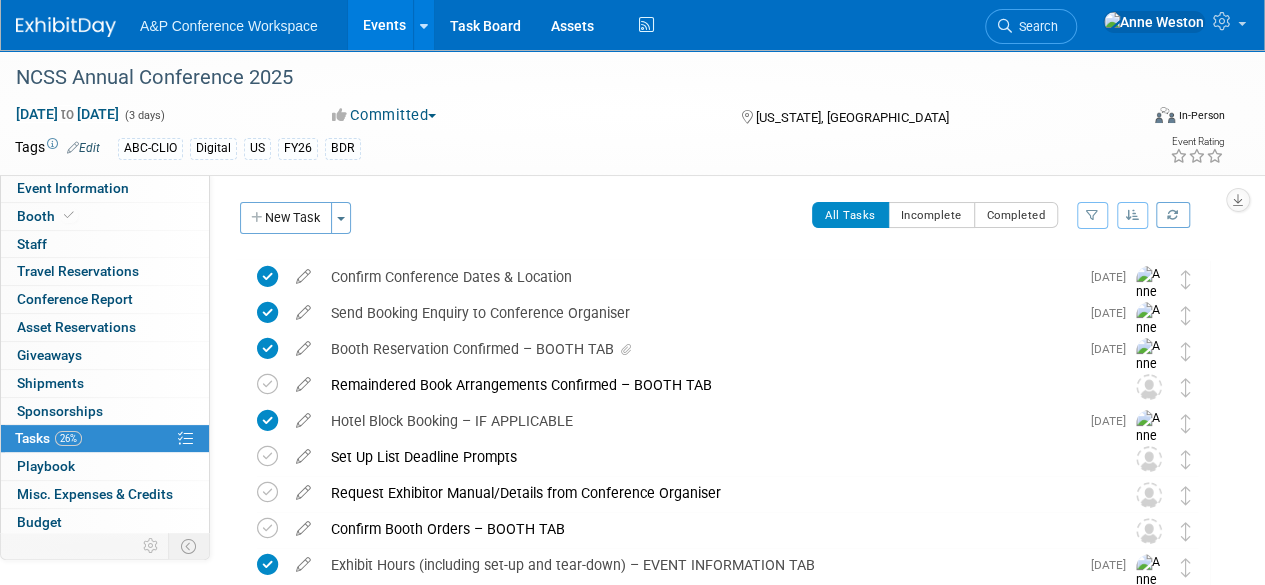 click on "Search" at bounding box center [1035, 26] 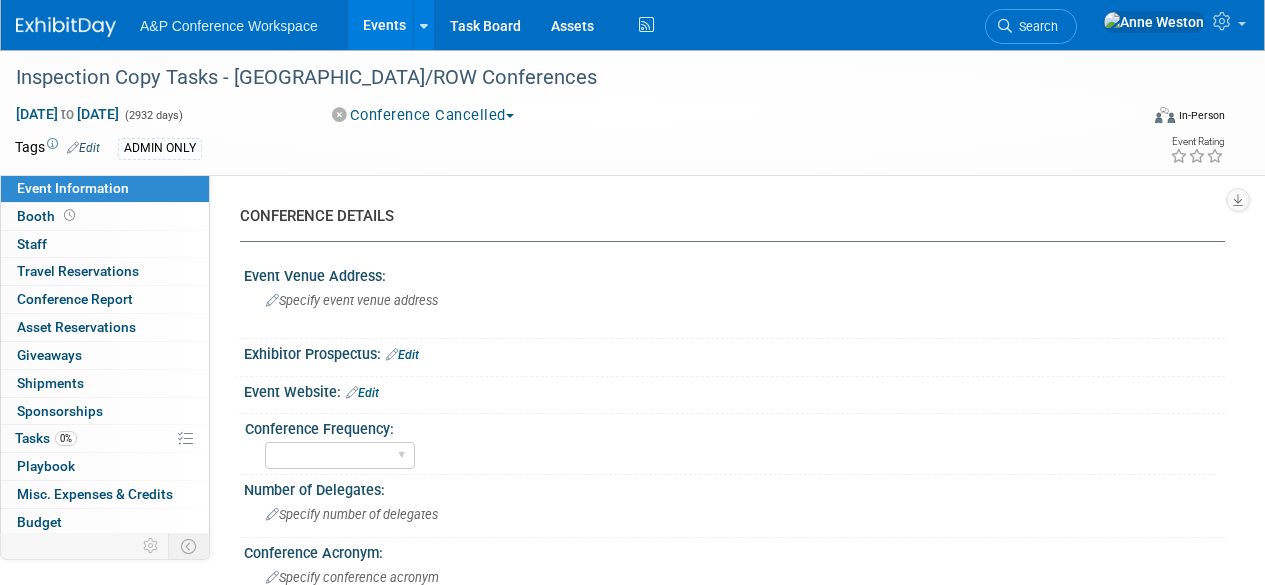 scroll, scrollTop: 0, scrollLeft: 0, axis: both 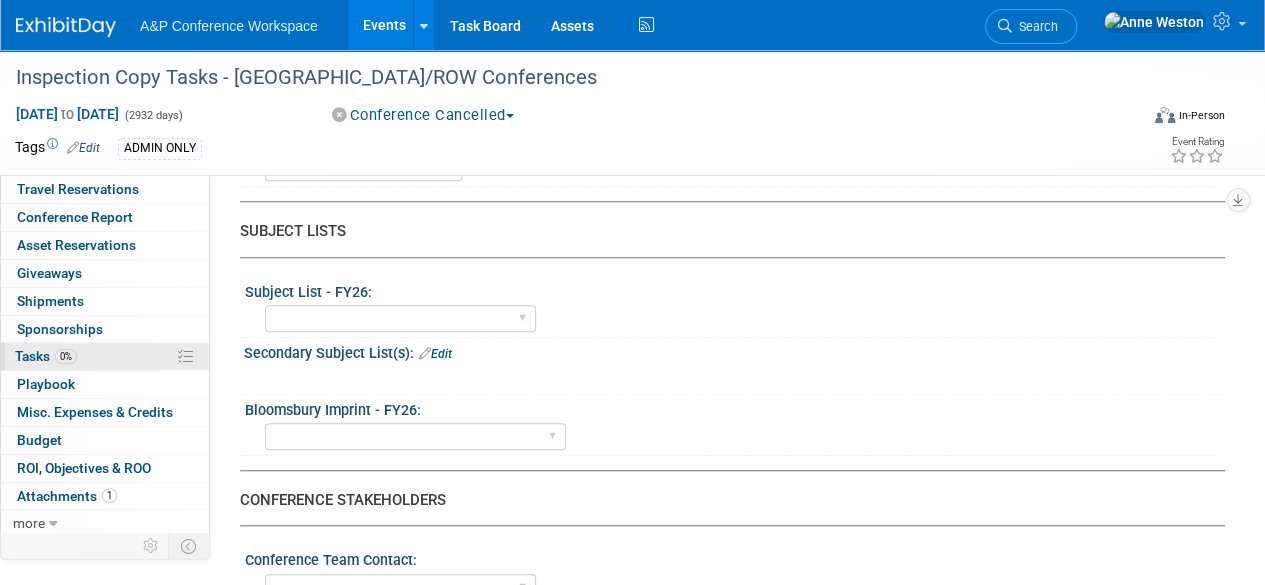 click on "0%
Tasks 0%" at bounding box center [105, 356] 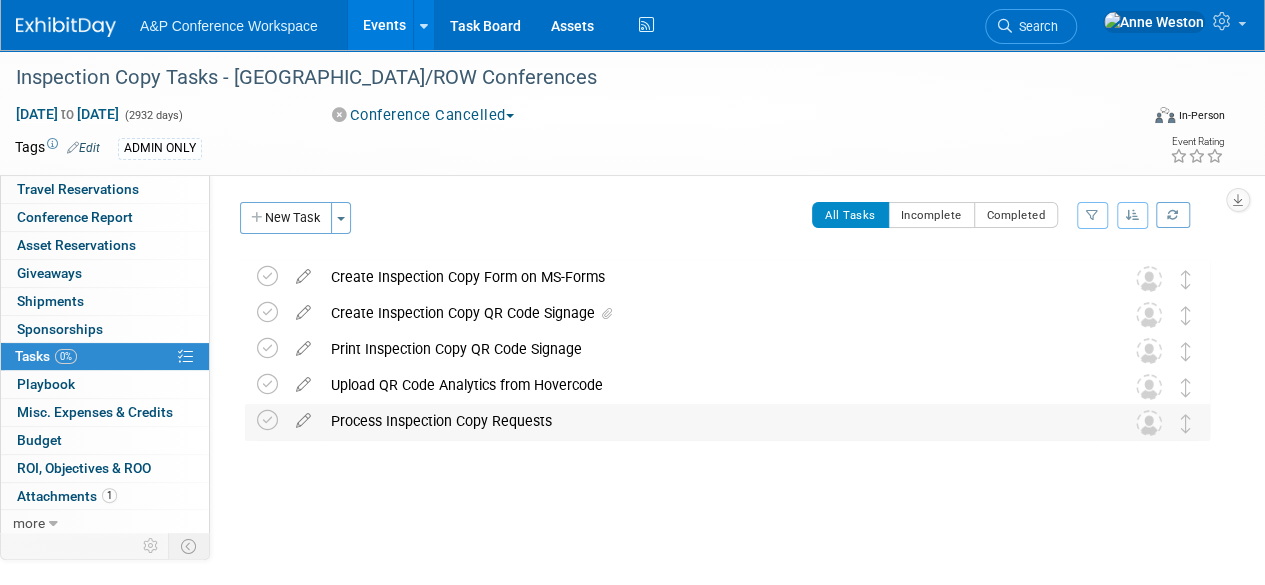 click on "Process Inspection Copy Requests" at bounding box center (708, 421) 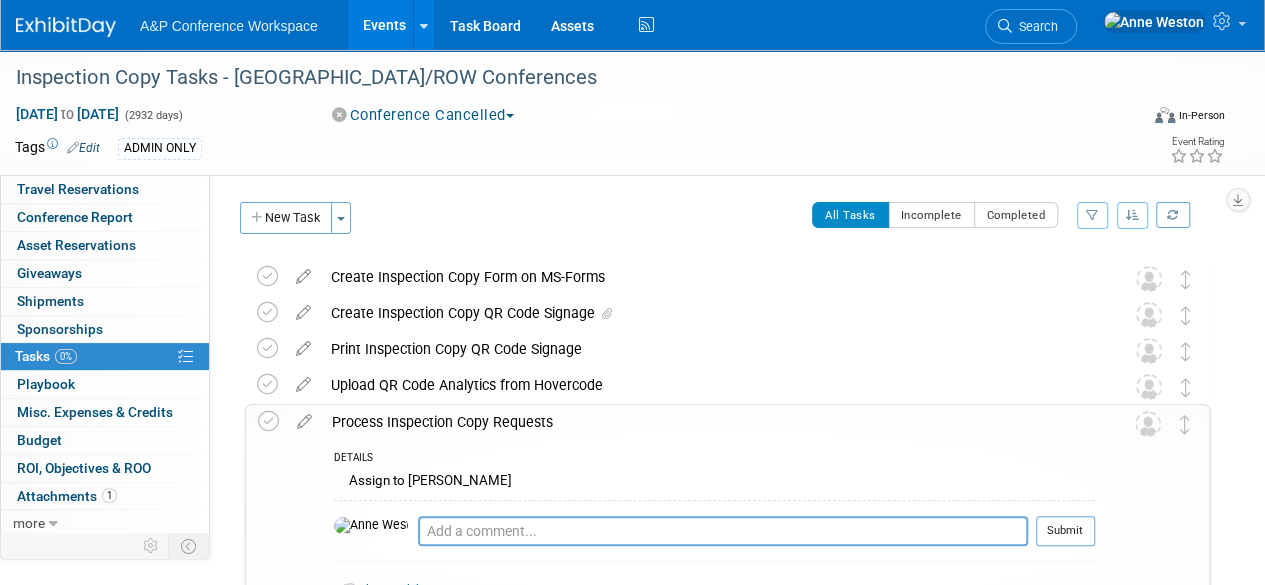 click on "Process Inspection Copy Requests" at bounding box center (708, 422) 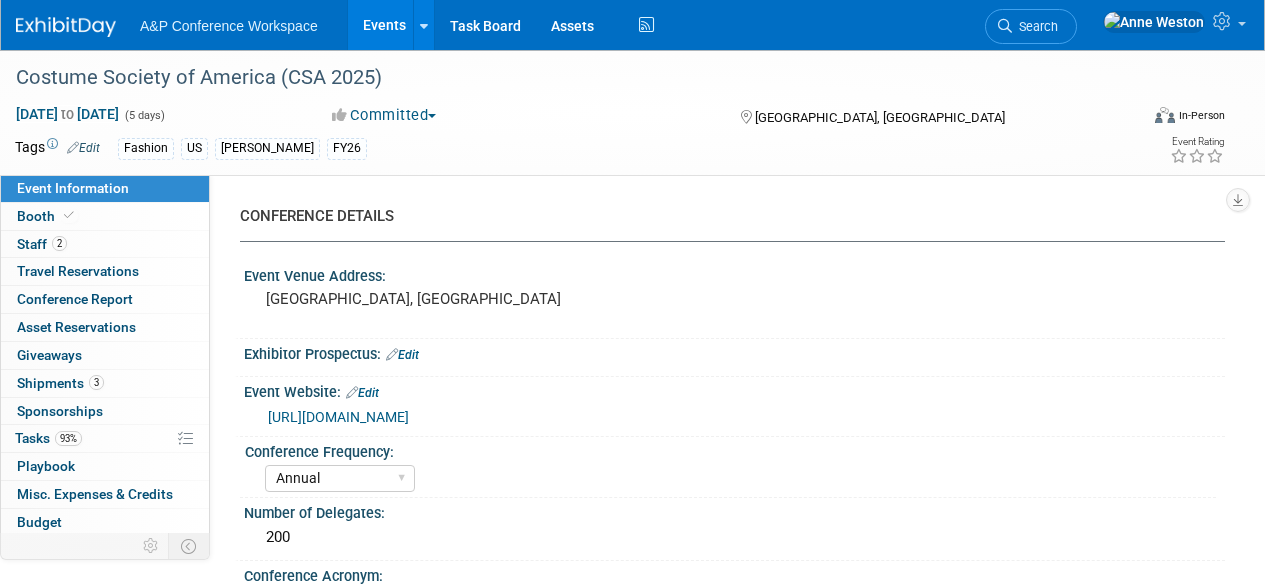 select on "Annual" 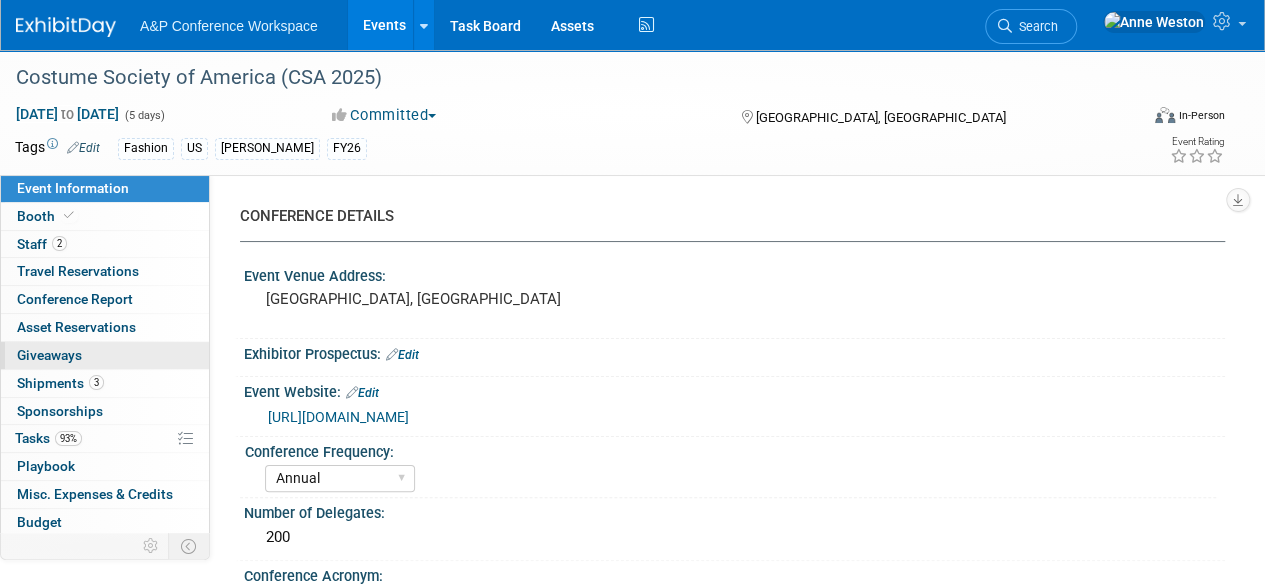 scroll, scrollTop: 0, scrollLeft: 0, axis: both 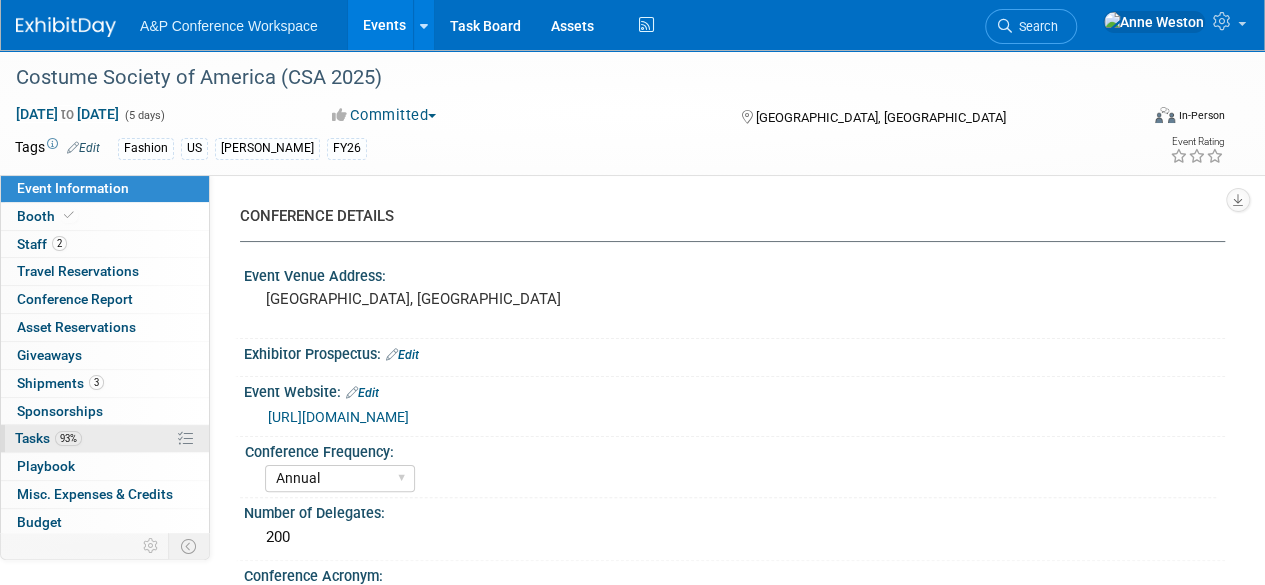 click on "Tasks 93%" at bounding box center [48, 438] 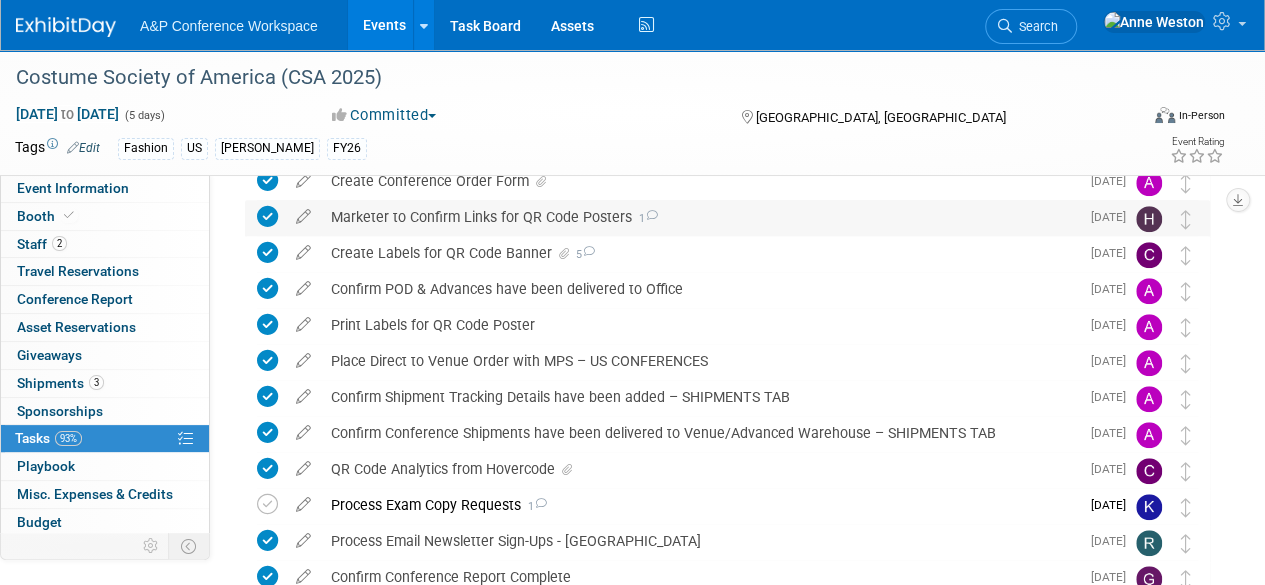 scroll, scrollTop: 700, scrollLeft: 0, axis: vertical 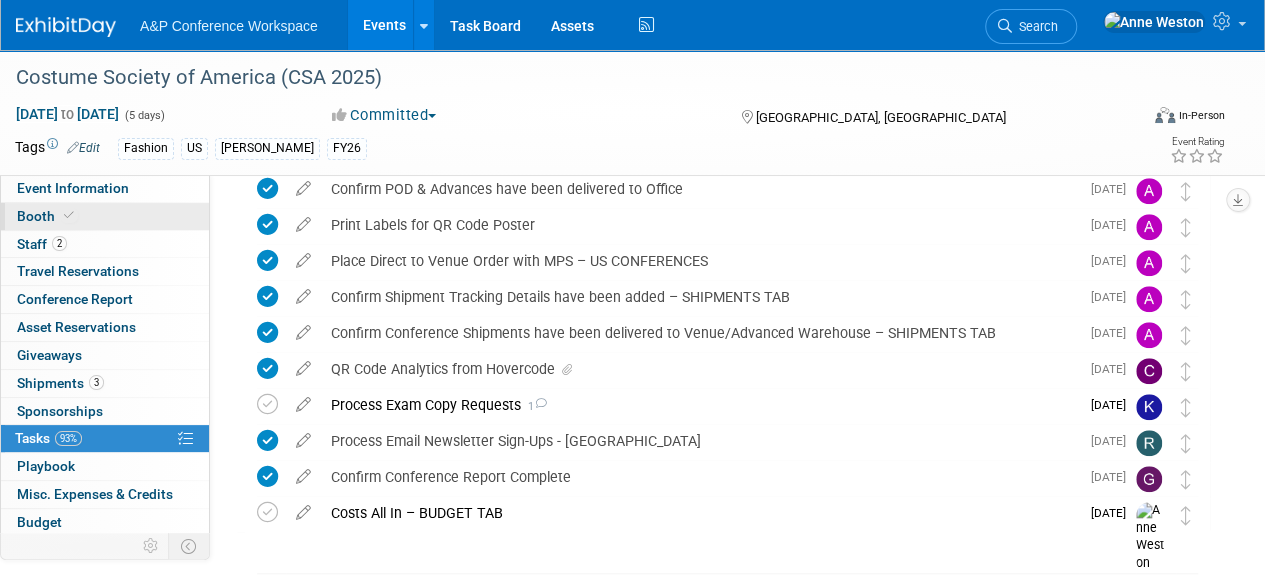 click on "Booth" at bounding box center (105, 216) 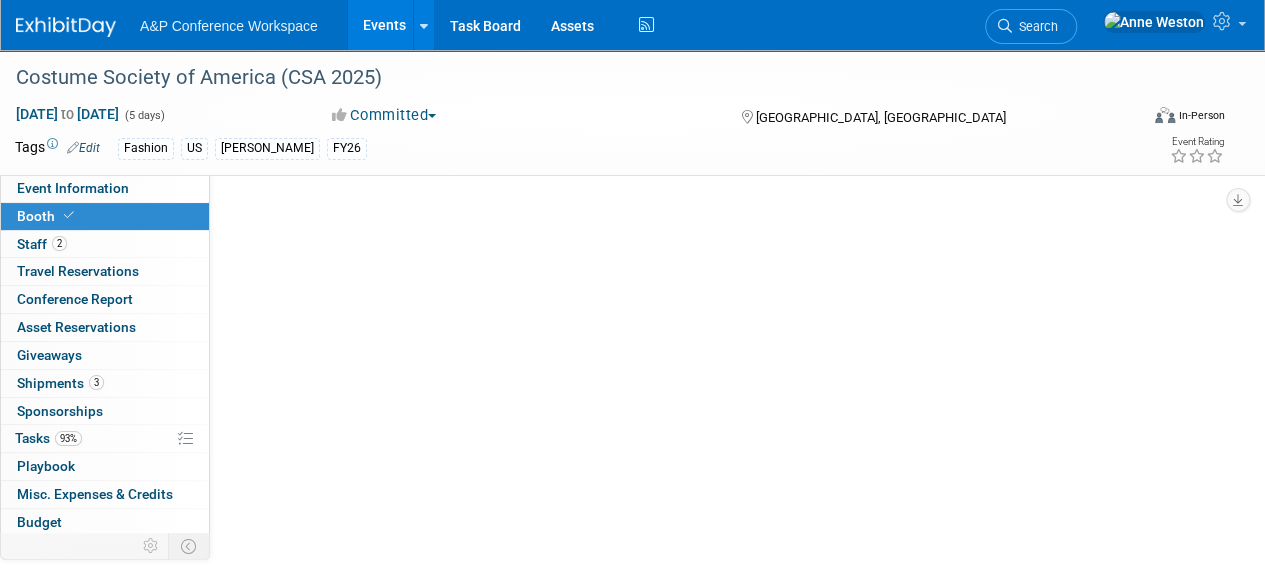 scroll, scrollTop: 0, scrollLeft: 0, axis: both 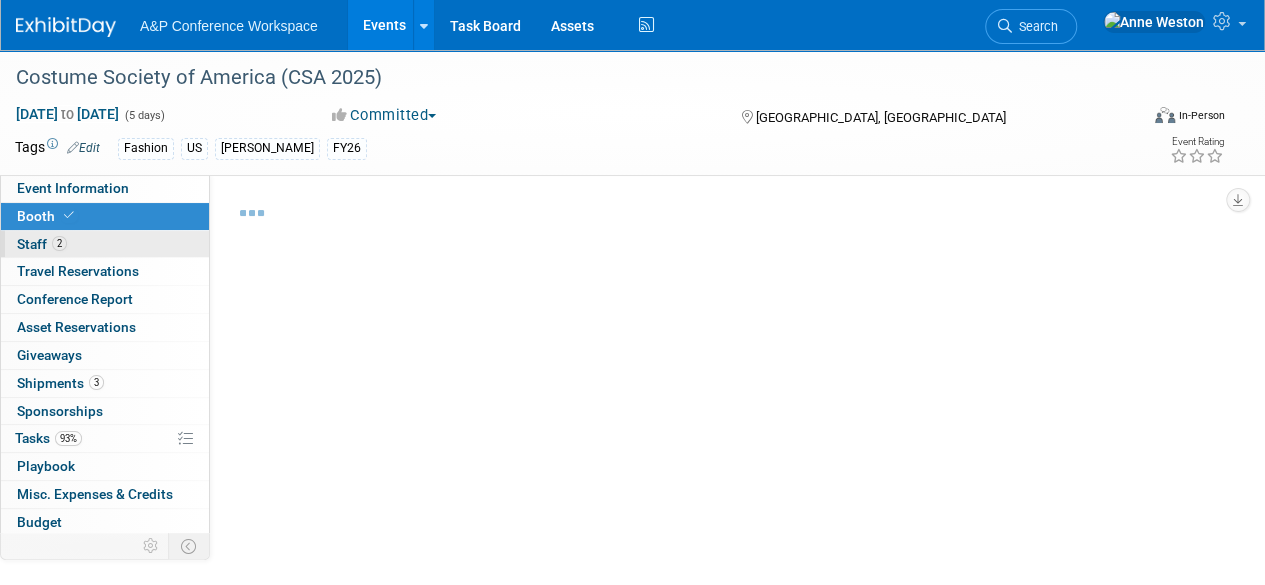 select on "BUAV" 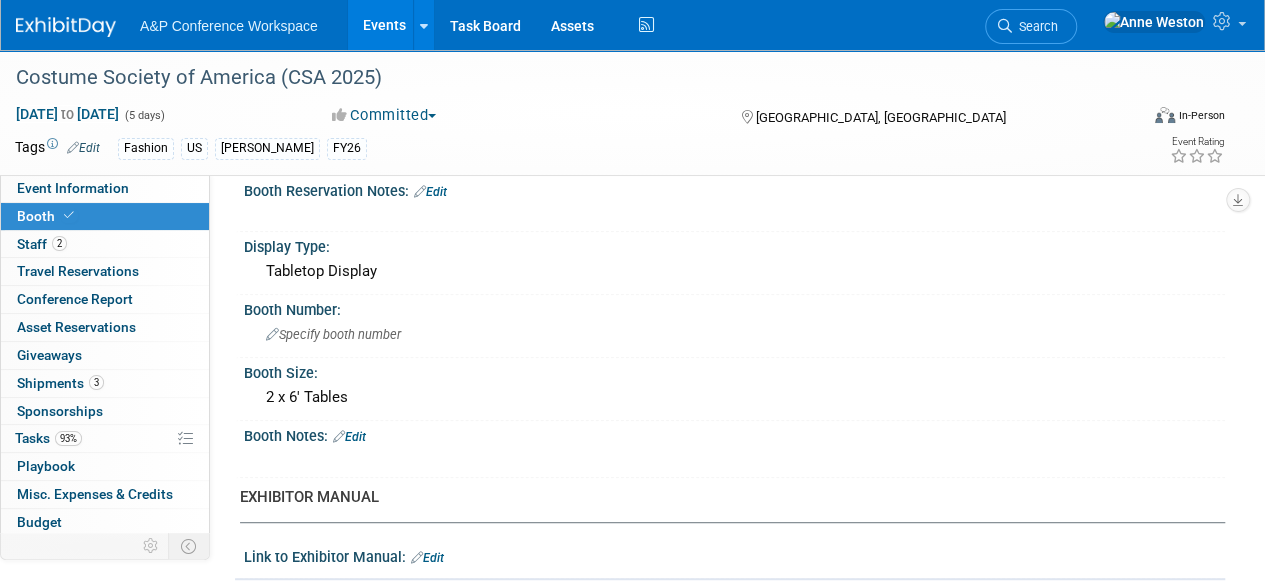 scroll, scrollTop: 300, scrollLeft: 0, axis: vertical 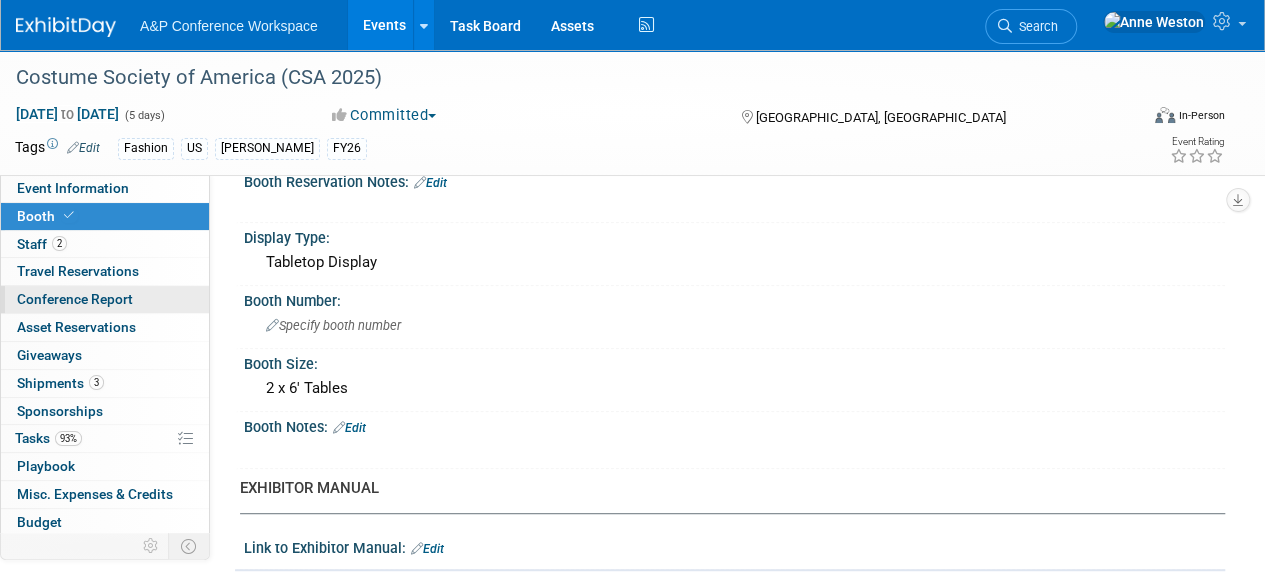 click on "Conference Report" at bounding box center (75, 299) 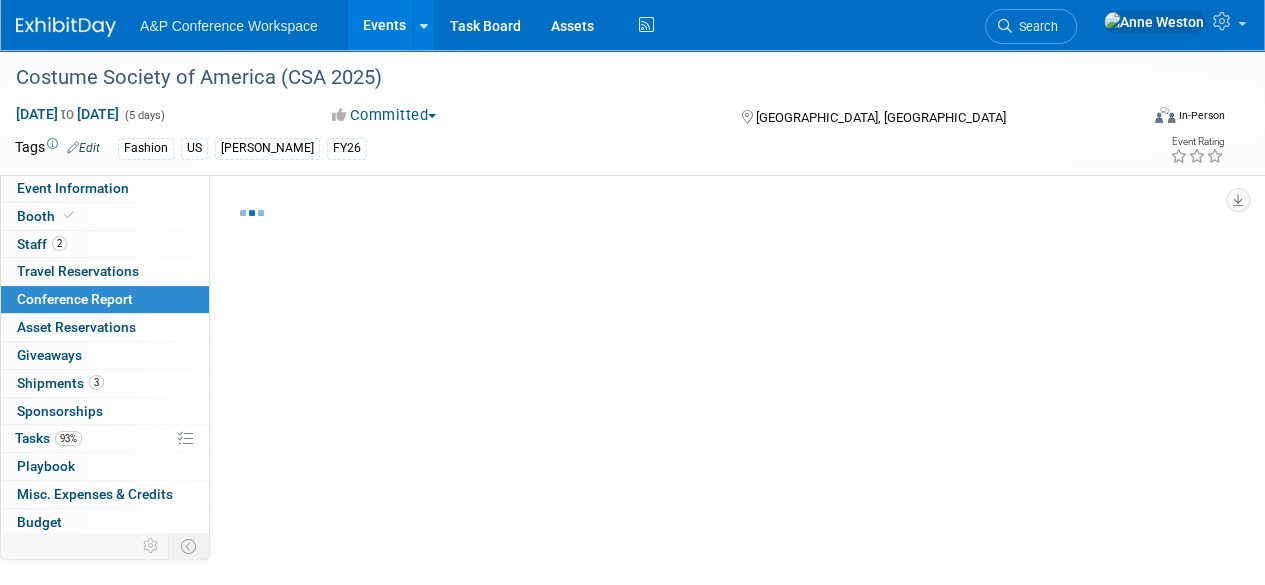 select on "NO" 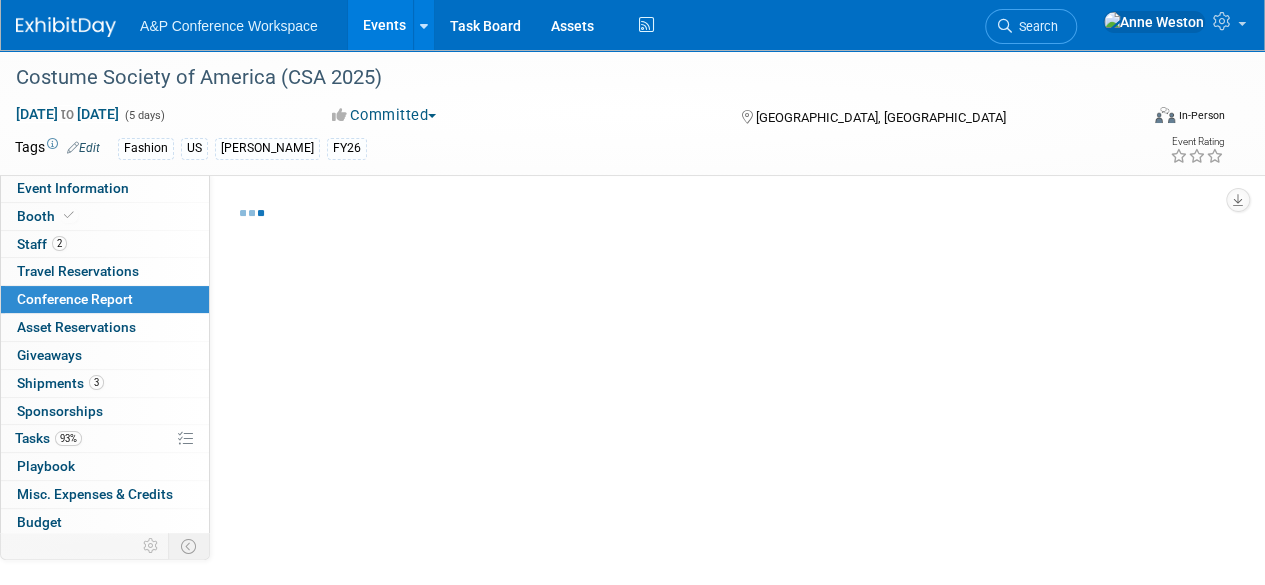select on "YES" 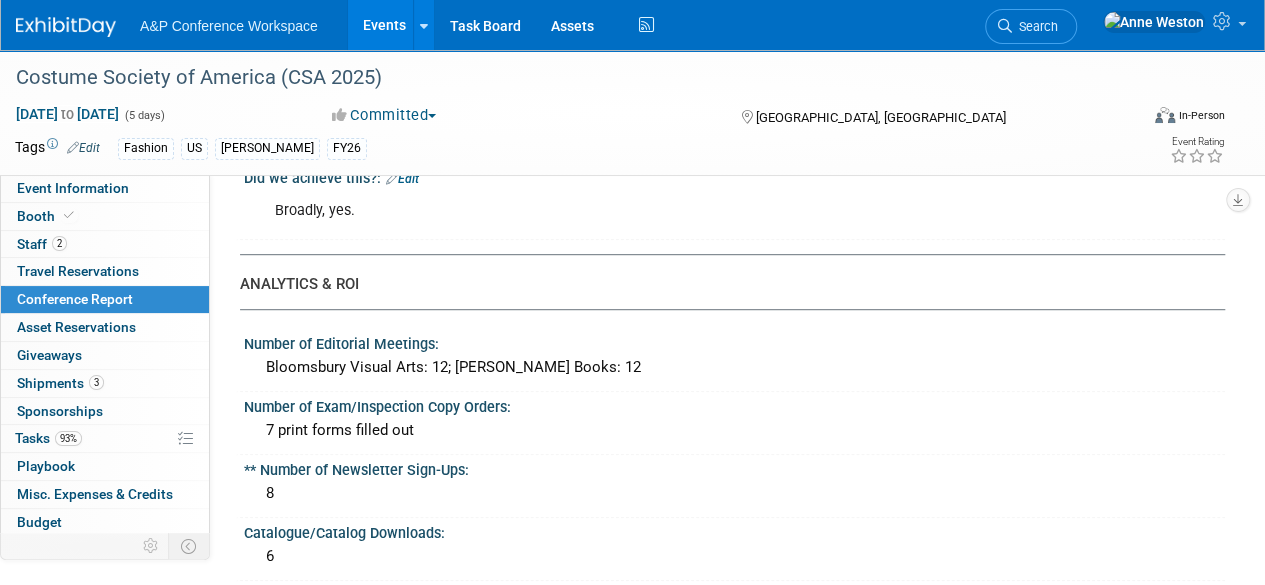 scroll, scrollTop: 500, scrollLeft: 0, axis: vertical 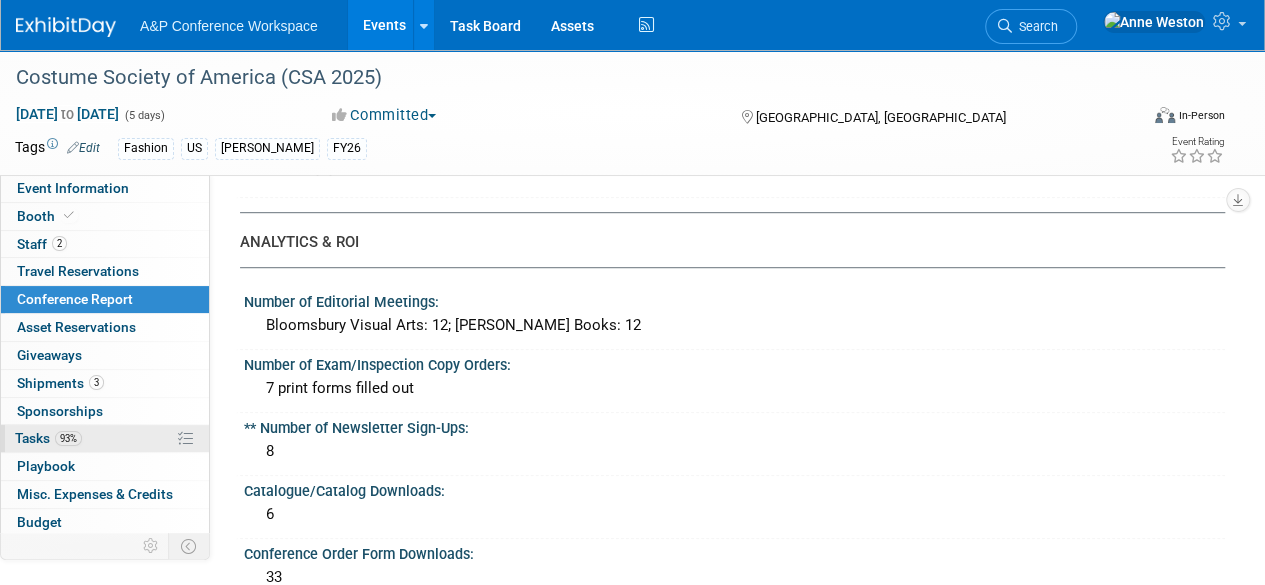 click on "93%
Tasks 93%" at bounding box center [105, 438] 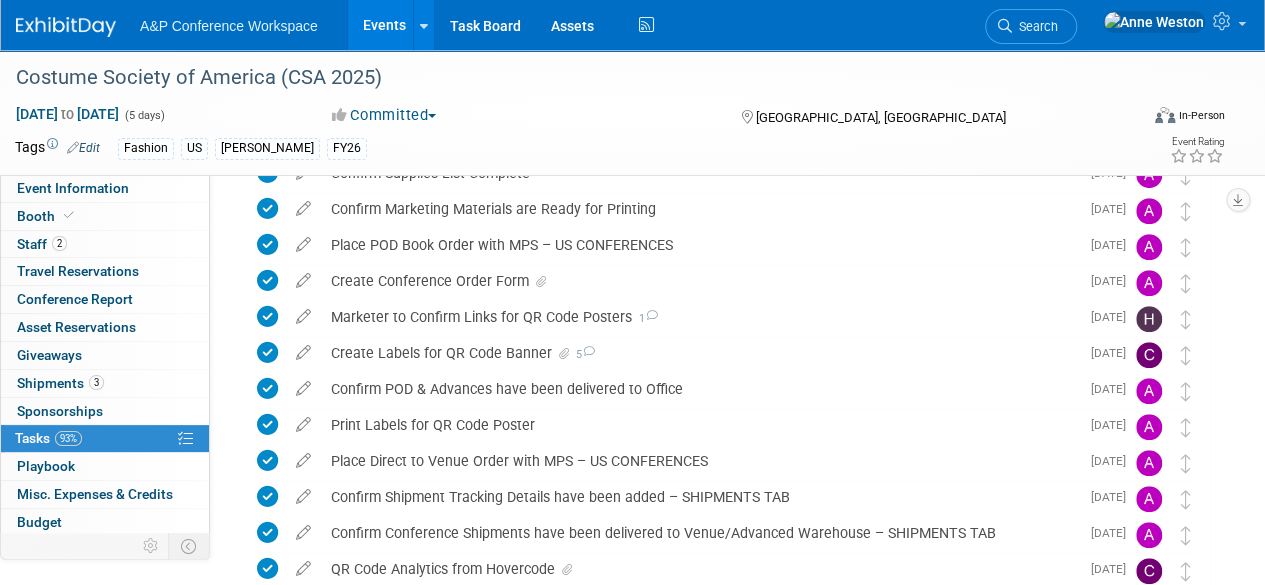 scroll, scrollTop: 768, scrollLeft: 0, axis: vertical 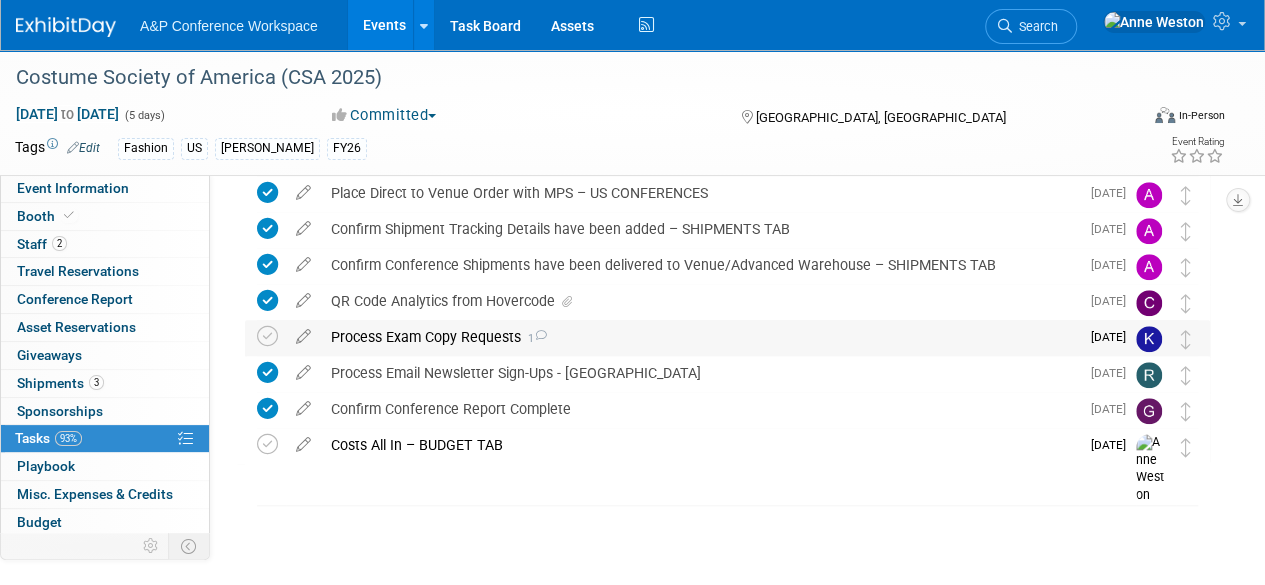 click on "Process Exam Copy Requests
1" at bounding box center (700, 337) 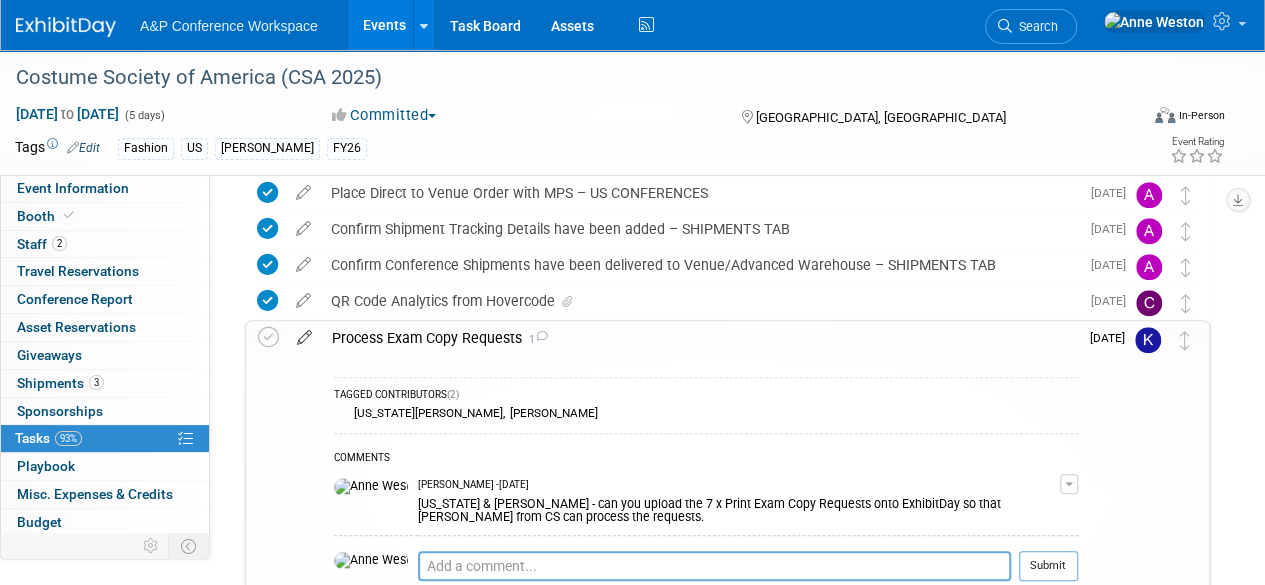 click at bounding box center (304, 333) 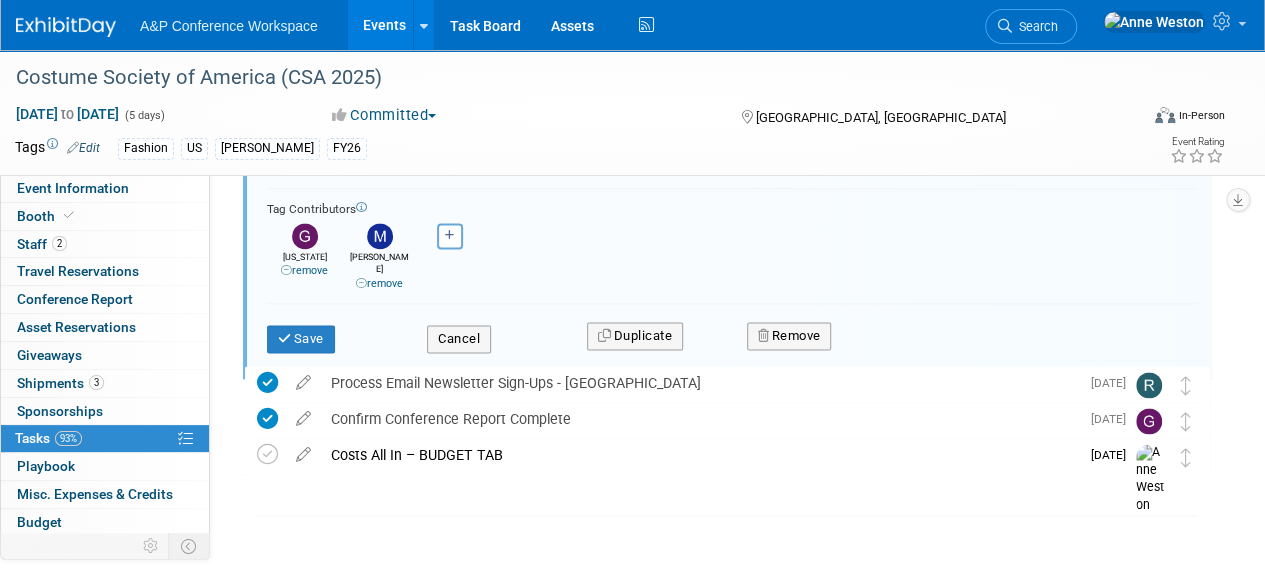 scroll, scrollTop: 1305, scrollLeft: 0, axis: vertical 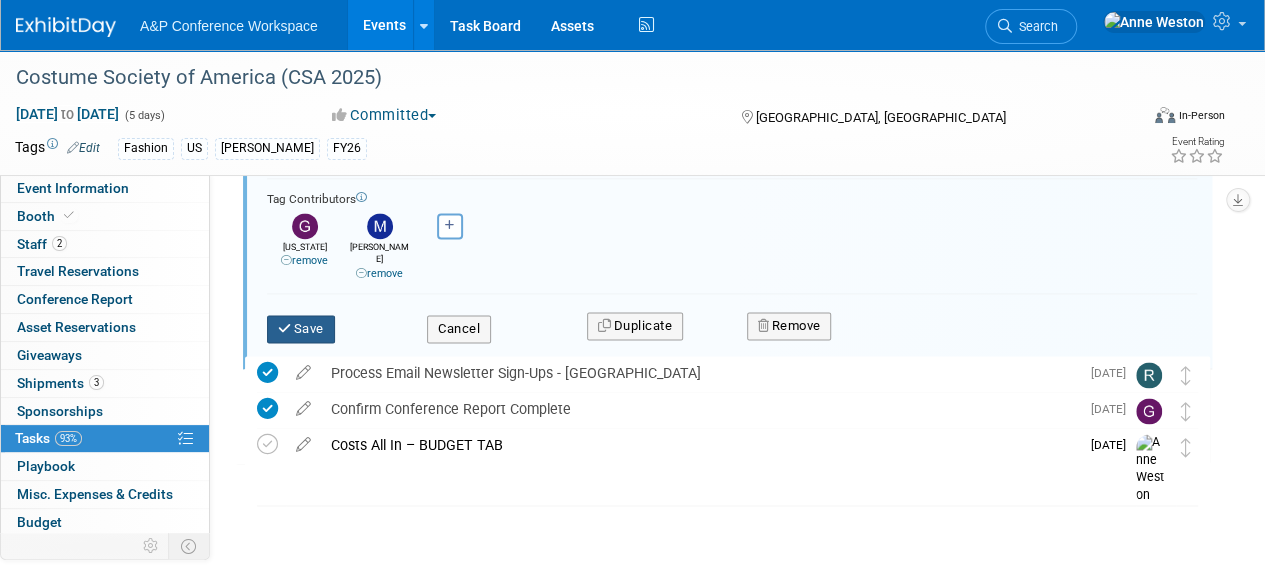 click on "Save" at bounding box center [301, 329] 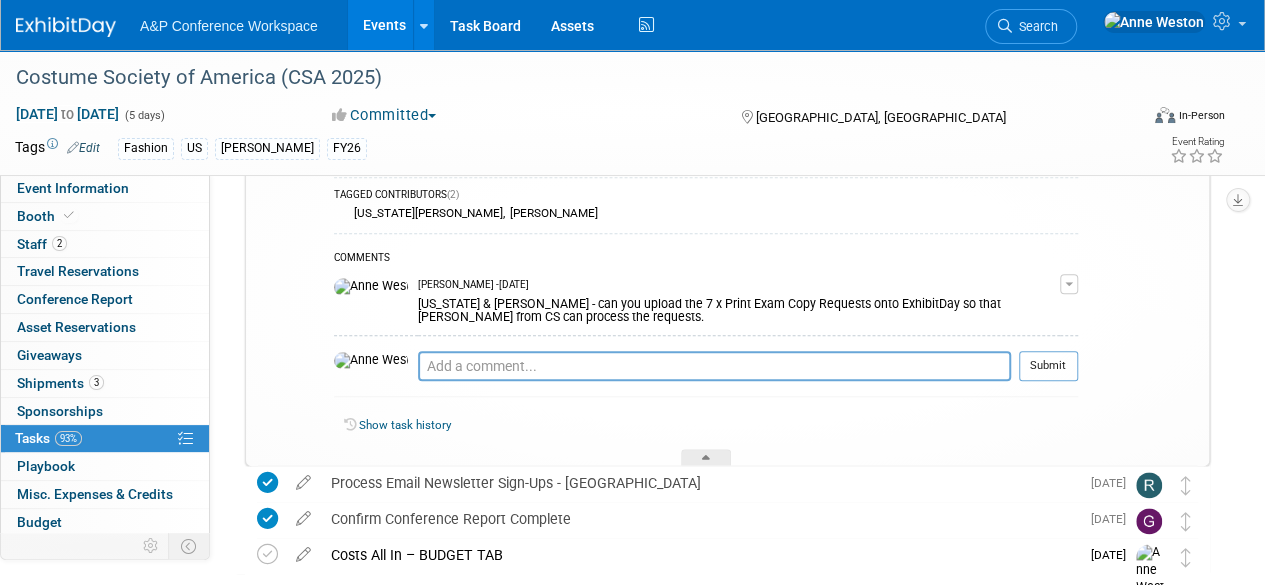 scroll, scrollTop: 878, scrollLeft: 0, axis: vertical 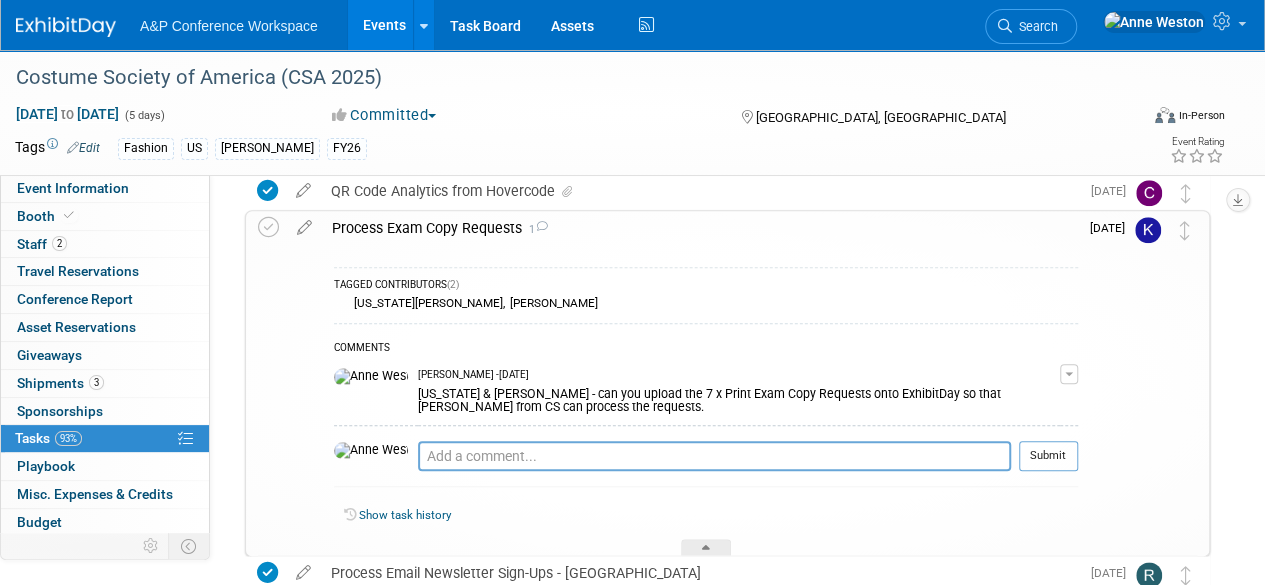 click on "Process Exam Copy Requests
1" at bounding box center [700, 228] 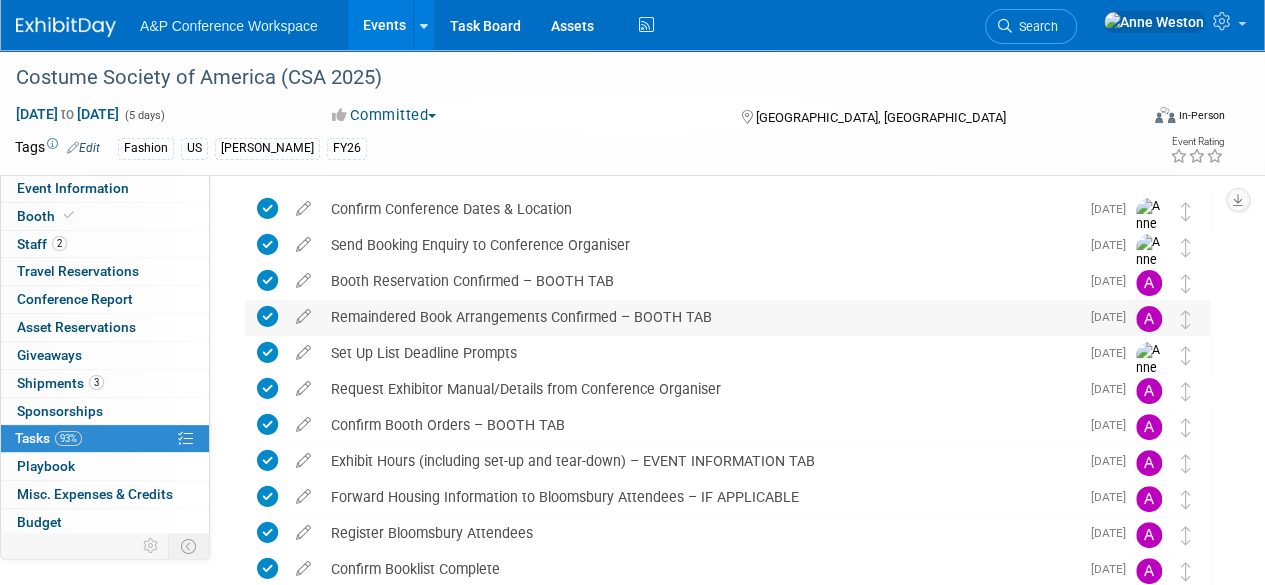 scroll, scrollTop: 0, scrollLeft: 0, axis: both 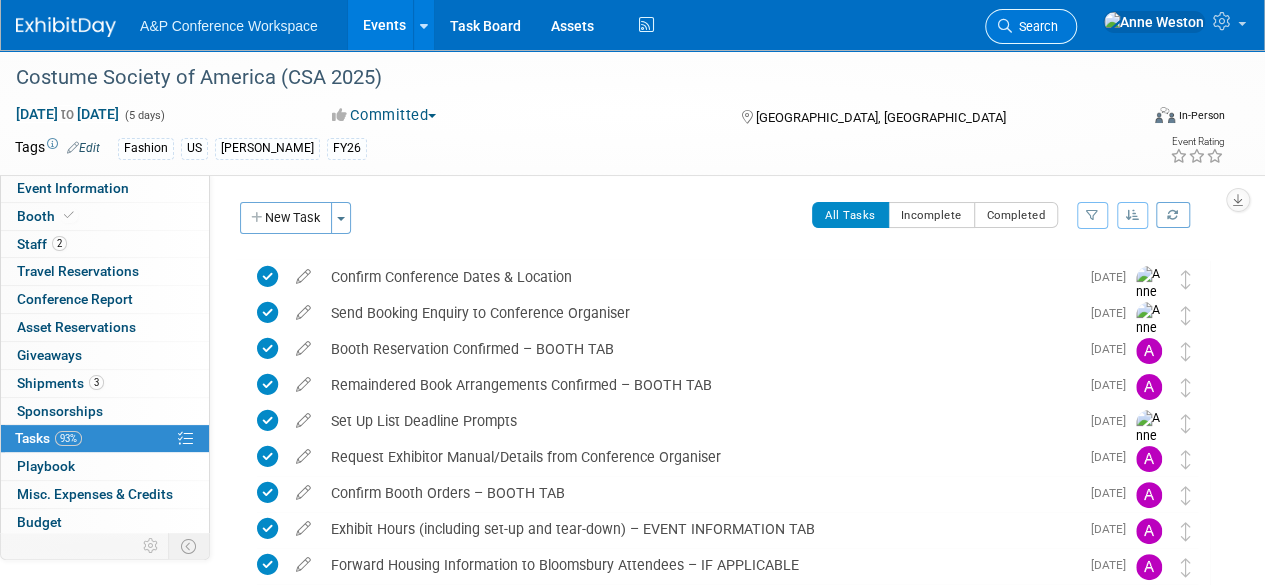 click on "Search" at bounding box center (1031, 26) 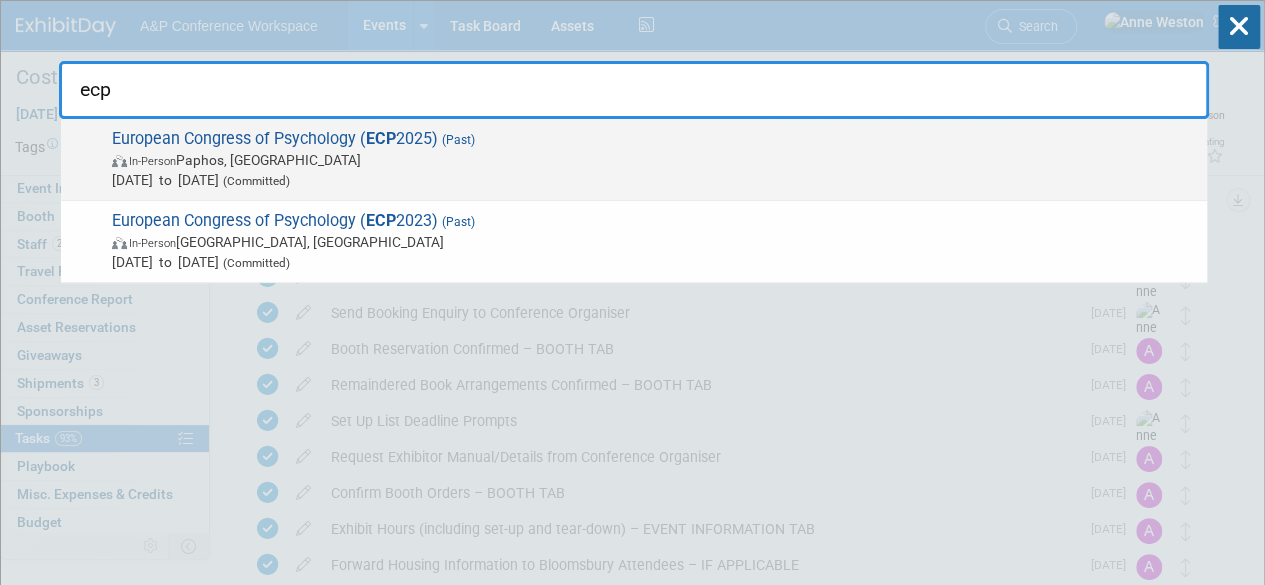 type on "ecp" 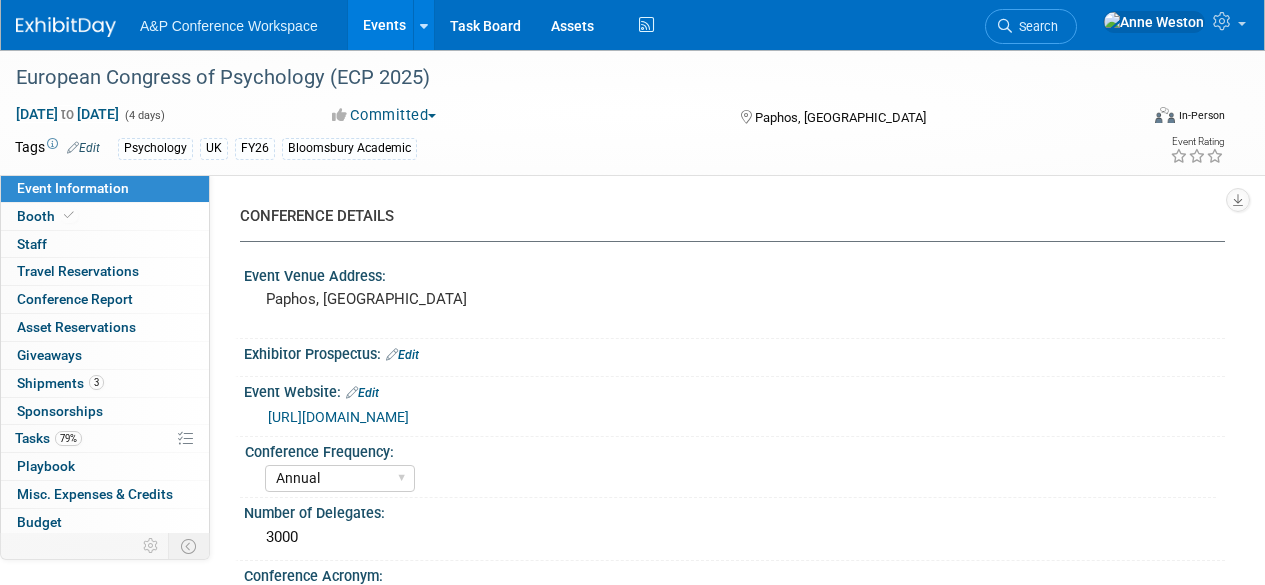 select on "Annual" 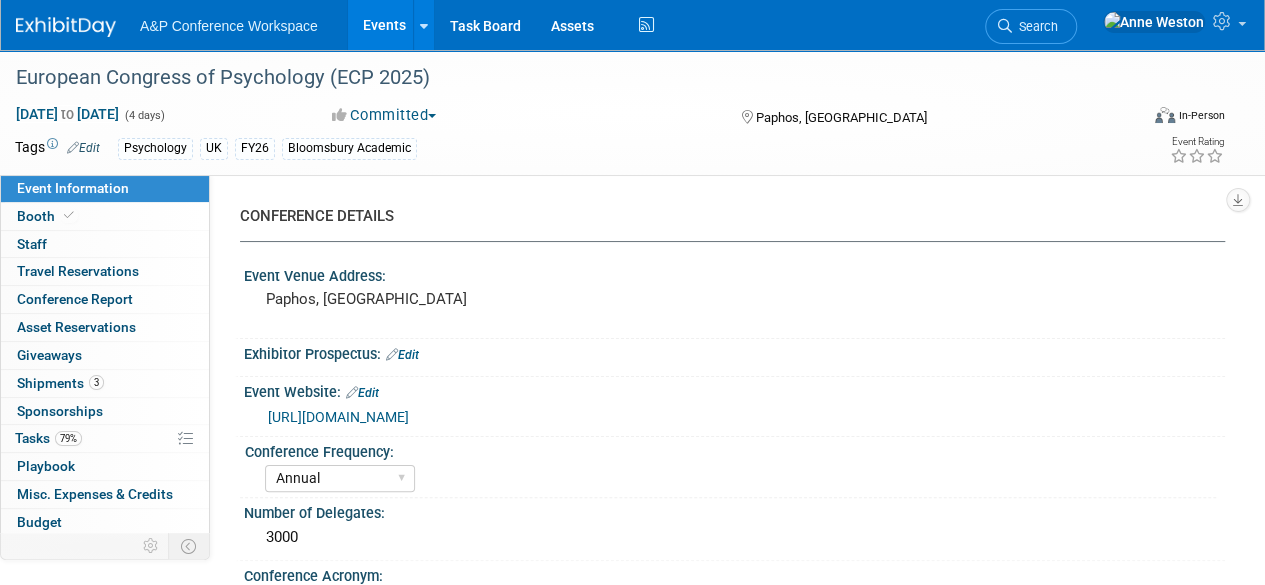 scroll, scrollTop: 0, scrollLeft: 0, axis: both 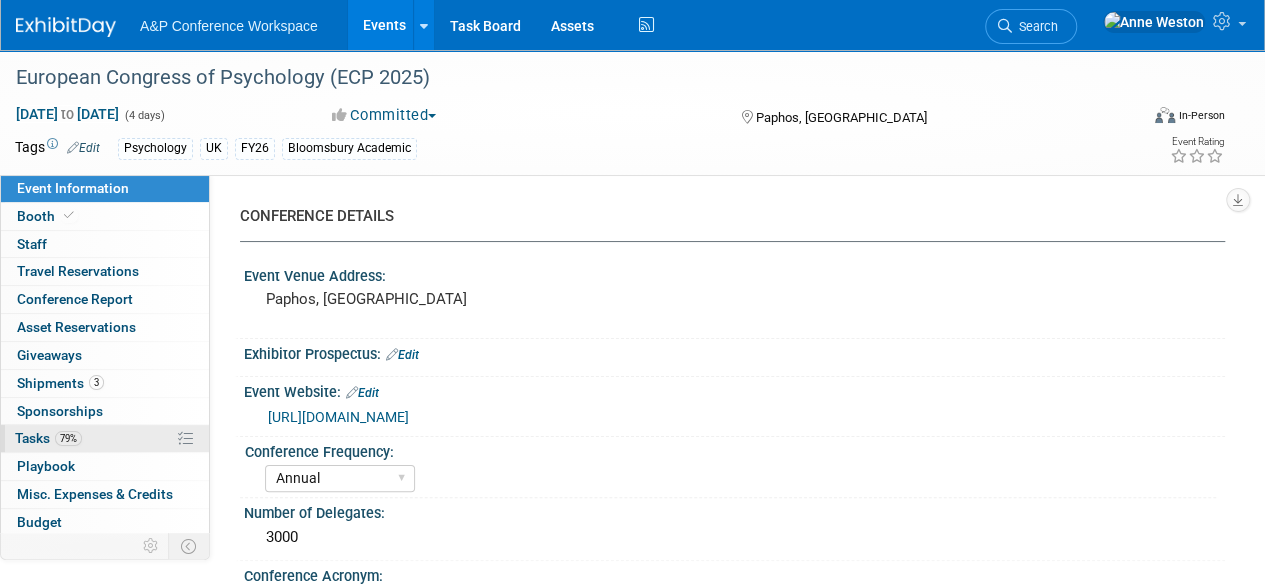 click on "79%
Tasks 79%" at bounding box center (105, 438) 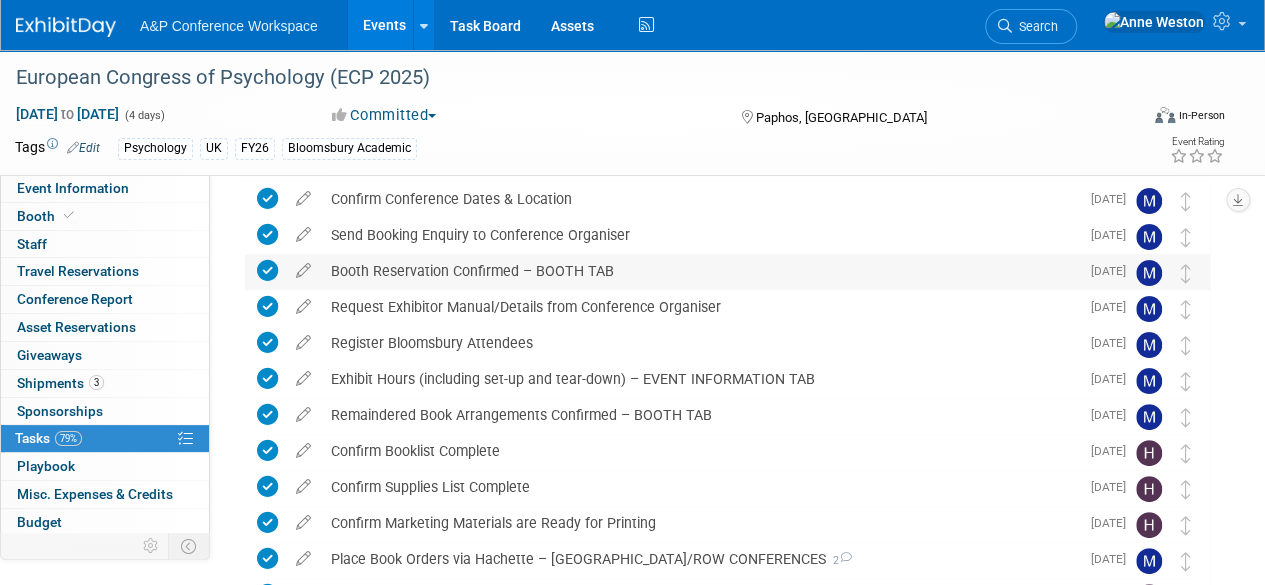 scroll, scrollTop: 0, scrollLeft: 0, axis: both 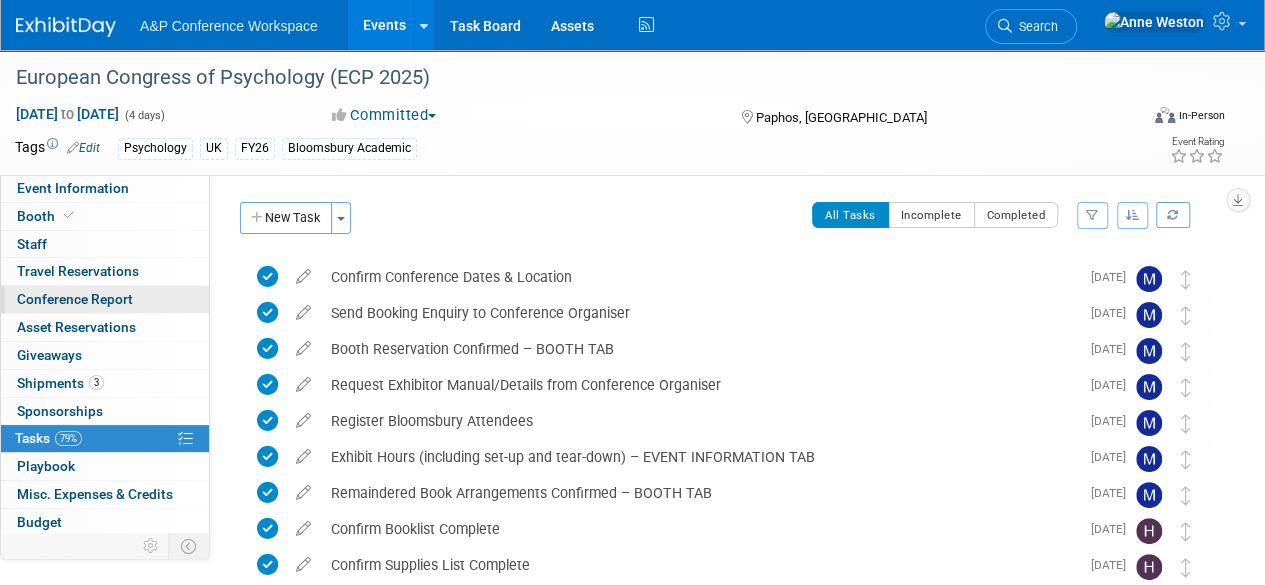 click on "Conference Report" at bounding box center [75, 299] 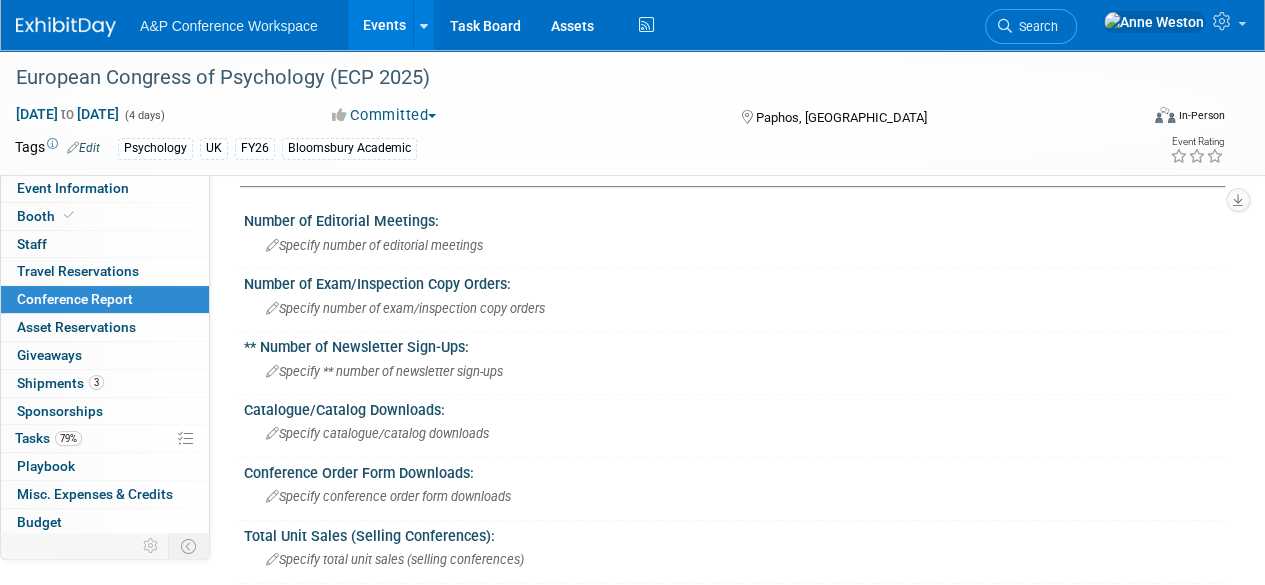 scroll, scrollTop: 0, scrollLeft: 0, axis: both 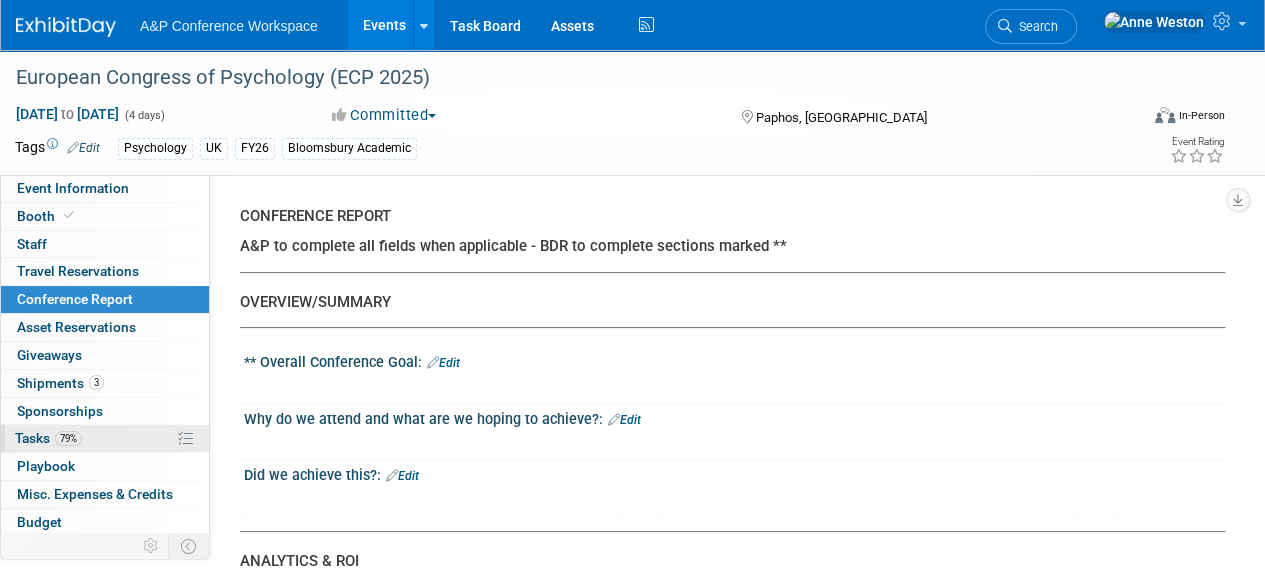 click on "79%
Tasks 79%" at bounding box center [105, 438] 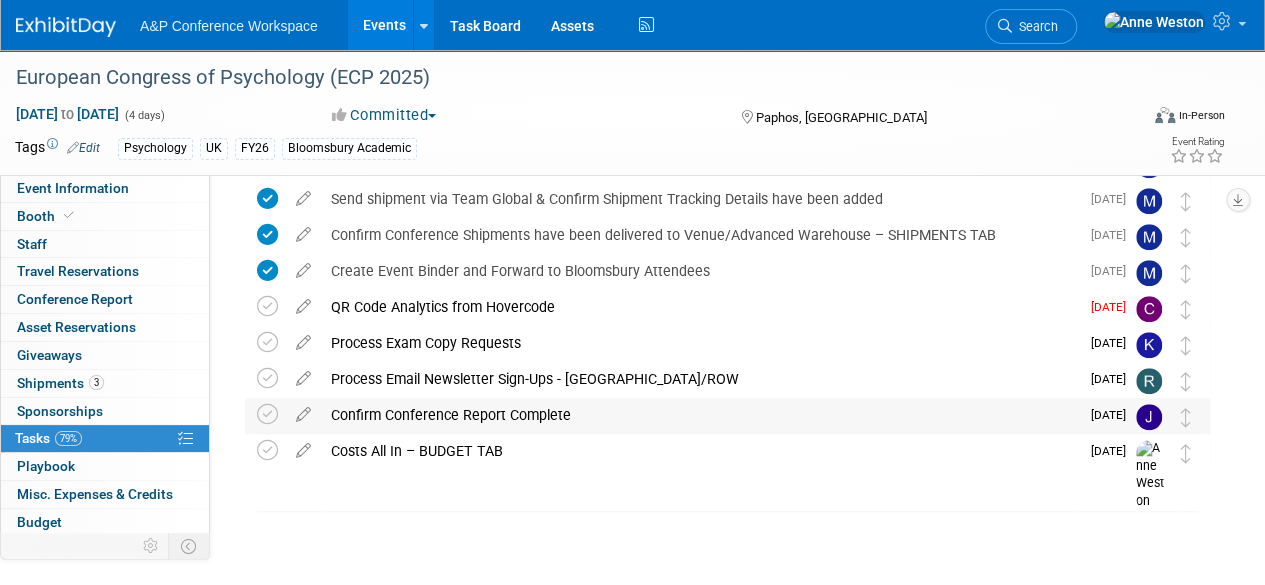 scroll, scrollTop: 660, scrollLeft: 0, axis: vertical 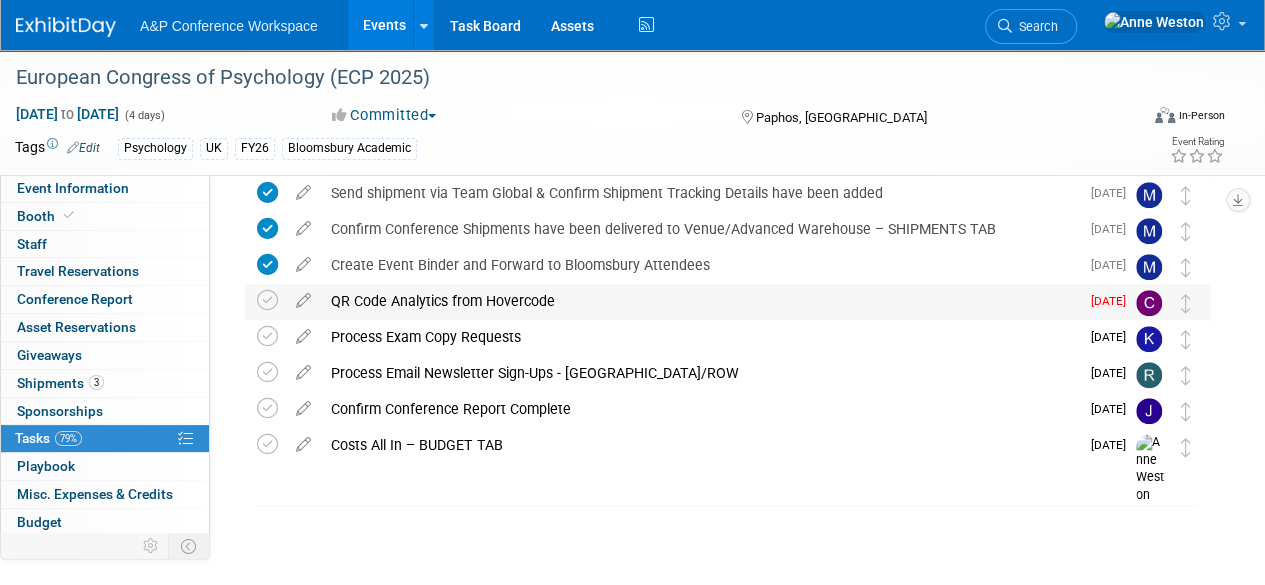click on "QR Code Analytics from Hovercode" at bounding box center (700, 301) 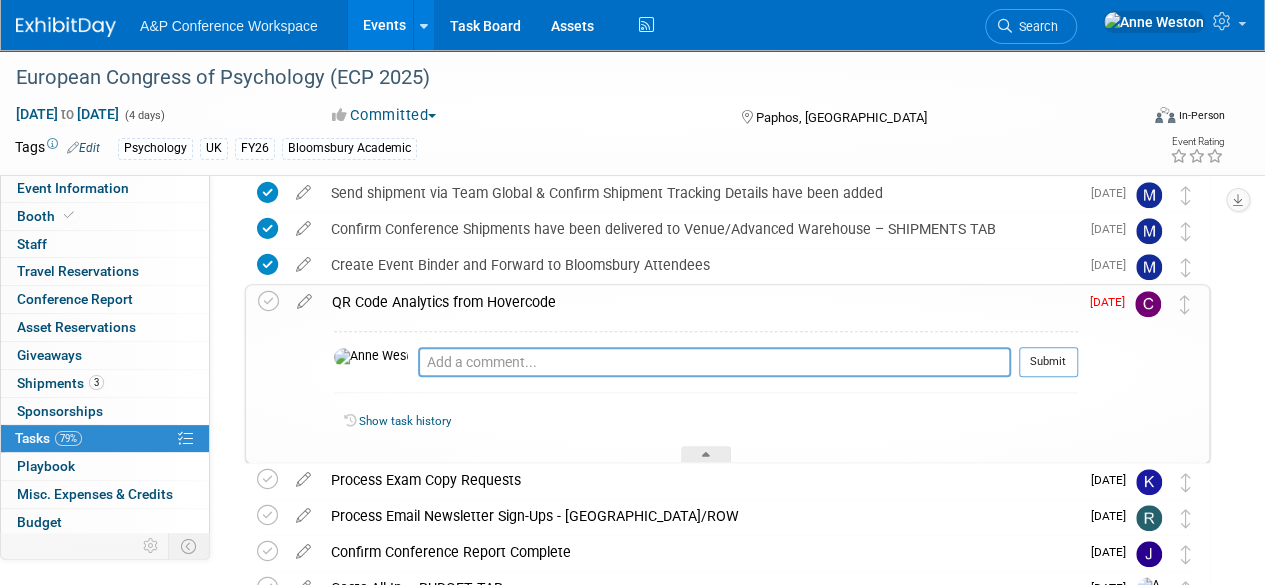 click on "QR Code Analytics from Hovercode" at bounding box center (700, 302) 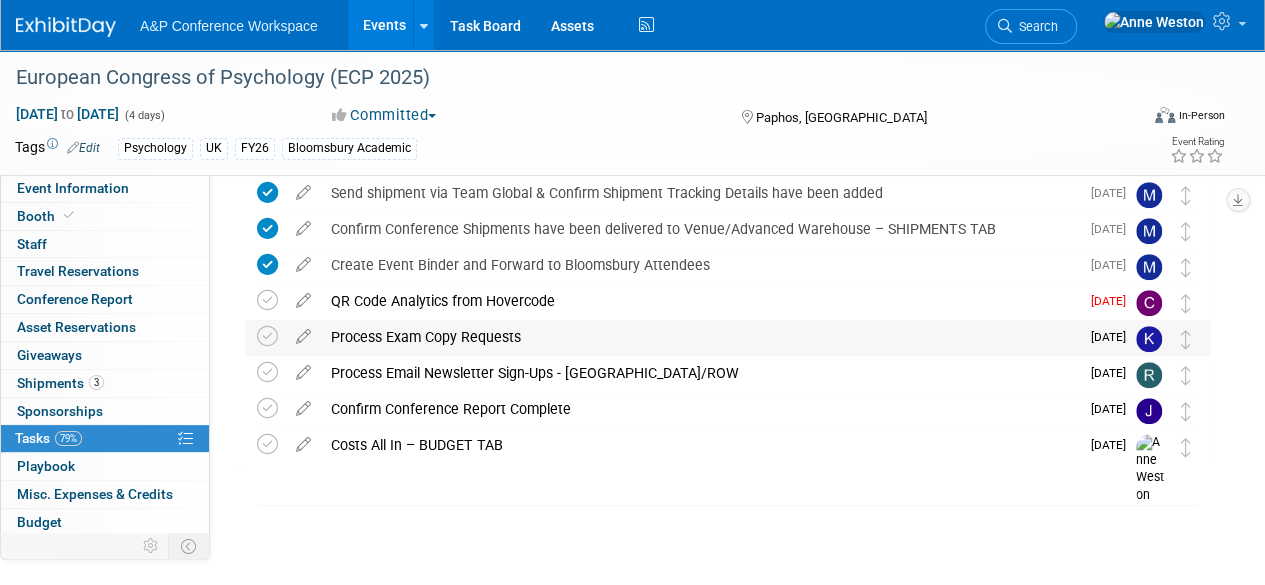 click on "Process Exam Copy Requests" at bounding box center (700, 337) 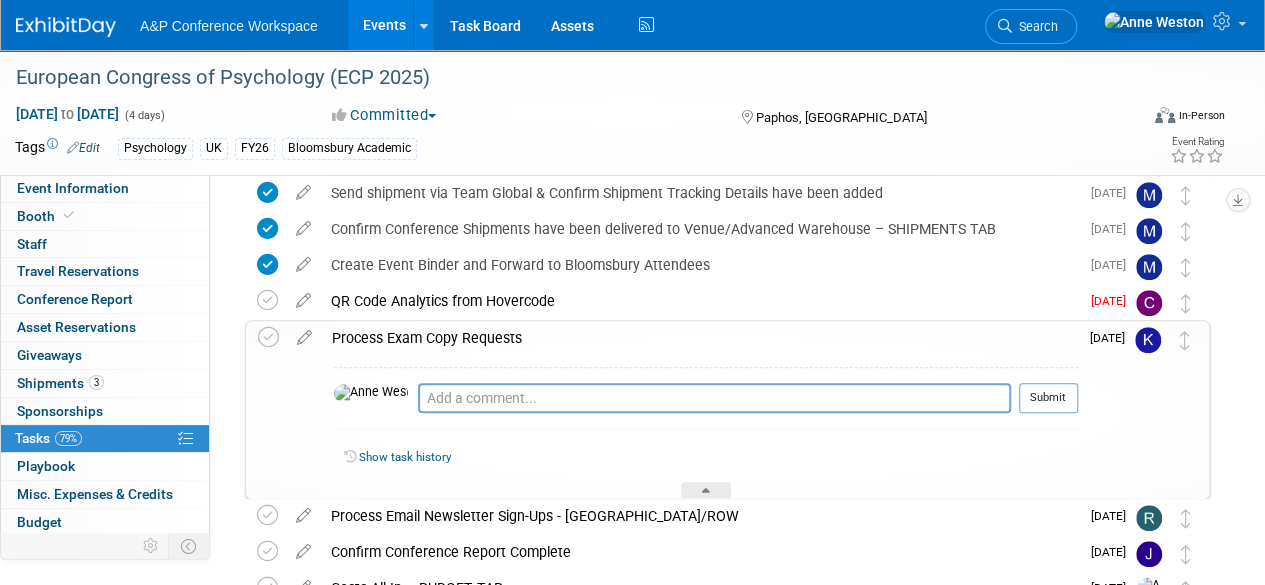 click on "Process Exam Copy Requests" at bounding box center [700, 338] 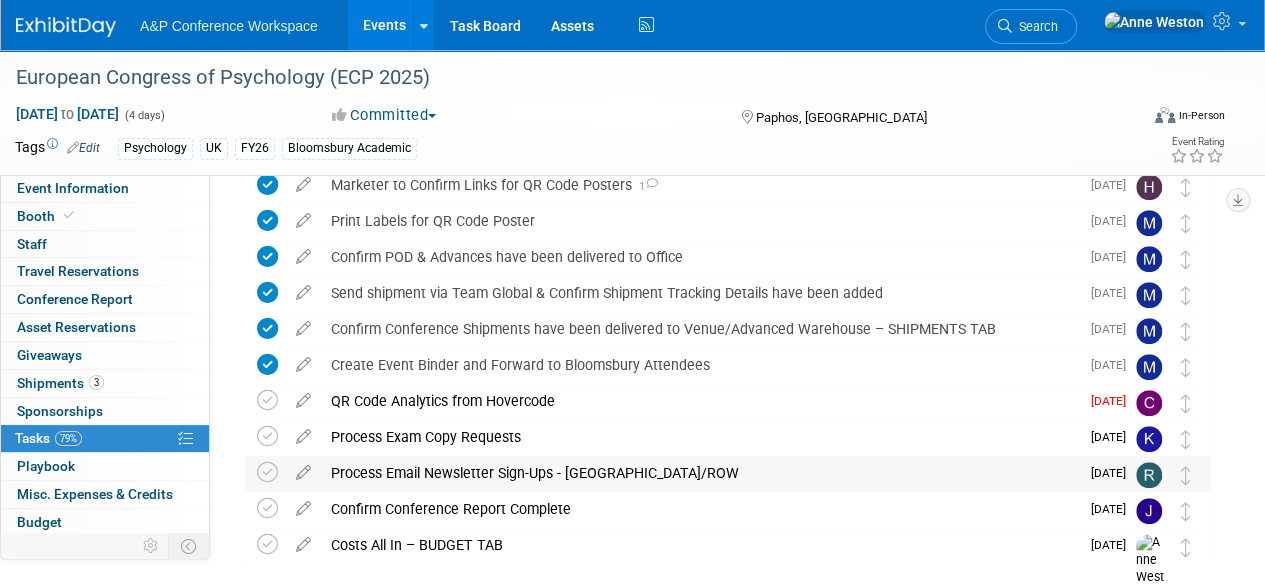 scroll, scrollTop: 600, scrollLeft: 0, axis: vertical 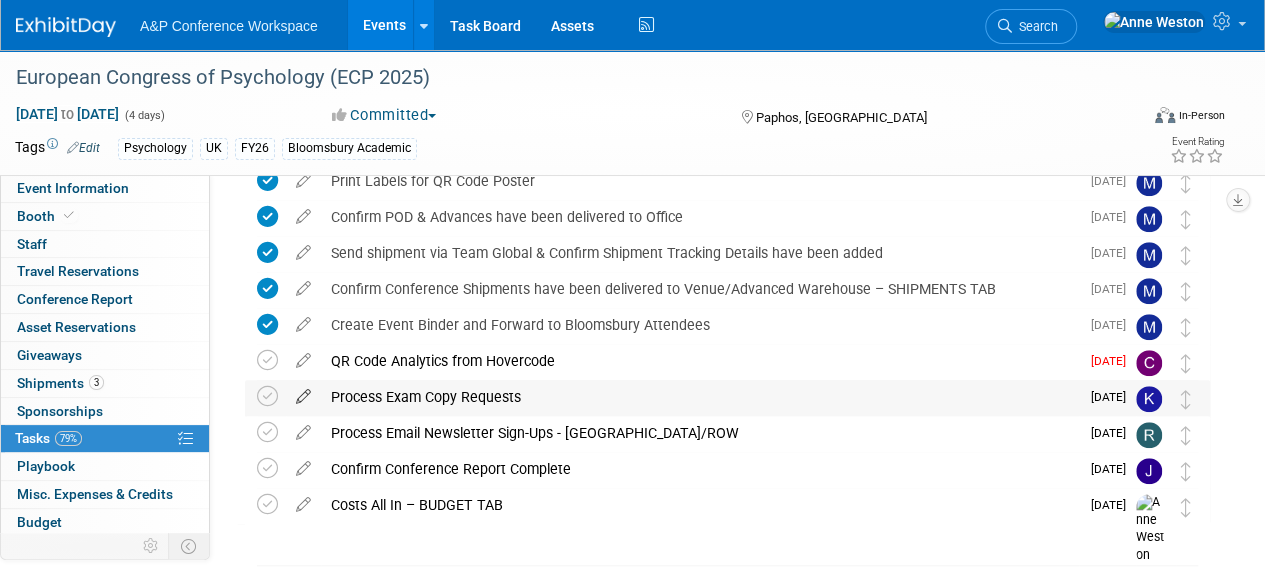 click at bounding box center (303, 392) 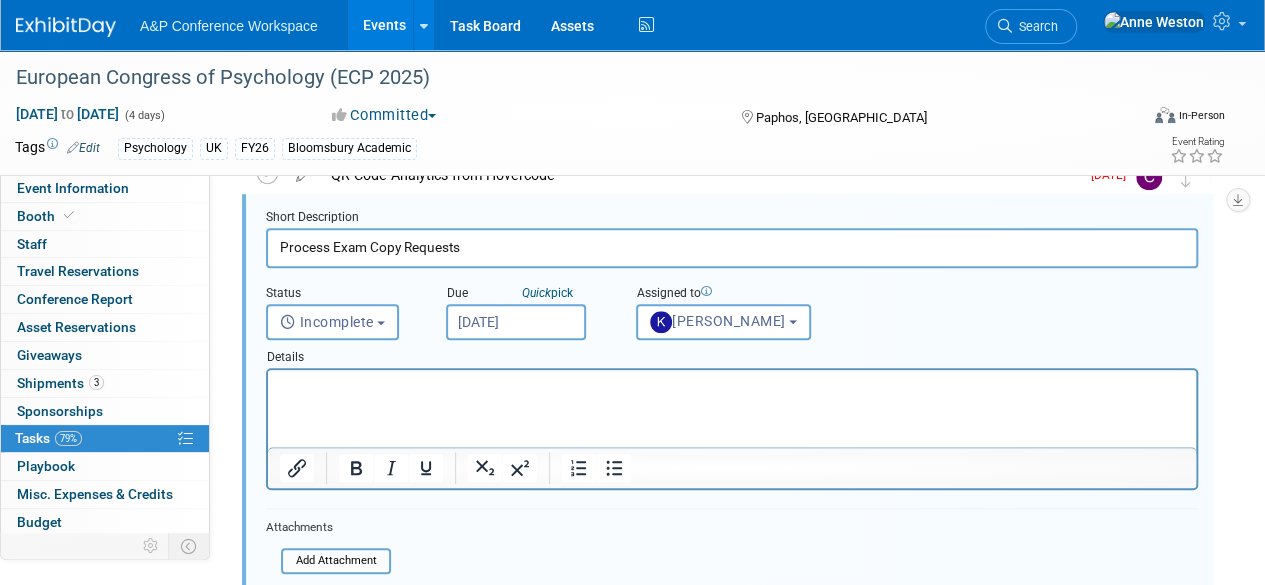 scroll, scrollTop: 986, scrollLeft: 0, axis: vertical 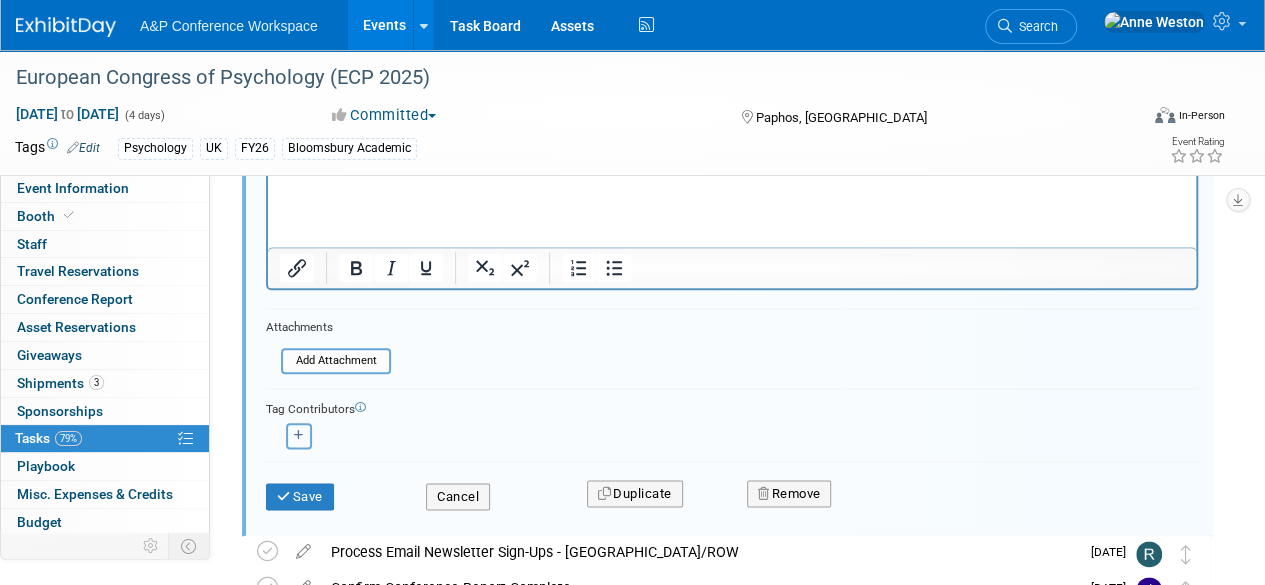 click at bounding box center (299, 436) 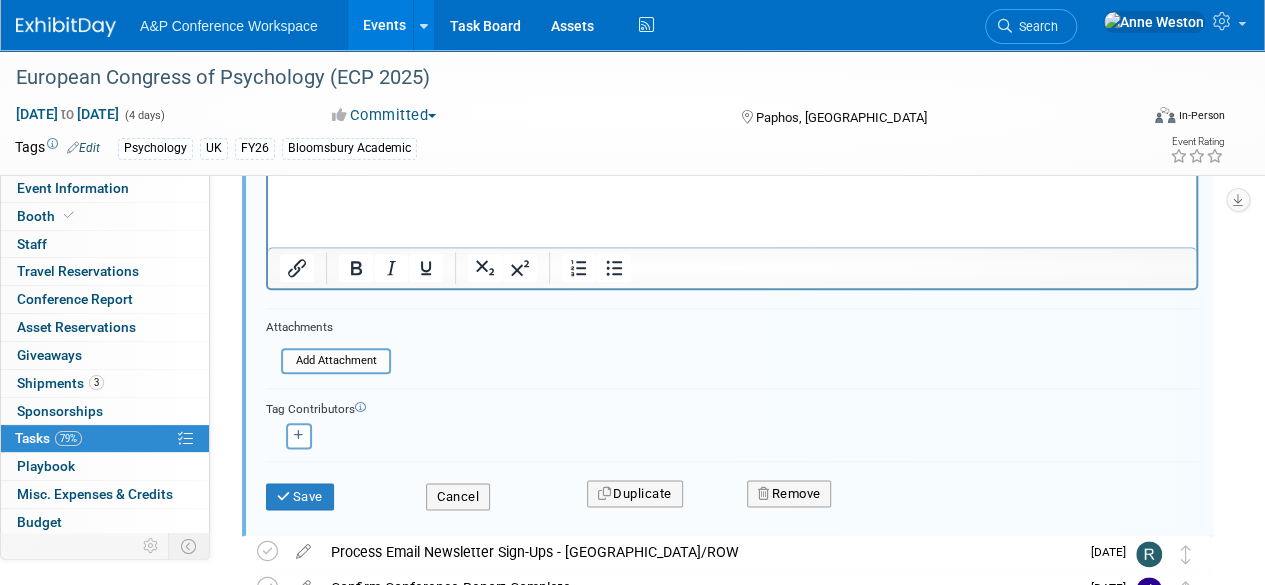 select 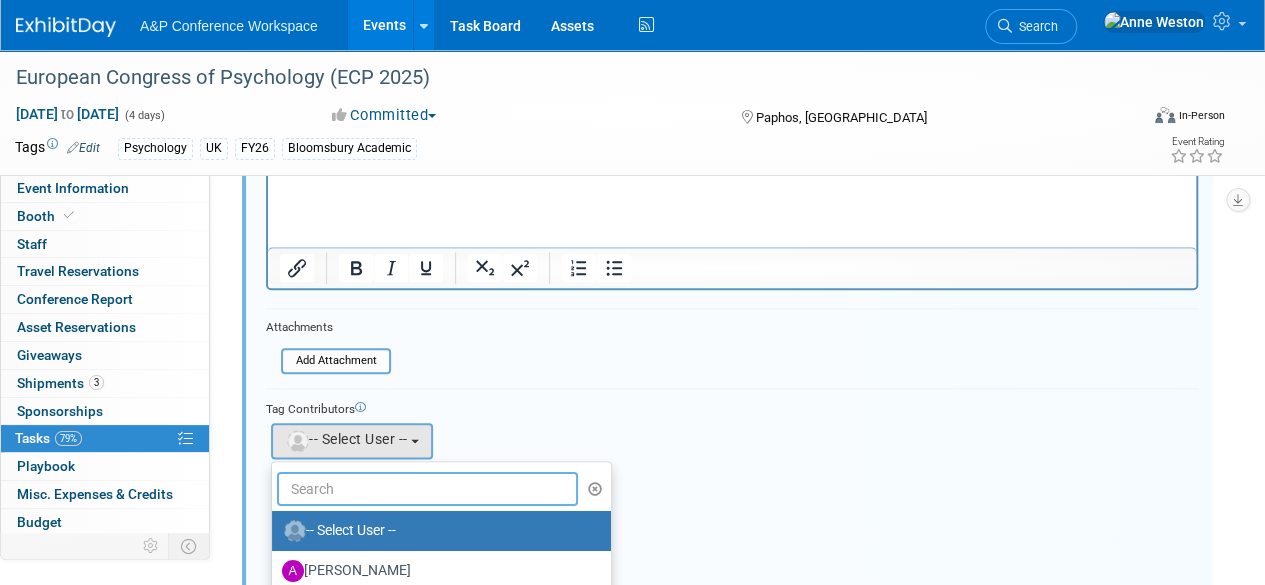 click at bounding box center [427, 489] 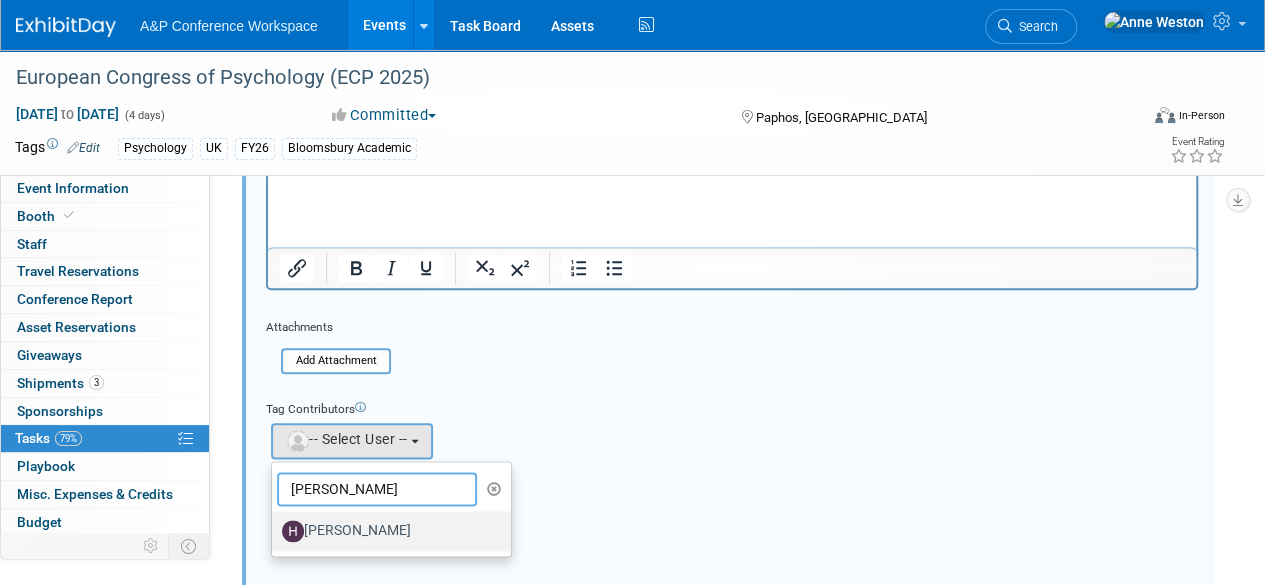 type on "helen" 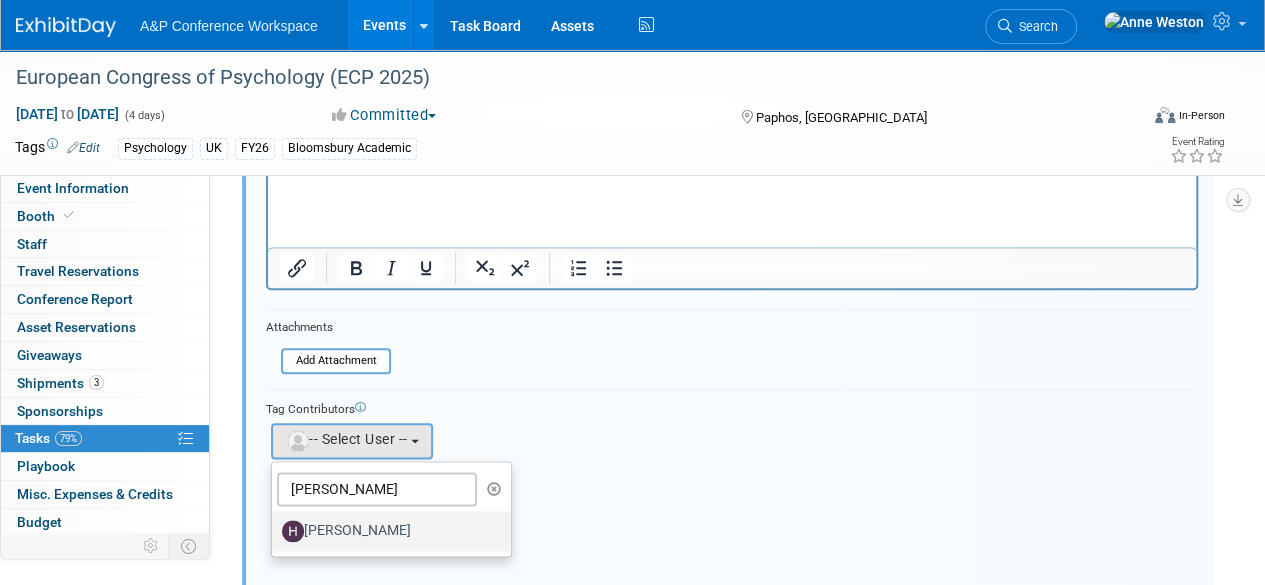 click on "[PERSON_NAME]" at bounding box center [386, 531] 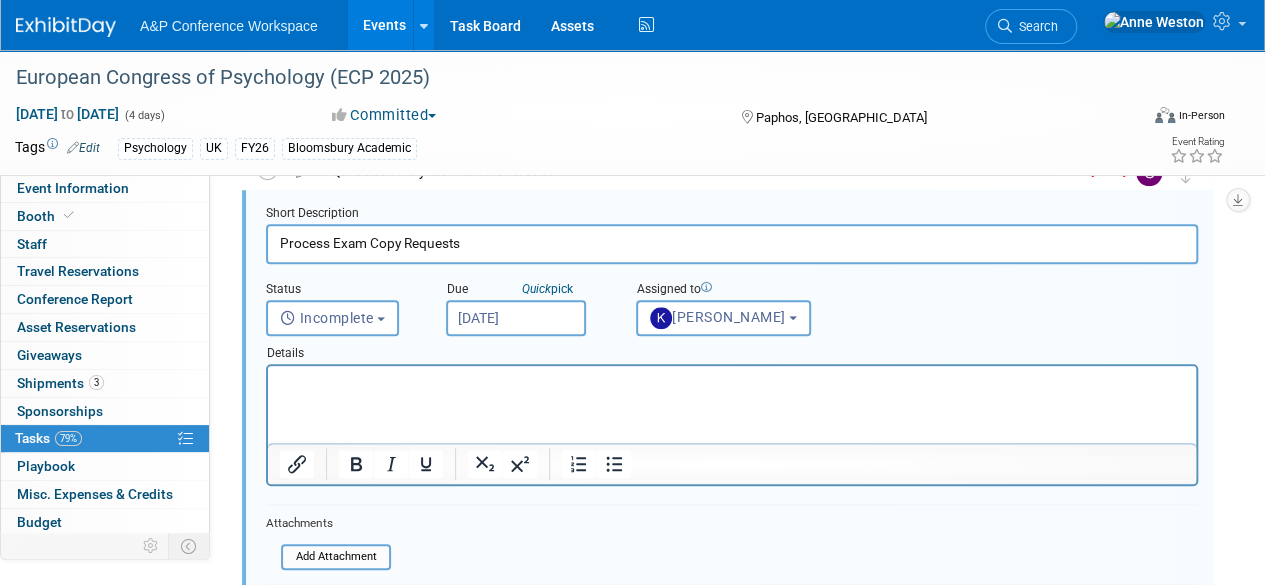 scroll, scrollTop: 786, scrollLeft: 0, axis: vertical 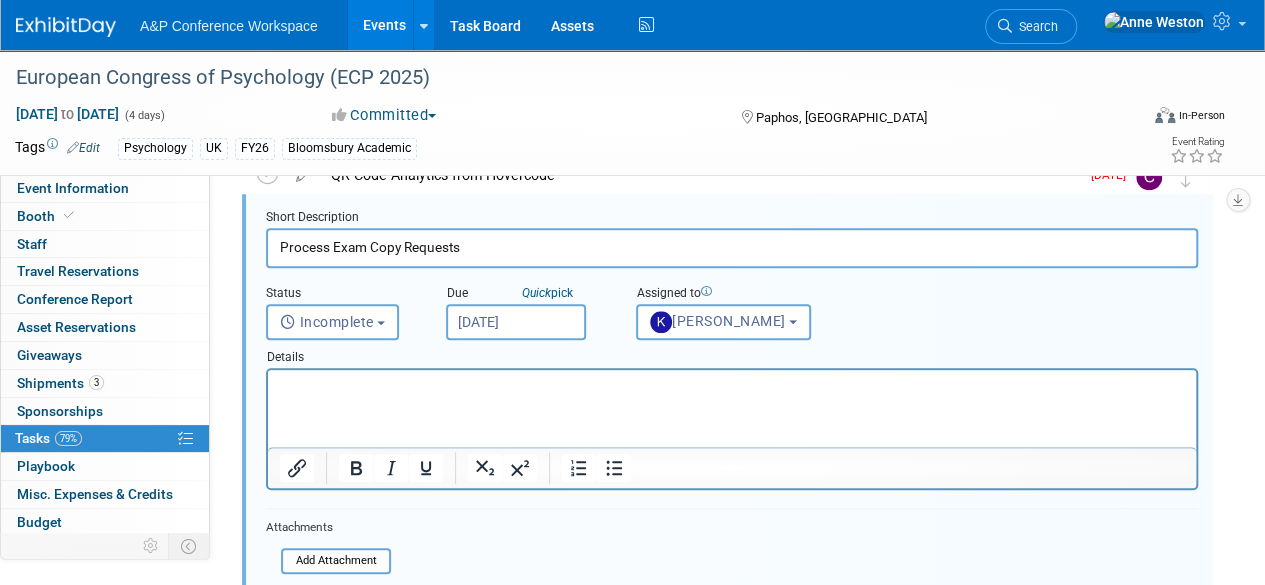 click at bounding box center (732, 387) 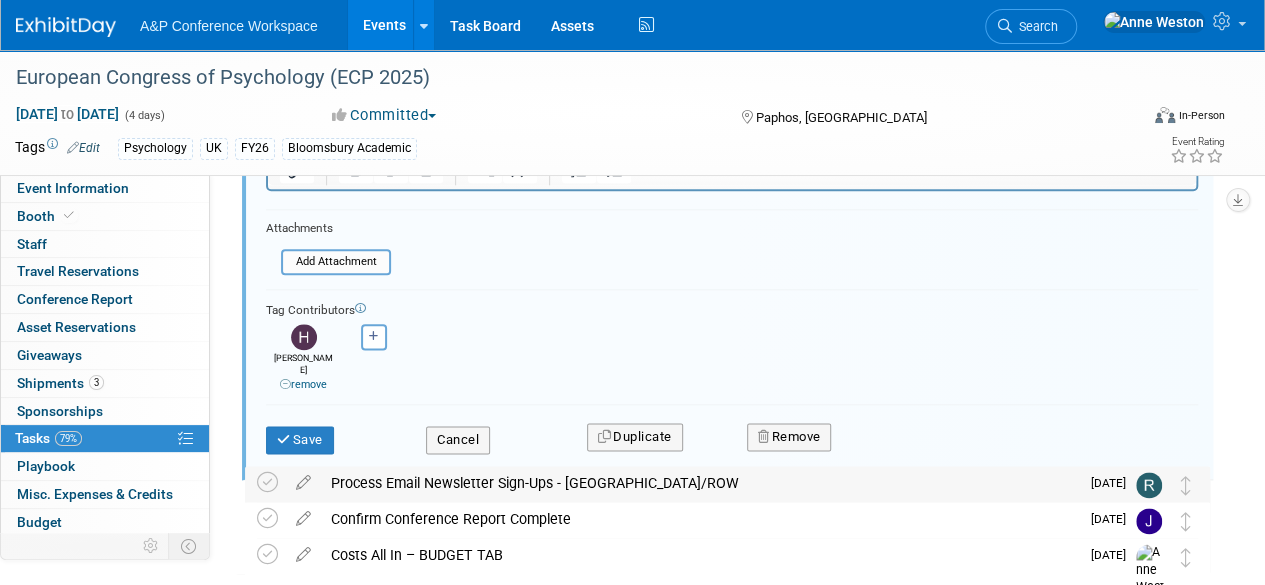 scroll, scrollTop: 1086, scrollLeft: 0, axis: vertical 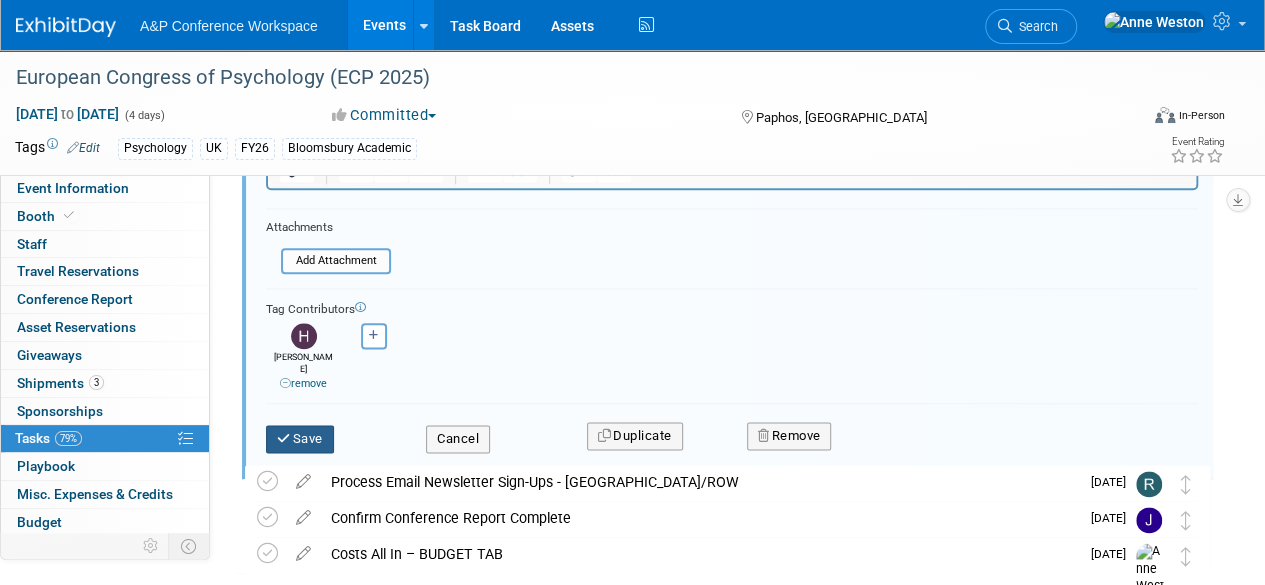 click on "Save" at bounding box center (300, 439) 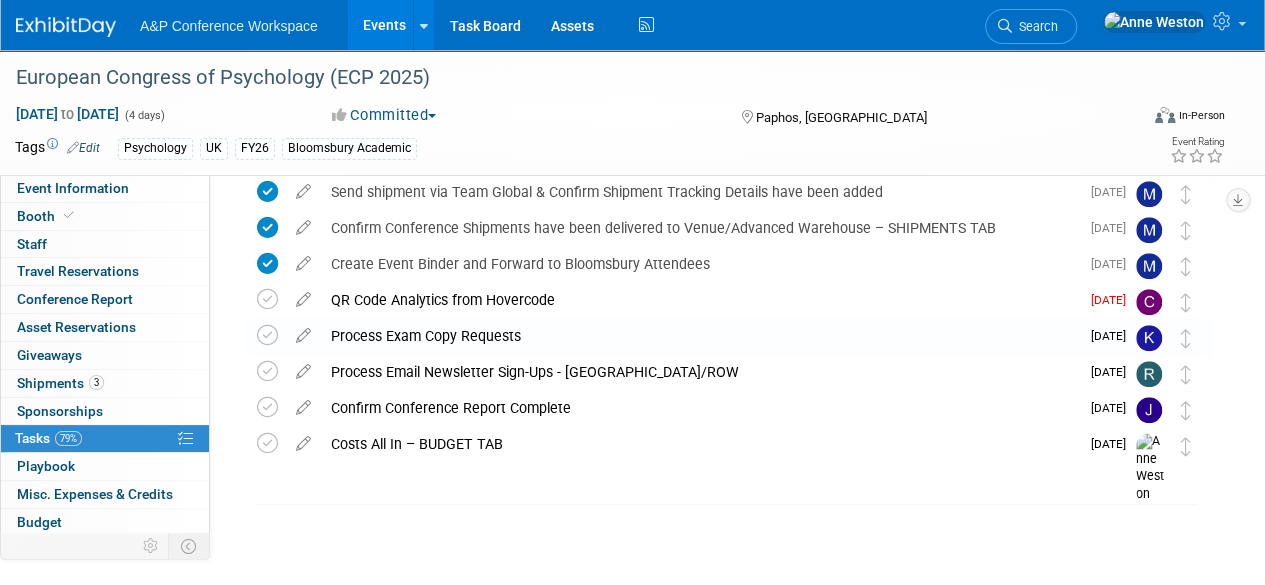scroll, scrollTop: 660, scrollLeft: 0, axis: vertical 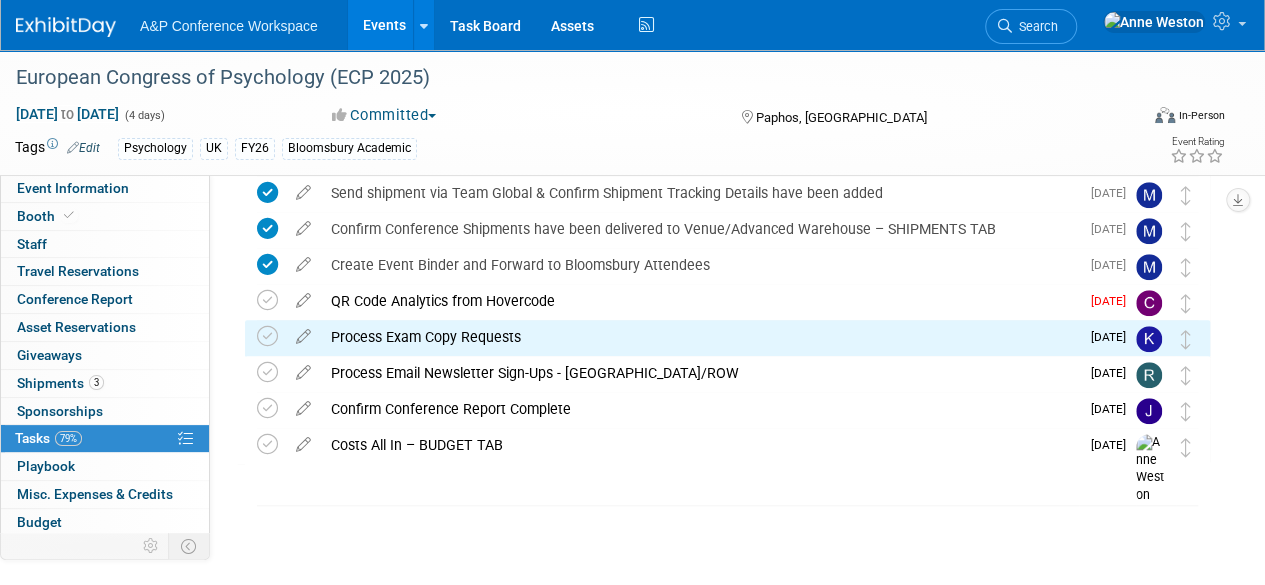 click on "Process Exam Copy Requests" at bounding box center [700, 337] 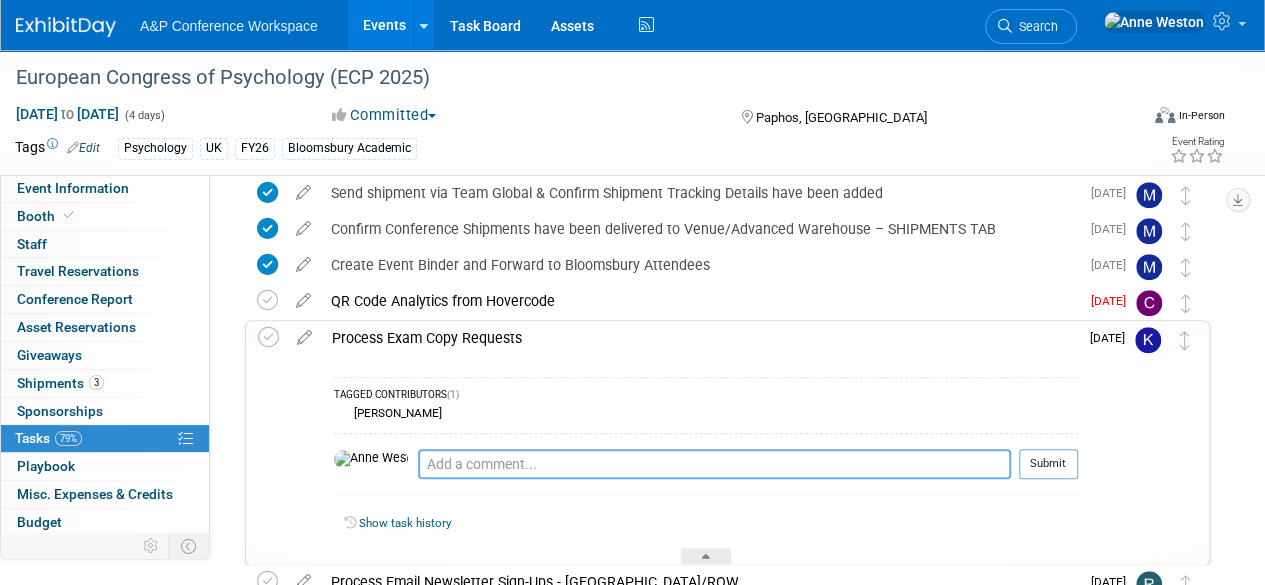 click at bounding box center (714, 464) 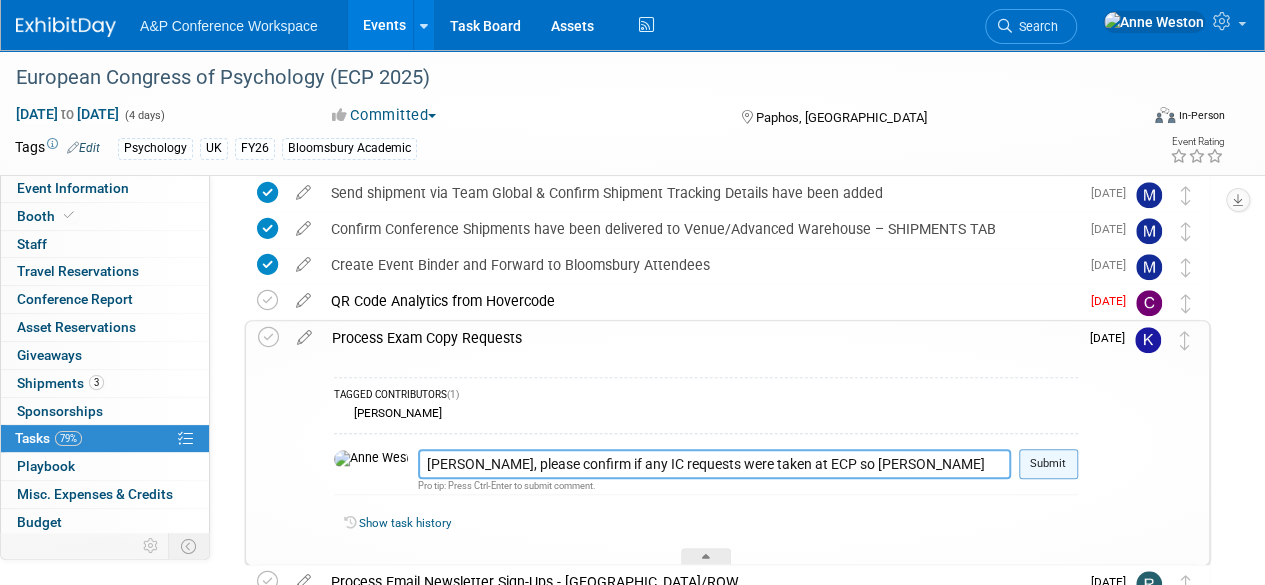type on "Helen, please confirm if any IC requests were taken at ECP so Kate can process the requests" 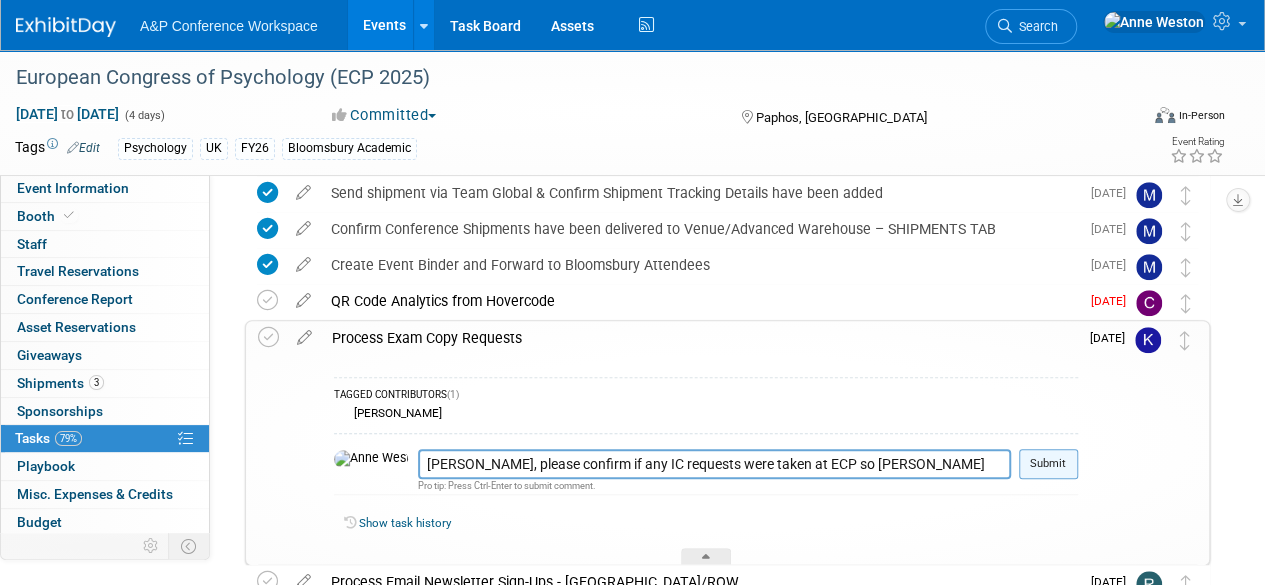 click on "Submit" at bounding box center (1048, 464) 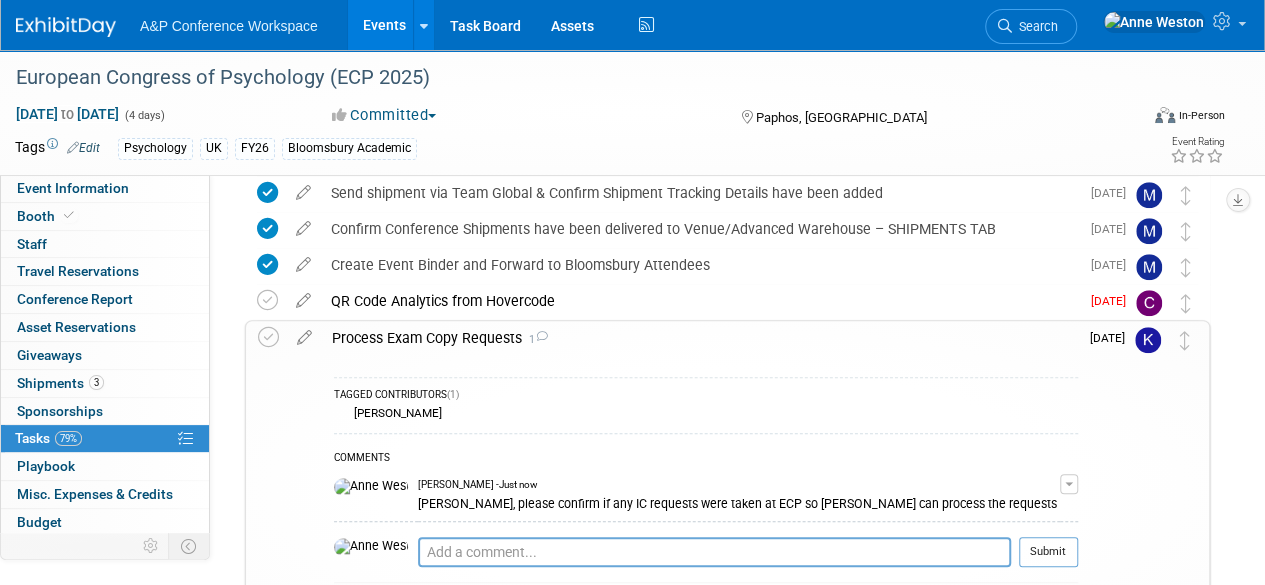 click on "Process Exam Copy Requests
1" at bounding box center (700, 338) 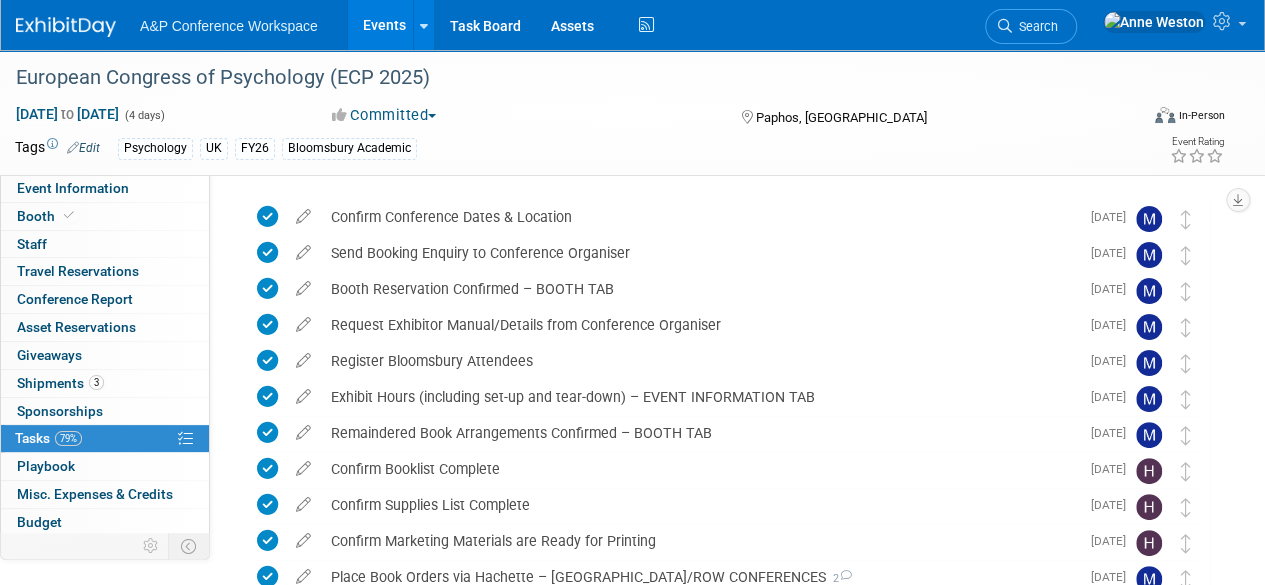 scroll, scrollTop: 0, scrollLeft: 0, axis: both 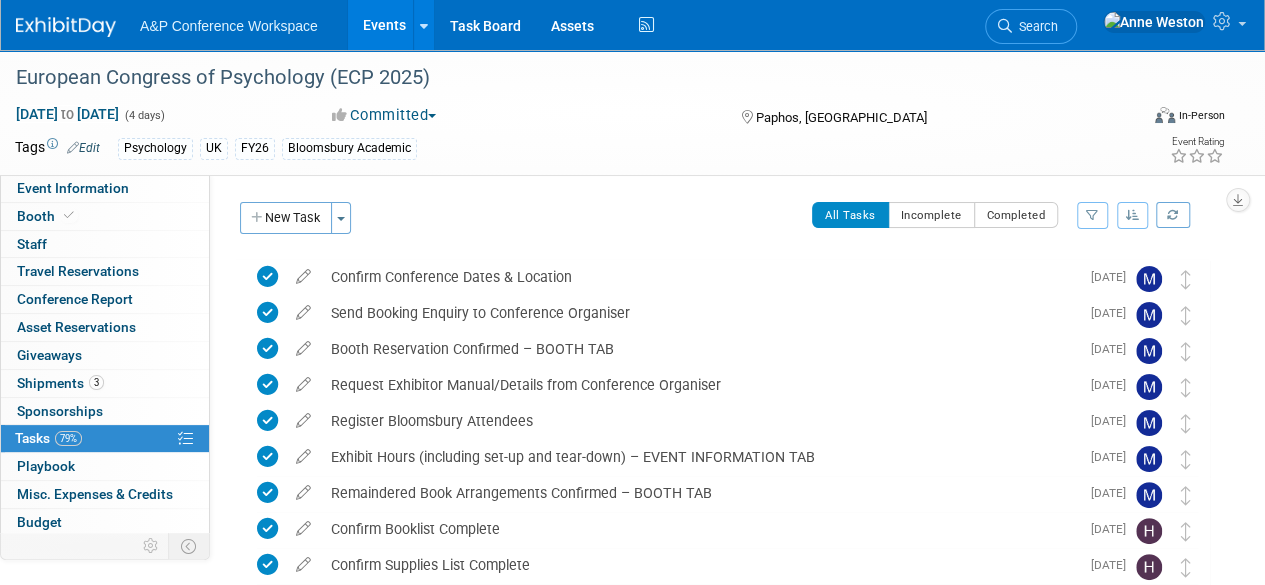 click on "Search" at bounding box center (1035, 26) 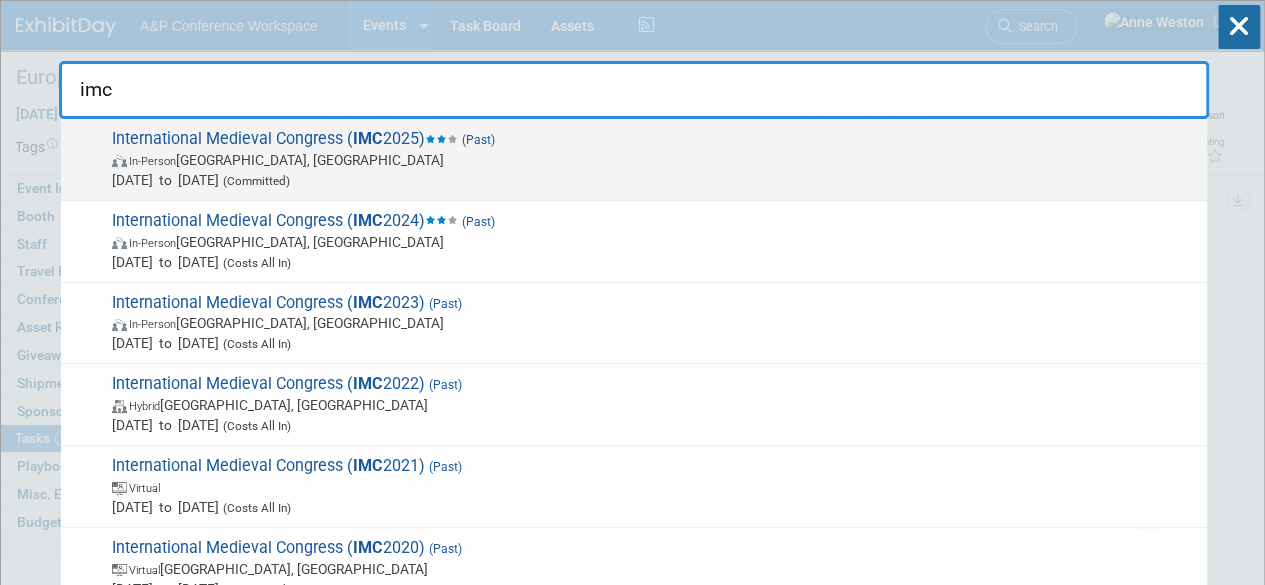 type on "imc" 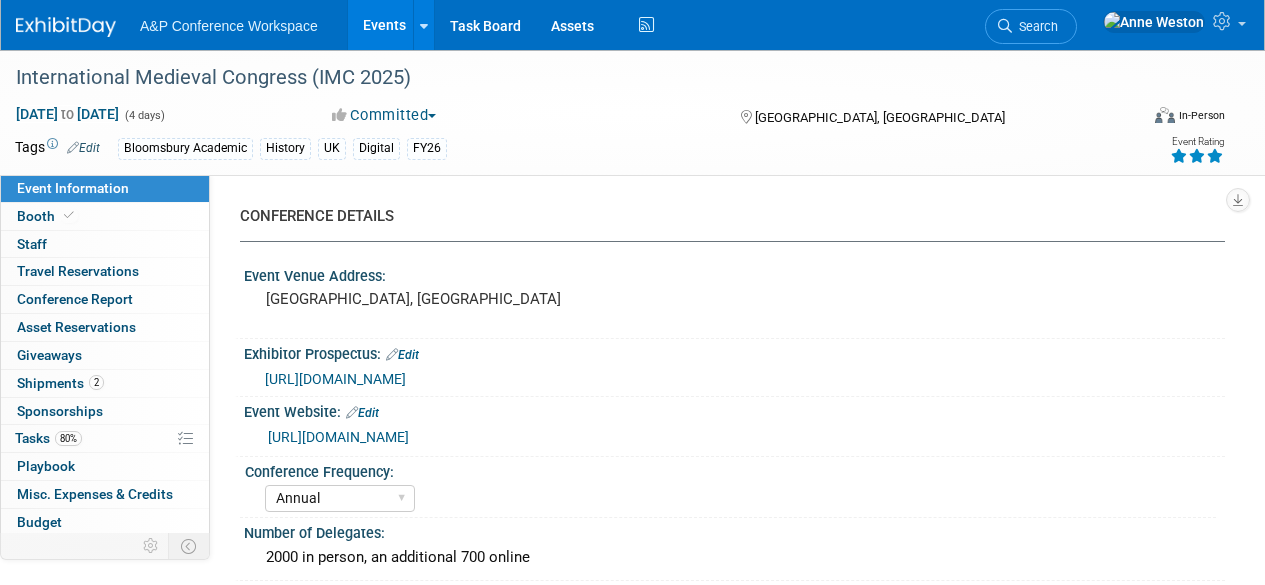select on "Annual" 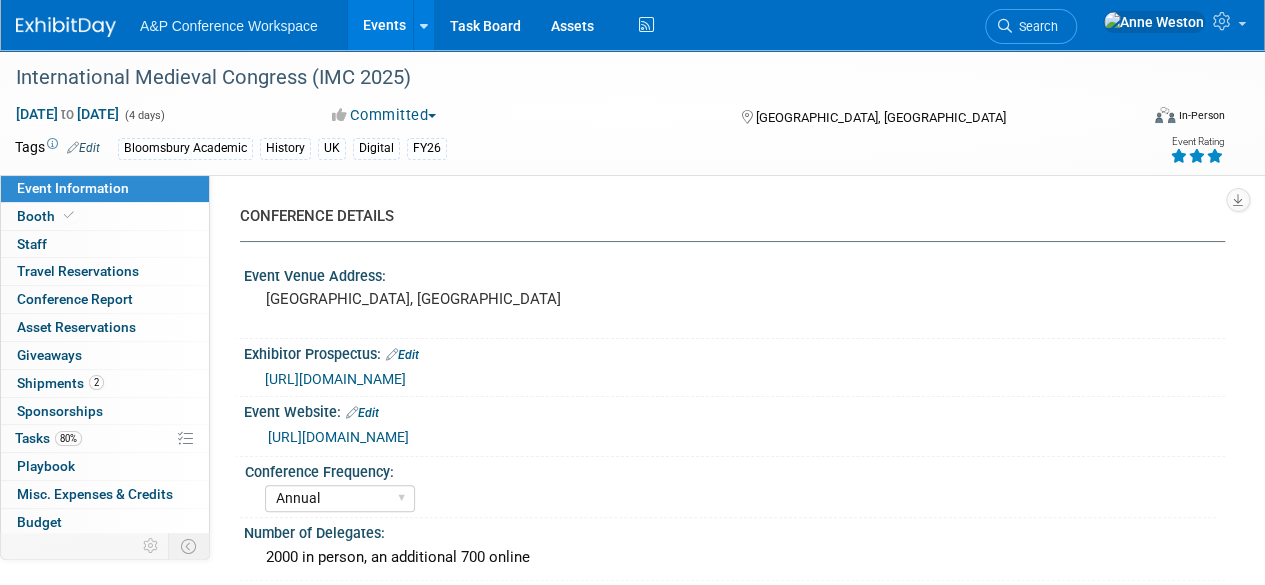 scroll, scrollTop: 0, scrollLeft: 0, axis: both 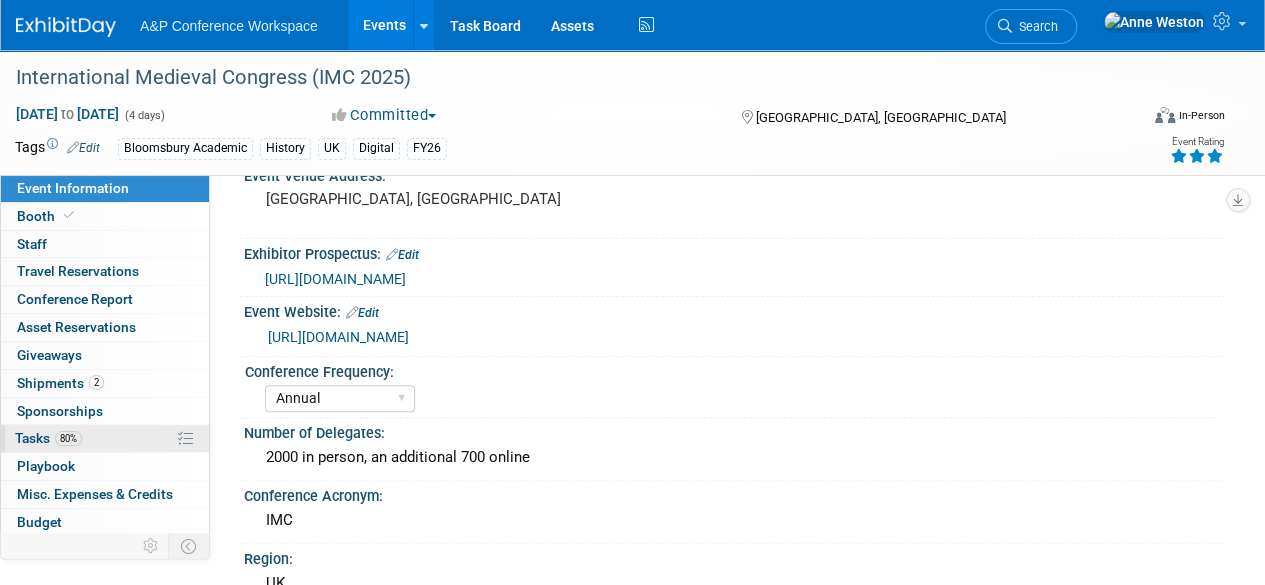 click on "80%
Tasks 80%" at bounding box center (105, 438) 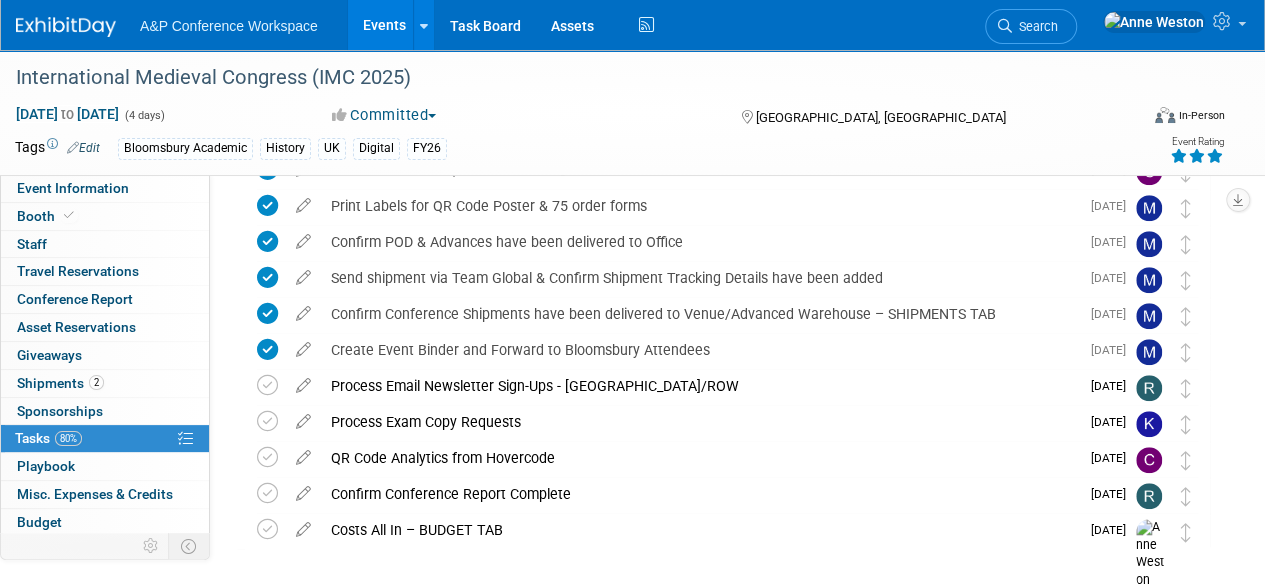scroll, scrollTop: 696, scrollLeft: 0, axis: vertical 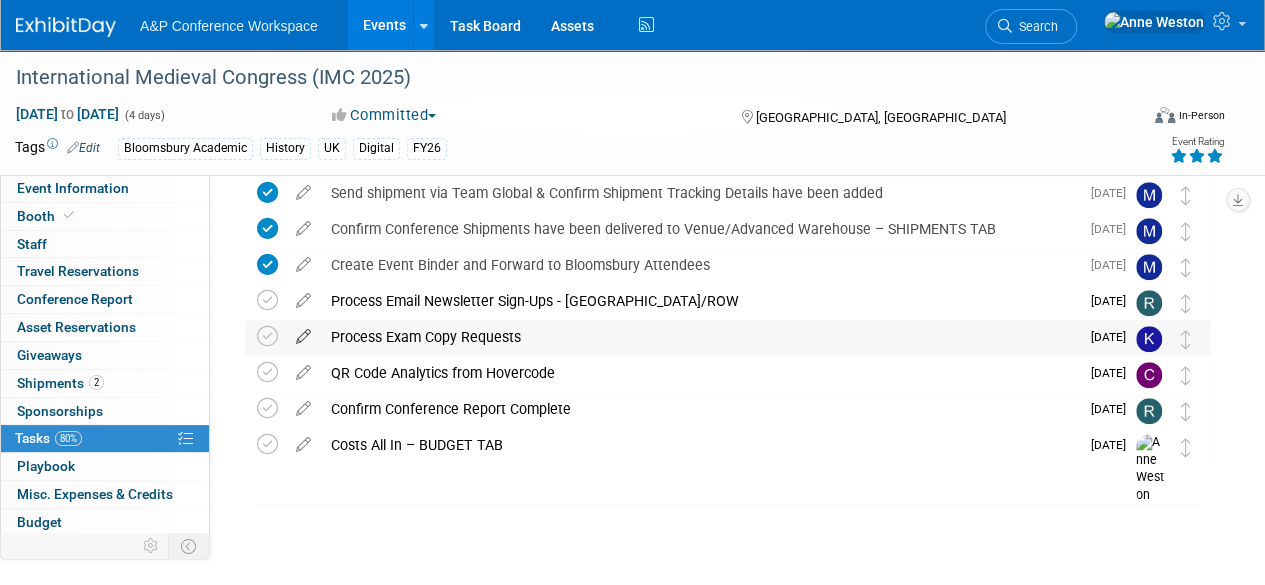 click at bounding box center (303, 332) 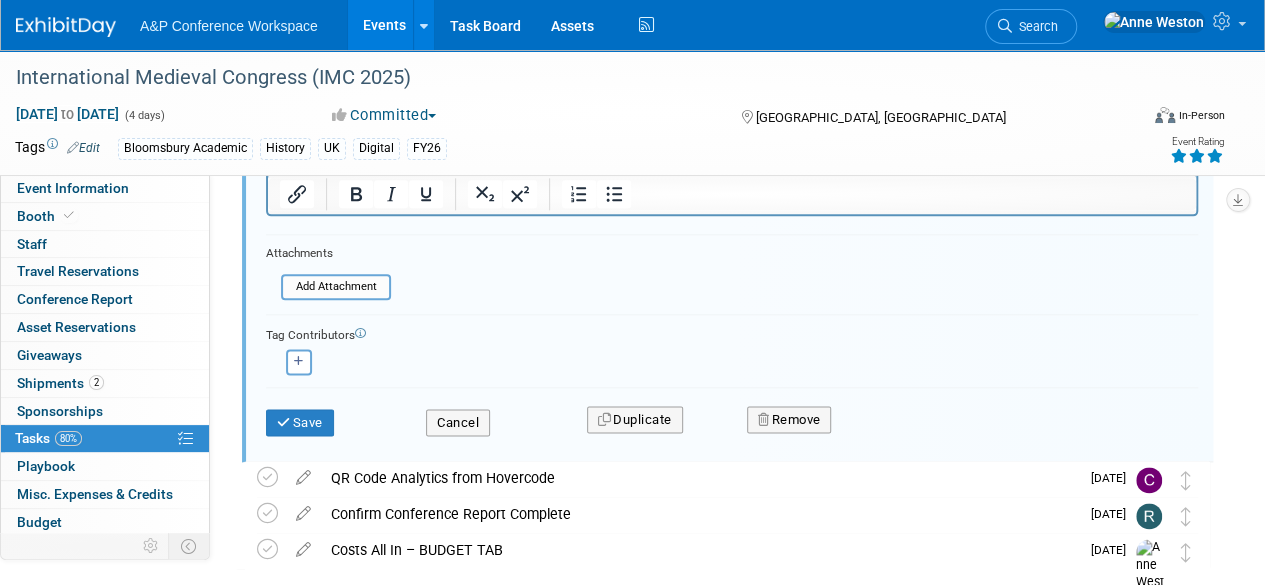 scroll, scrollTop: 1122, scrollLeft: 0, axis: vertical 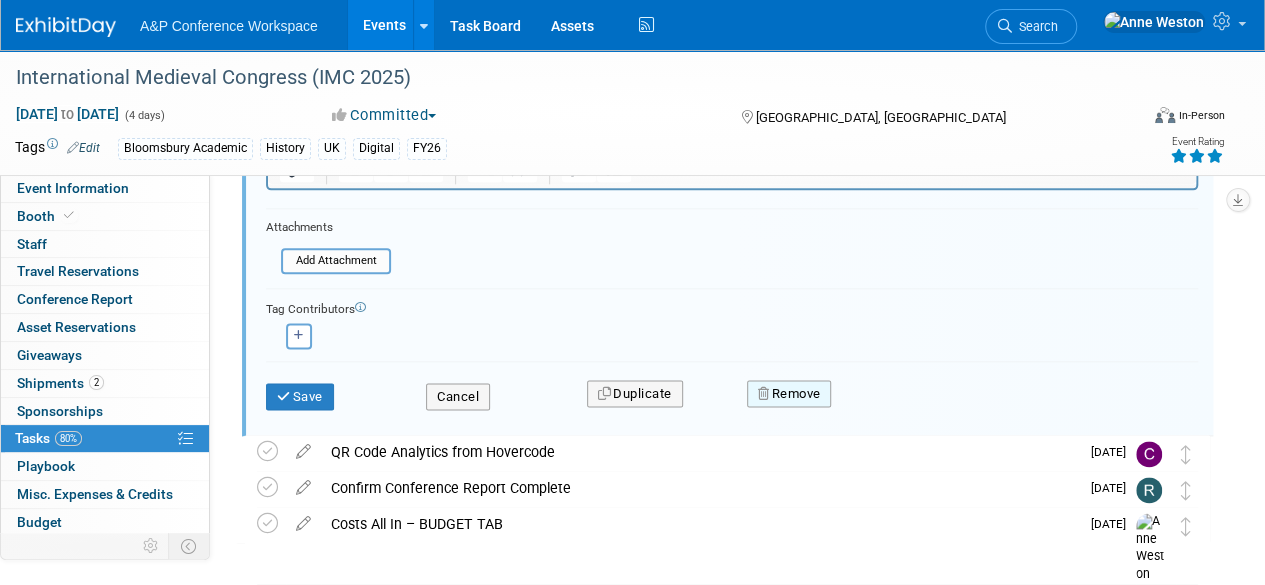 click on "Remove" at bounding box center [789, 394] 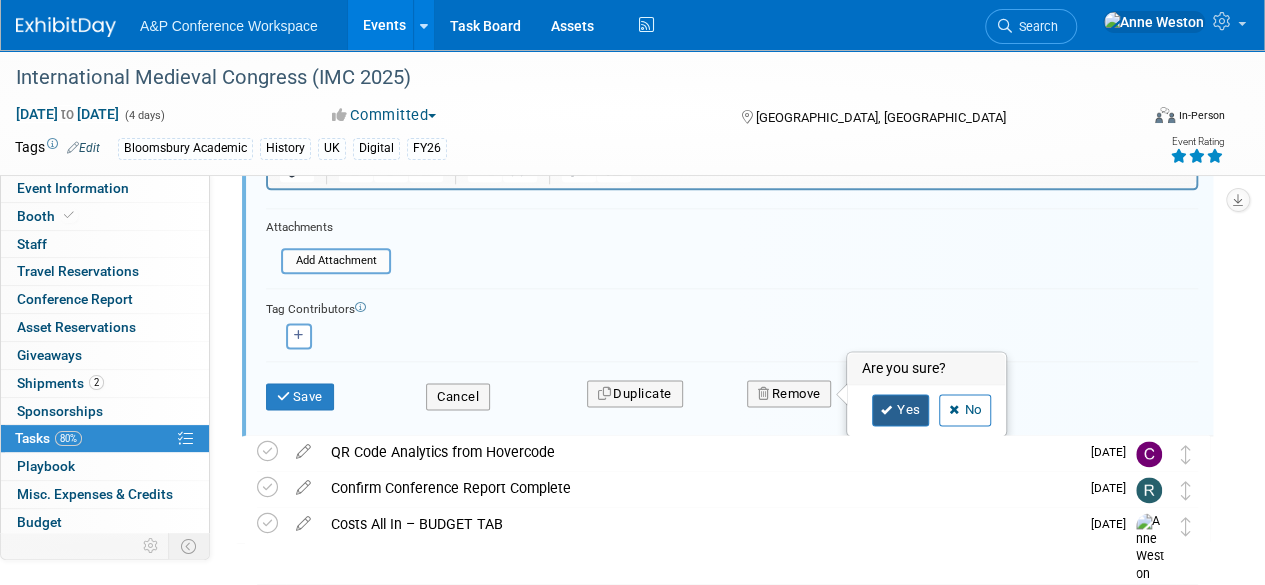click on "Yes" at bounding box center [901, 410] 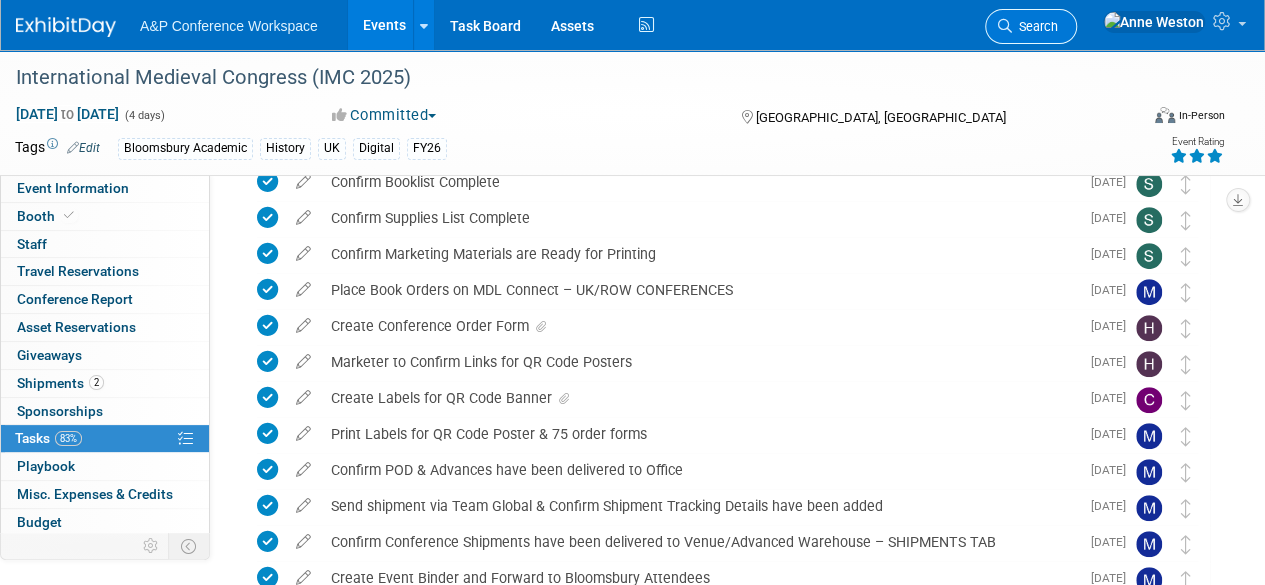 scroll, scrollTop: 260, scrollLeft: 0, axis: vertical 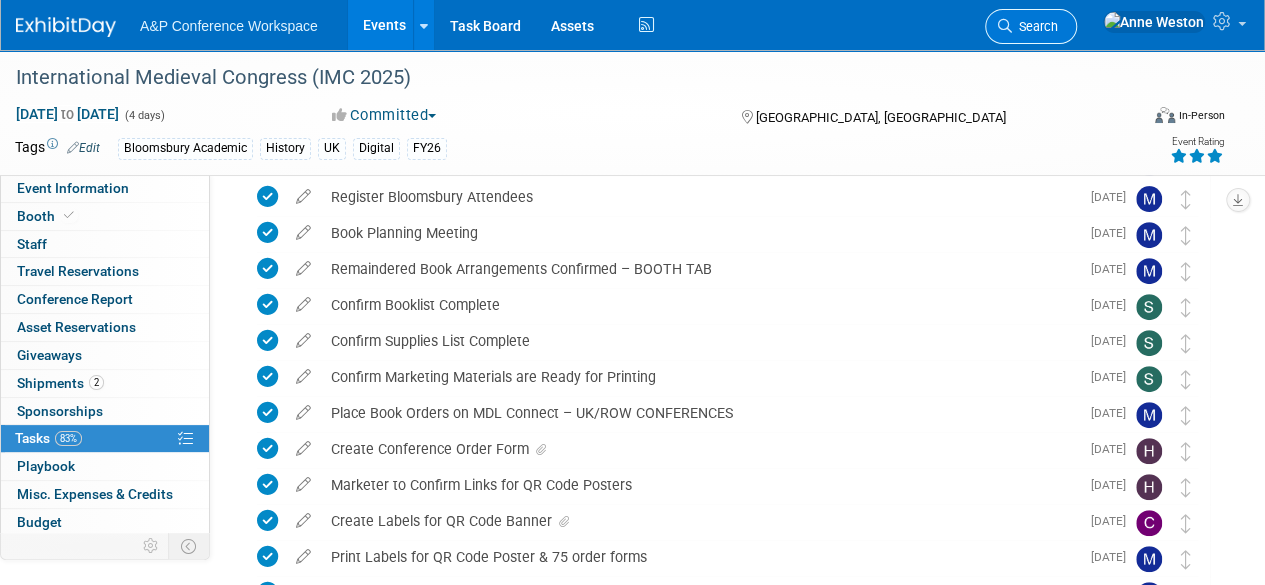click on "Search" at bounding box center (1035, 26) 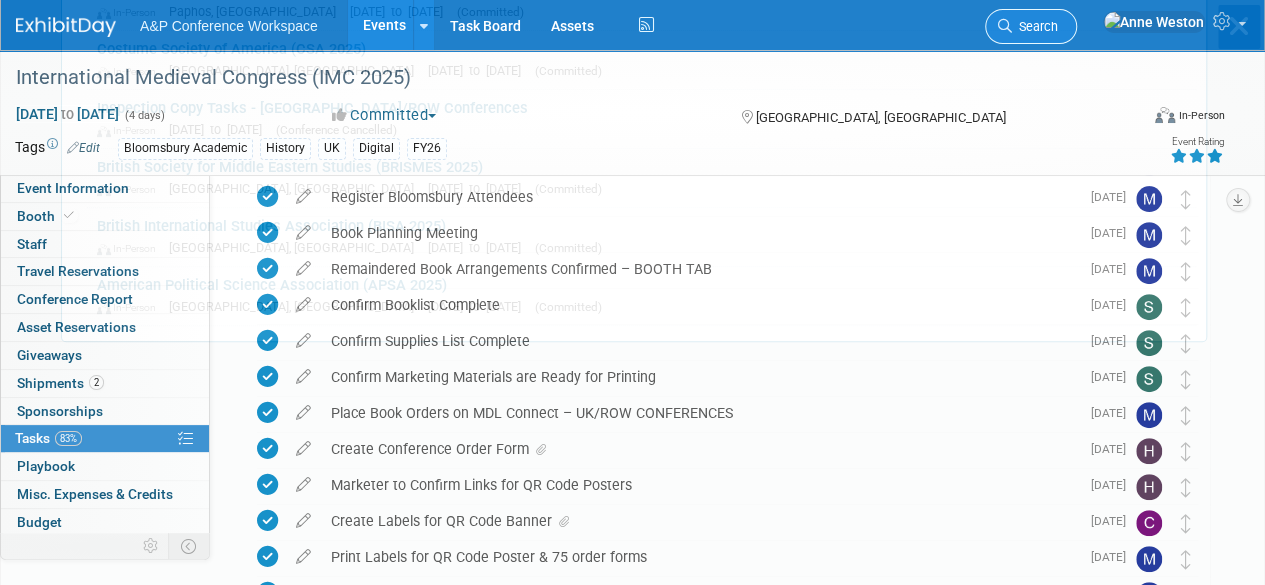 scroll, scrollTop: 0, scrollLeft: 0, axis: both 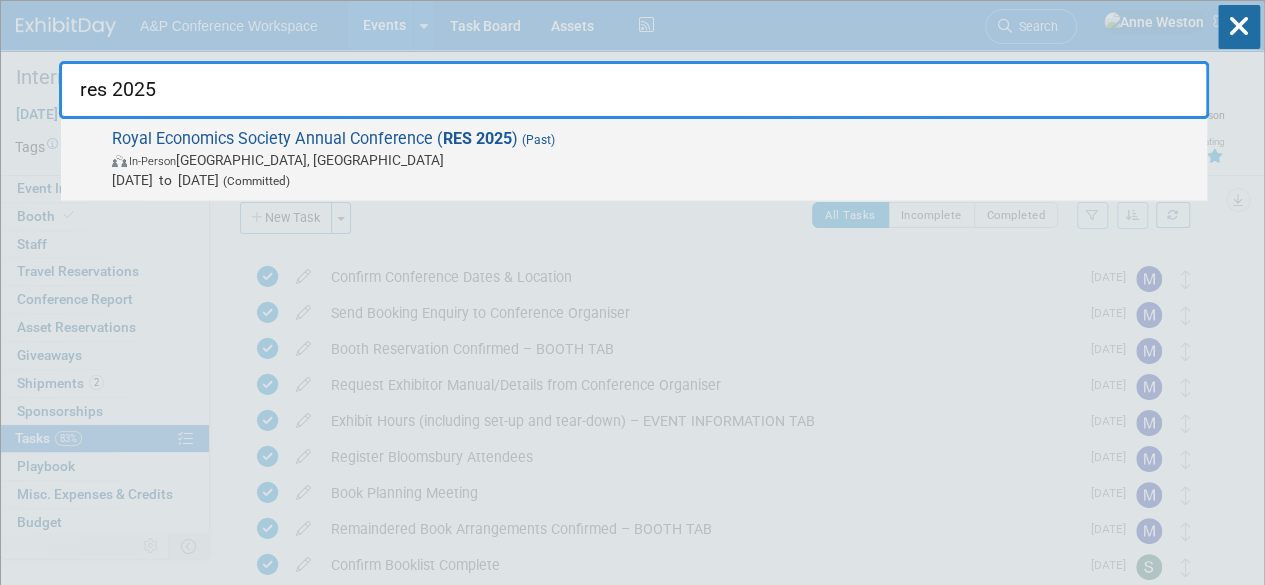 type on "res 2025" 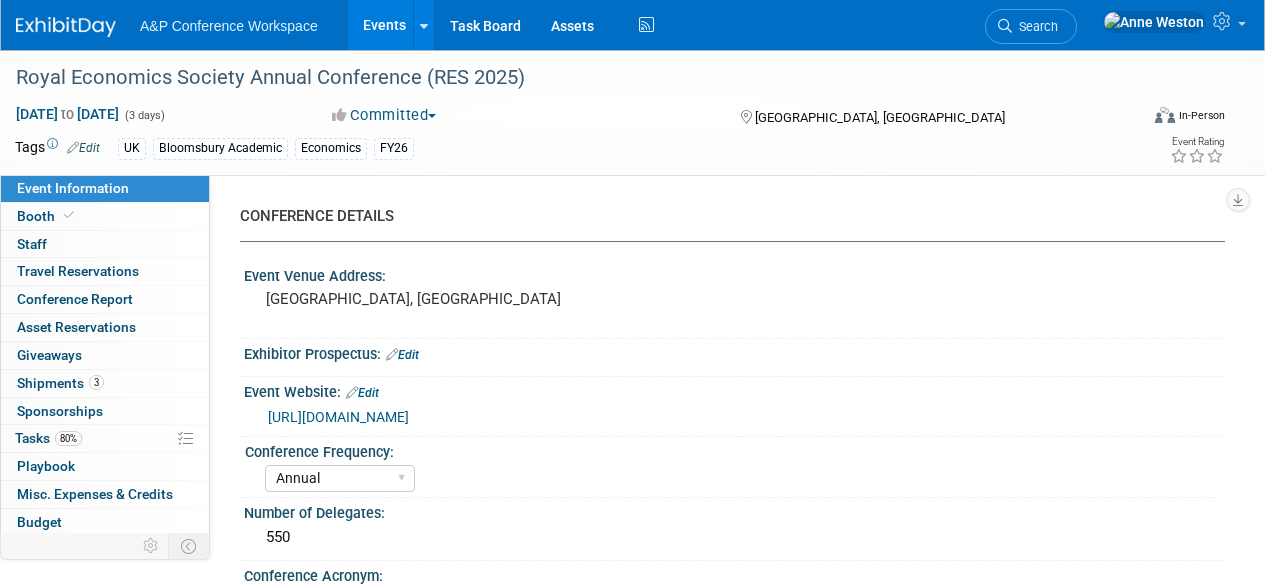 select on "Annual" 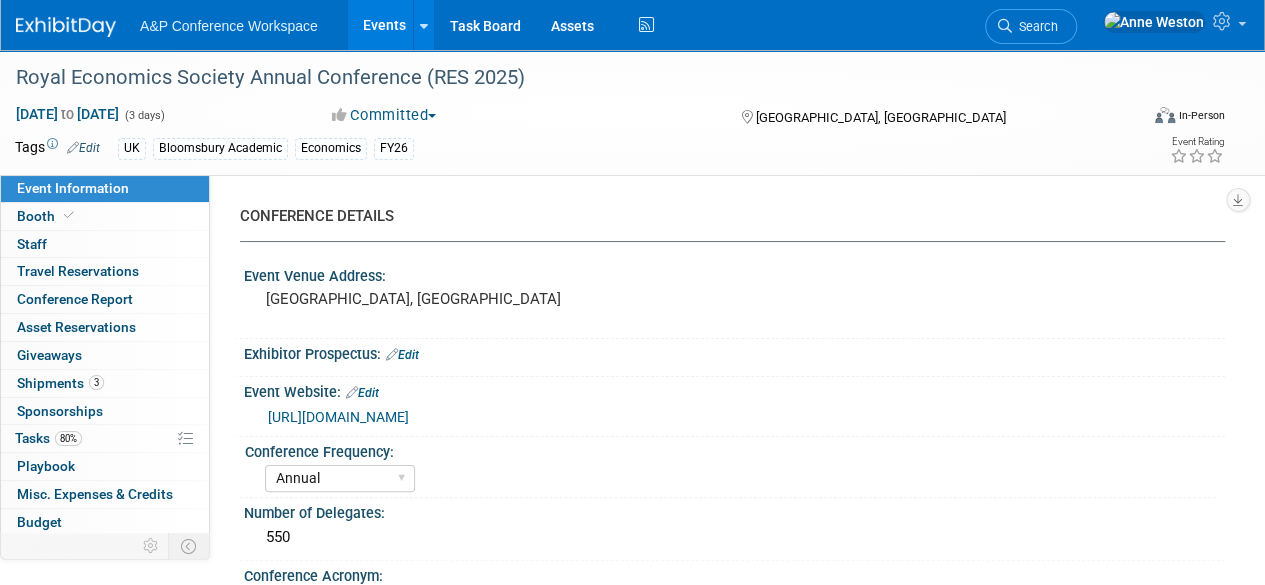 scroll, scrollTop: 0, scrollLeft: 0, axis: both 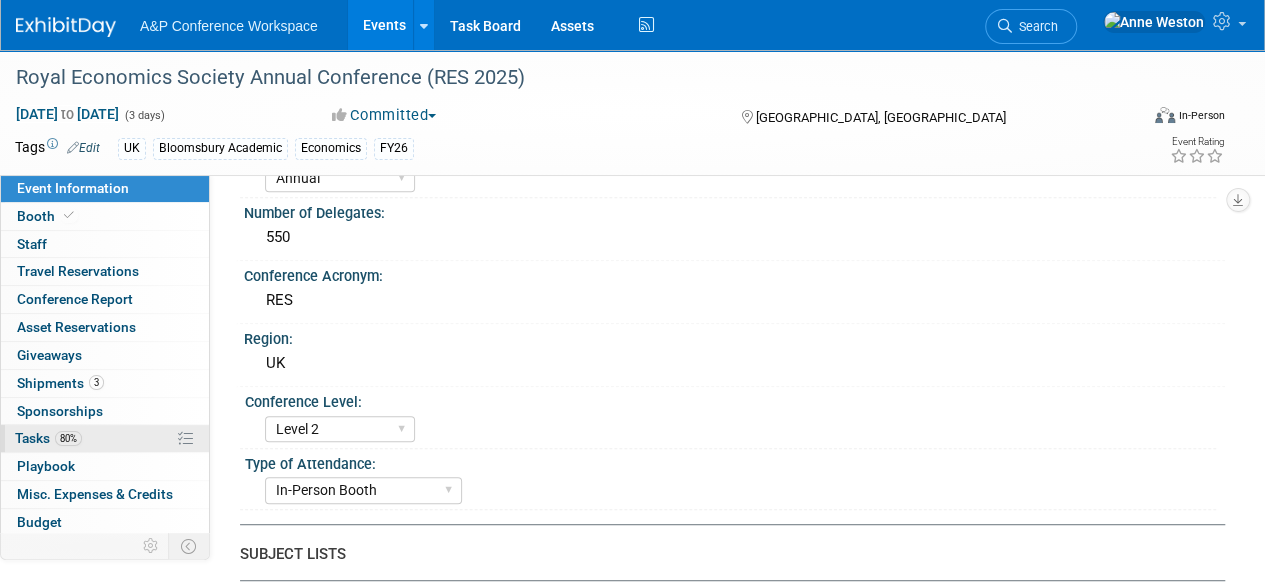click on "80%
Tasks 80%" at bounding box center [105, 438] 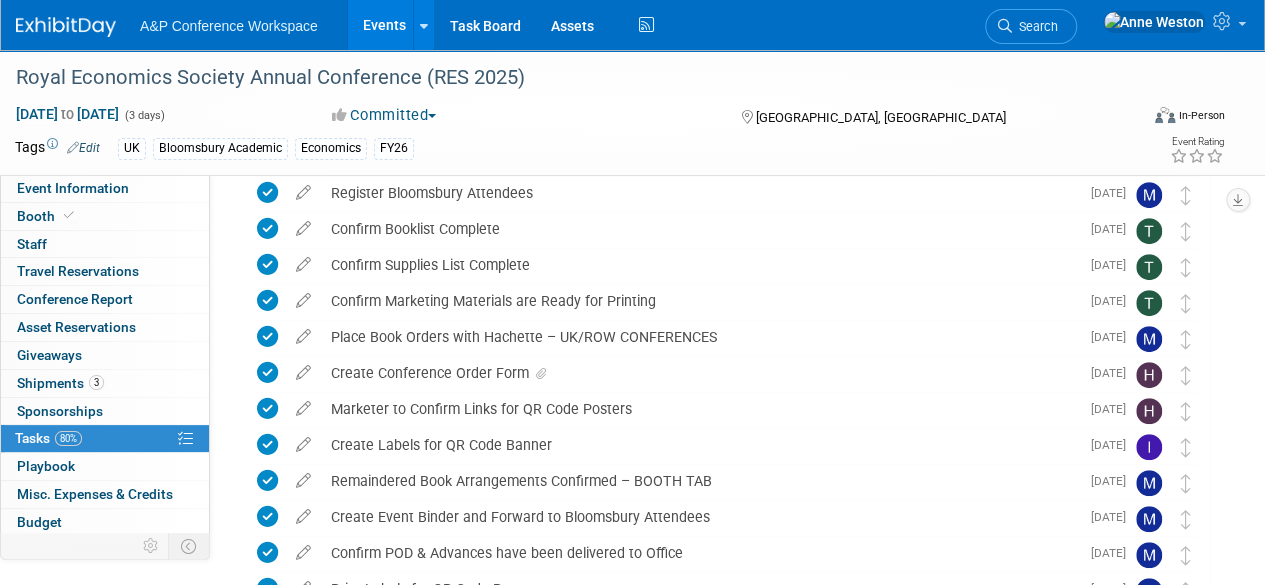 scroll, scrollTop: 0, scrollLeft: 0, axis: both 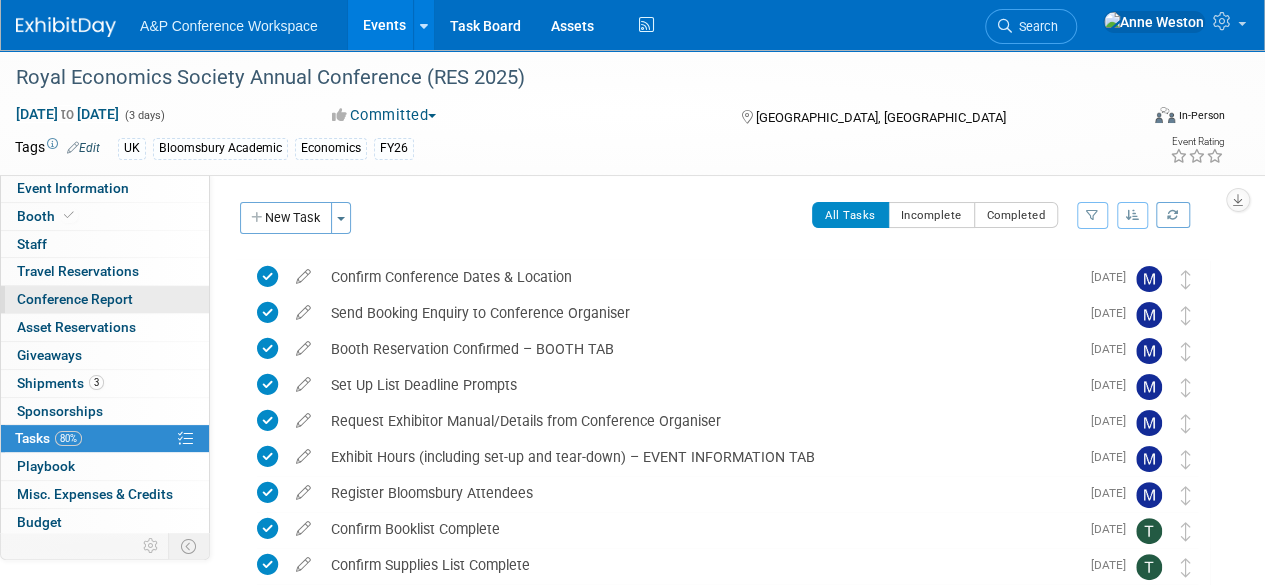 click on "Conference Report" at bounding box center [105, 299] 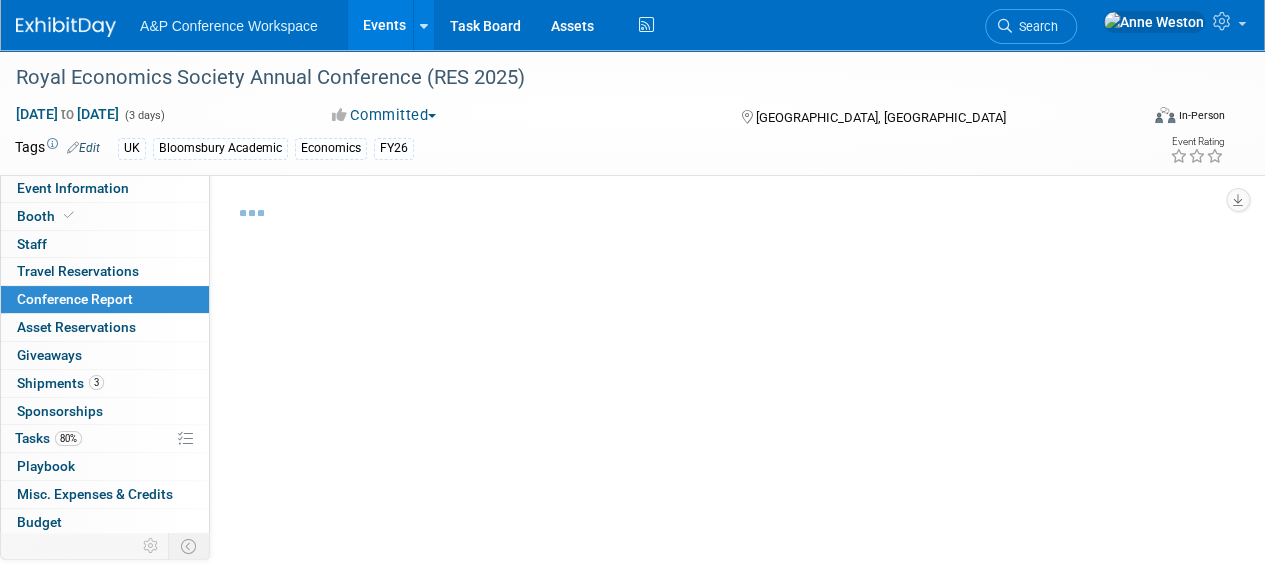 select on "NO" 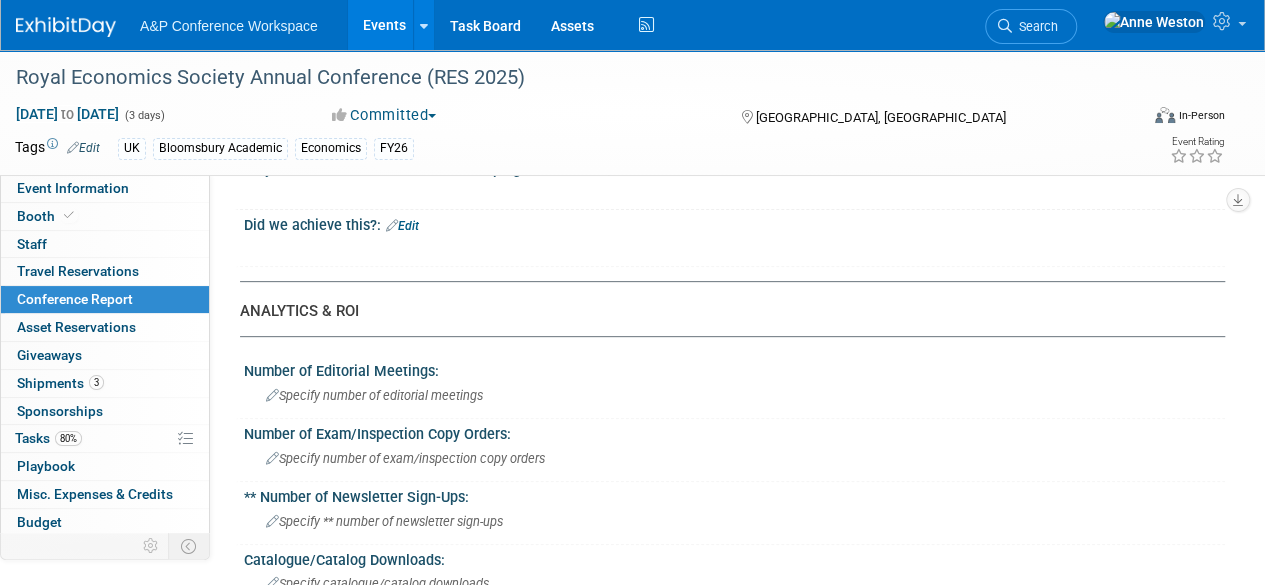 scroll, scrollTop: 0, scrollLeft: 0, axis: both 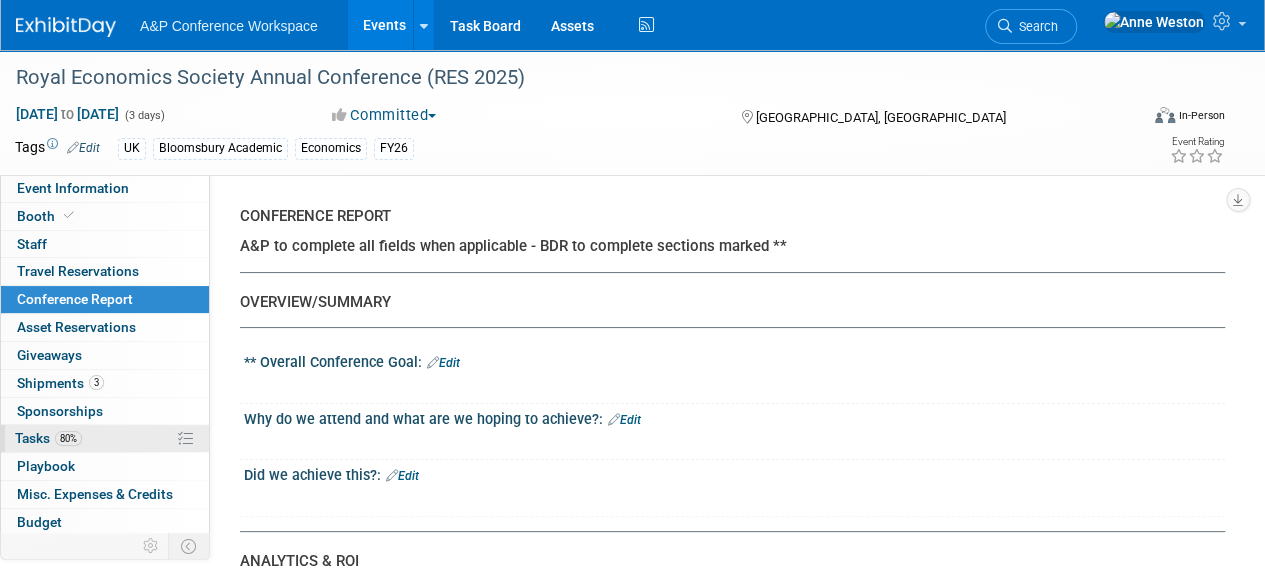 click on "80%
Tasks 80%" at bounding box center [105, 438] 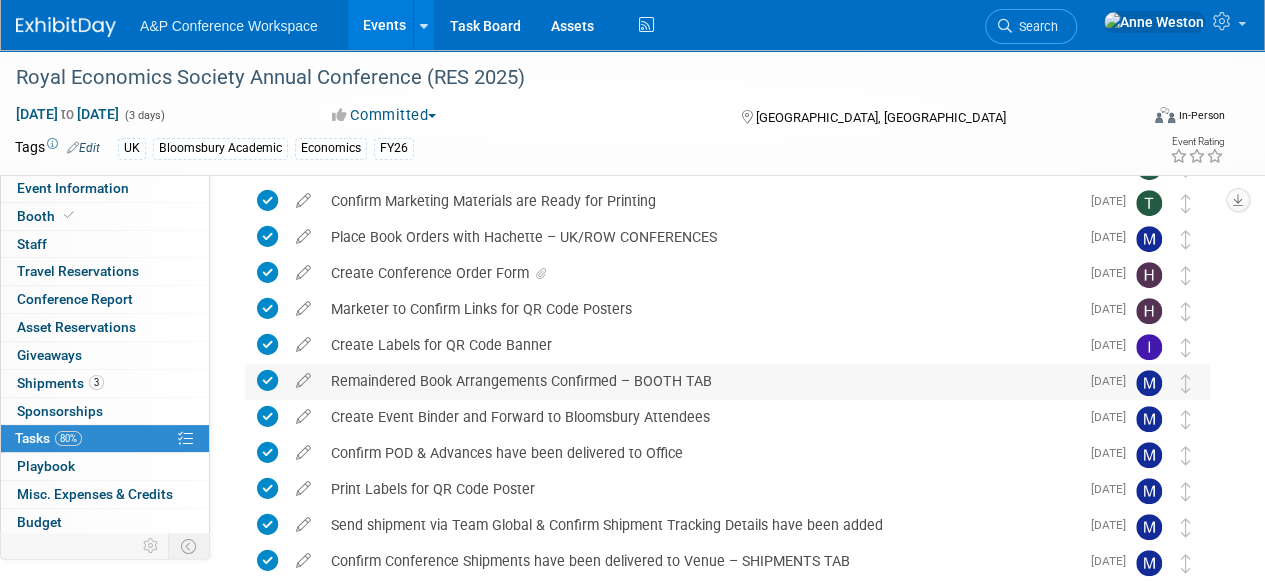 scroll, scrollTop: 696, scrollLeft: 0, axis: vertical 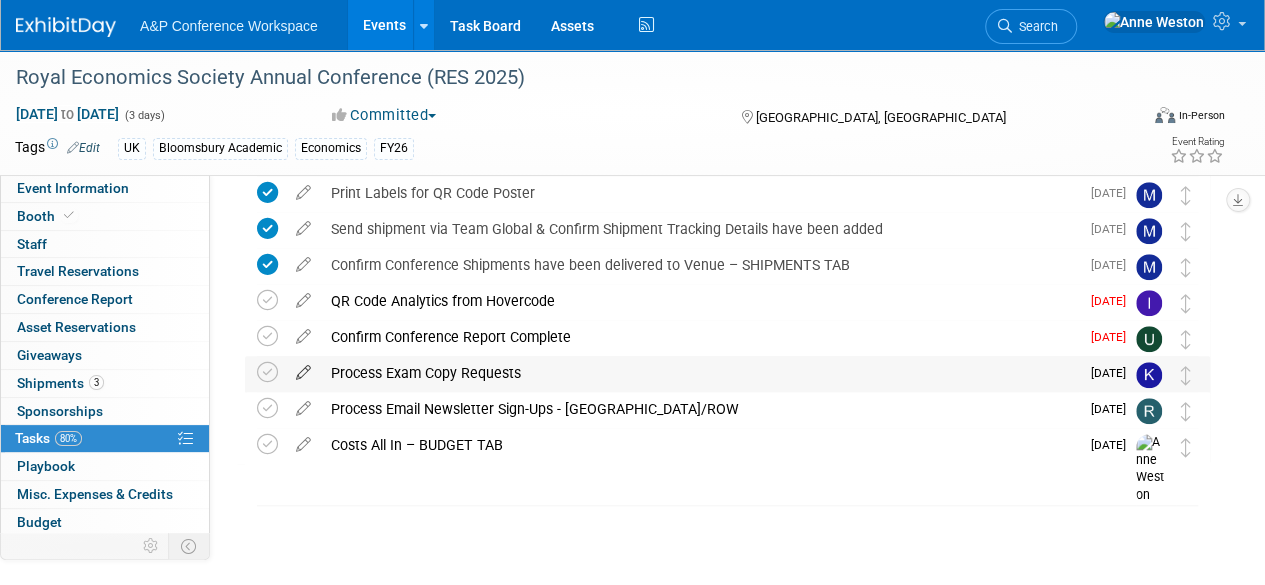 click at bounding box center [303, 368] 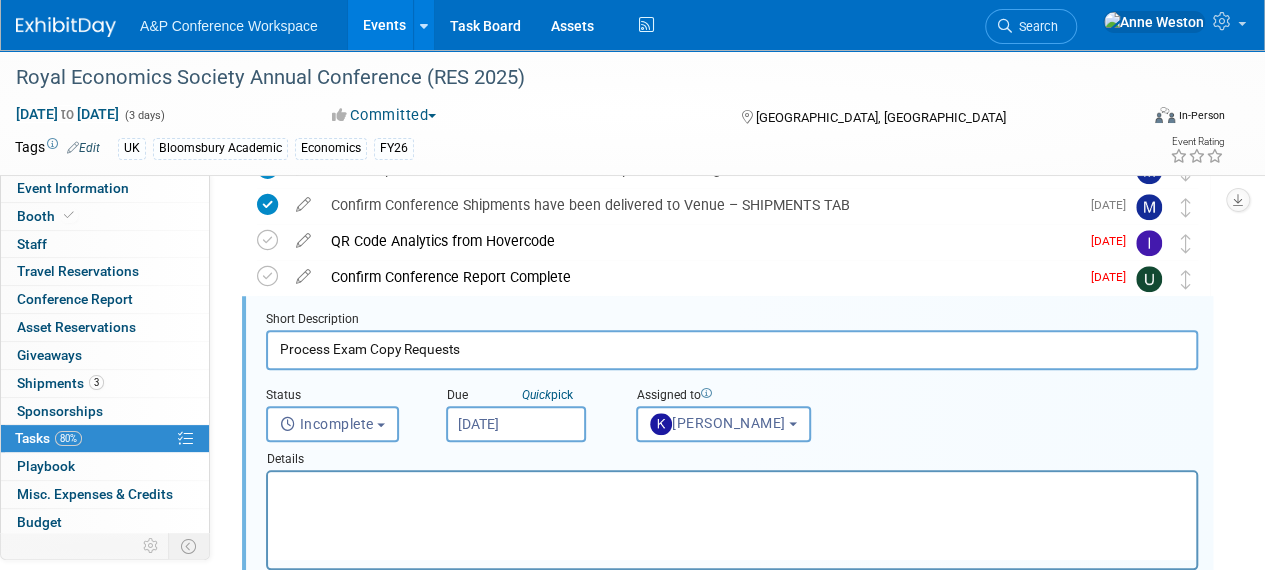 scroll, scrollTop: 758, scrollLeft: 0, axis: vertical 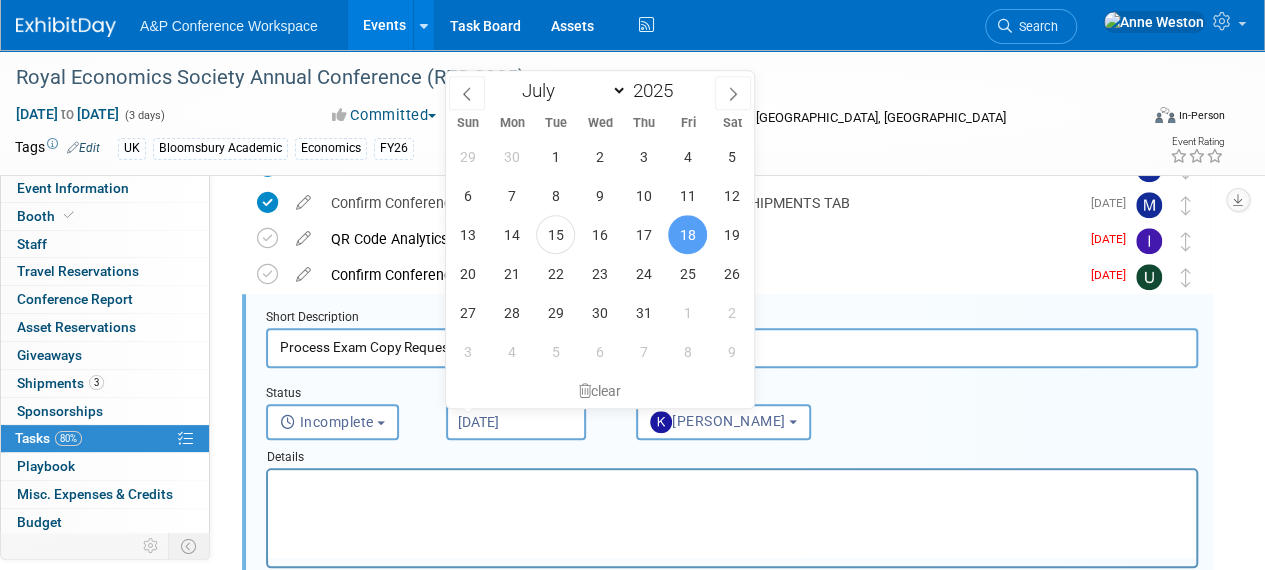 click on "[DATE]" at bounding box center [516, 422] 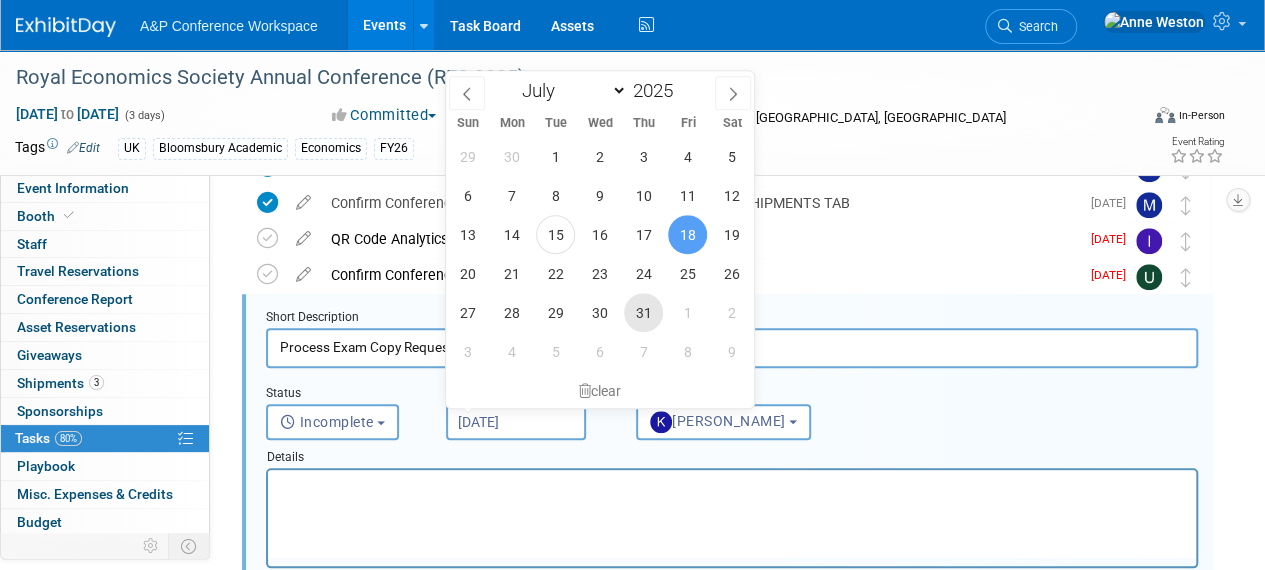 click on "31" at bounding box center (643, 312) 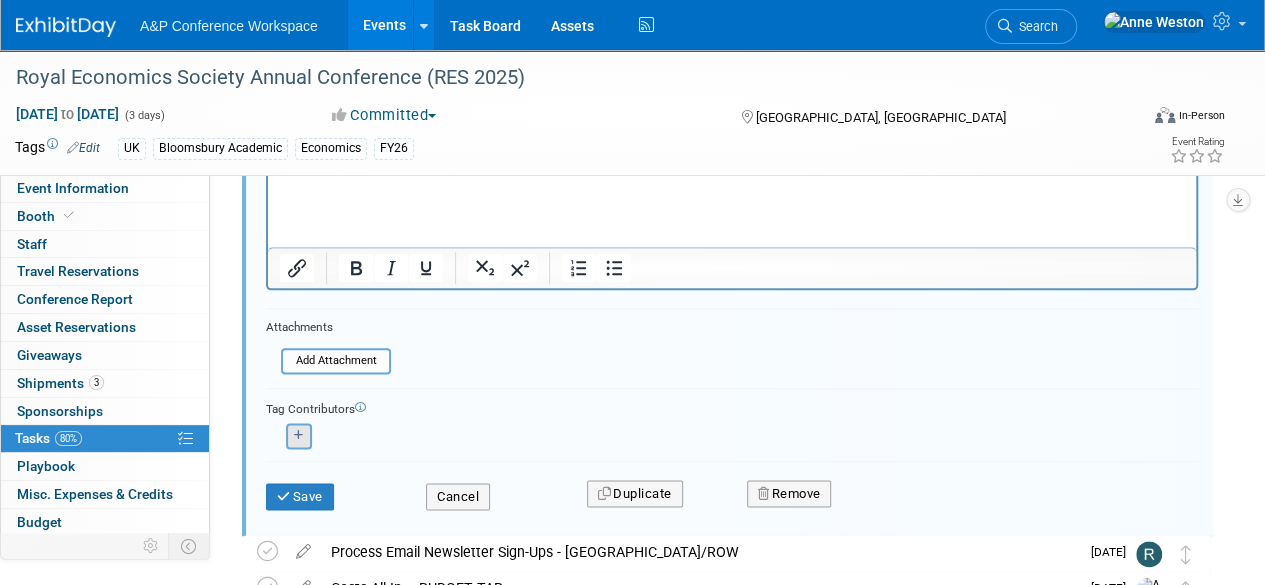 scroll, scrollTop: 1058, scrollLeft: 0, axis: vertical 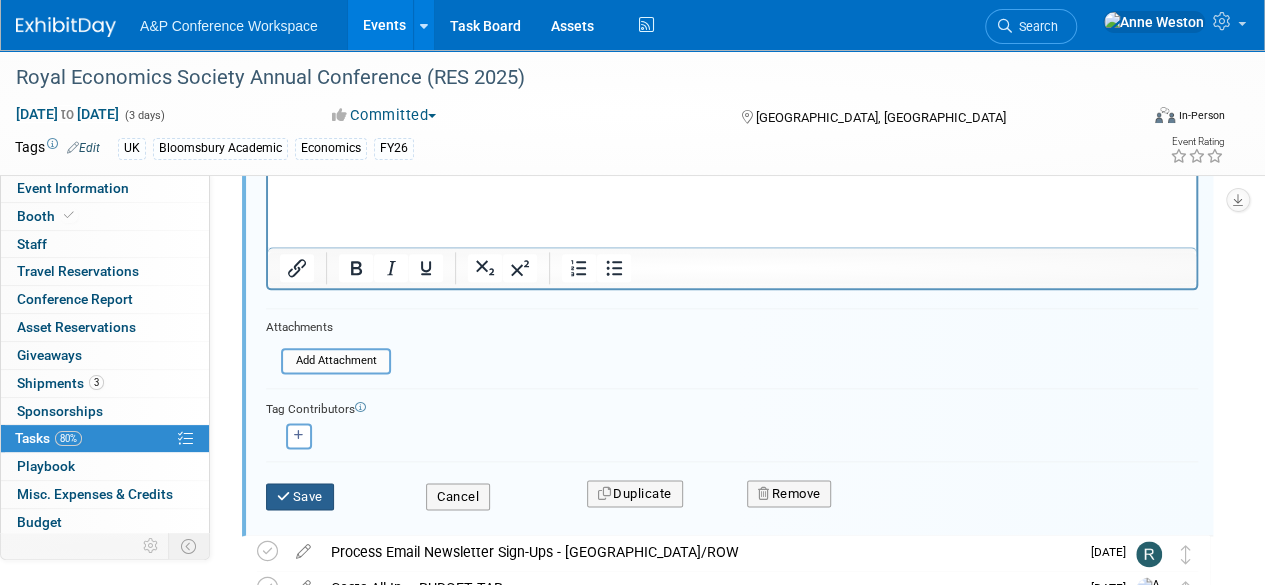 click on "Save" at bounding box center (300, 497) 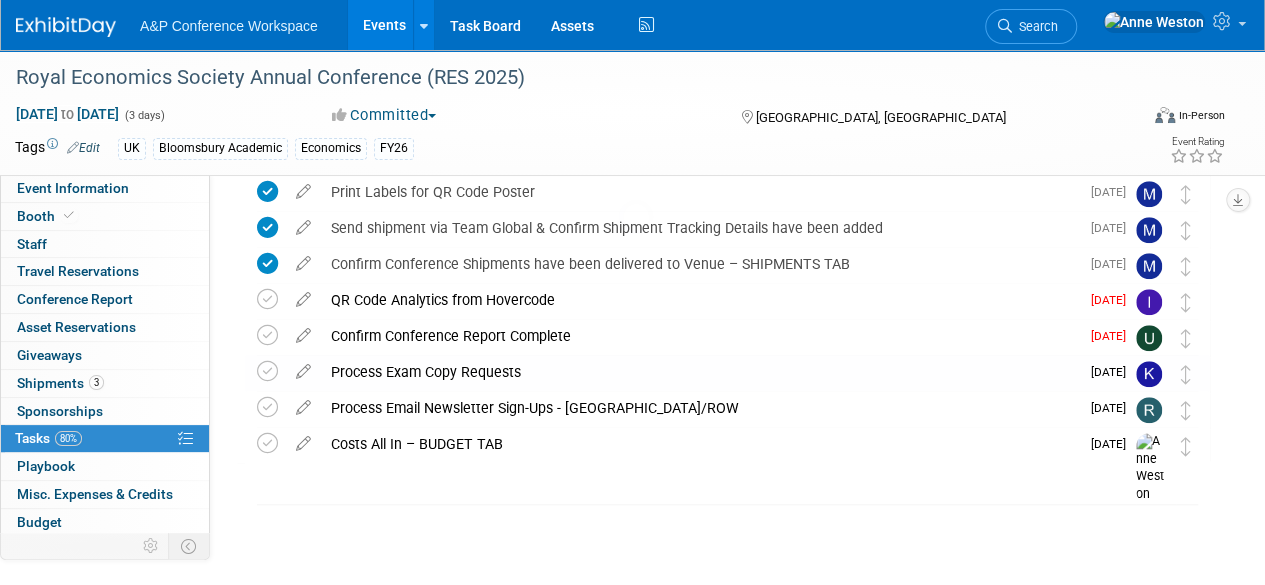 scroll, scrollTop: 696, scrollLeft: 0, axis: vertical 